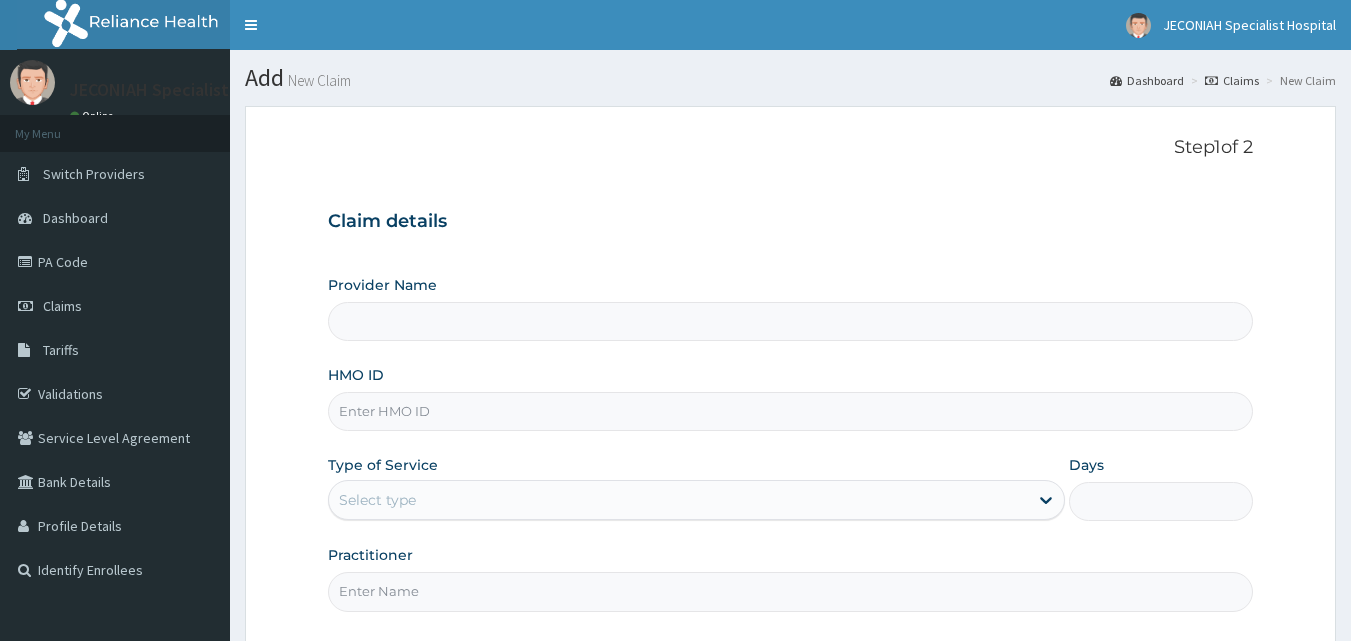 scroll, scrollTop: 0, scrollLeft: 0, axis: both 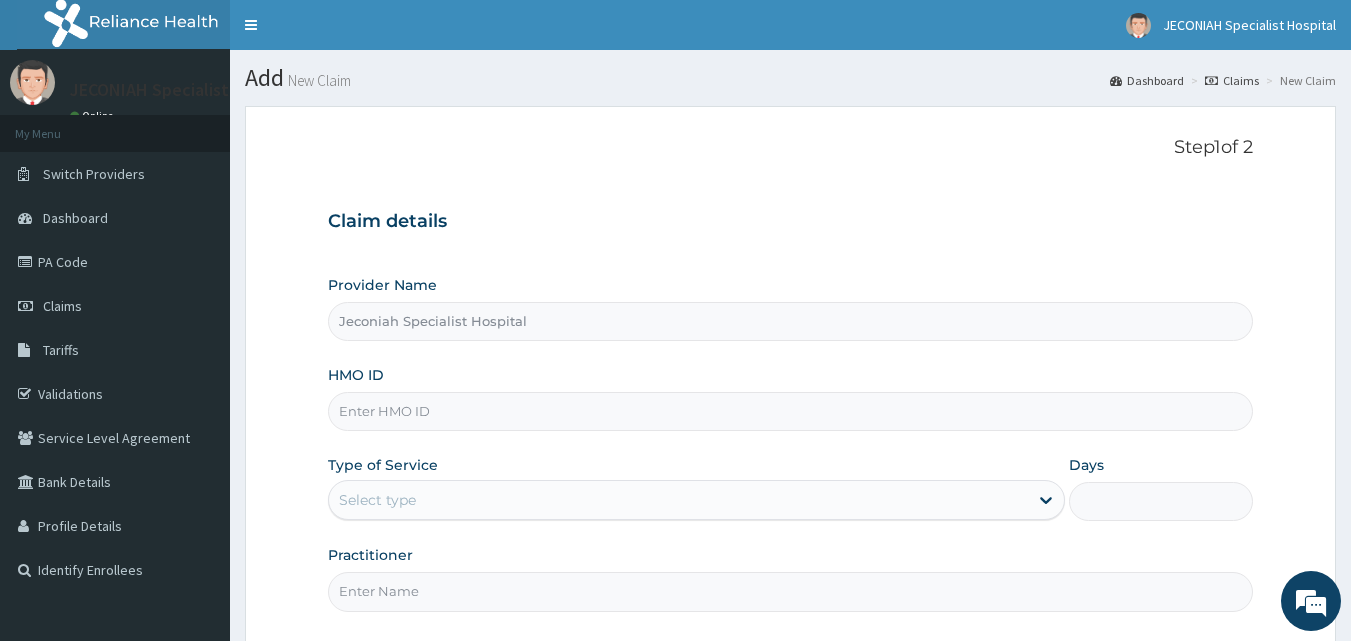 click on "HMO ID" at bounding box center (791, 411) 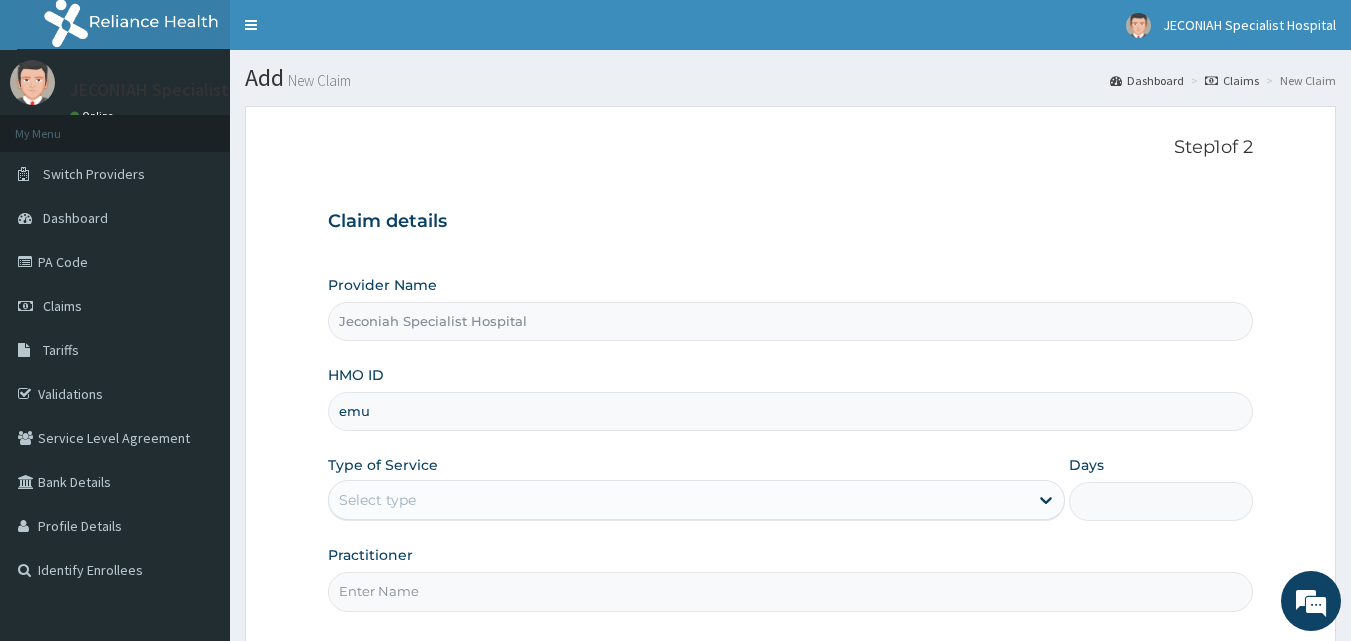 type on "EMU/10033/A" 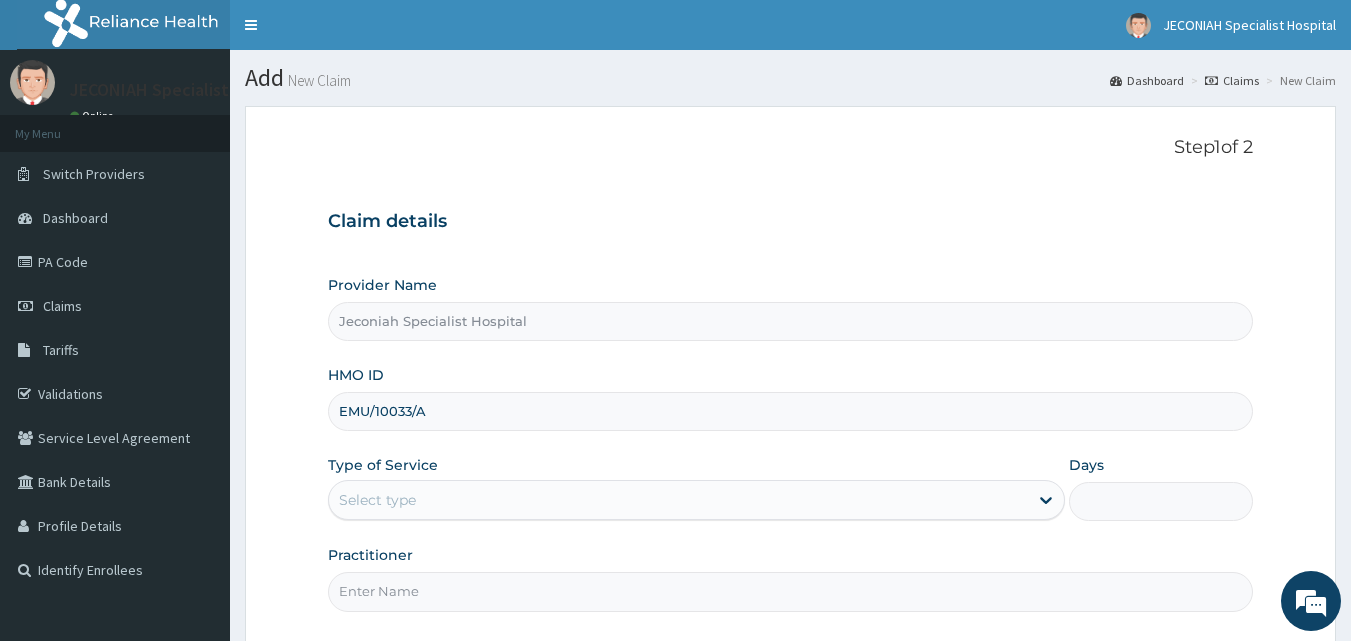 click on "Select type" at bounding box center (678, 500) 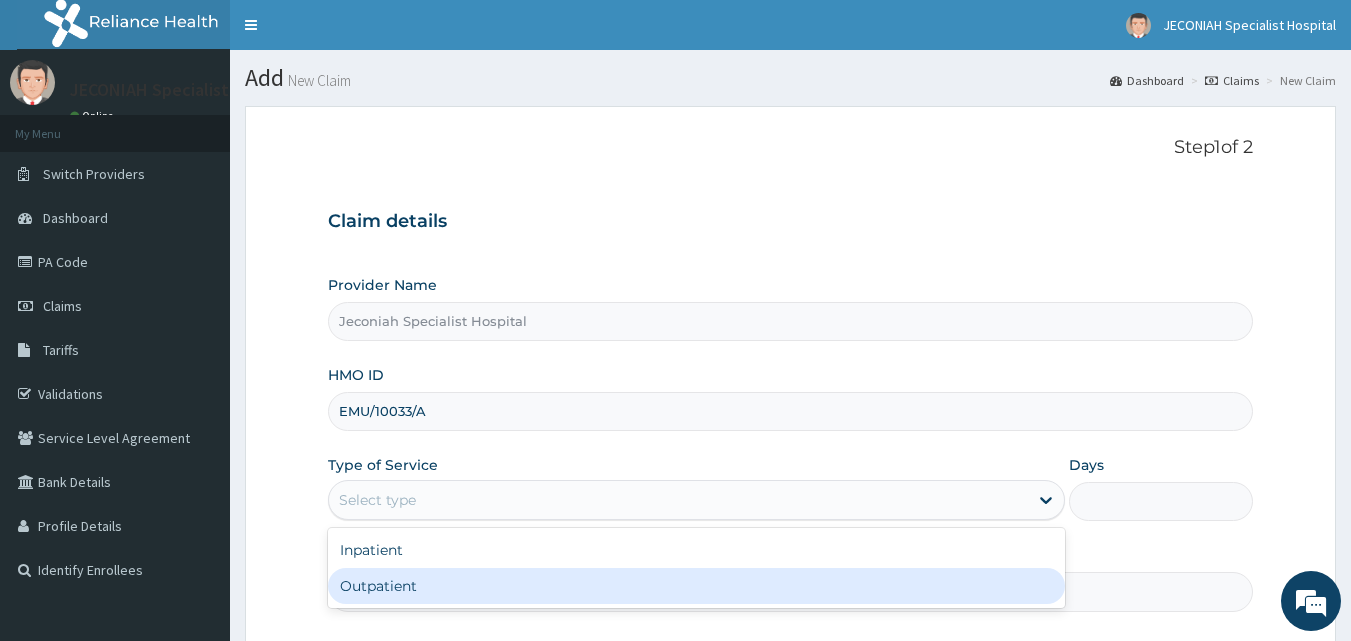 click on "Outpatient" at bounding box center (696, 586) 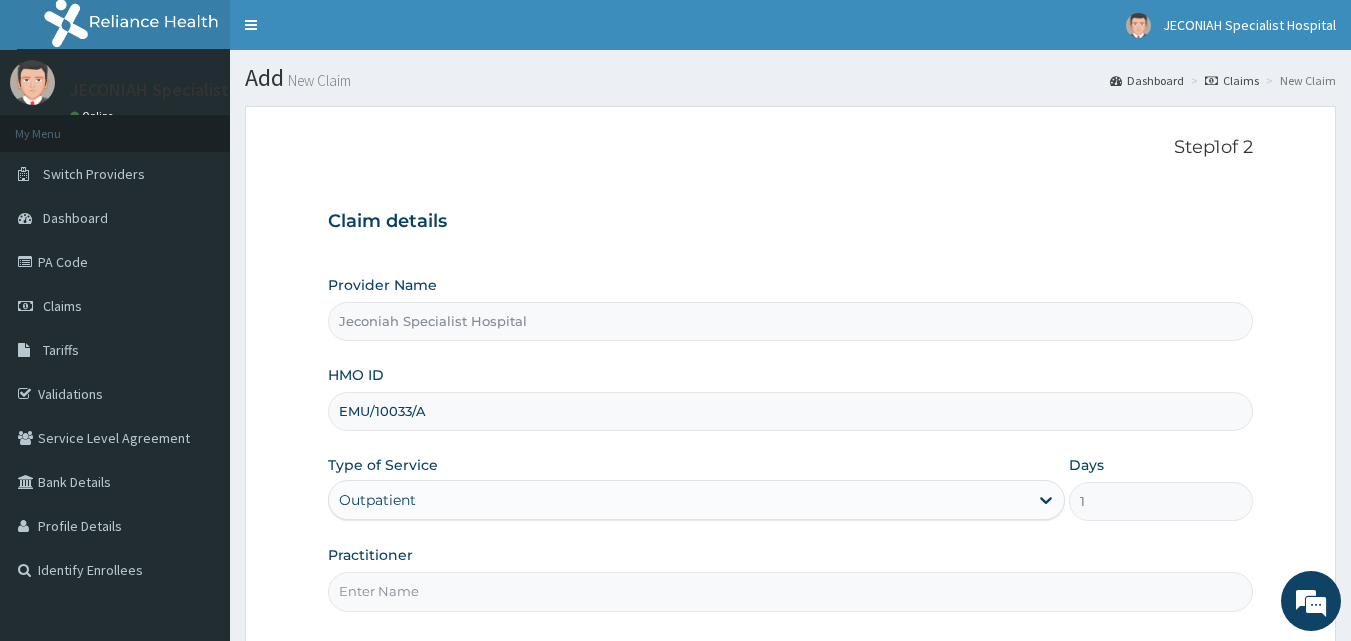 click on "Practitioner" at bounding box center [791, 591] 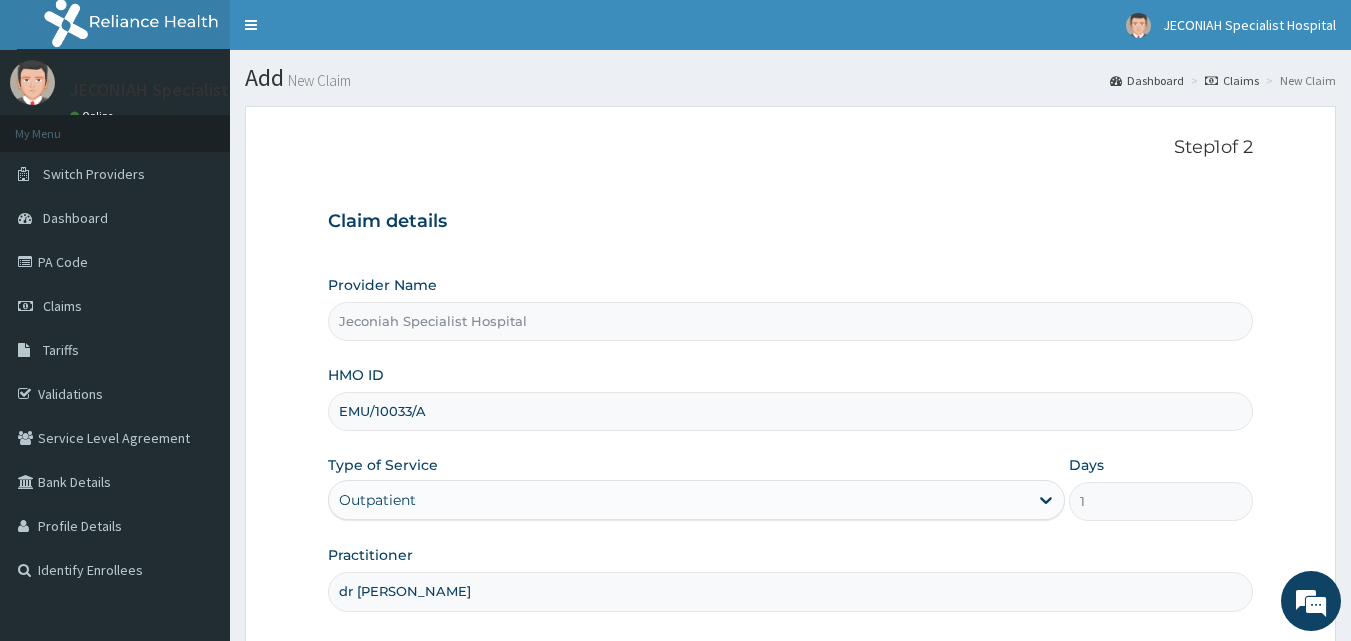 type on "DR EKOH" 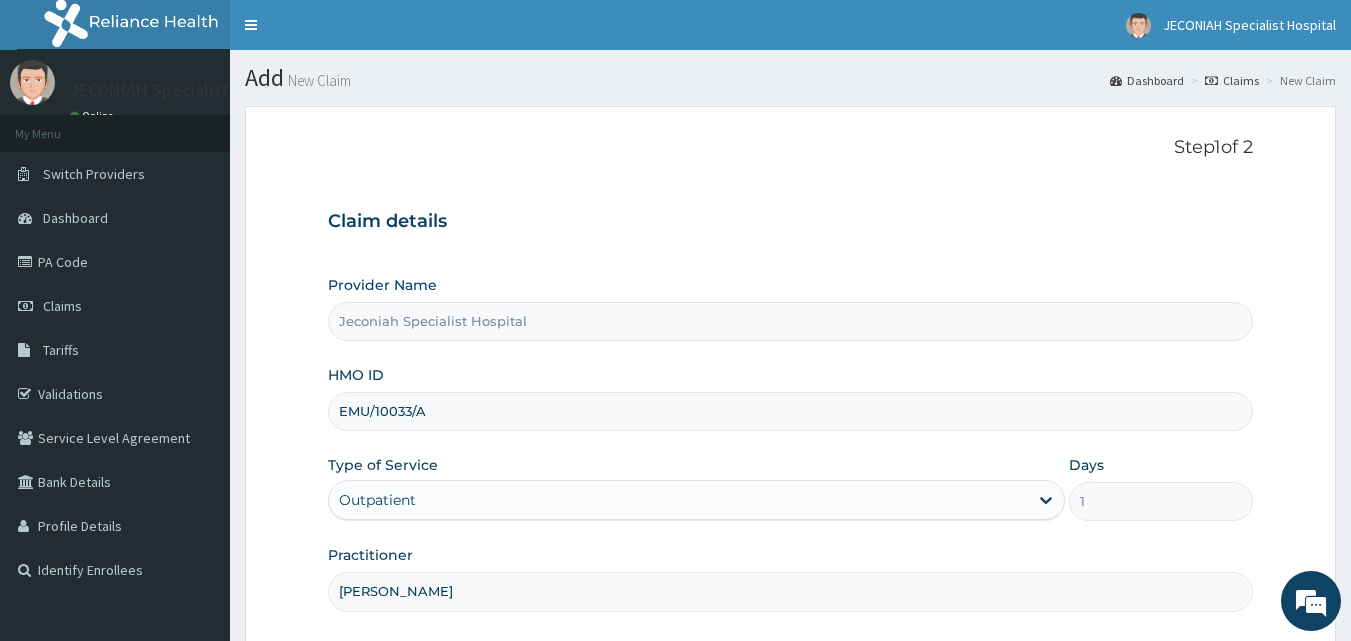 click on "Provider Name Jeconiah Specialist Hospital HMO ID EMU/10033/A Type of Service Outpatient Days 1 Practitioner DR EKOH" at bounding box center [791, 443] 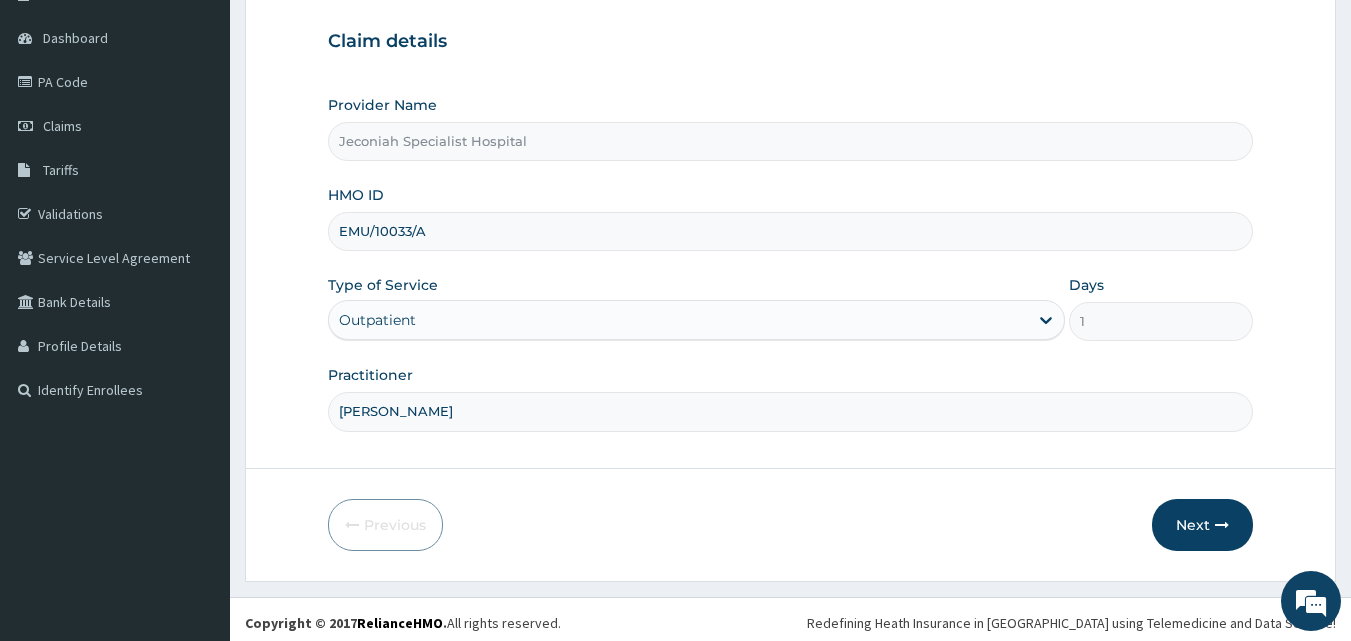 scroll, scrollTop: 187, scrollLeft: 0, axis: vertical 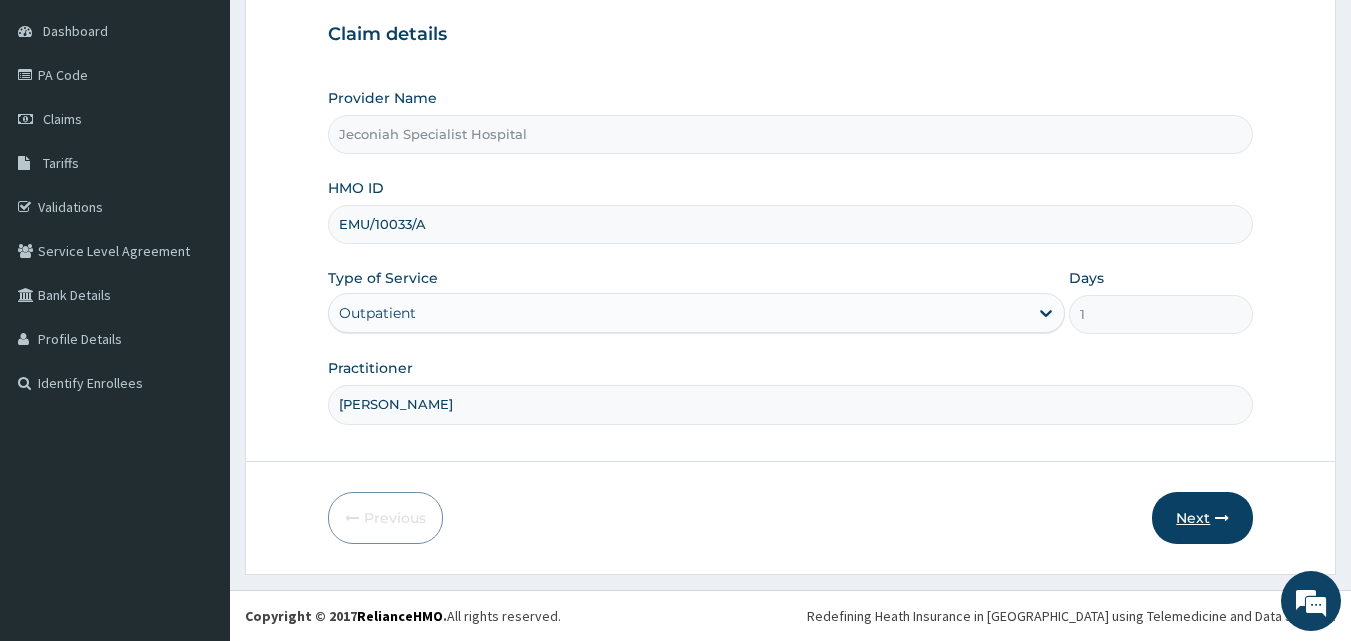click on "Next" at bounding box center [1202, 518] 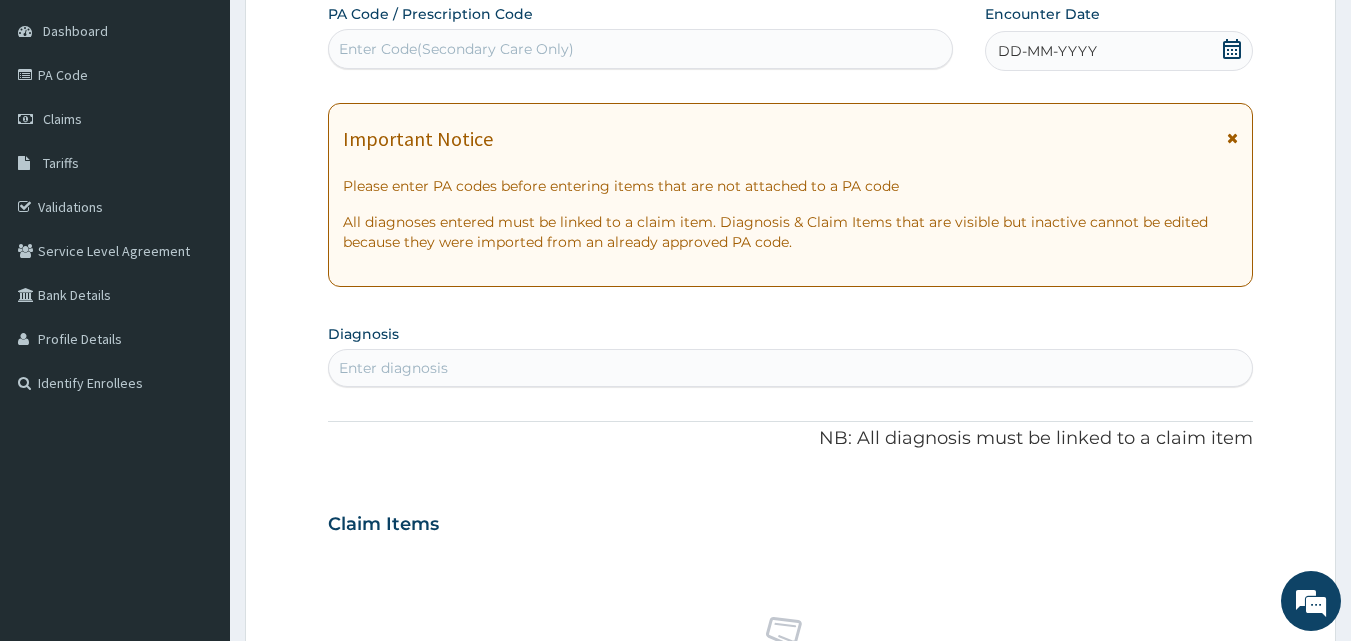 click 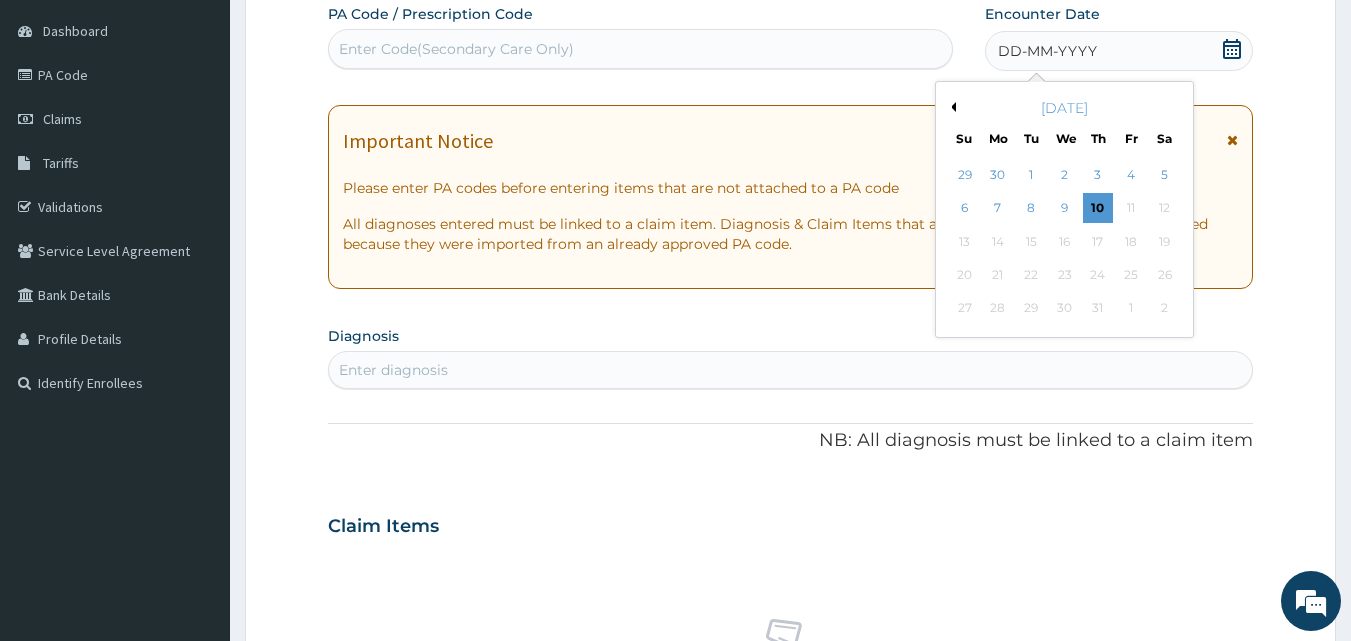 click on "Previous Month" at bounding box center (951, 107) 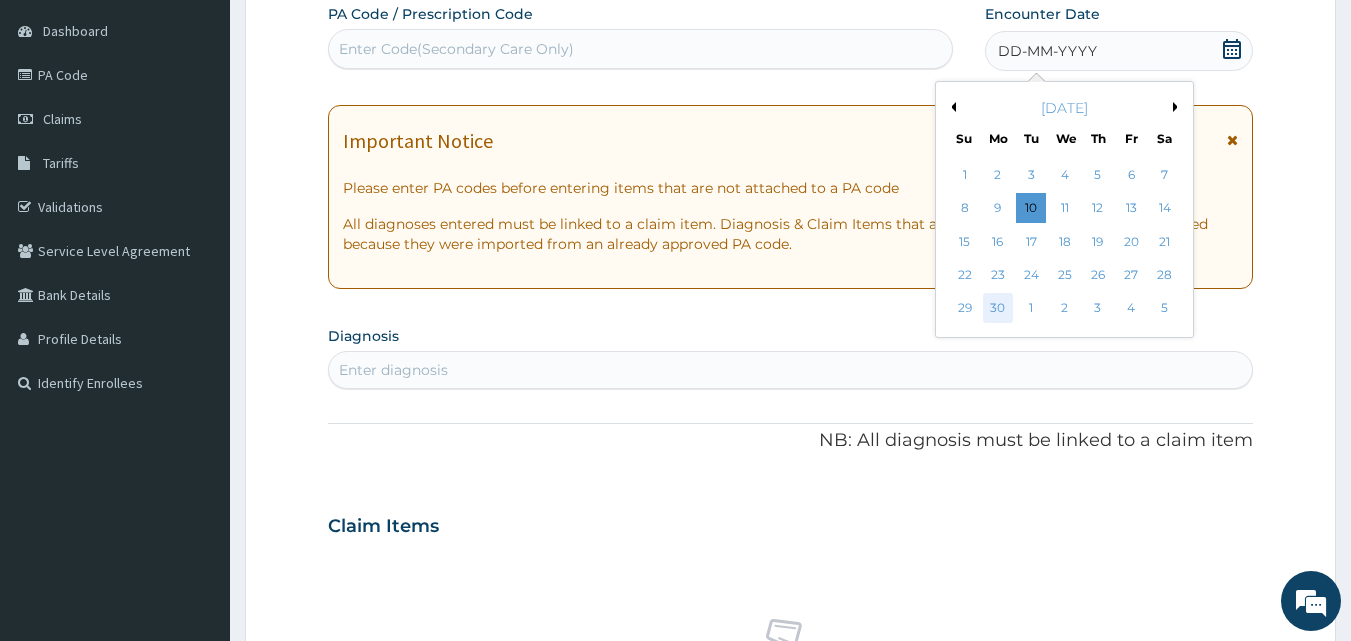 click on "30" at bounding box center [998, 309] 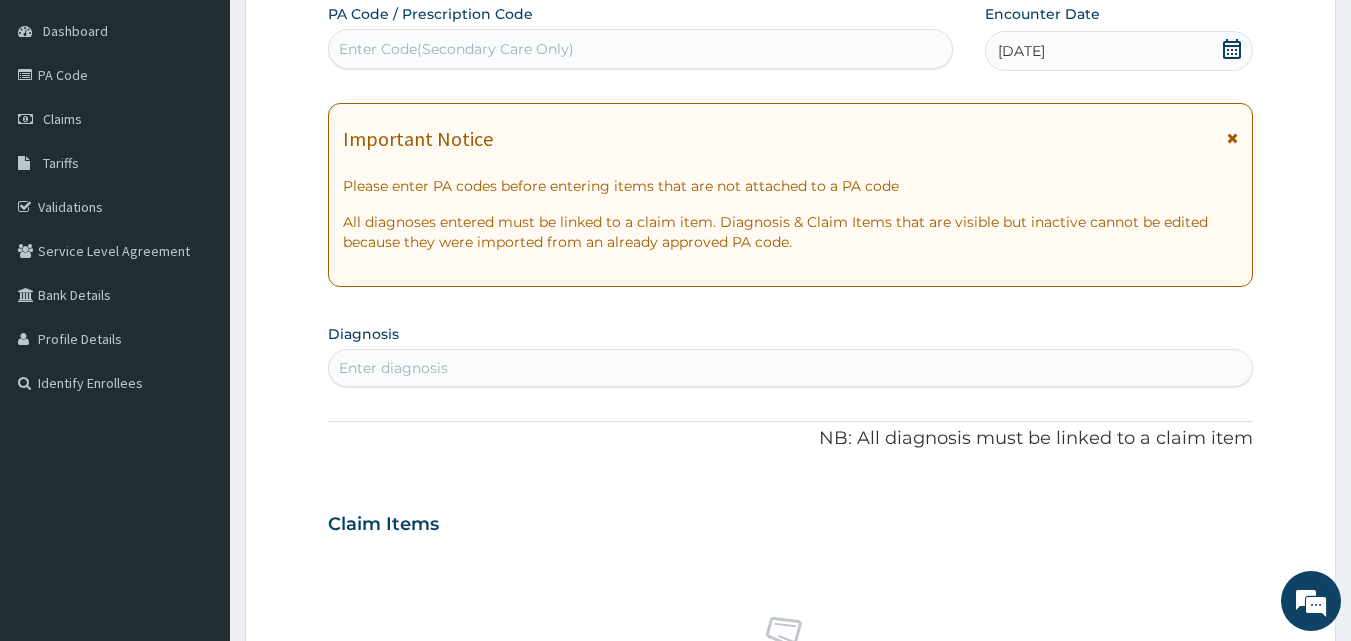 click on "Enter diagnosis" at bounding box center [393, 368] 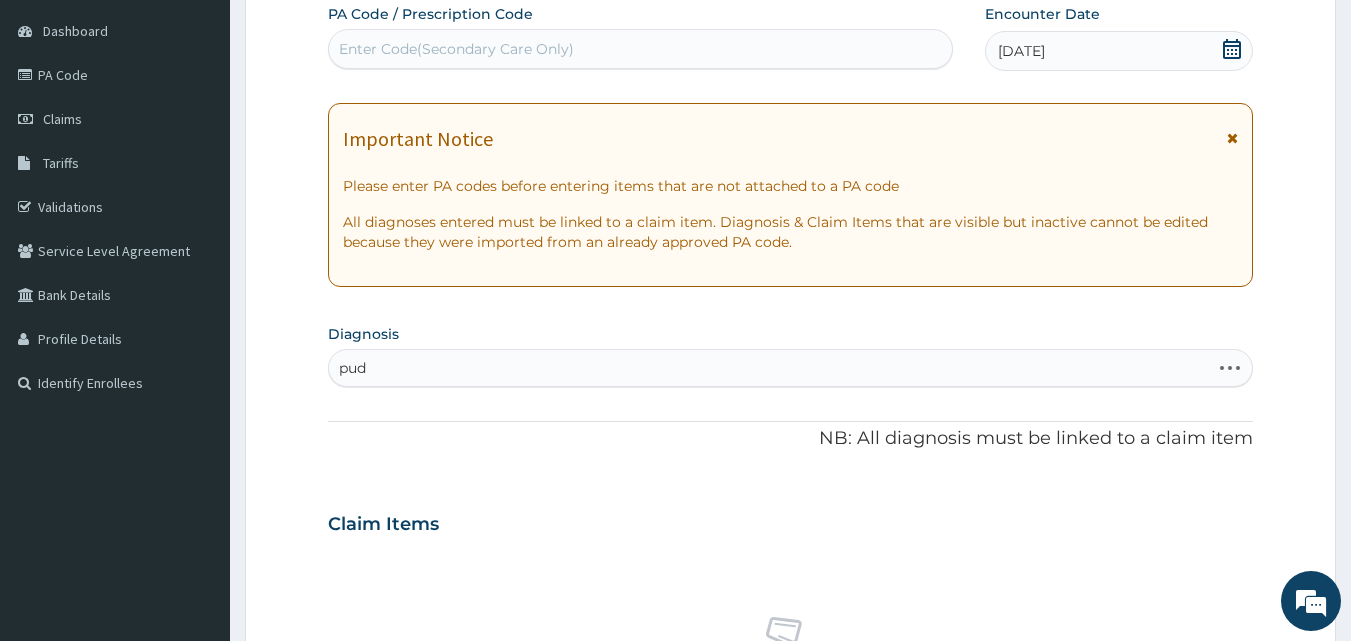 type on "pud" 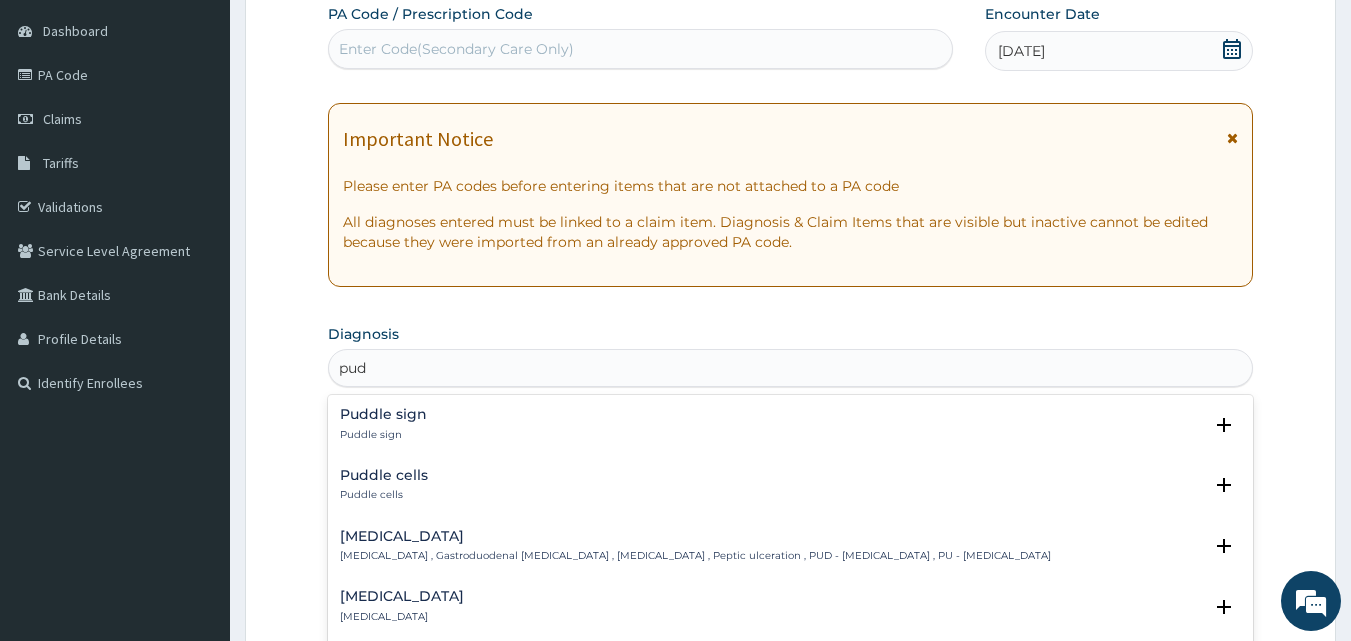 click on "Peptic ulcer Peptic ulcer , Gastroduodenal ulcer , Peptic ulcer disease , Peptic ulceration , PUD - Peptic ulcer disease , PU - Peptic ulcer Select Status Query Query covers suspected (?), Keep in view (kiv), Ruled out (r/o) Confirmed" at bounding box center (791, 551) 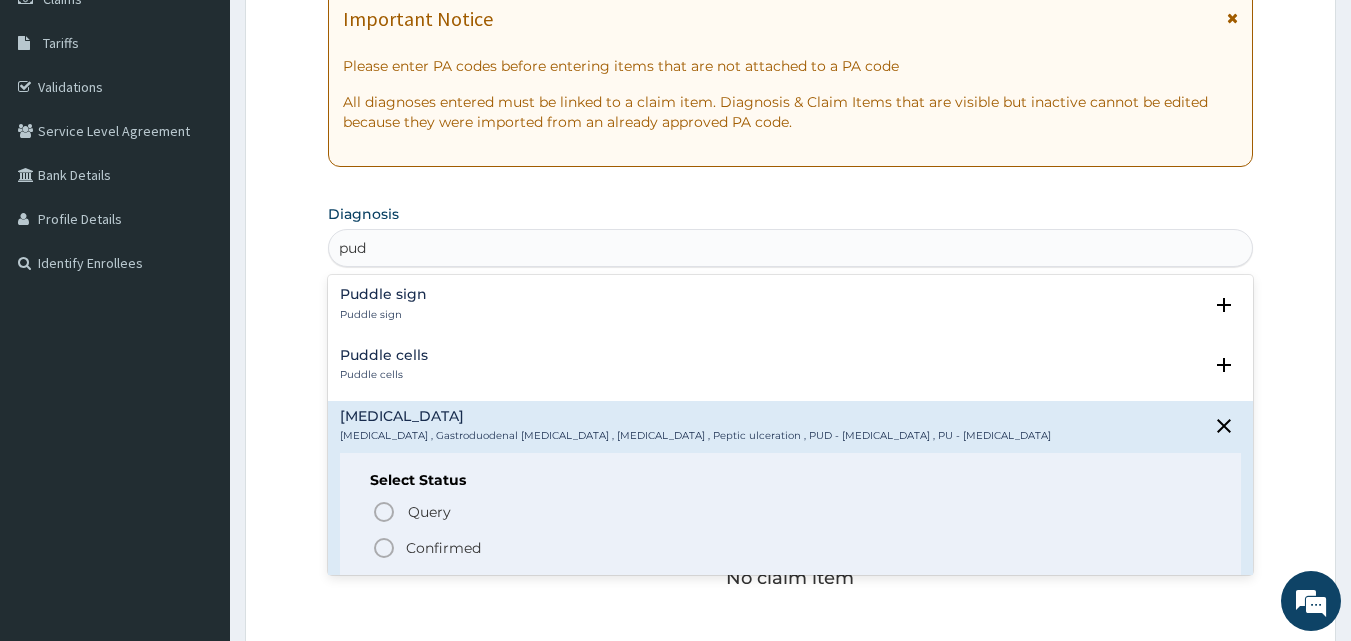 scroll, scrollTop: 347, scrollLeft: 0, axis: vertical 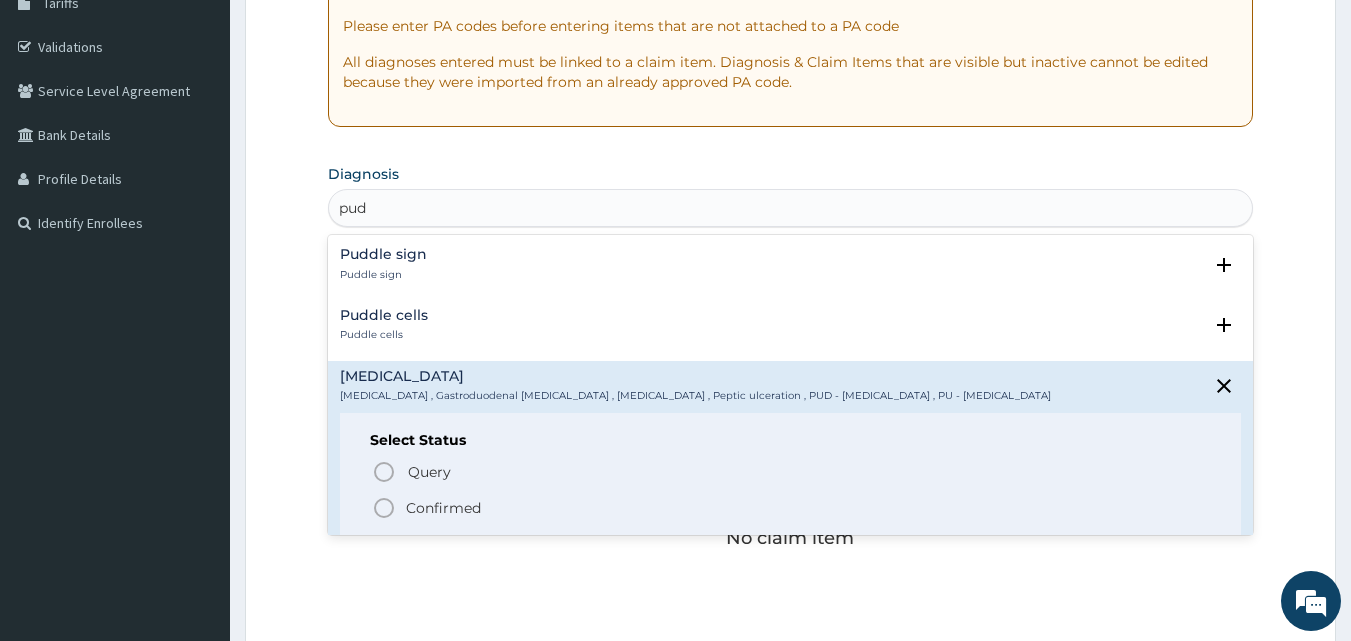 click 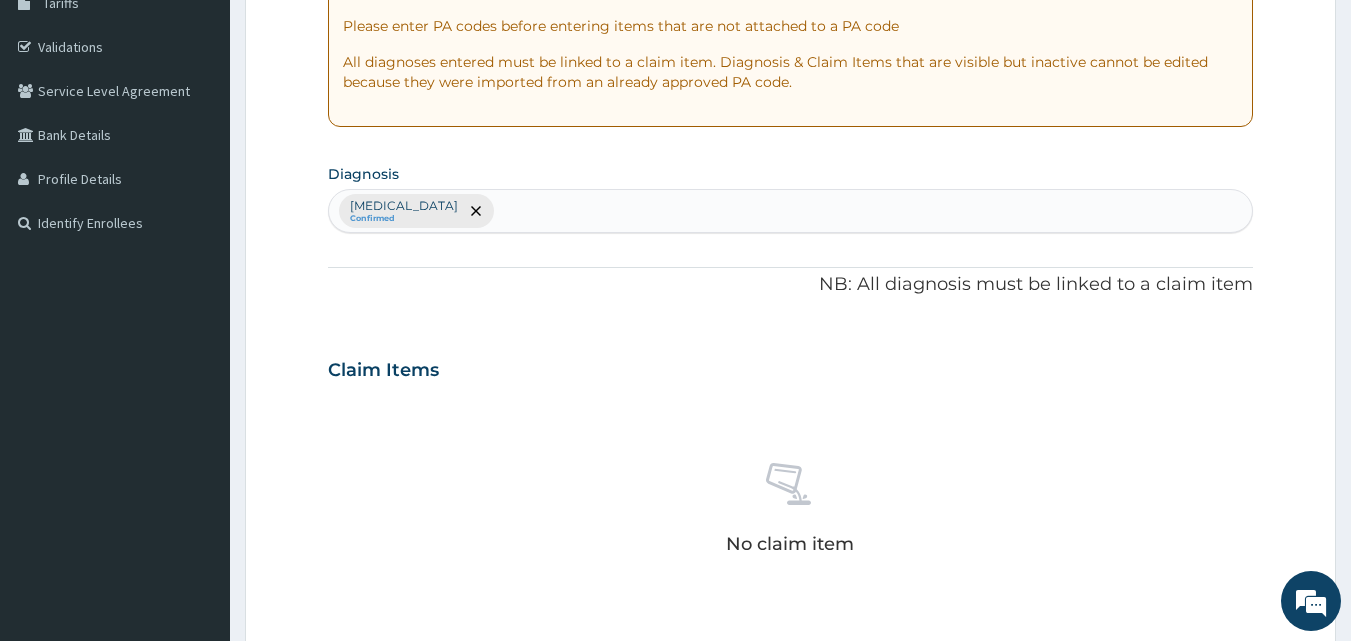 click on "No claim item" at bounding box center [791, 512] 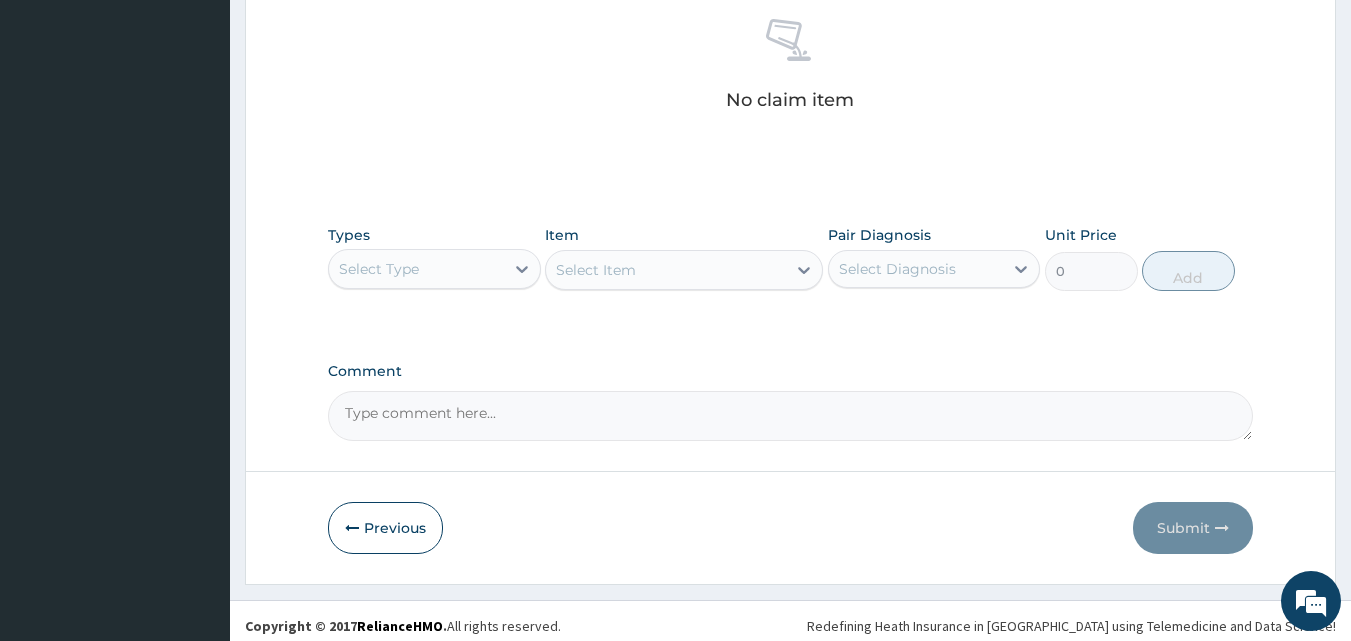 scroll, scrollTop: 801, scrollLeft: 0, axis: vertical 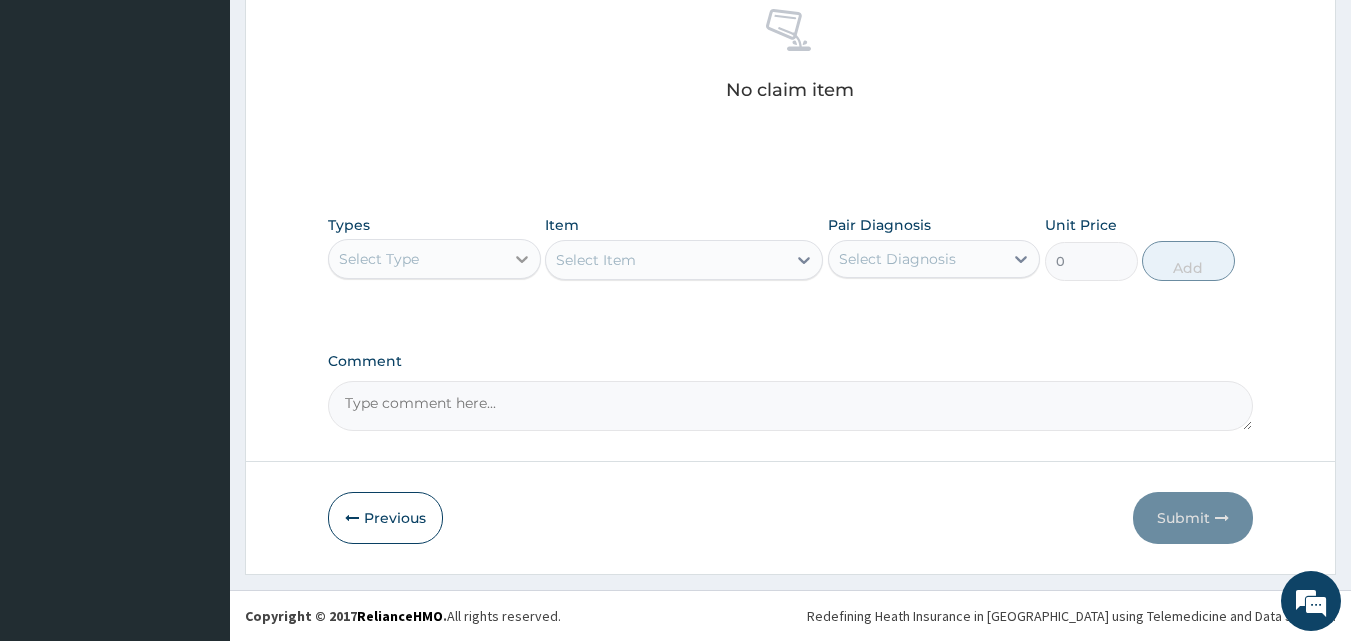 click at bounding box center [522, 259] 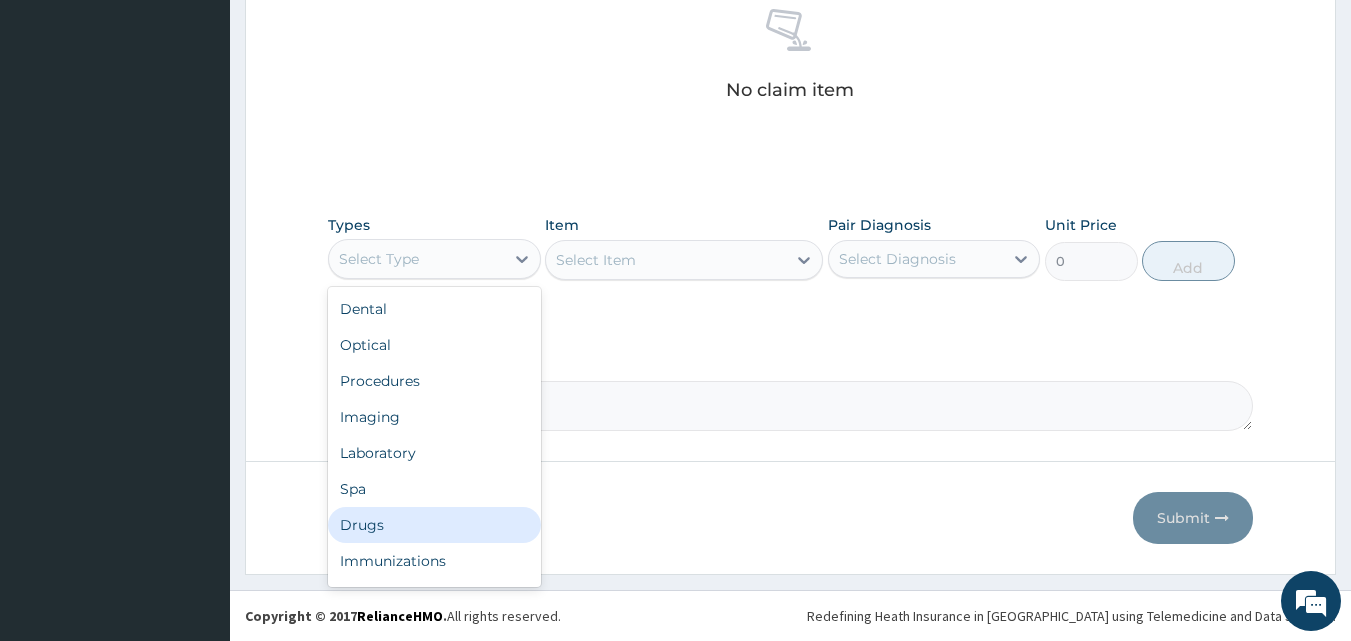 click on "Drugs" at bounding box center [434, 525] 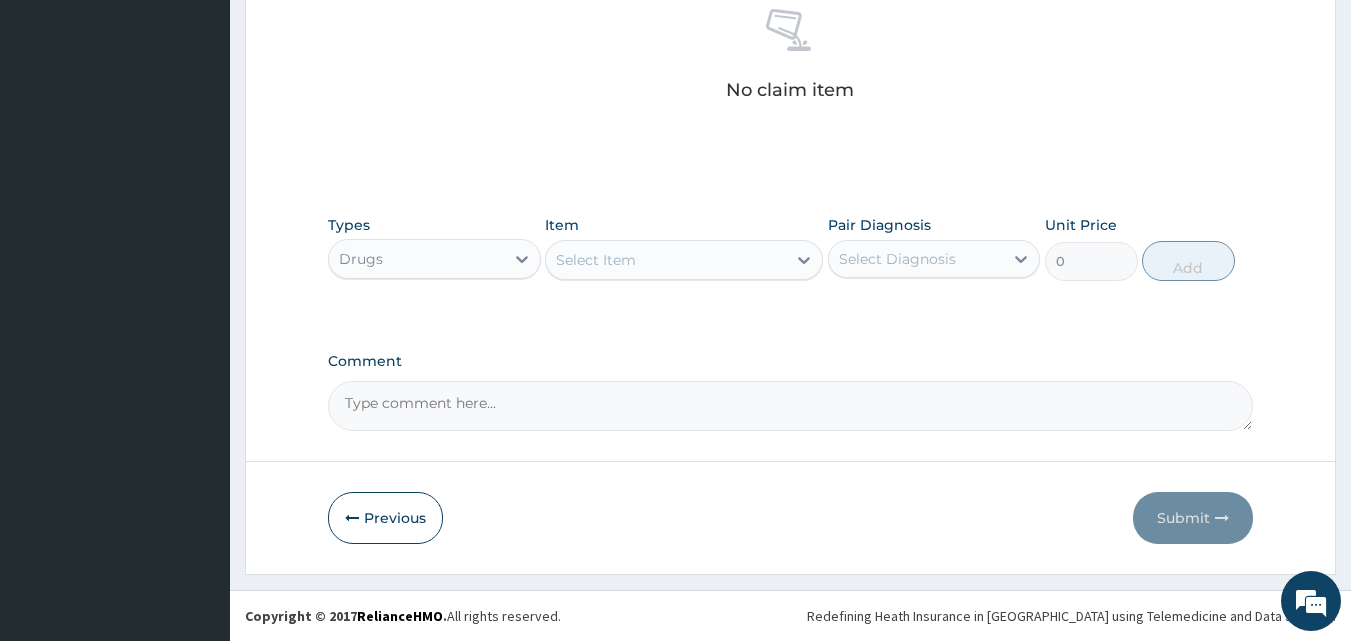 click on "Select Item" at bounding box center [596, 260] 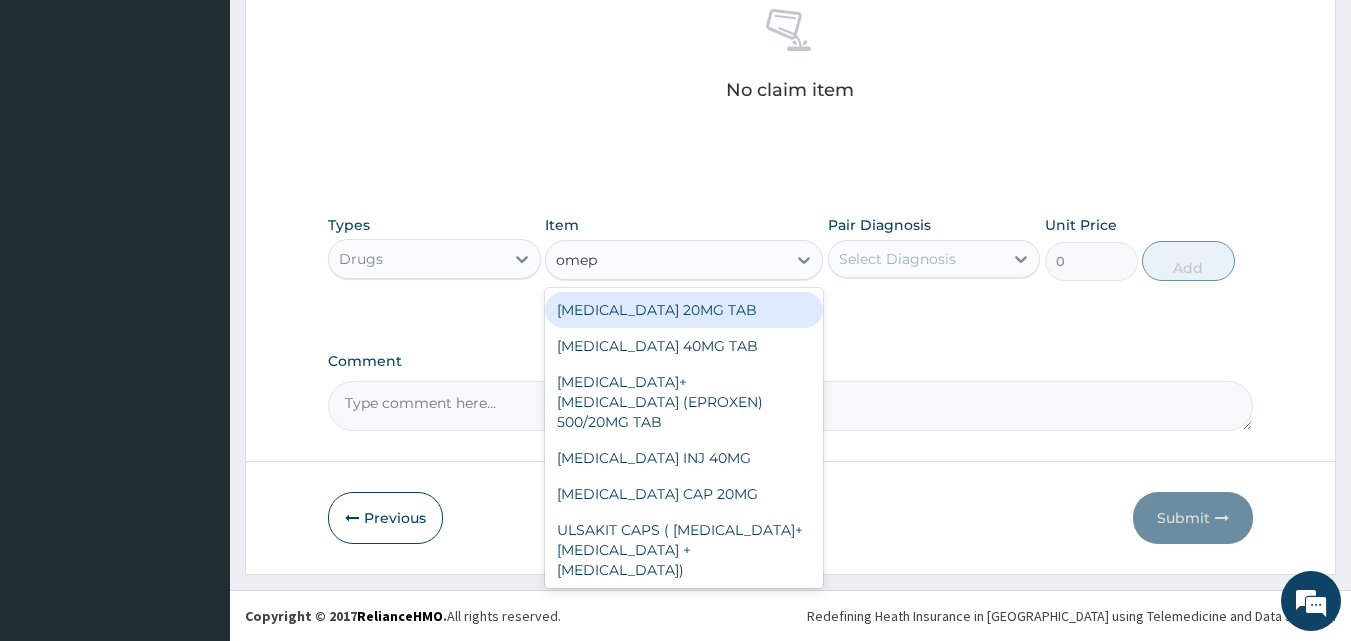 type on "omepr" 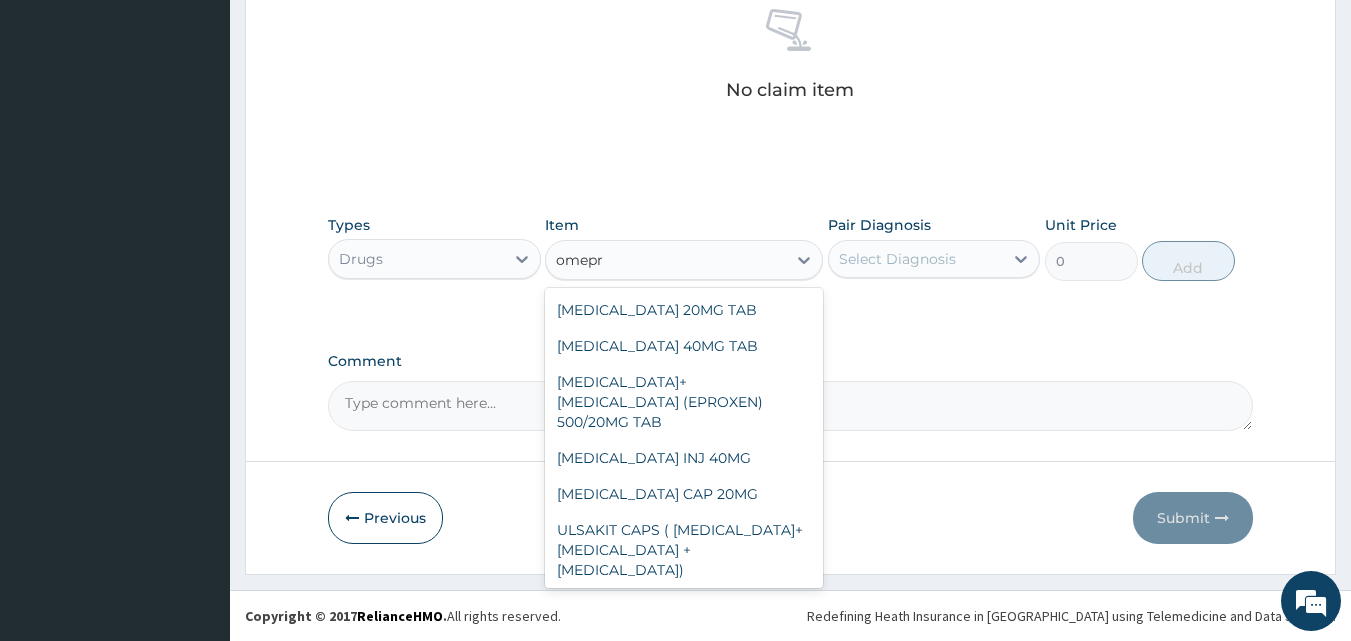 click on "Omeprazol tab" at bounding box center (684, 606) 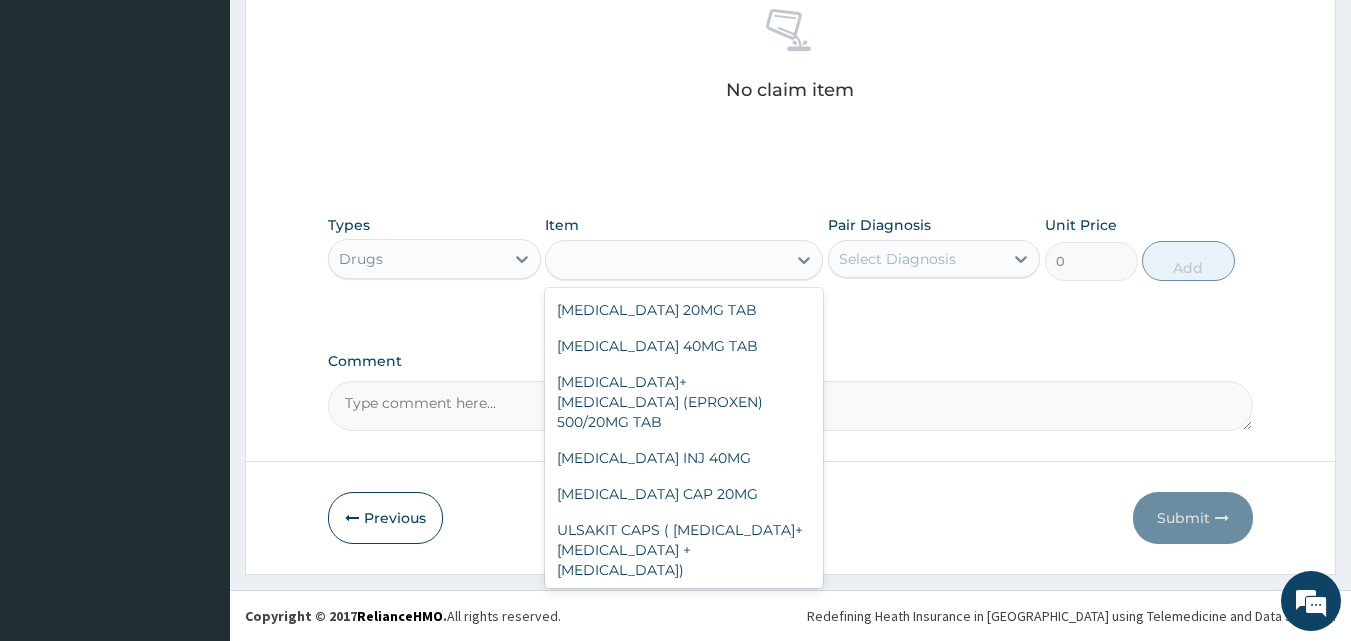 type on "150" 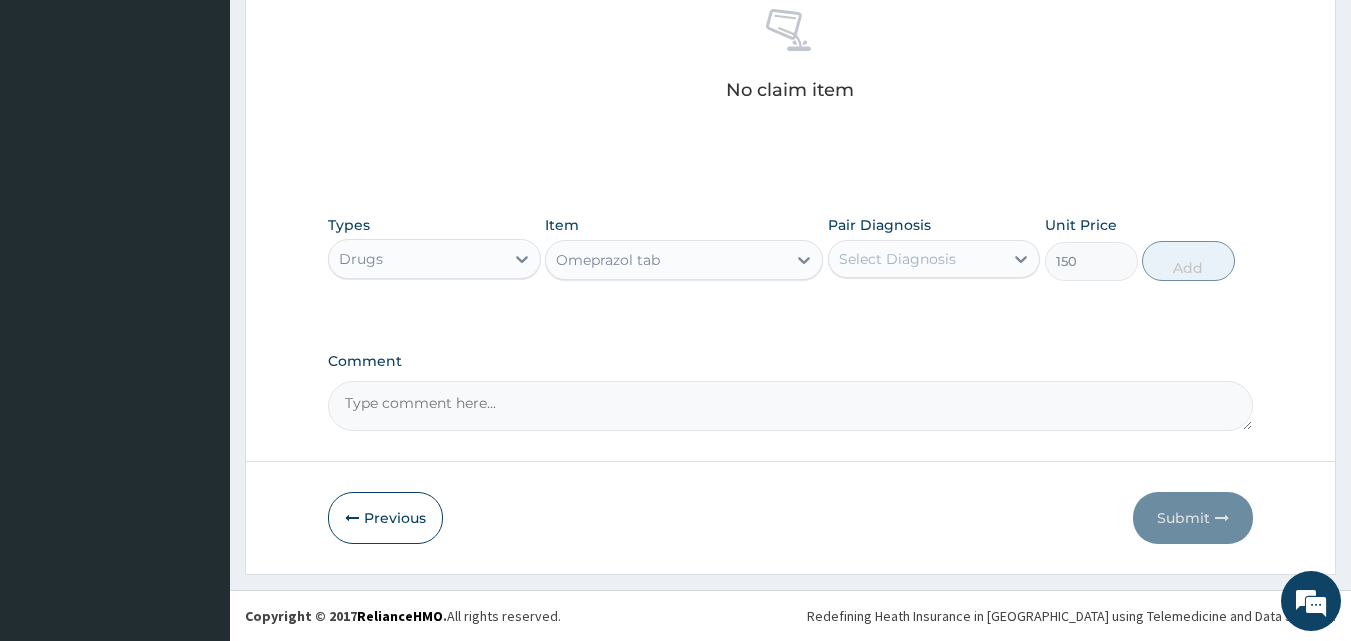 click on "Select Diagnosis" at bounding box center (897, 259) 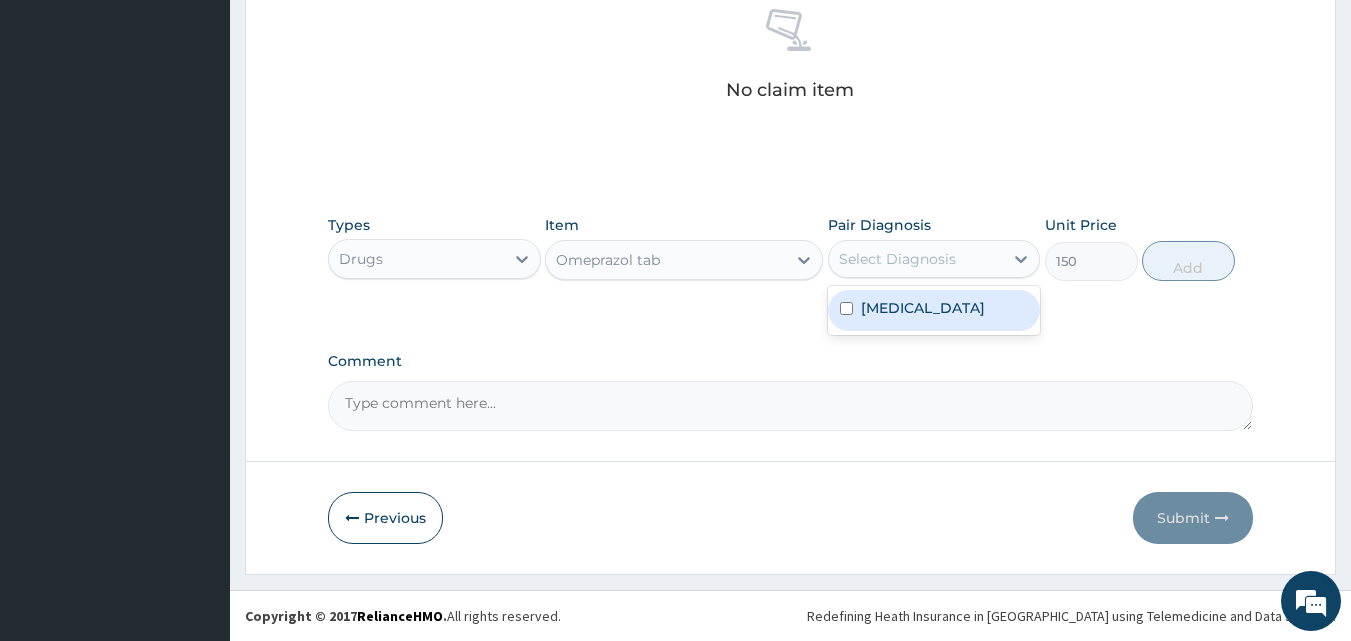 click on "Peptic ulcer" at bounding box center (923, 308) 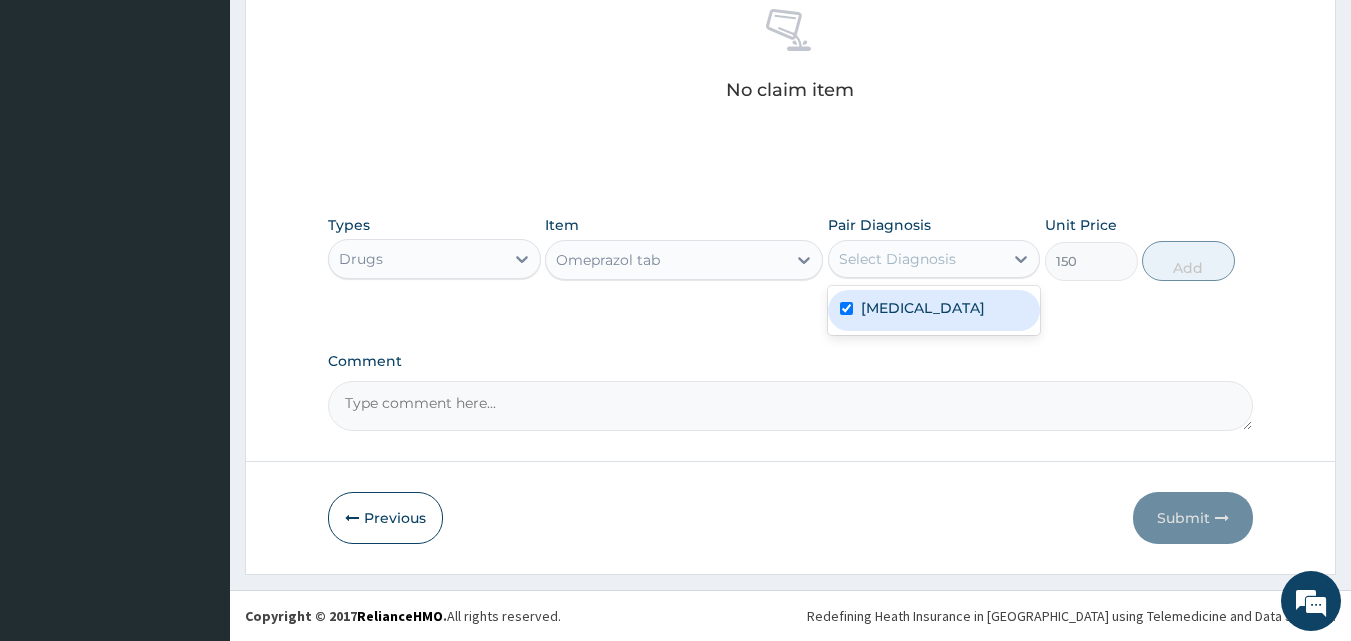 checkbox on "true" 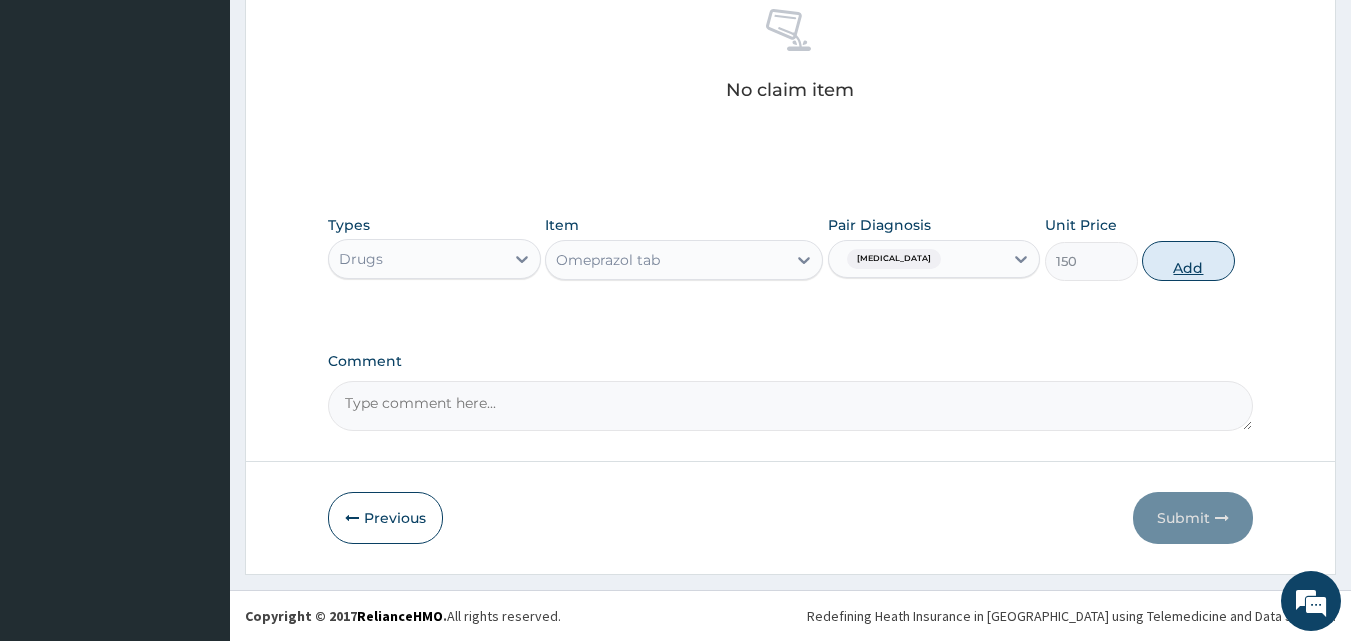 click on "Add" at bounding box center [1188, 261] 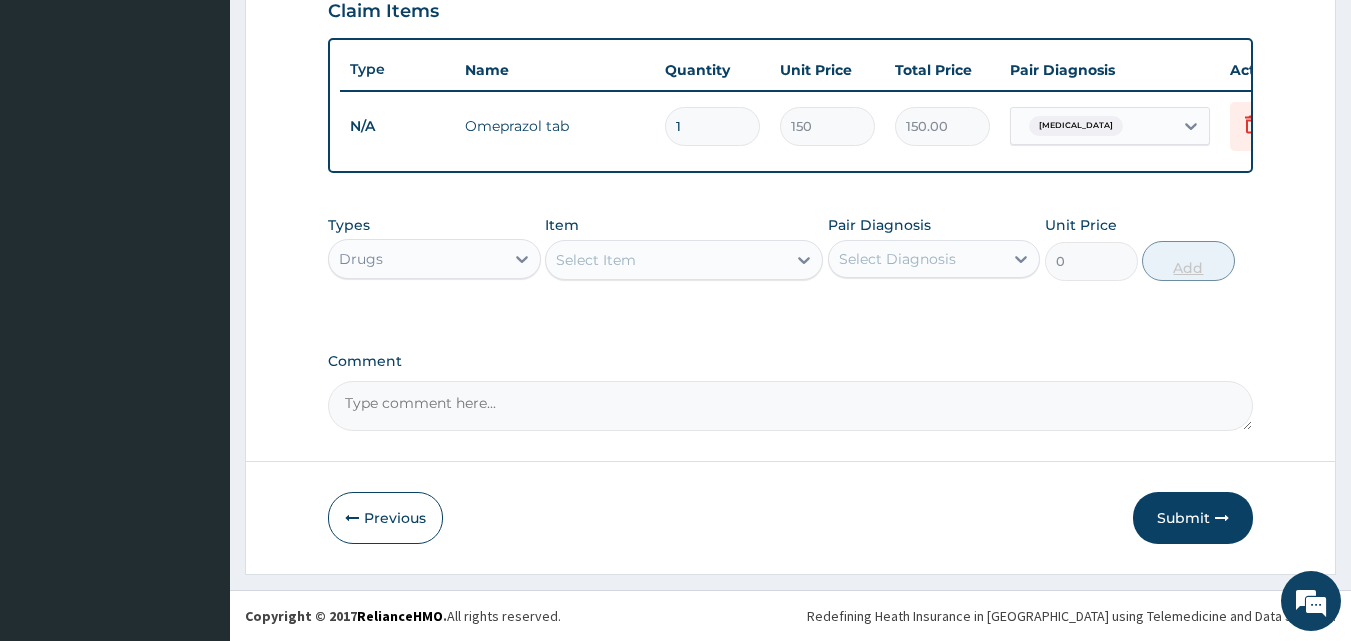 scroll, scrollTop: 721, scrollLeft: 0, axis: vertical 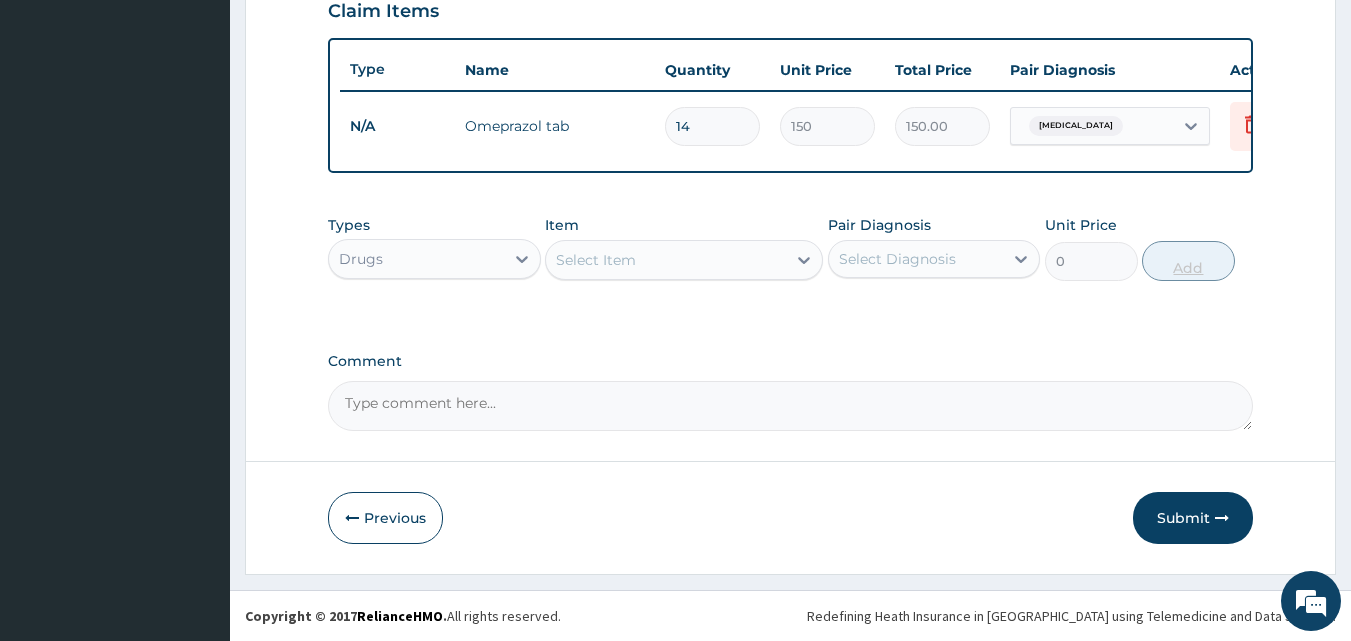 type on "2100.00" 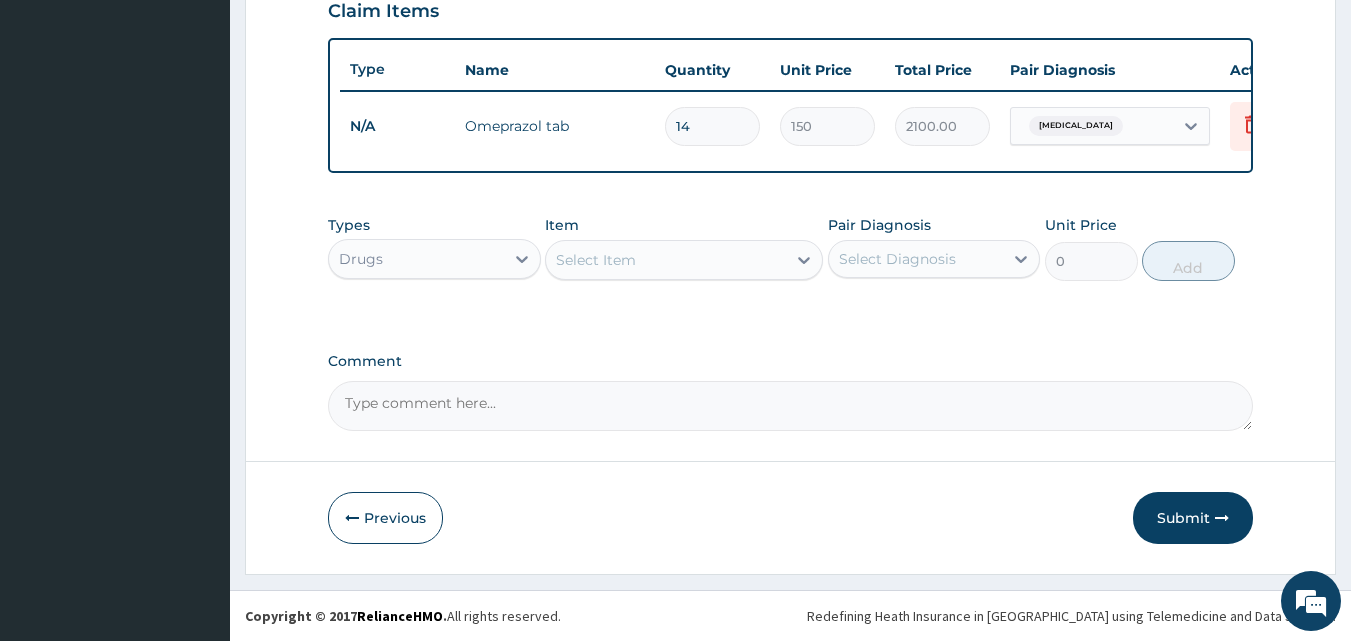 type on "14" 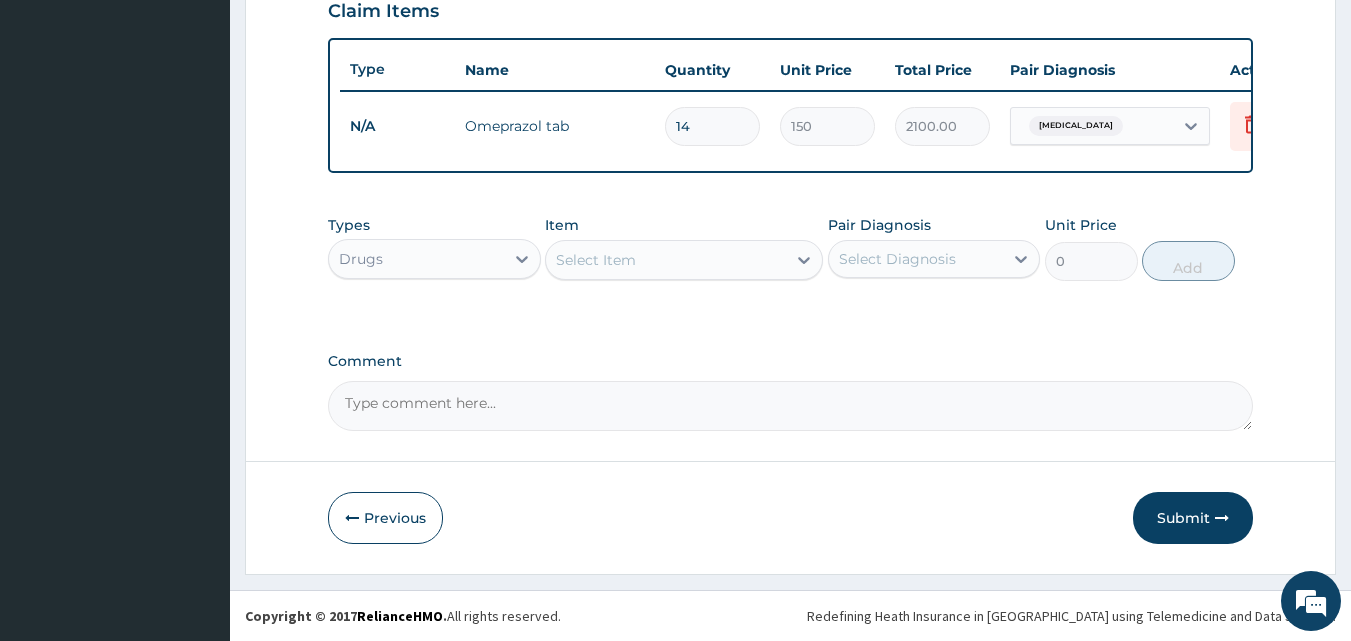 click on "Select Item" at bounding box center [596, 260] 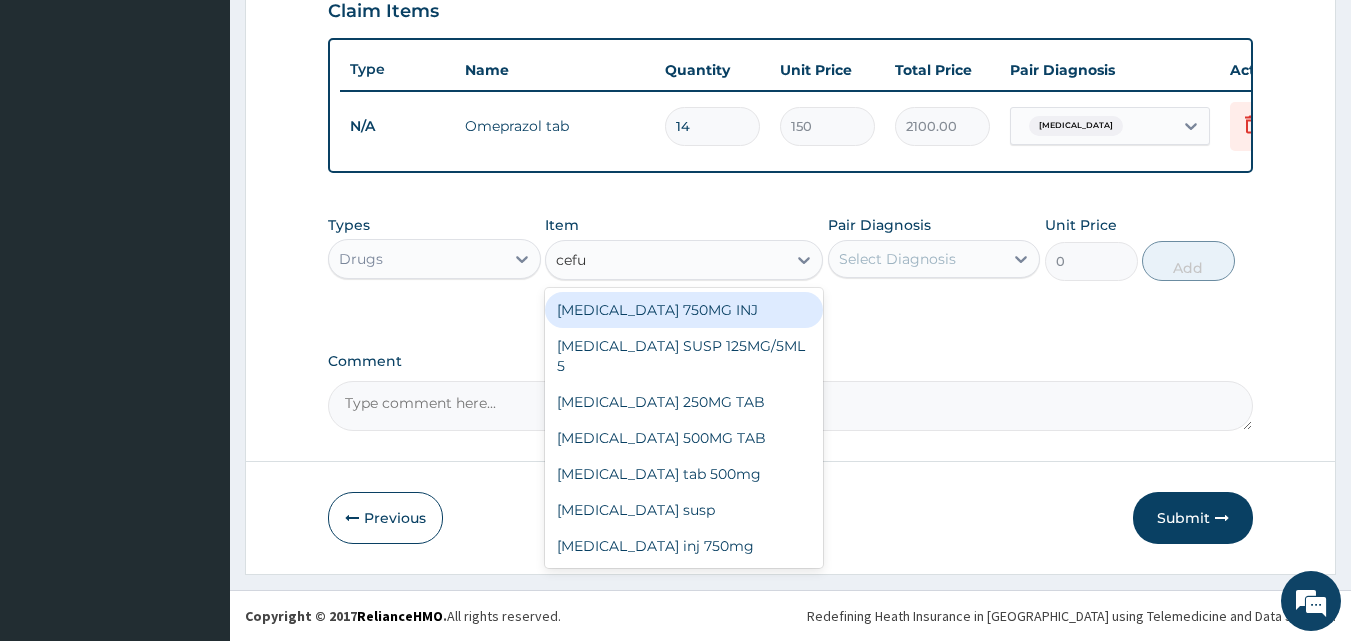 type on "cefur" 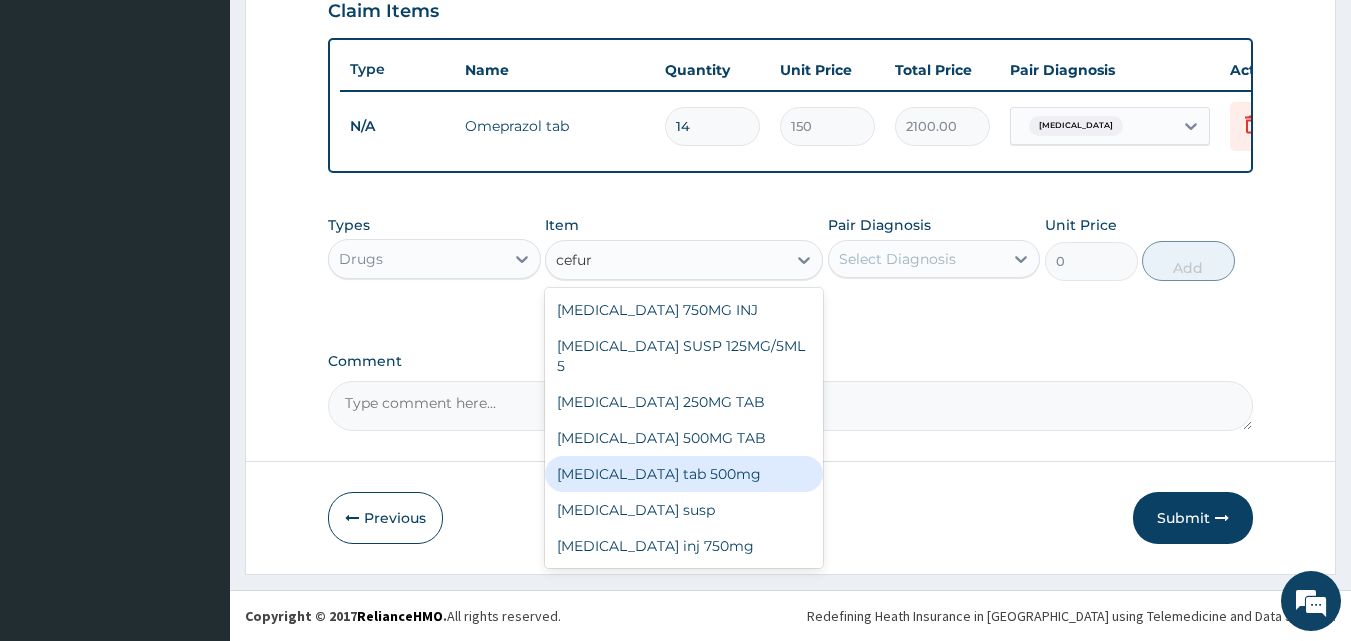 click on "Cefuroxime tab 500mg" at bounding box center [684, 474] 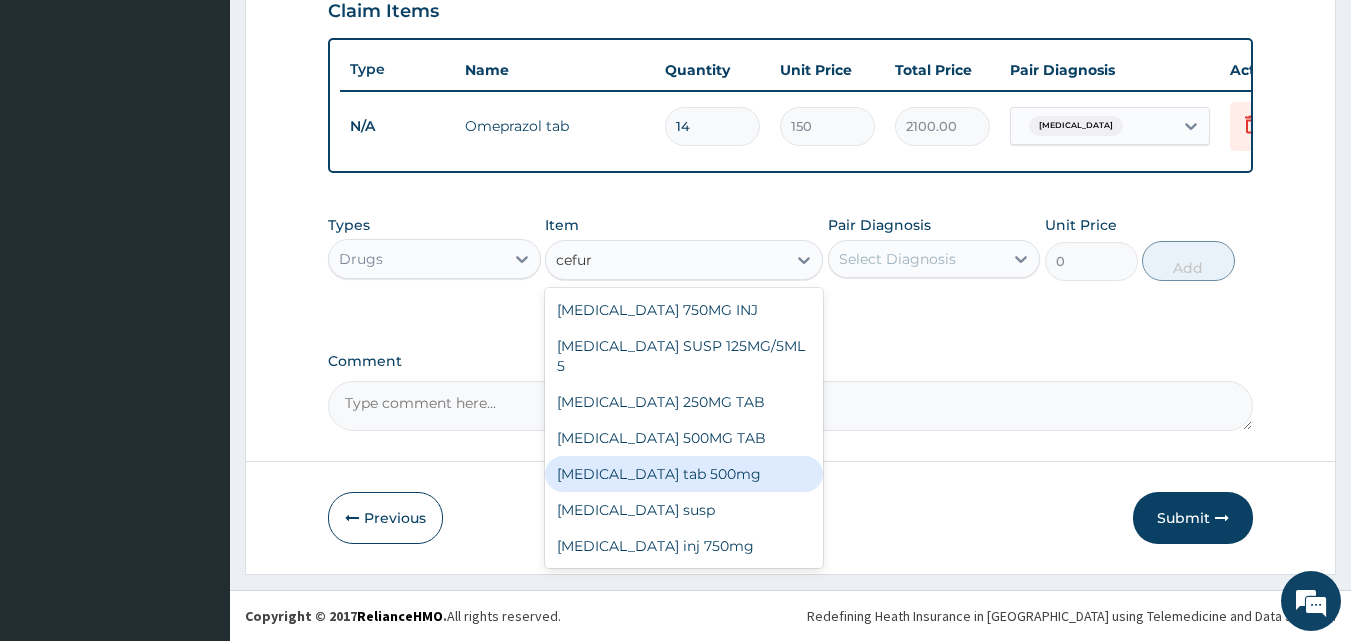 type 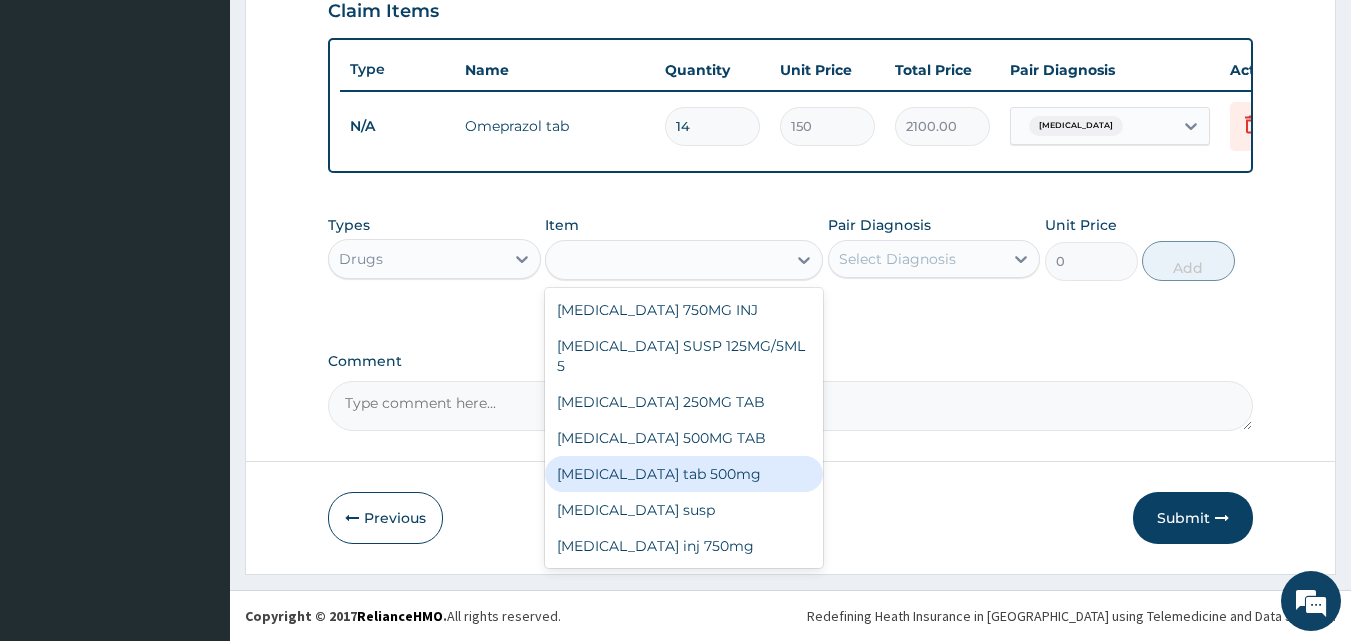 type on "650" 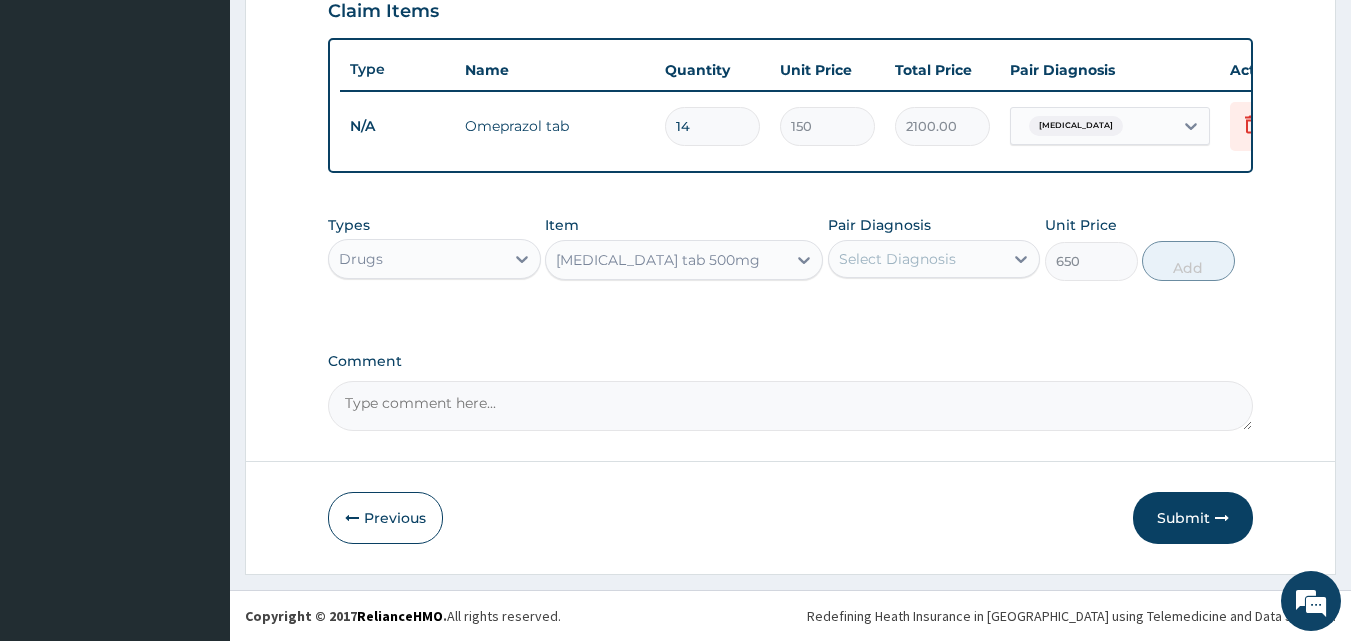 click on "PA Code / Prescription Code Enter Code(Secondary Care Only) Encounter Date 30-06-2025 Important Notice Please enter PA codes before entering items that are not attached to a PA code   All diagnoses entered must be linked to a claim item. Diagnosis & Claim Items that are visible but inactive cannot be edited because they were imported from an already approved PA code. Diagnosis Peptic ulcer Confirmed NB: All diagnosis must be linked to a claim item Claim Items Type Name Quantity Unit Price Total Price Pair Diagnosis Actions N/A Omeprazol tab 14 150 2100.00 Peptic ulcer Delete Types Drugs Item Cefuroxime tab 500mg Pair Diagnosis Select Diagnosis Unit Price 650 Add Comment" at bounding box center (791, -42) 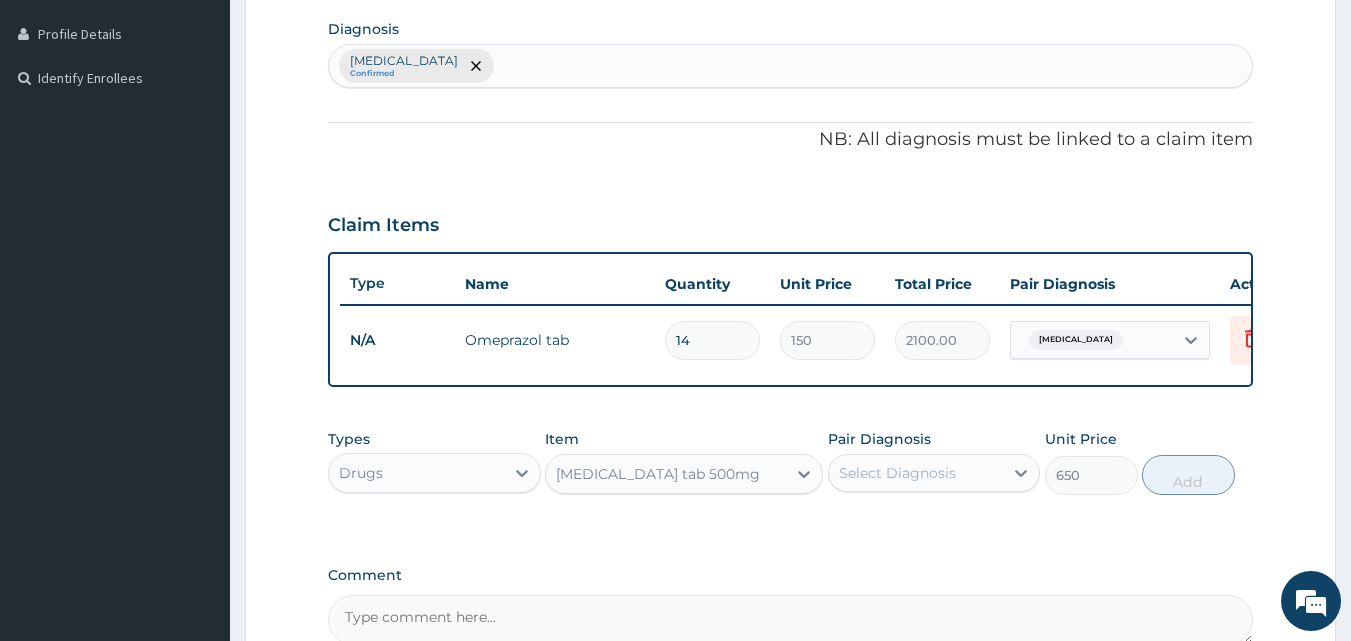 scroll, scrollTop: 481, scrollLeft: 0, axis: vertical 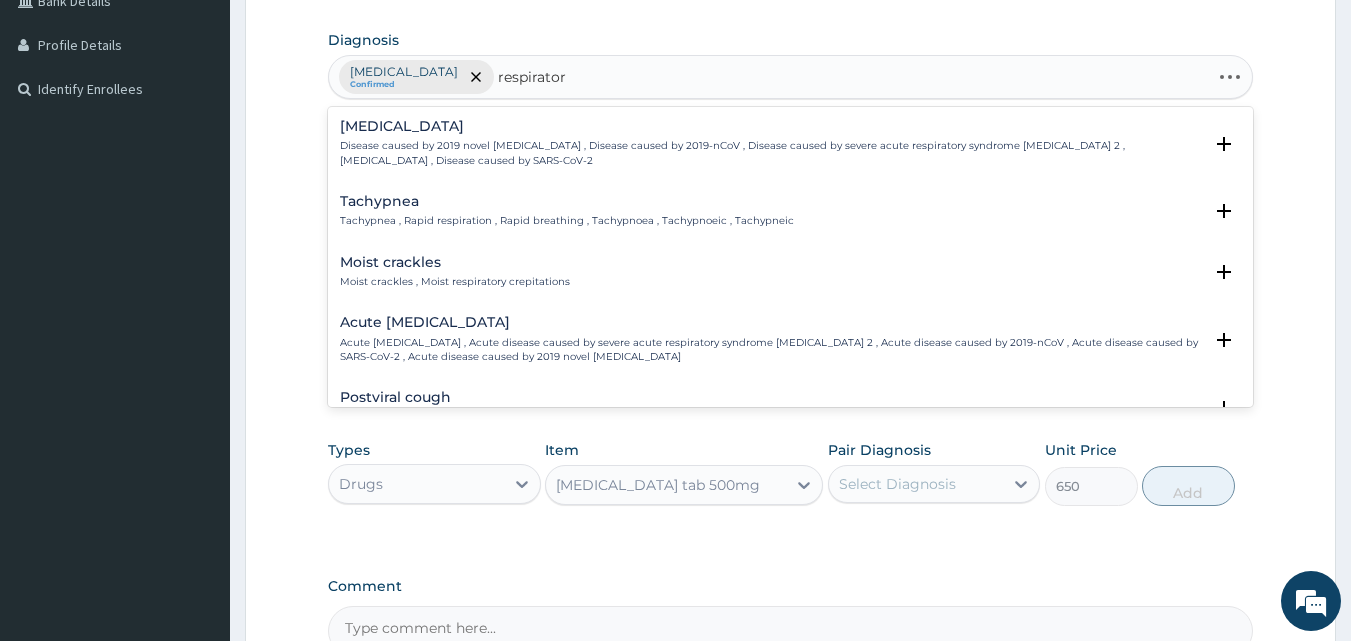 type on "respiratory" 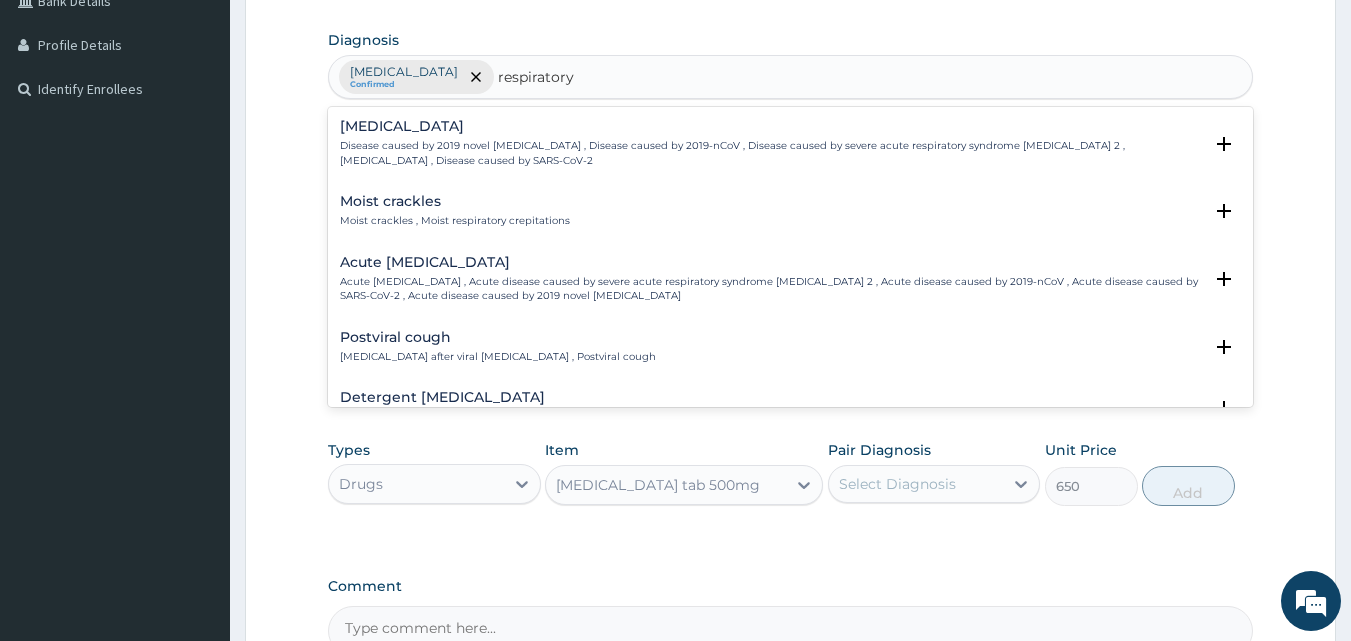 scroll, scrollTop: 280, scrollLeft: 0, axis: vertical 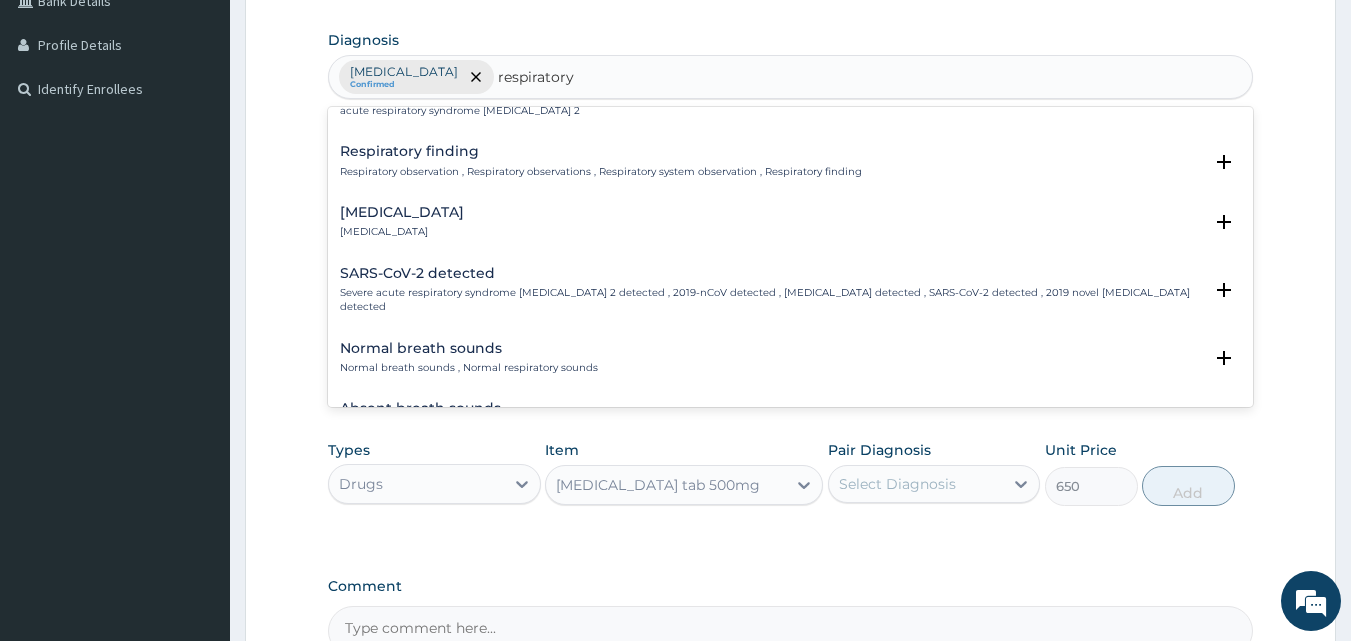 click on "Respiratory observation , Respiratory observations , Respiratory system observation , Respiratory finding" at bounding box center (601, 172) 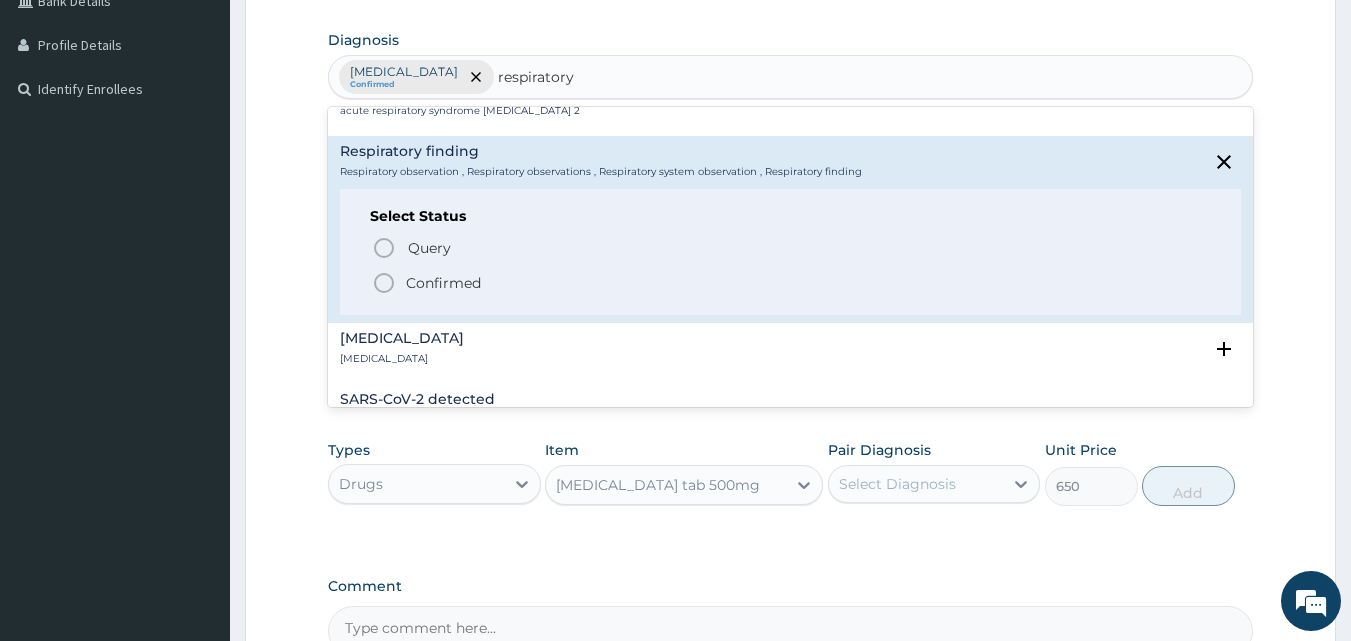 click on "Confirmed" at bounding box center (792, 283) 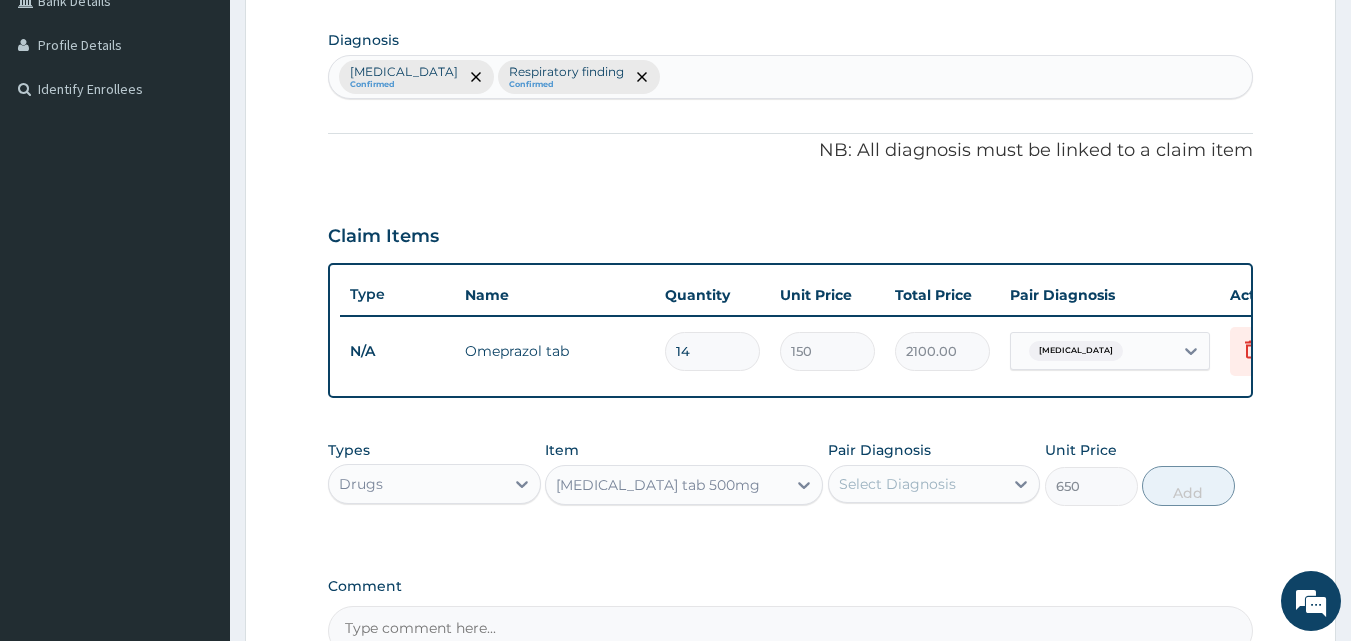 click on "Select Diagnosis" at bounding box center [897, 484] 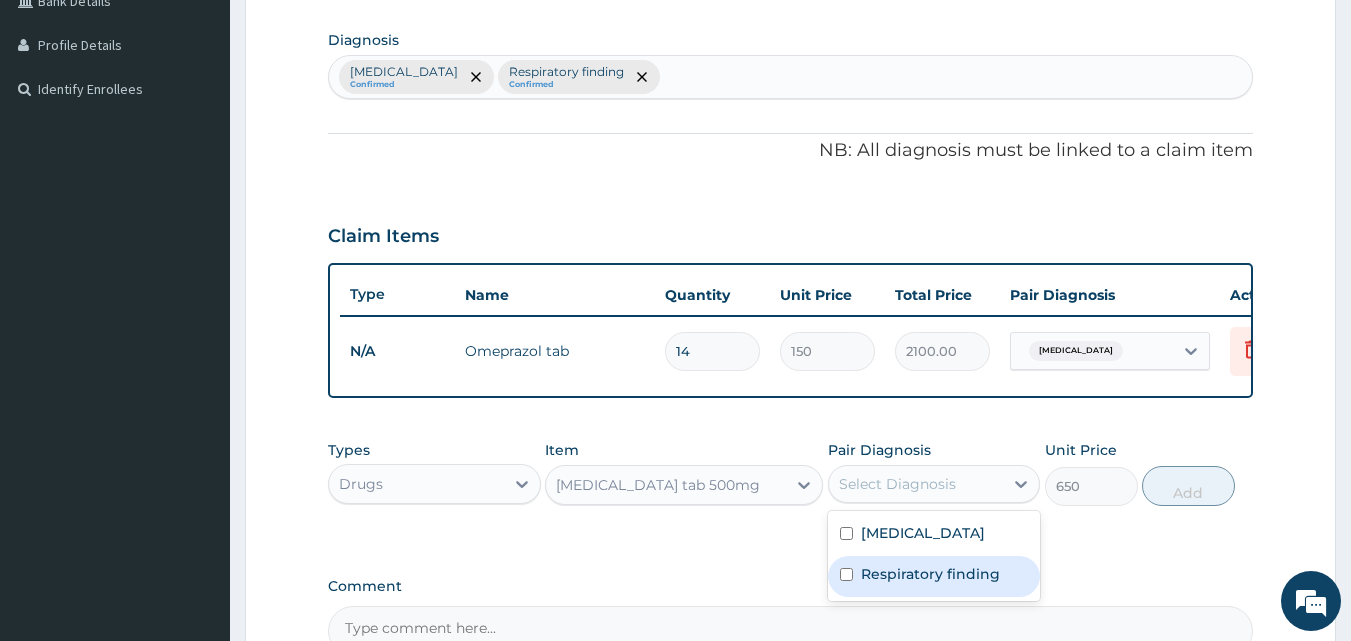 click on "Respiratory finding" at bounding box center [930, 574] 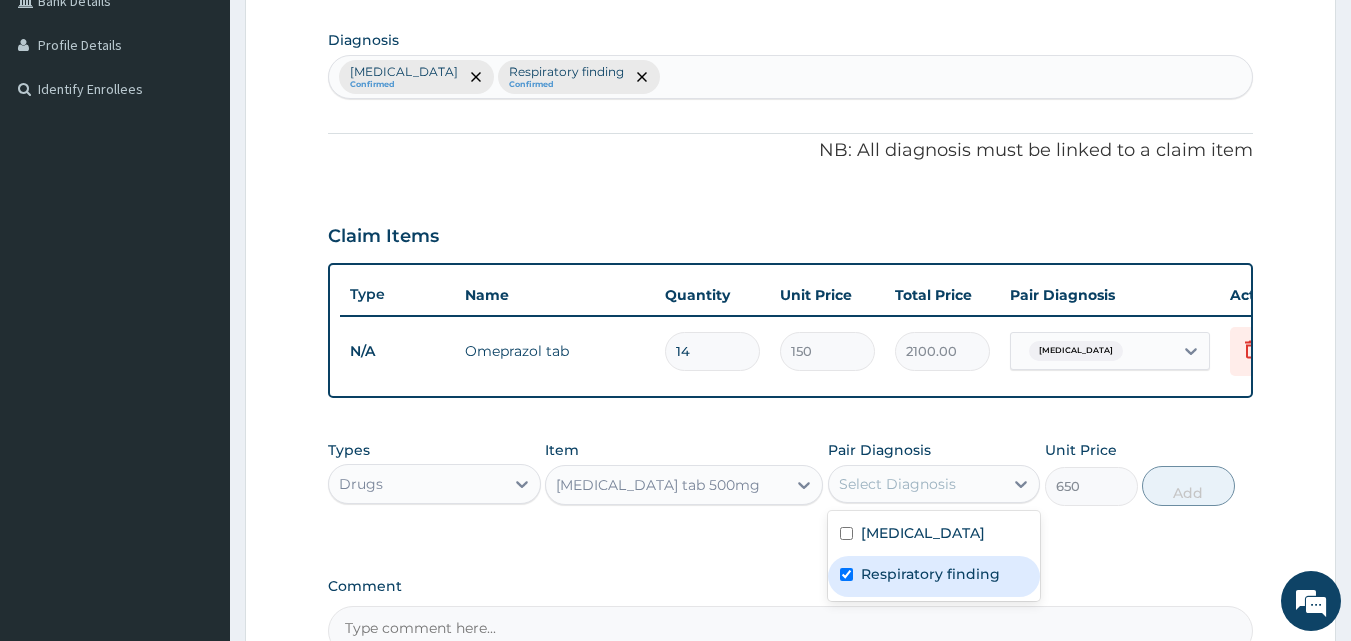 checkbox on "true" 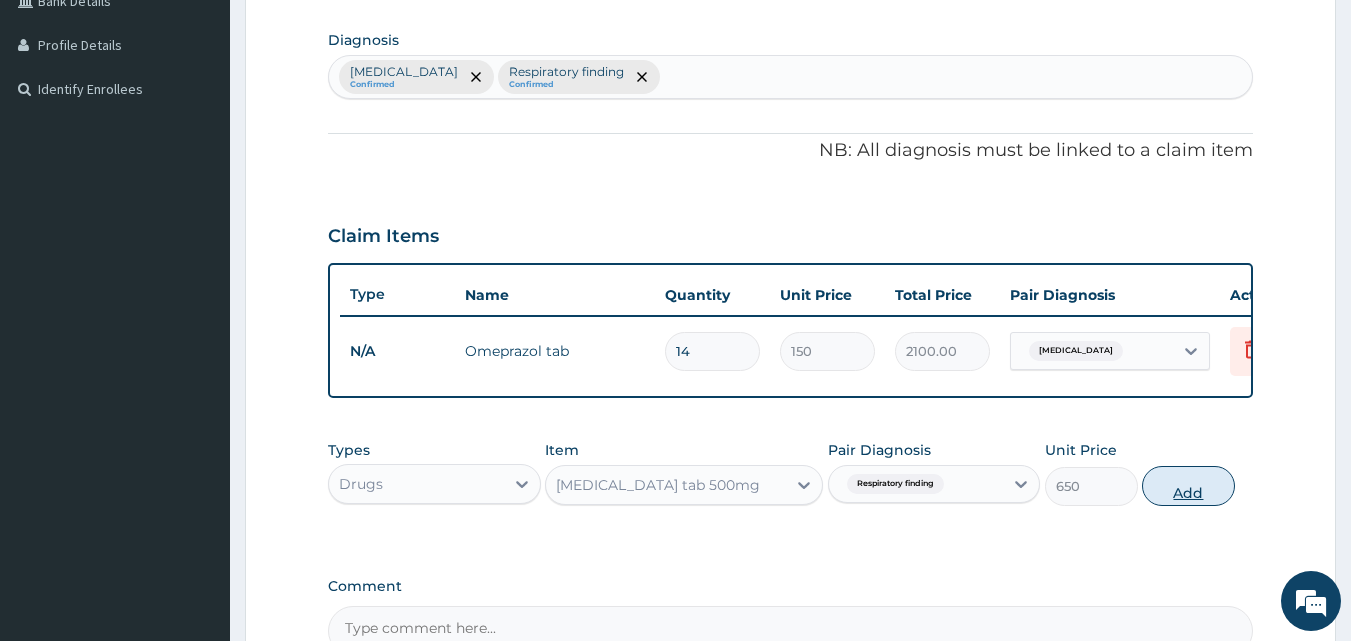 click on "Add" at bounding box center (1188, 486) 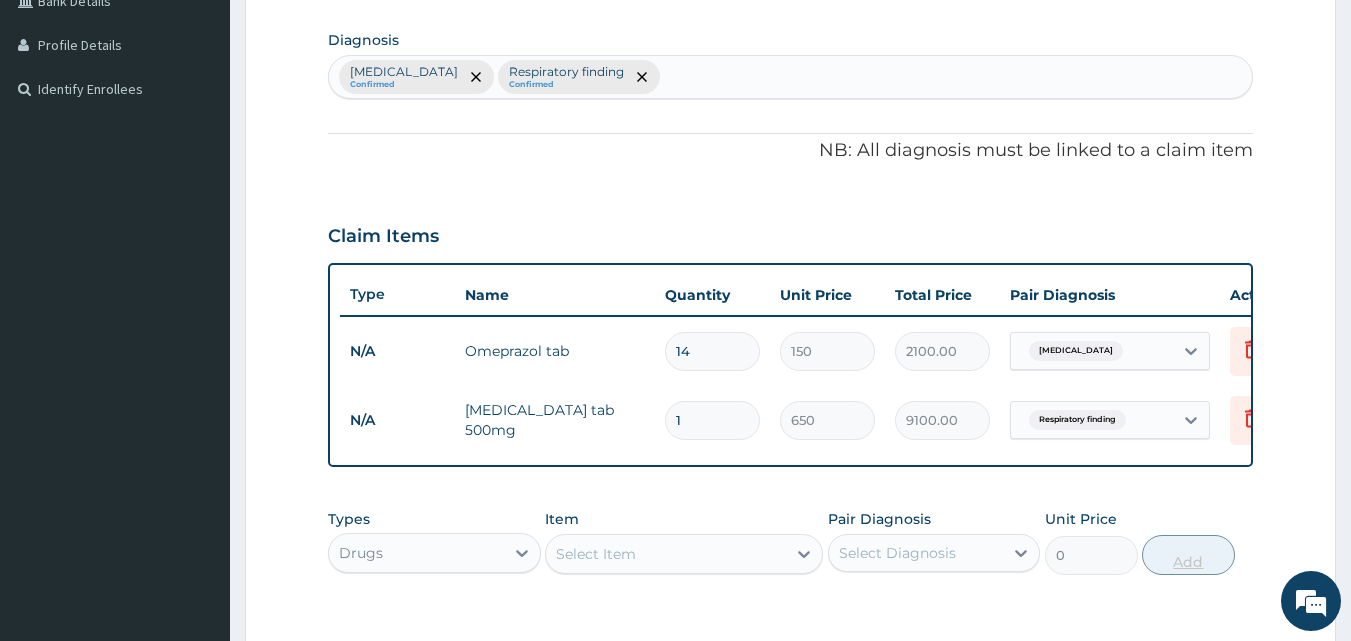 type on "14" 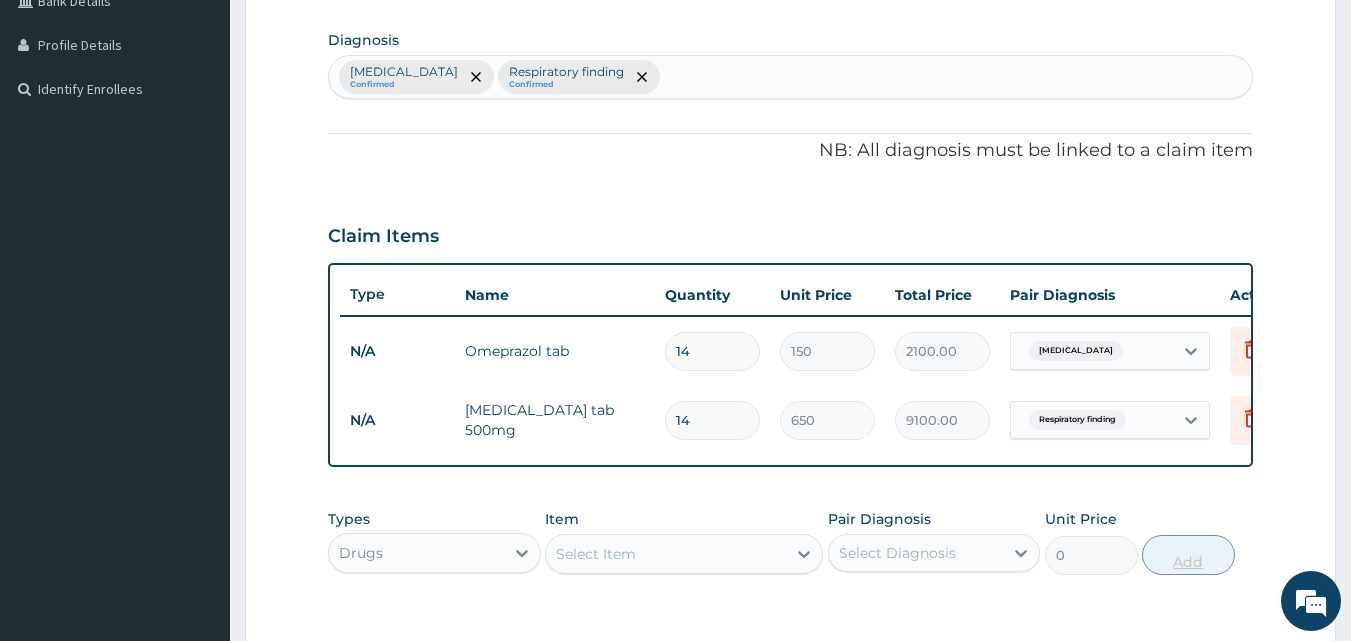 type on "9100.00" 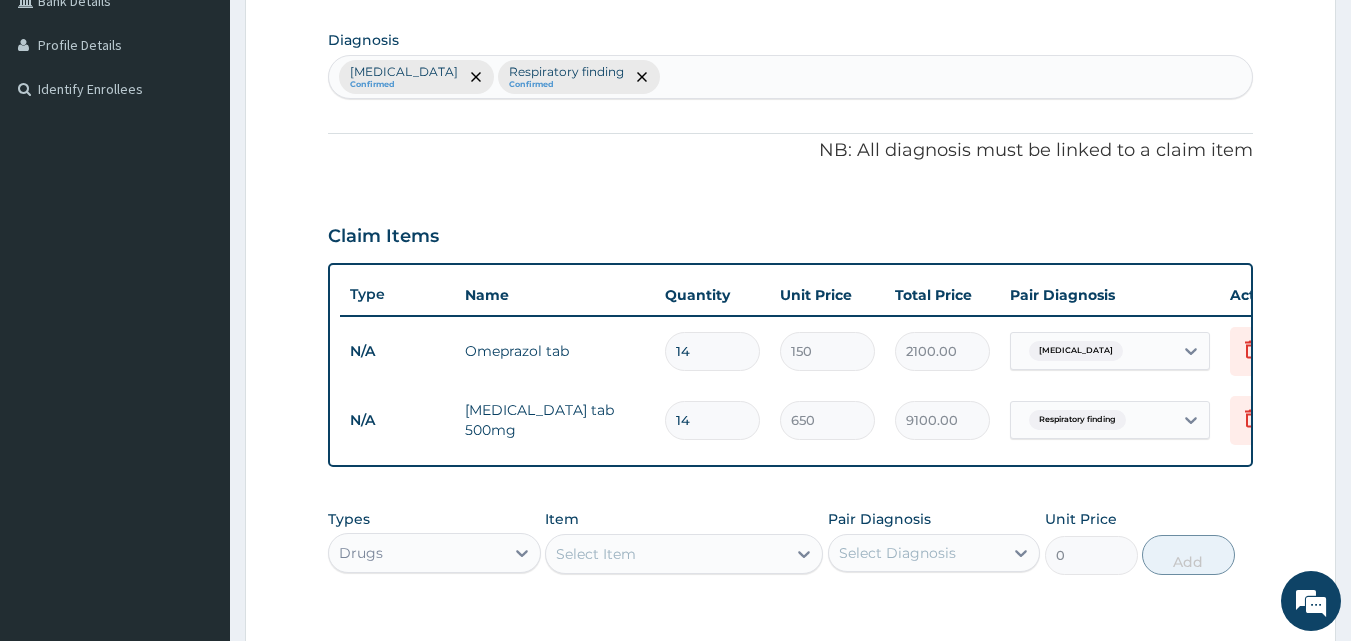 type on "14" 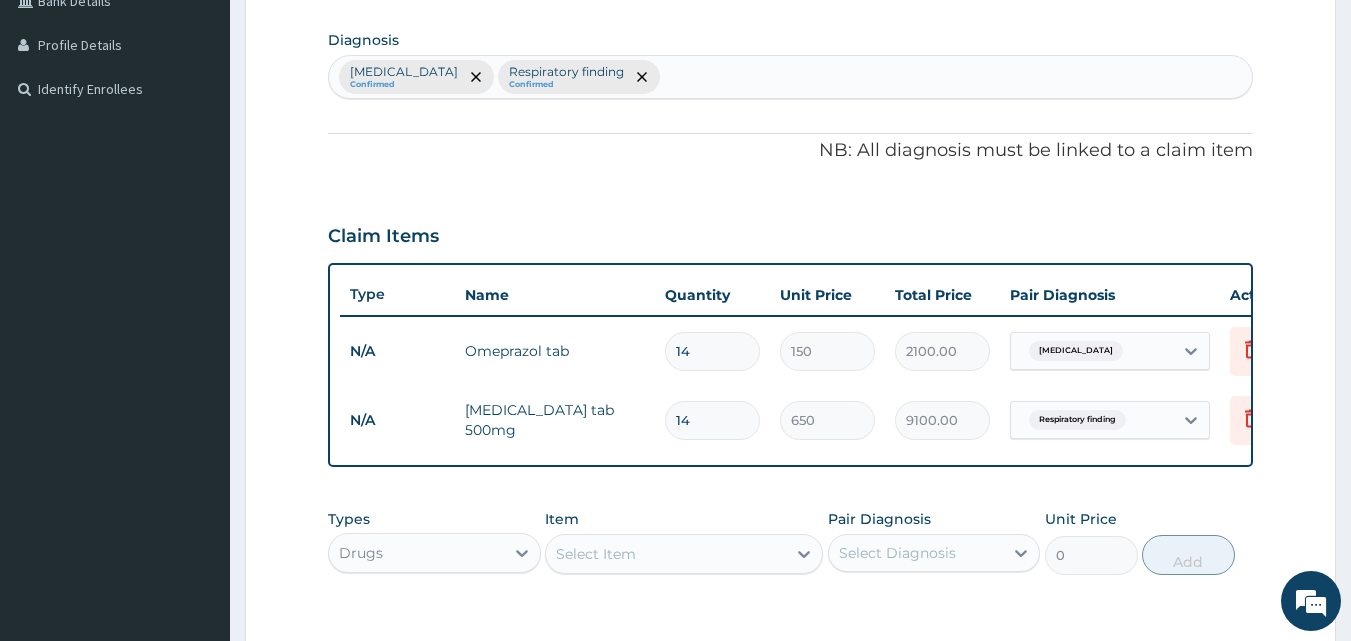 click on "PA Code / Prescription Code Enter Code(Secondary Care Only) Encounter Date 30-06-2025 Important Notice Please enter PA codes before entering items that are not attached to a PA code   All diagnoses entered must be linked to a claim item. Diagnosis & Claim Items that are visible but inactive cannot be edited because they were imported from an already approved PA code. Diagnosis Peptic ulcer Confirmed Respiratory finding Confirmed NB: All diagnosis must be linked to a claim item Claim Items Type Name Quantity Unit Price Total Price Pair Diagnosis Actions N/A Omeprazol tab 14 150 2100.00 Peptic ulcer Delete N/A Cefuroxime tab 500mg 14 650 9100.00 Respiratory finding Delete Types Drugs Item Select Item Pair Diagnosis Select Diagnosis Unit Price 0 Add Comment" at bounding box center [791, 217] 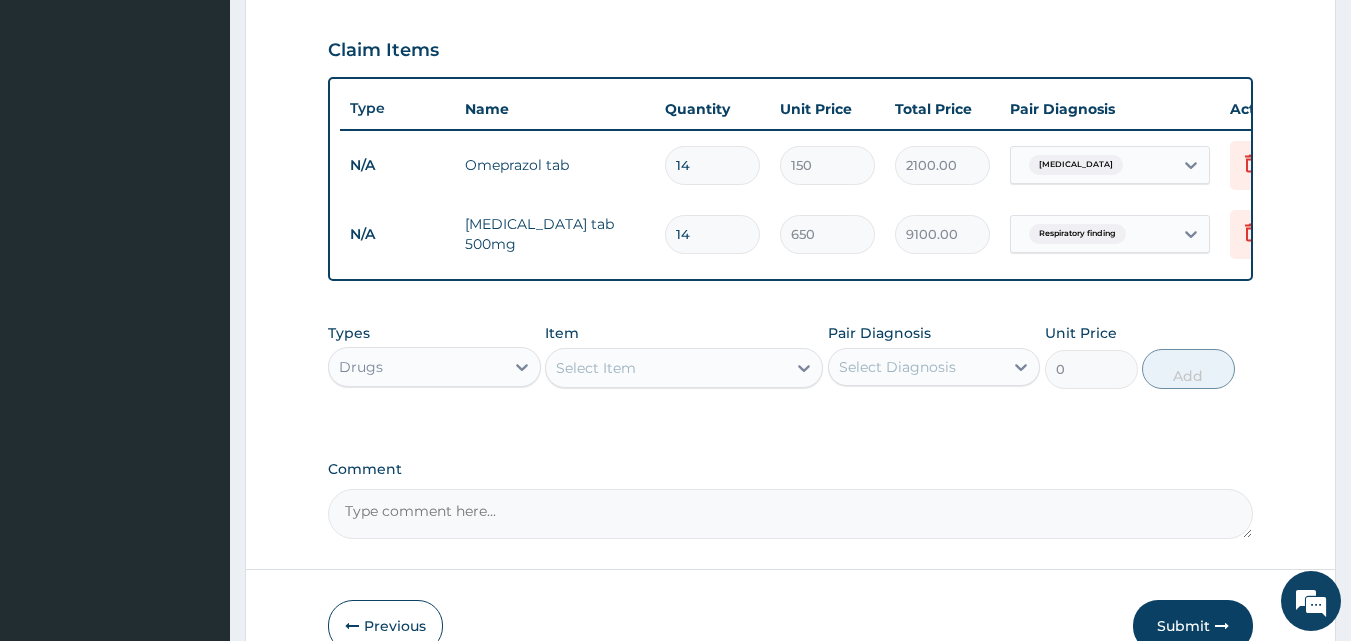 scroll, scrollTop: 681, scrollLeft: 0, axis: vertical 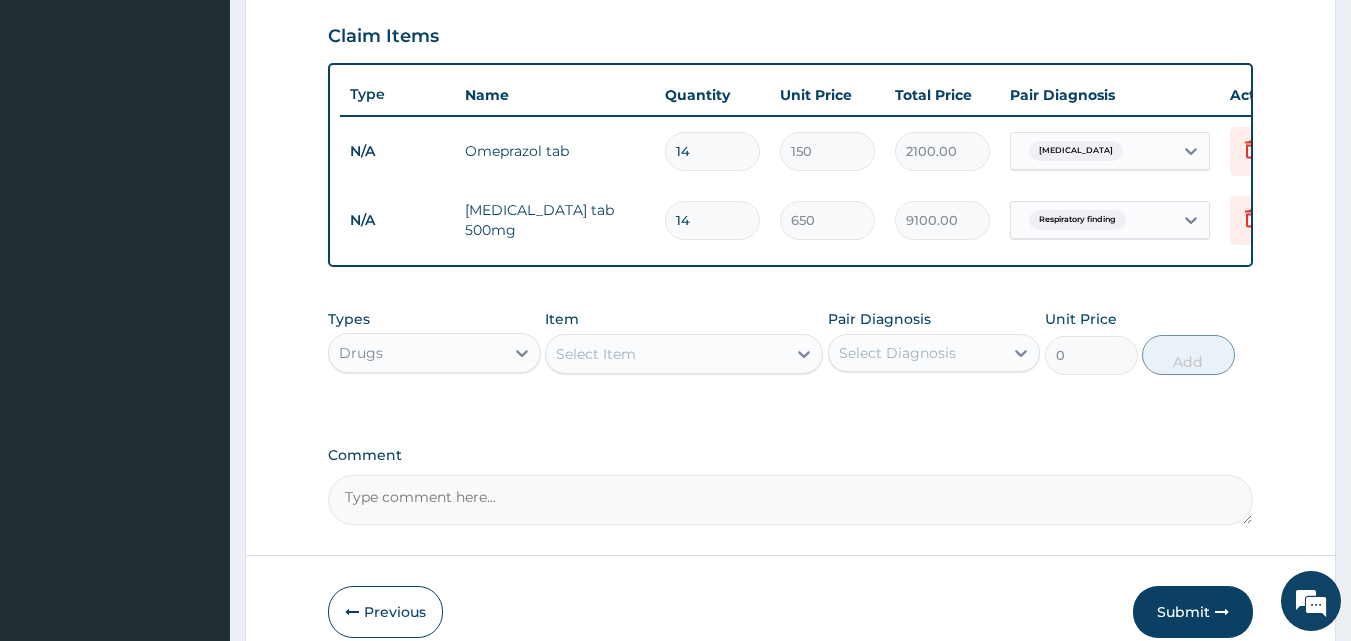 click on "14" at bounding box center [712, 151] 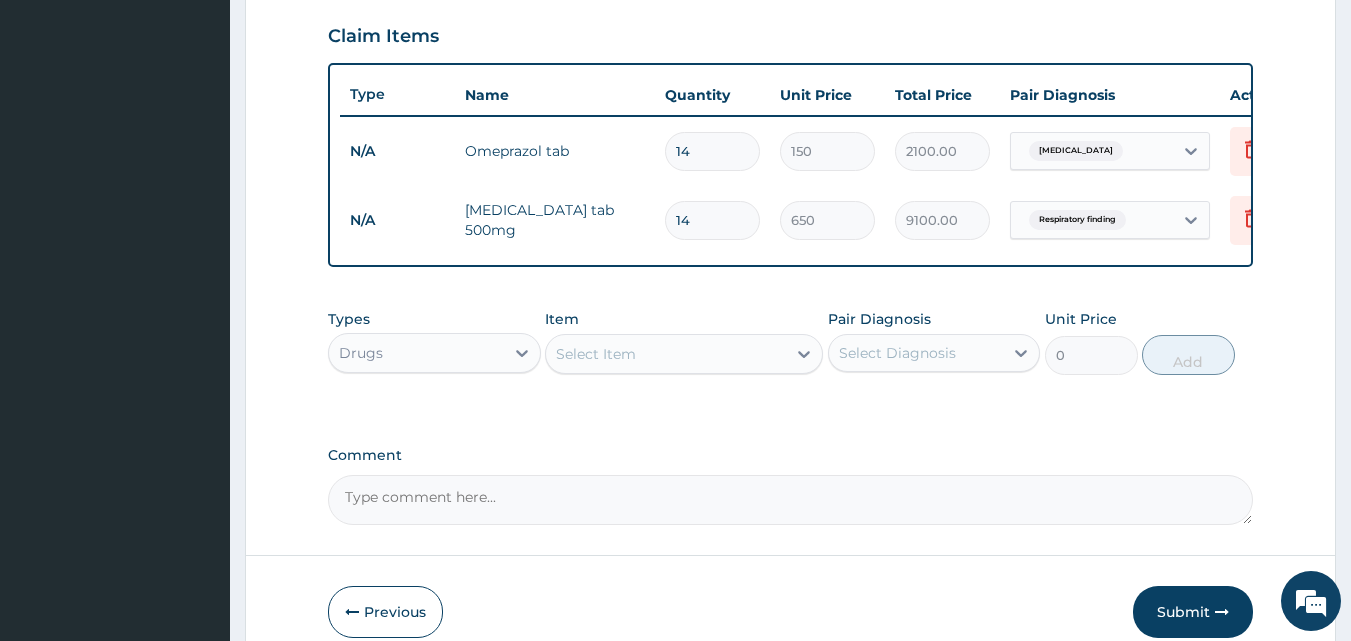 type on "1" 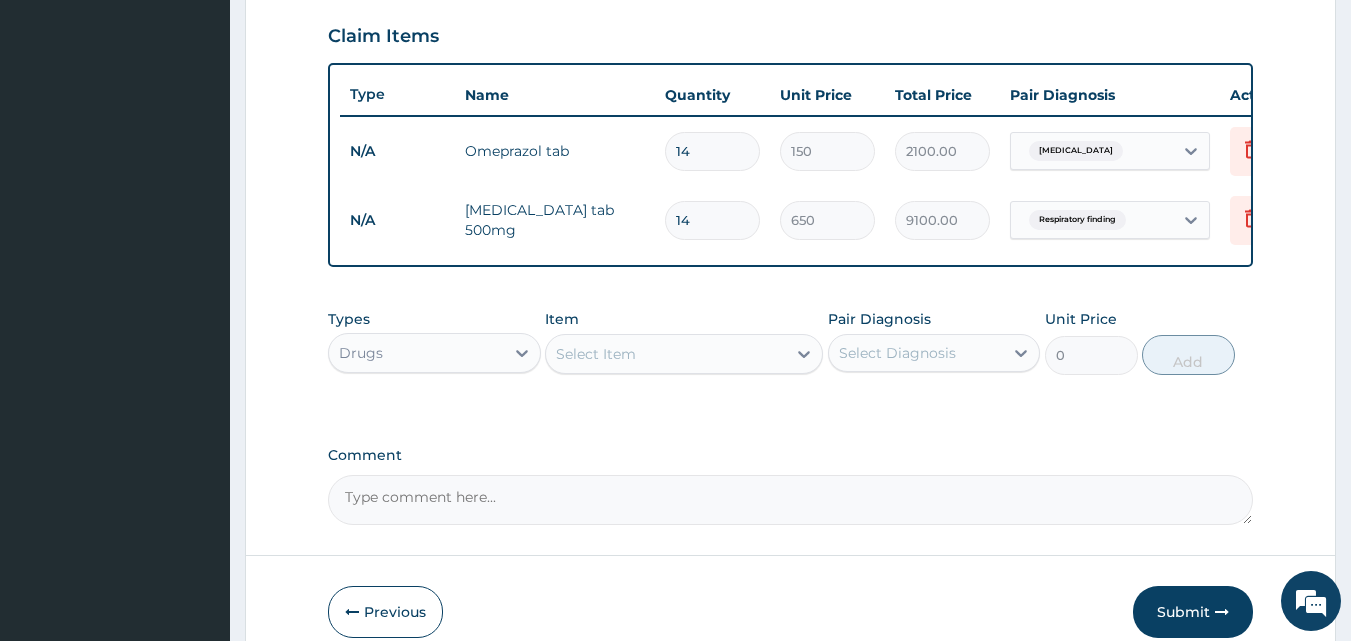 type on "150.00" 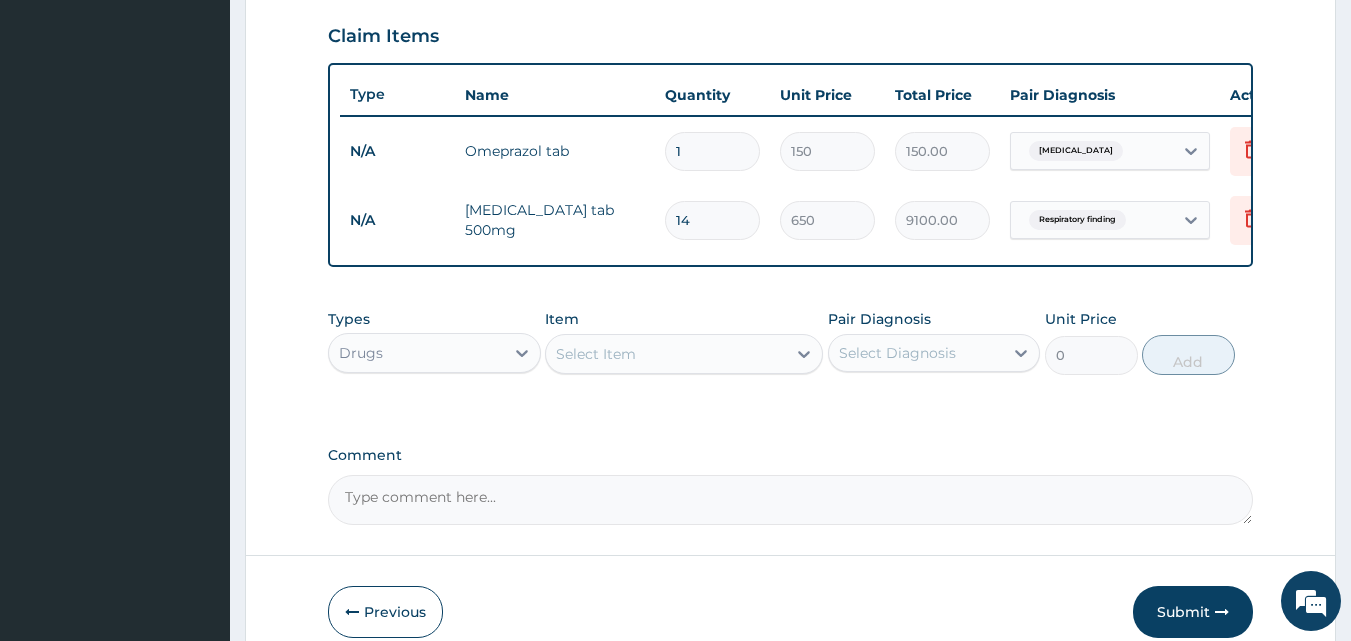 type on "14" 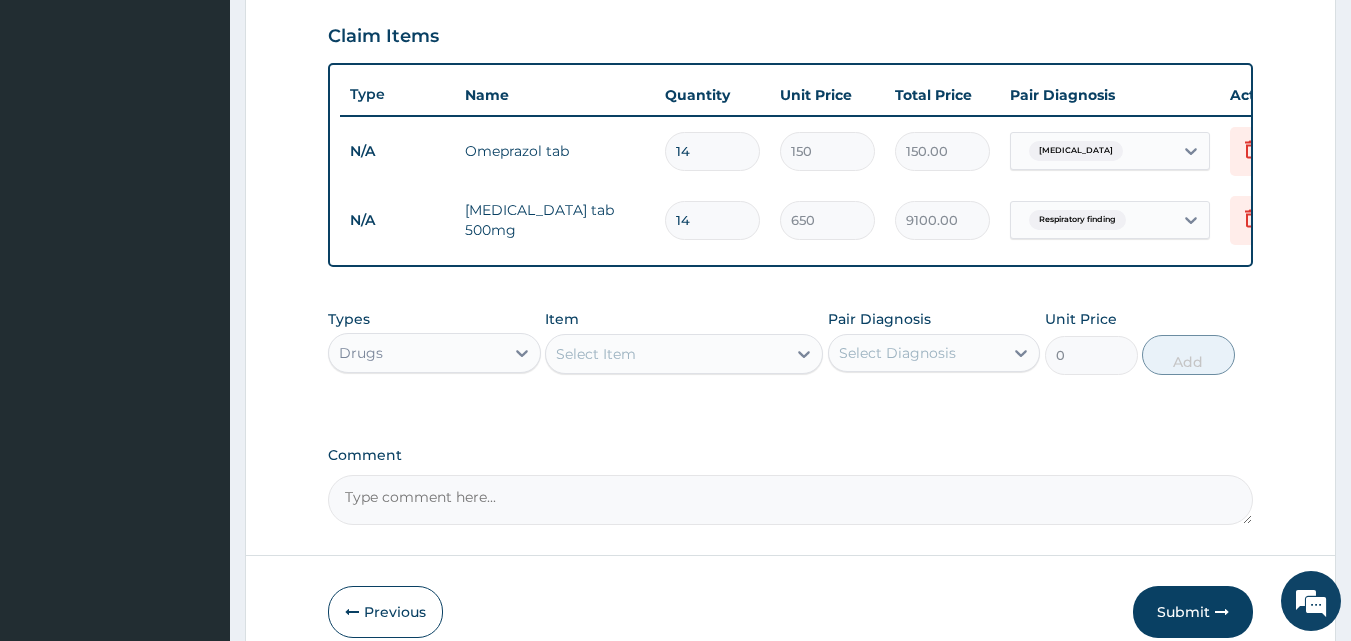 type on "2100.00" 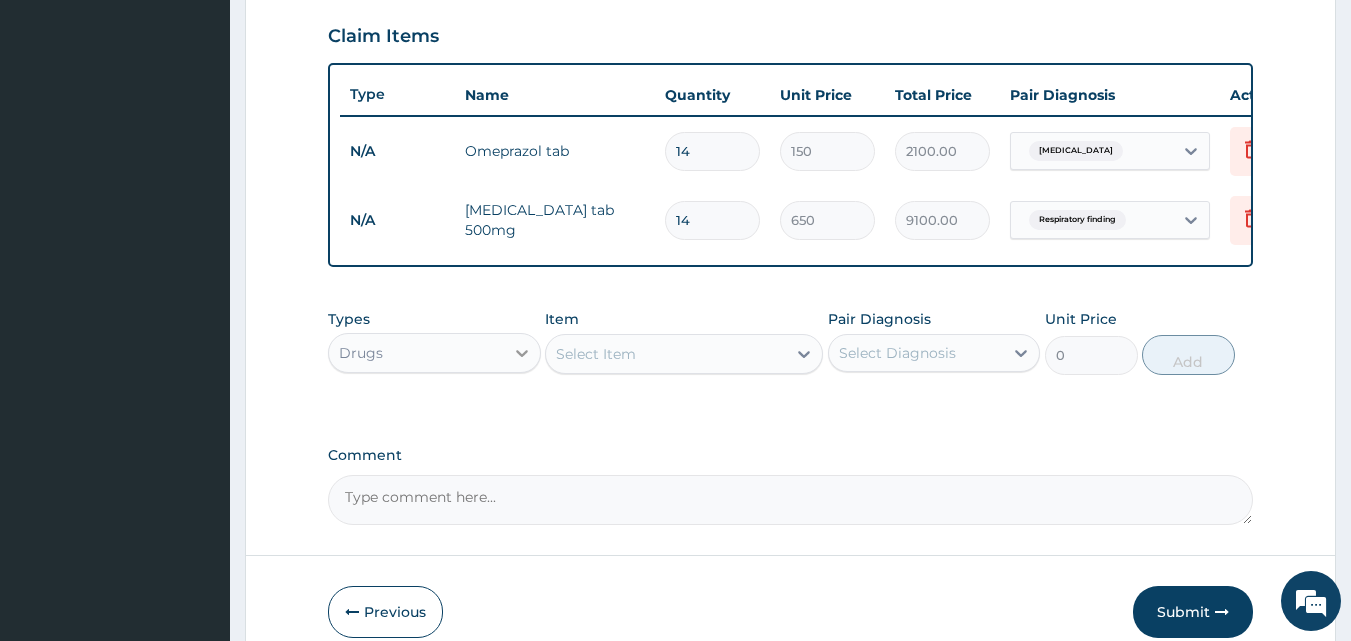 click at bounding box center (522, 353) 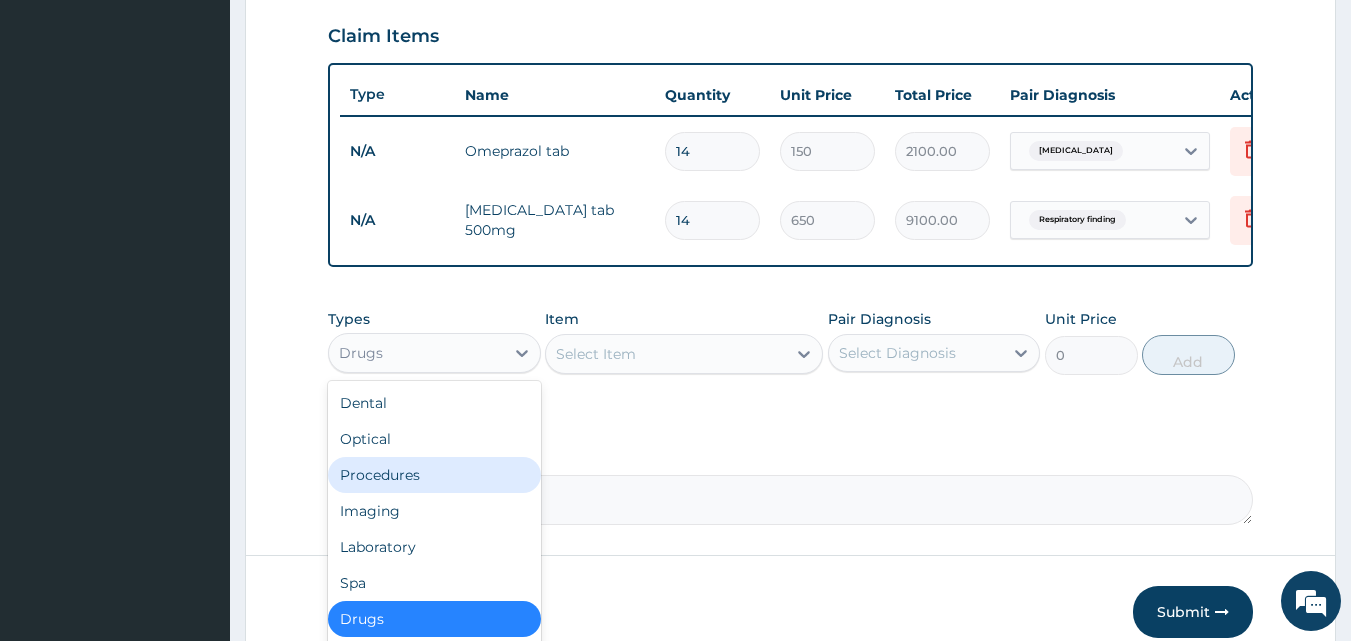 click on "Procedures" at bounding box center [434, 475] 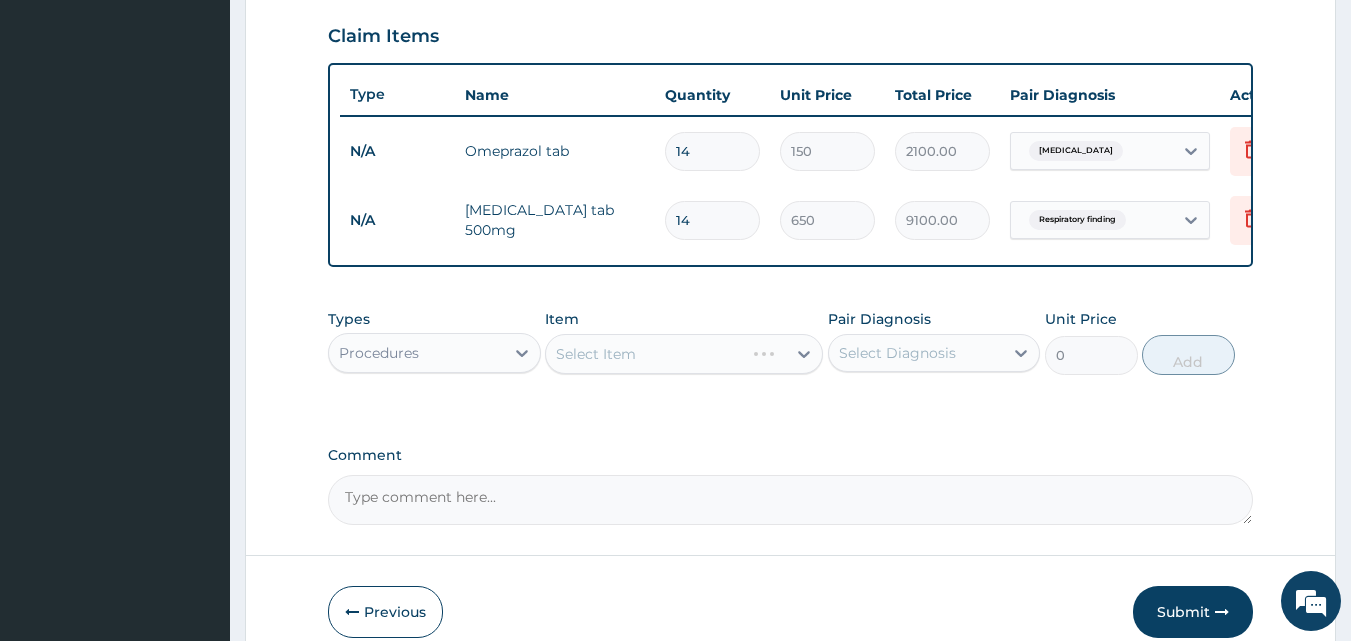 click on "Select Item" at bounding box center (684, 354) 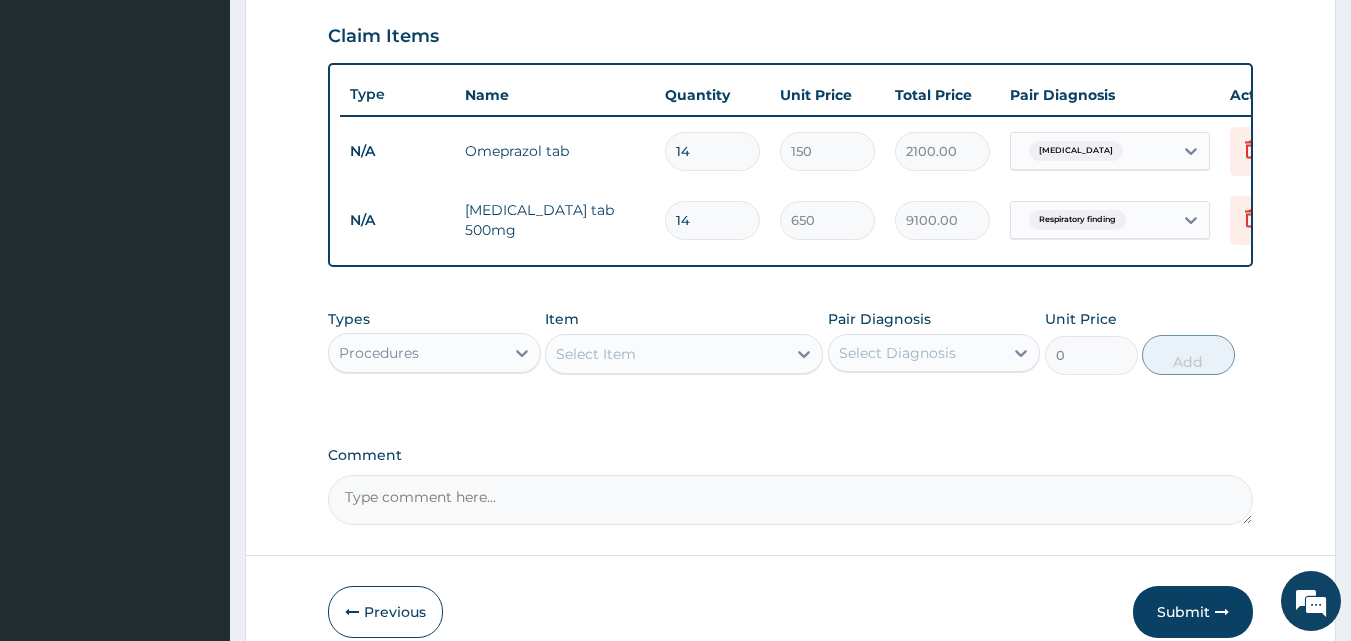 click on "Select Item" at bounding box center (596, 354) 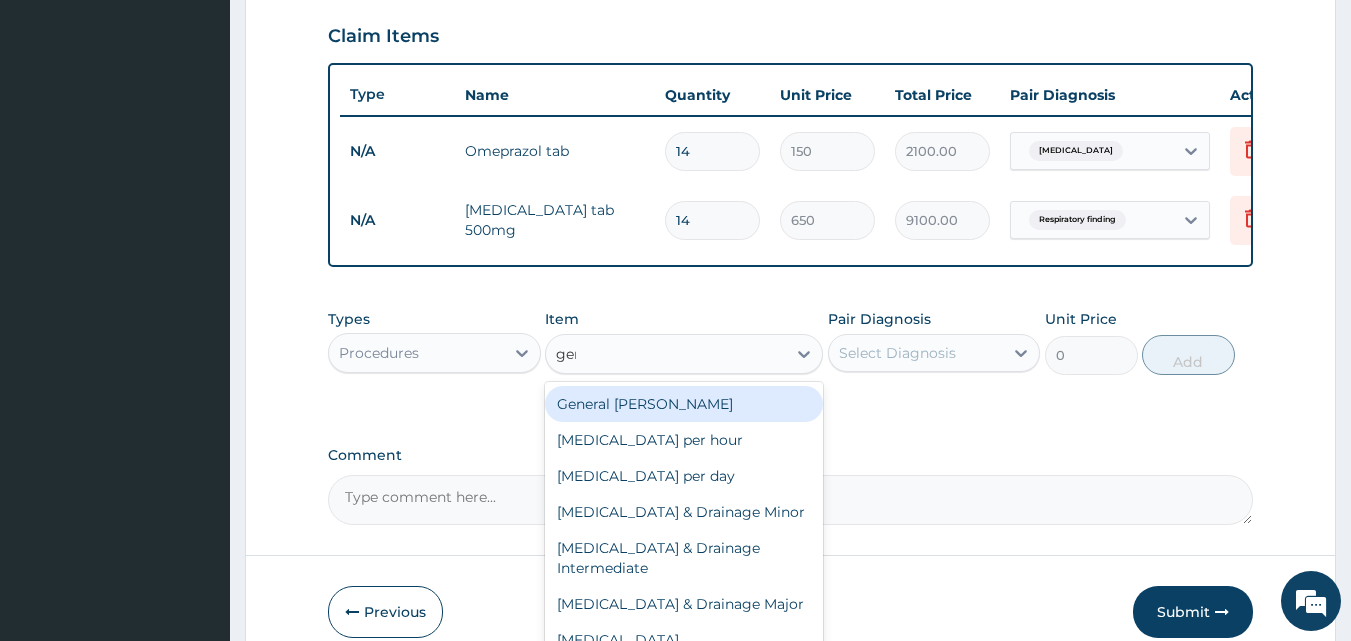 type on "gene" 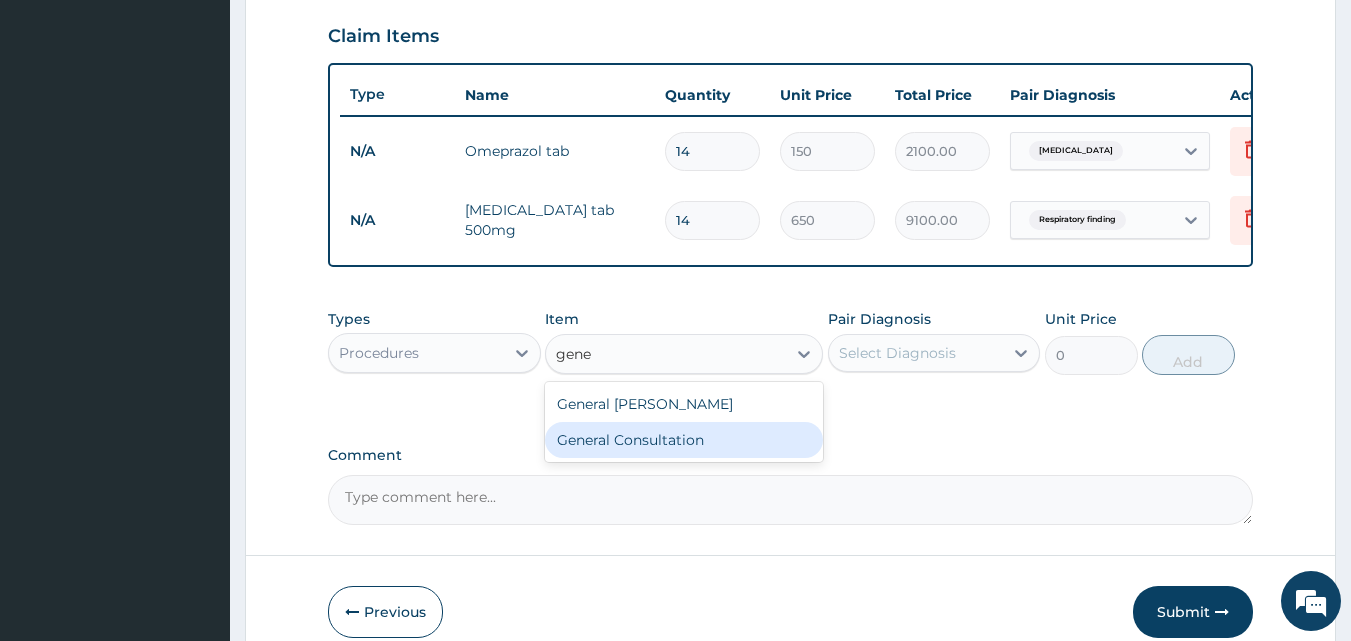 click on "General Consultation" at bounding box center [684, 440] 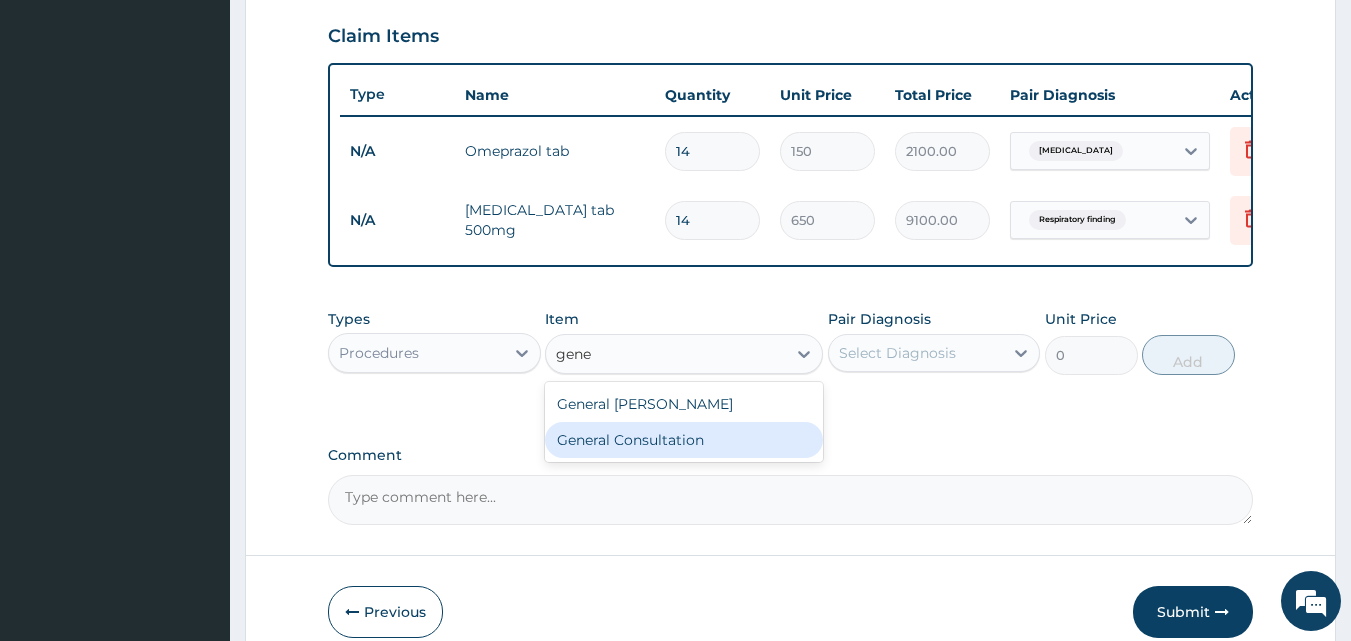 type 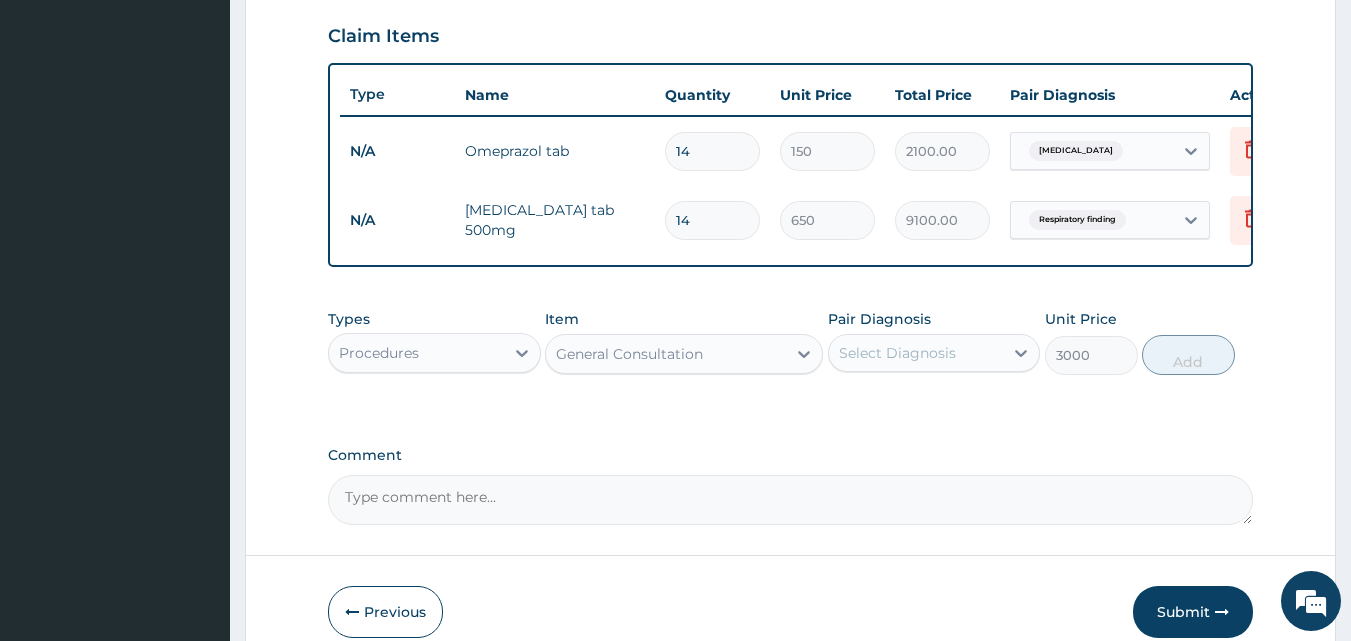 click on "Select Diagnosis" at bounding box center [897, 353] 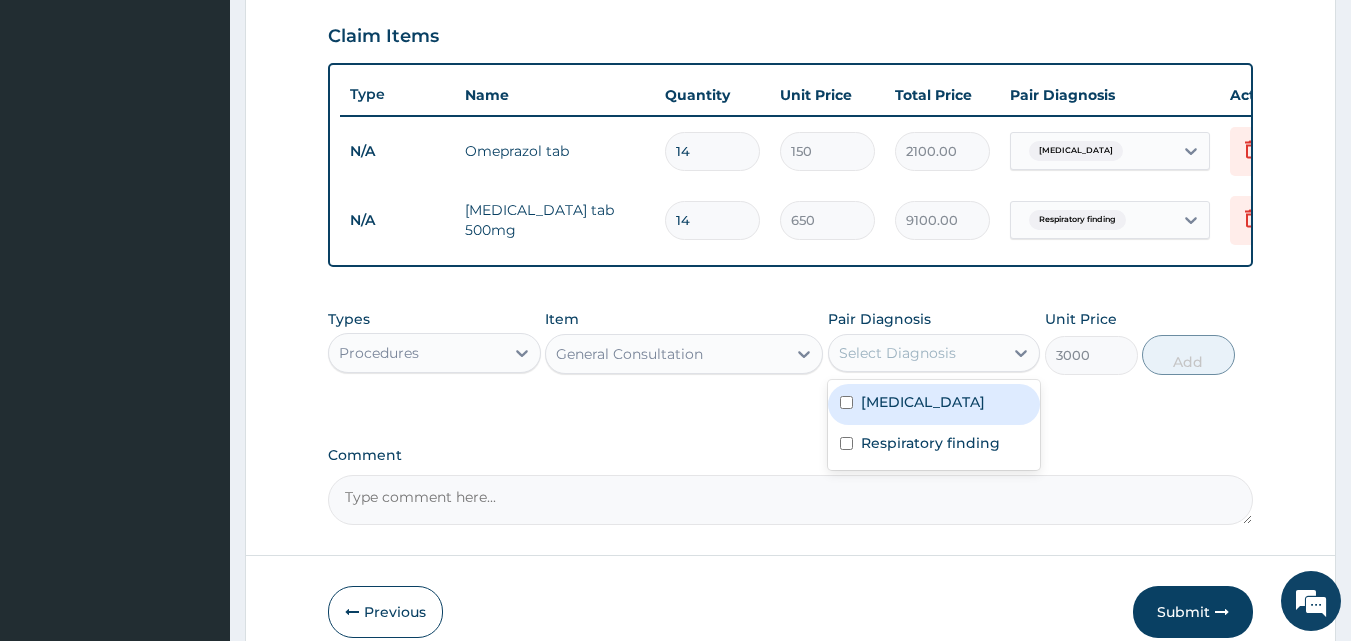 click on "Peptic ulcer" at bounding box center [934, 404] 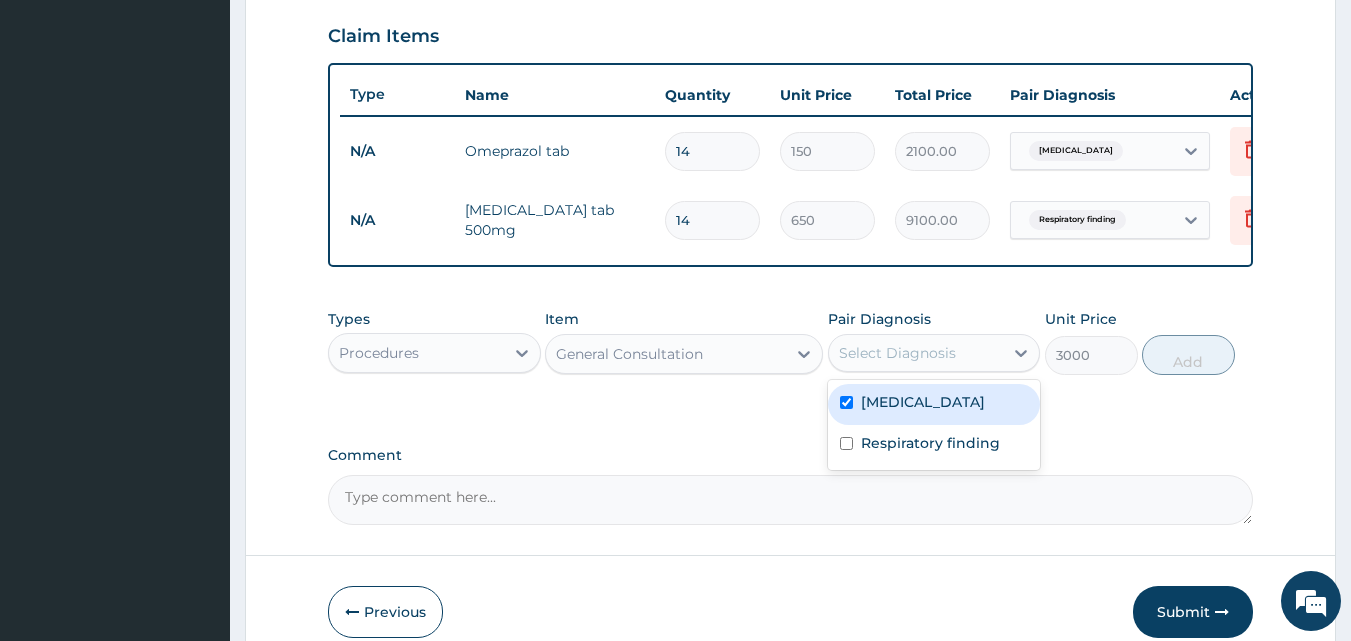 checkbox on "true" 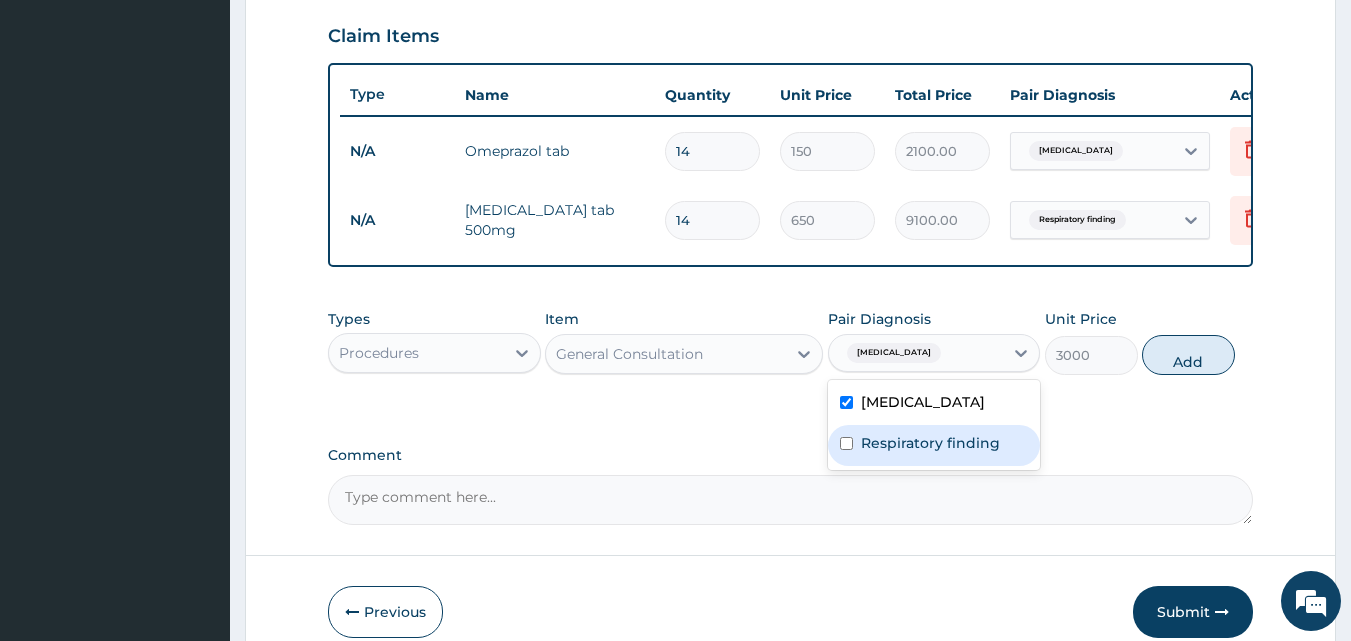 click at bounding box center [846, 443] 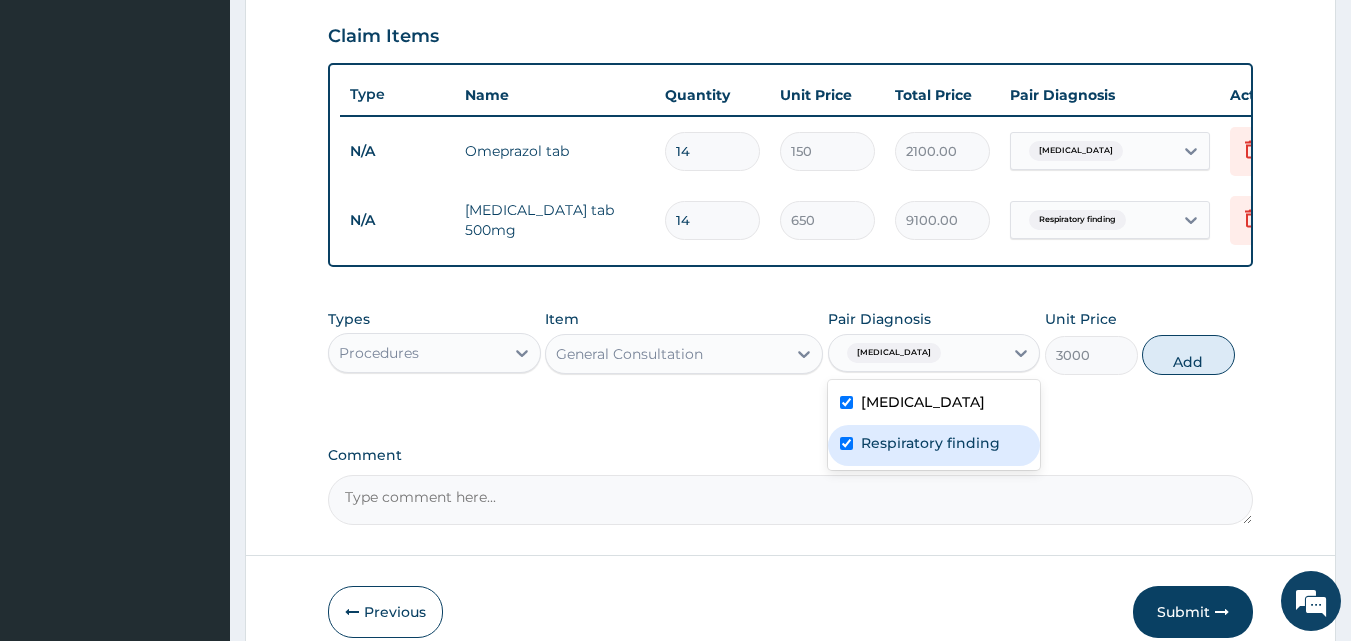 checkbox on "true" 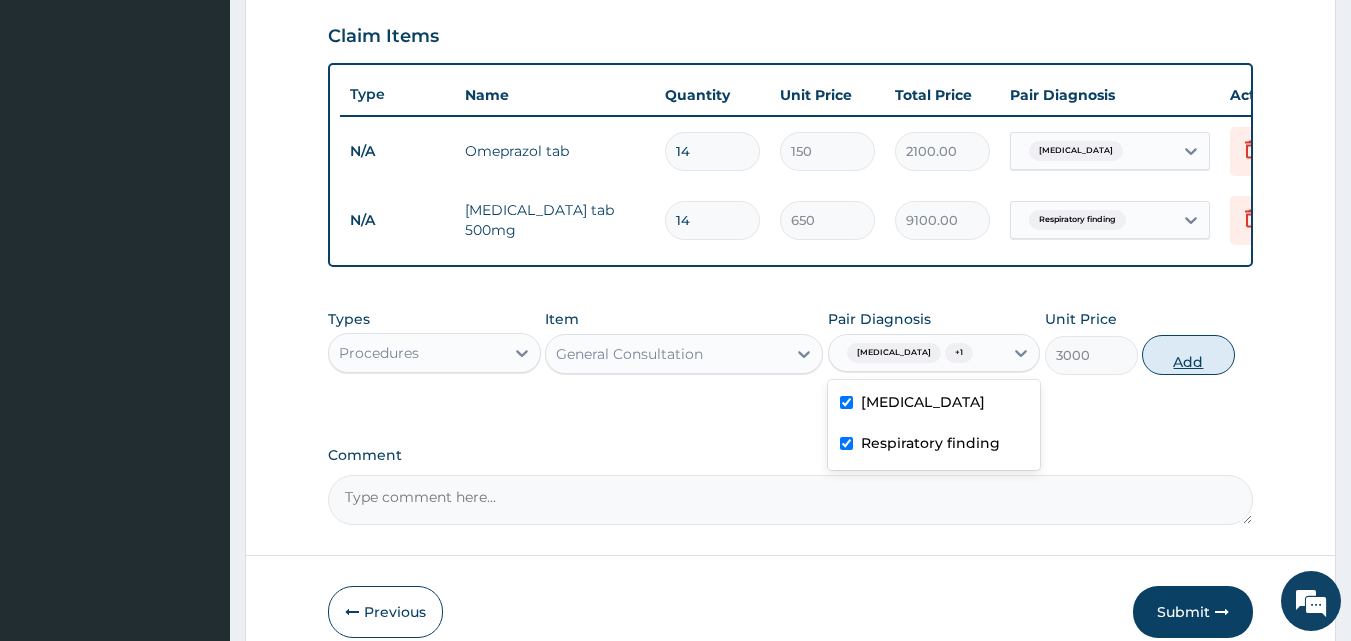 click on "Add" at bounding box center (1188, 355) 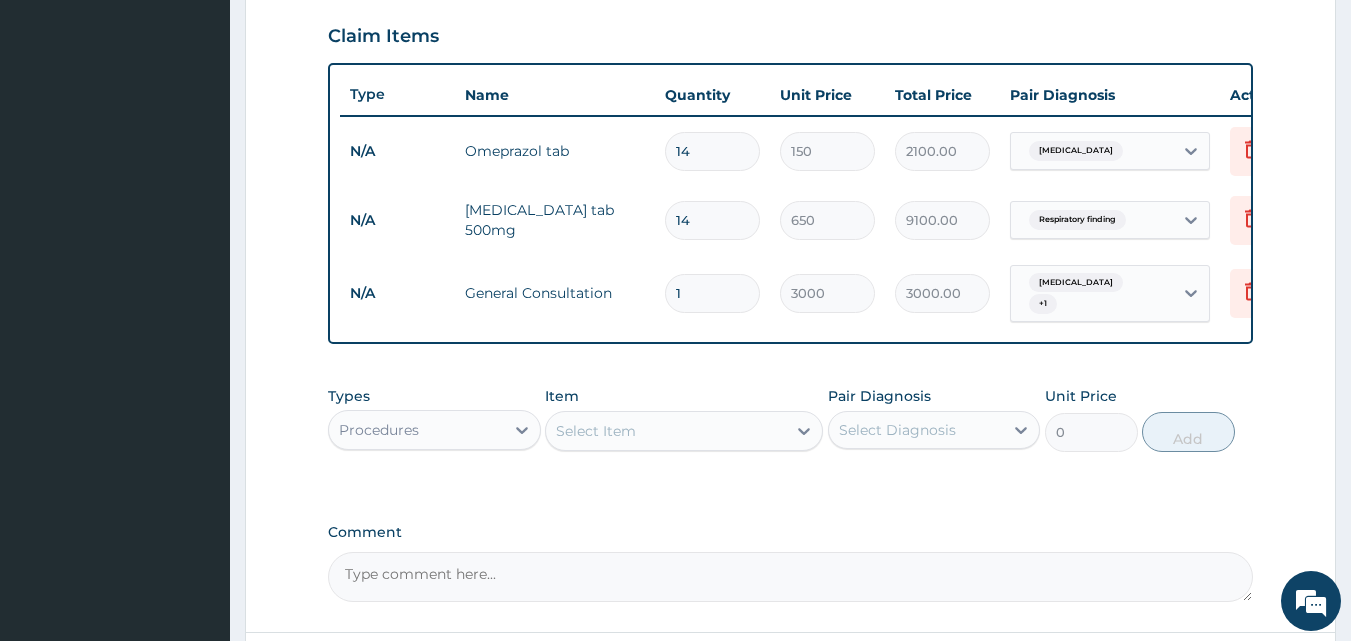 click on "PA Code / Prescription Code Enter Code(Secondary Care Only) Encounter Date 30-06-2025 Important Notice Please enter PA codes before entering items that are not attached to a PA code   All diagnoses entered must be linked to a claim item. Diagnosis & Claim Items that are visible but inactive cannot be edited because they were imported from an already approved PA code. Diagnosis Peptic ulcer Confirmed Respiratory finding Confirmed NB: All diagnosis must be linked to a claim item Claim Items Type Name Quantity Unit Price Total Price Pair Diagnosis Actions N/A Omeprazol tab 14 150 2100.00 Peptic ulcer Delete N/A Cefuroxime tab 500mg 14 650 9100.00 Respiratory finding Delete N/A General Consultation 1 3000 3000.00 Peptic ulcer  + 1 Delete Types Procedures Item Select Item Pair Diagnosis Select Diagnosis Unit Price 0 Add Comment" at bounding box center (791, 56) 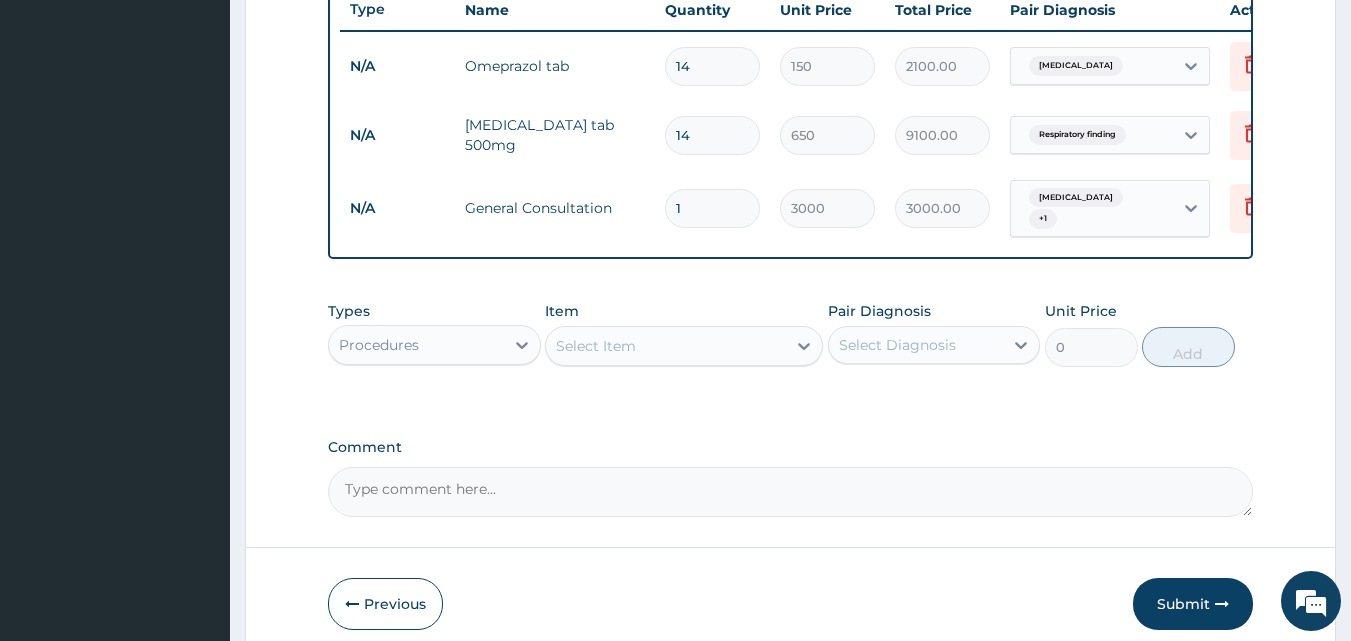 scroll, scrollTop: 859, scrollLeft: 0, axis: vertical 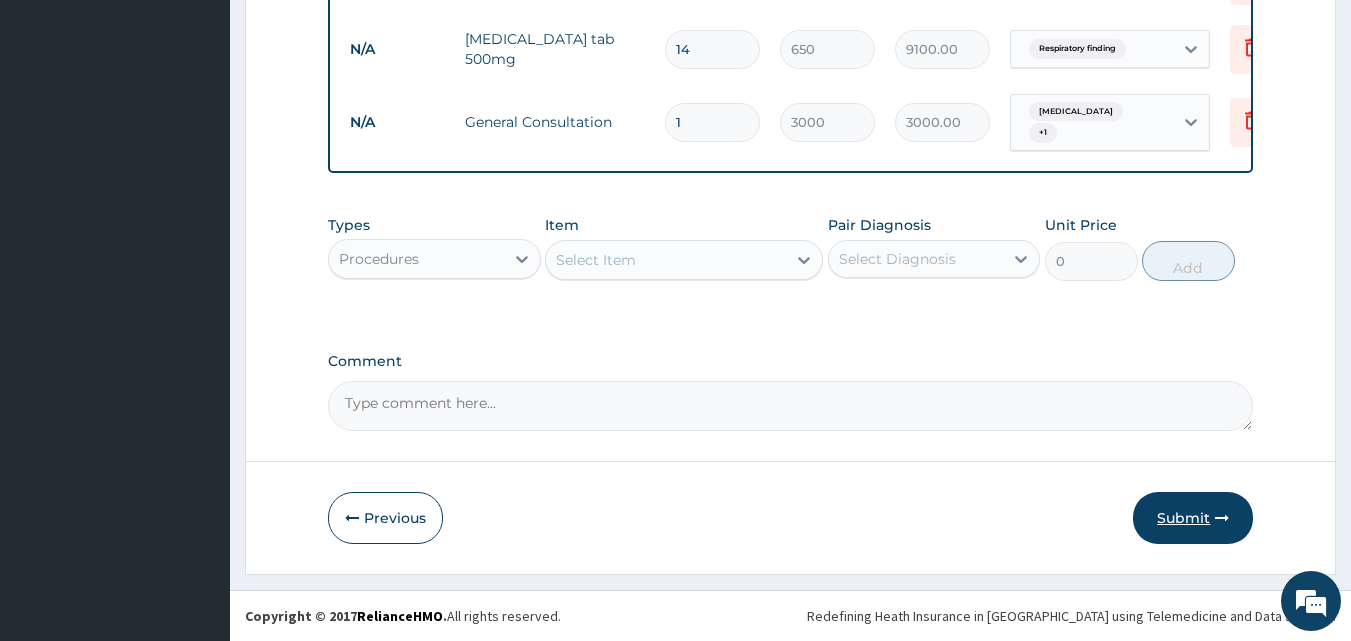 click on "Submit" at bounding box center (1193, 518) 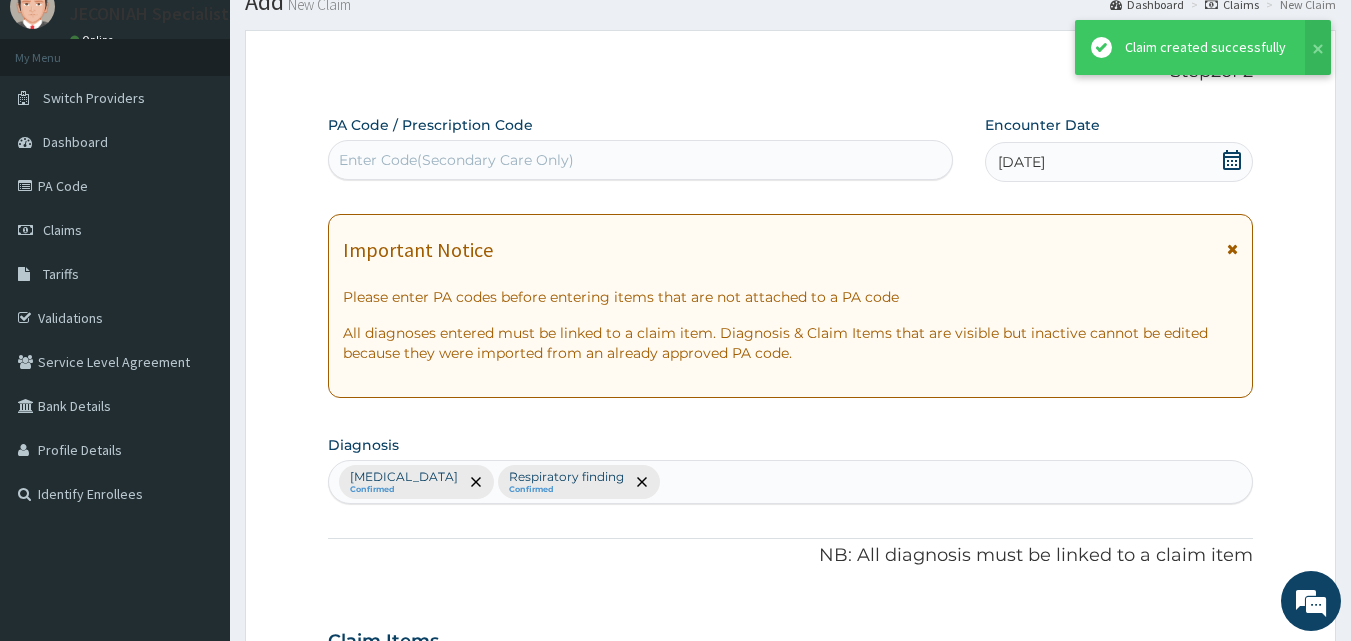 scroll, scrollTop: 859, scrollLeft: 0, axis: vertical 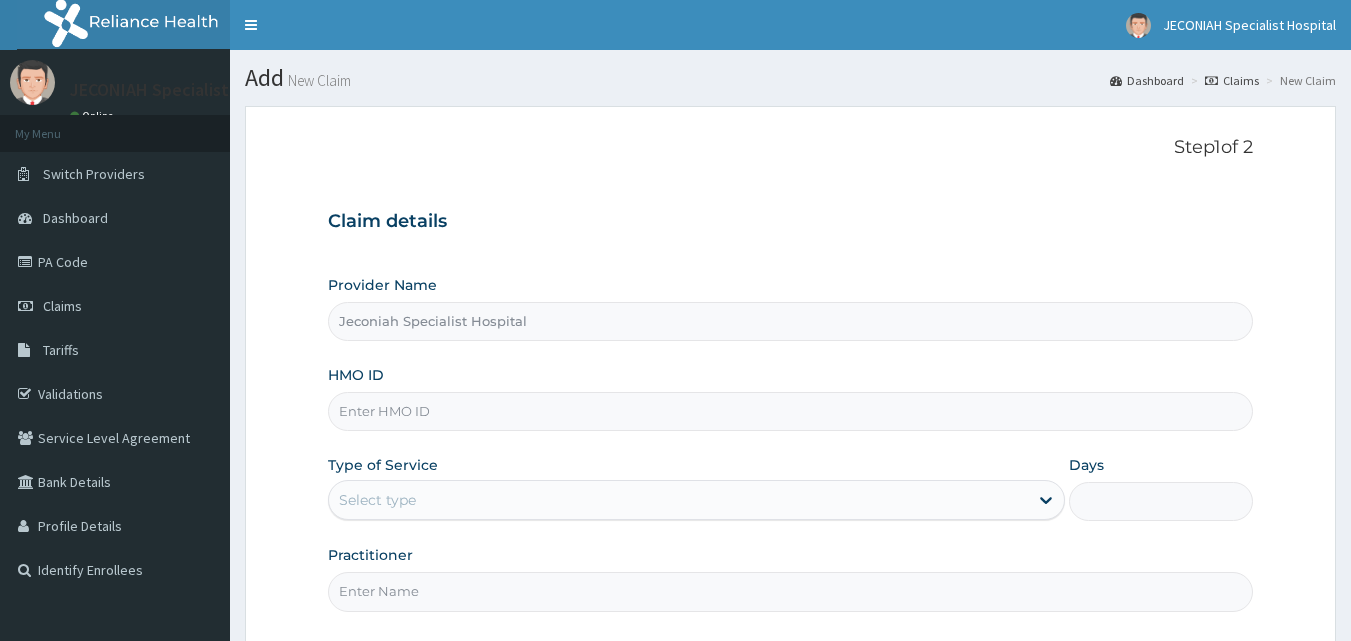 type on "Jeconiah Specialist Hospital" 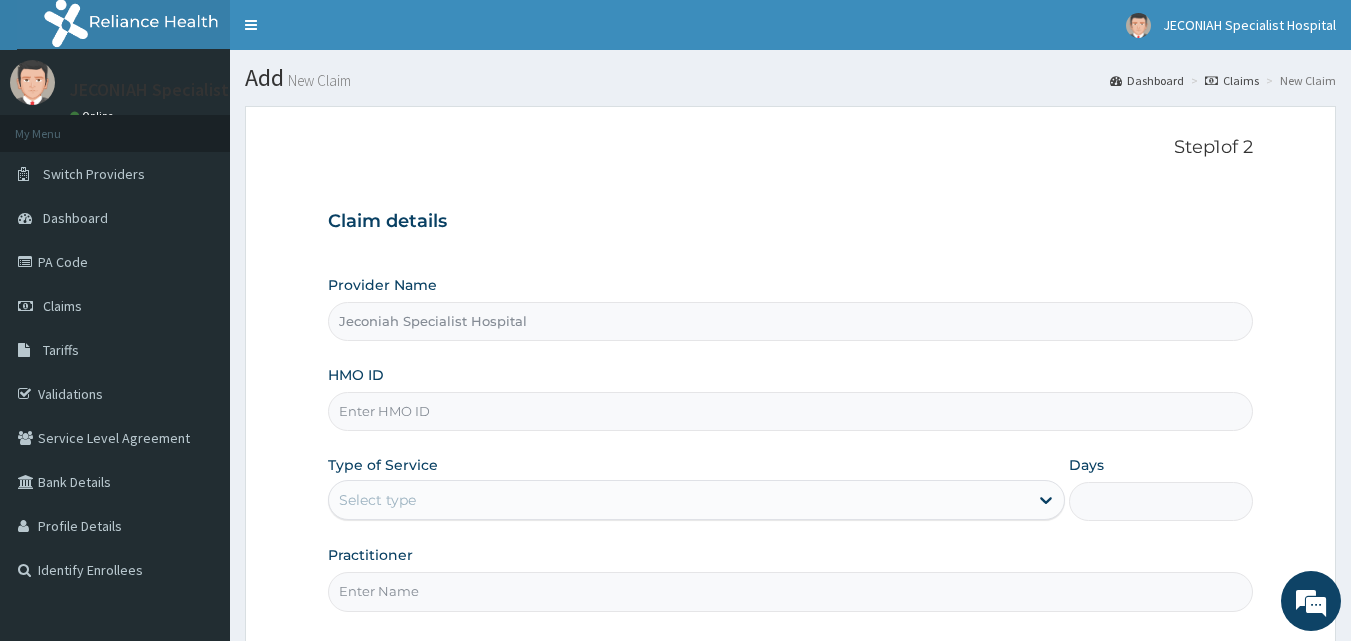 click on "HMO ID" at bounding box center (791, 411) 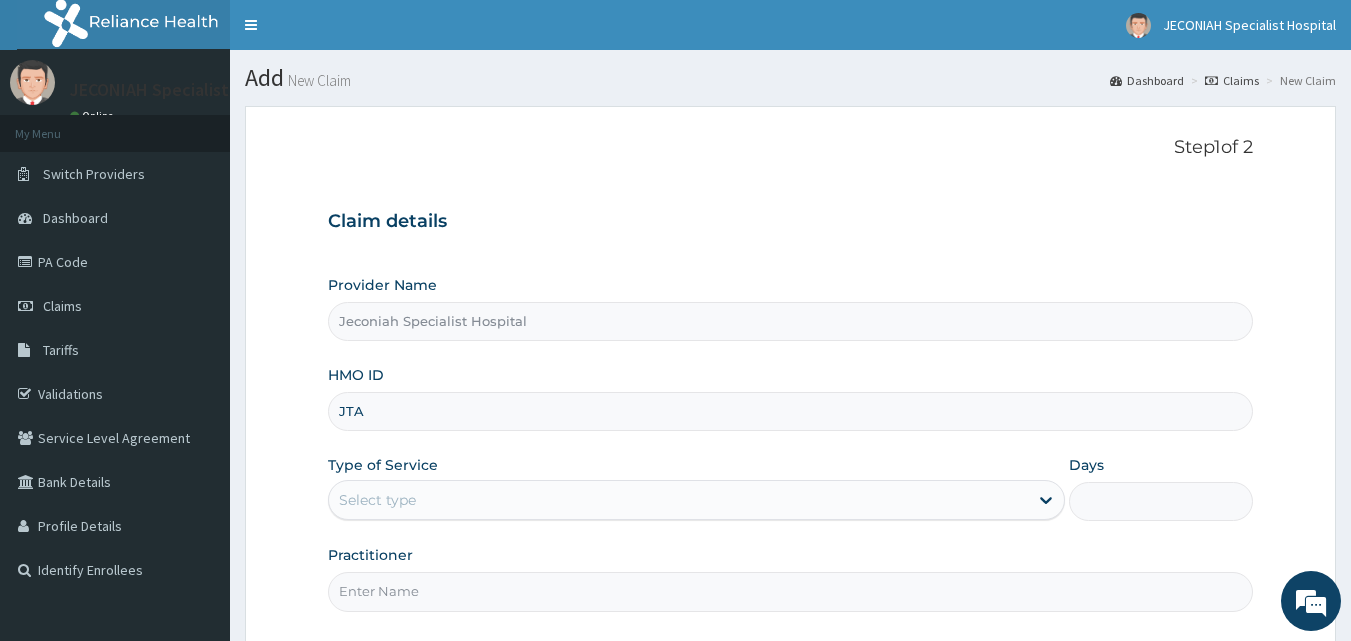 scroll, scrollTop: 0, scrollLeft: 0, axis: both 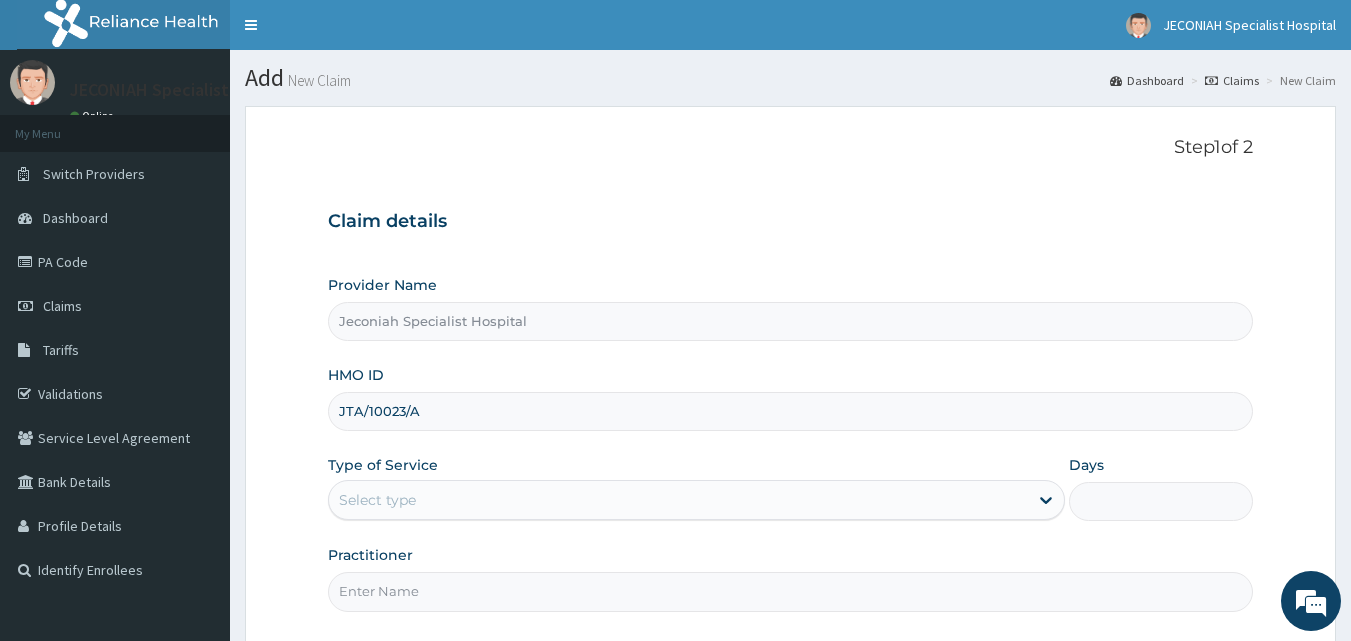 type on "JTA/10023/A" 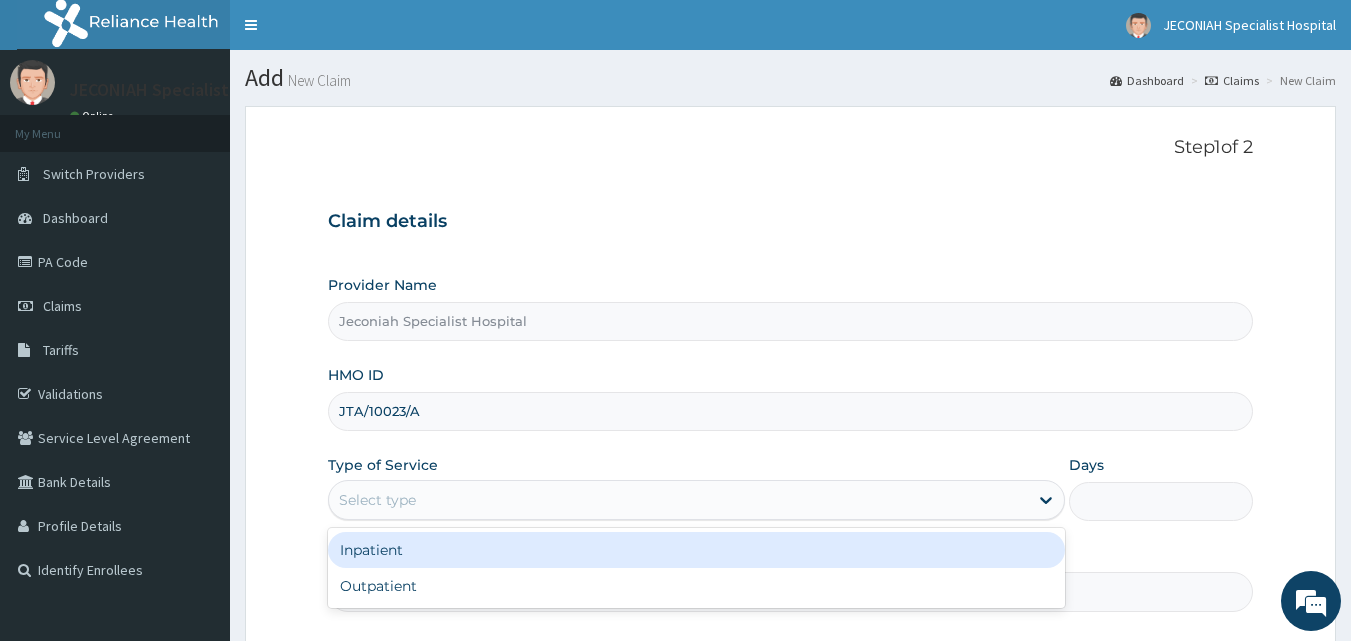 click on "Select type" at bounding box center [678, 500] 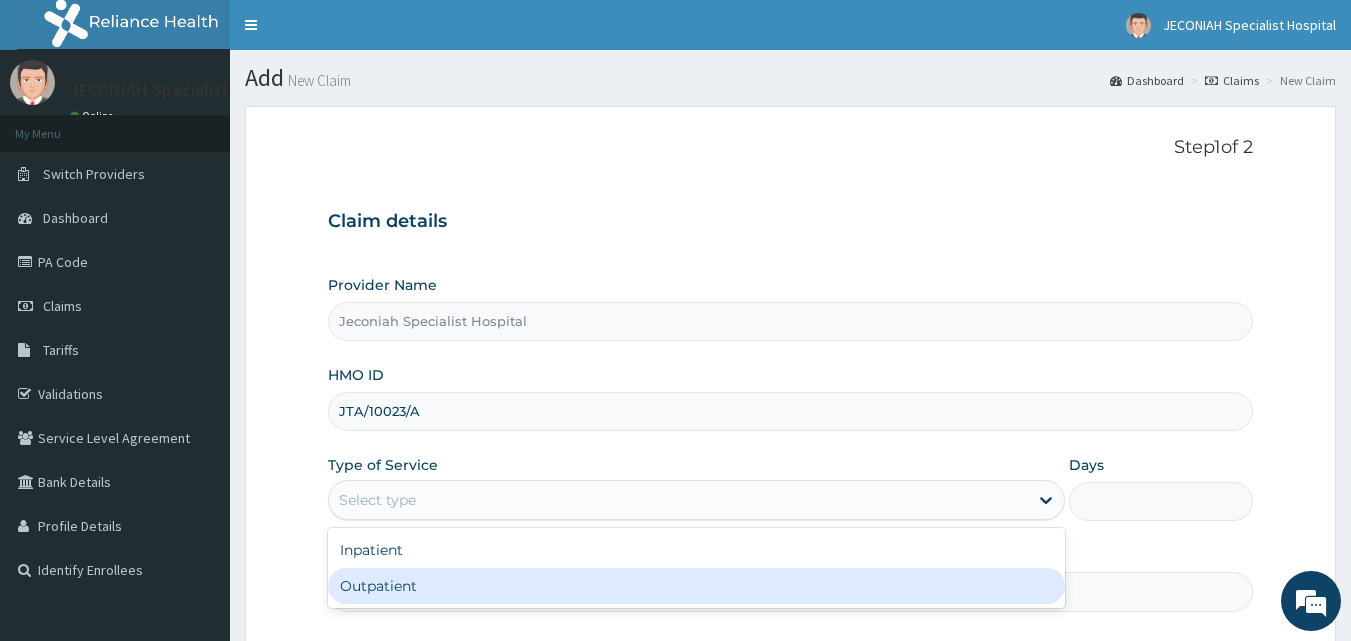 click on "Outpatient" at bounding box center (696, 586) 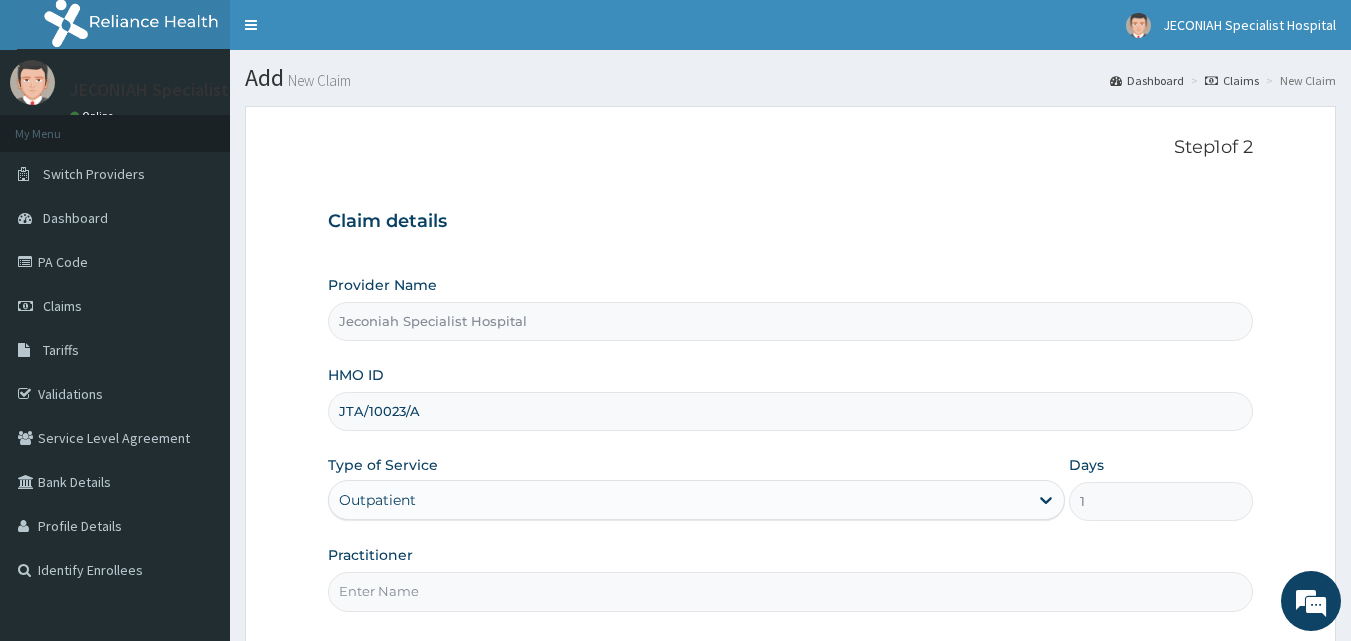 click on "Practitioner" at bounding box center (791, 591) 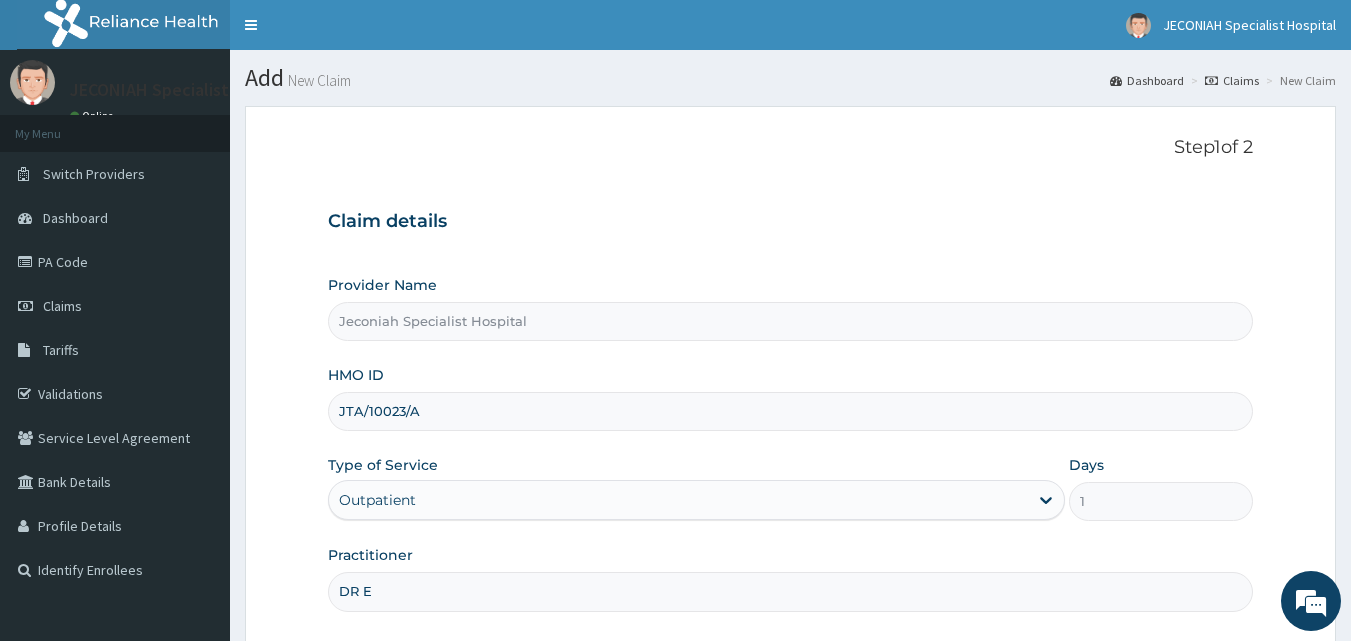 type on "[PERSON_NAME]" 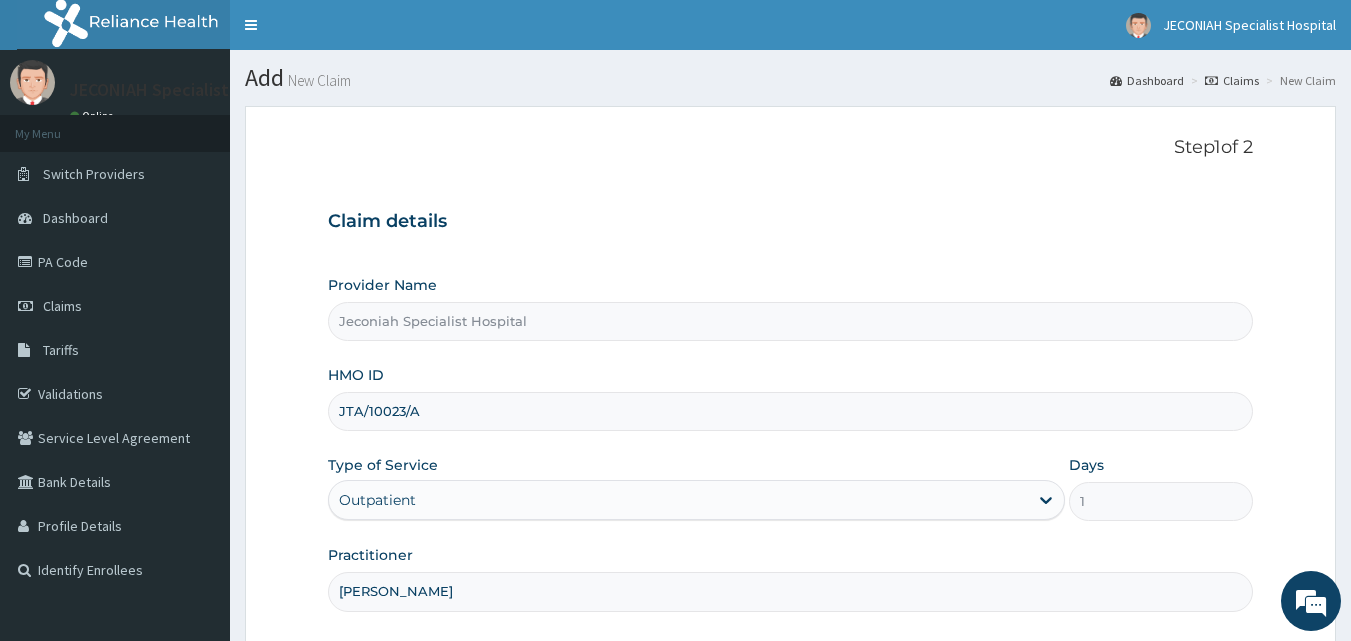 click on "Provider Name Jeconiah Specialist Hospital HMO ID JTA/10023/A Type of Service Outpatient Days 1 Practitioner DR EKOH" at bounding box center (791, 443) 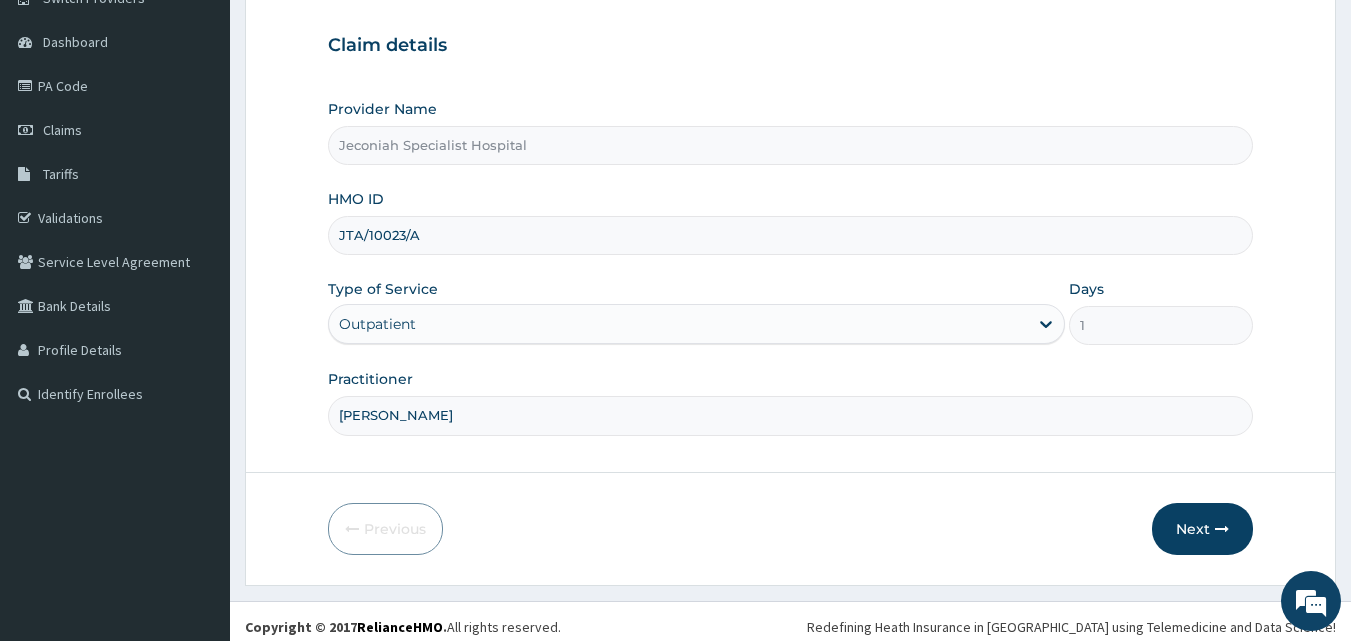 scroll, scrollTop: 187, scrollLeft: 0, axis: vertical 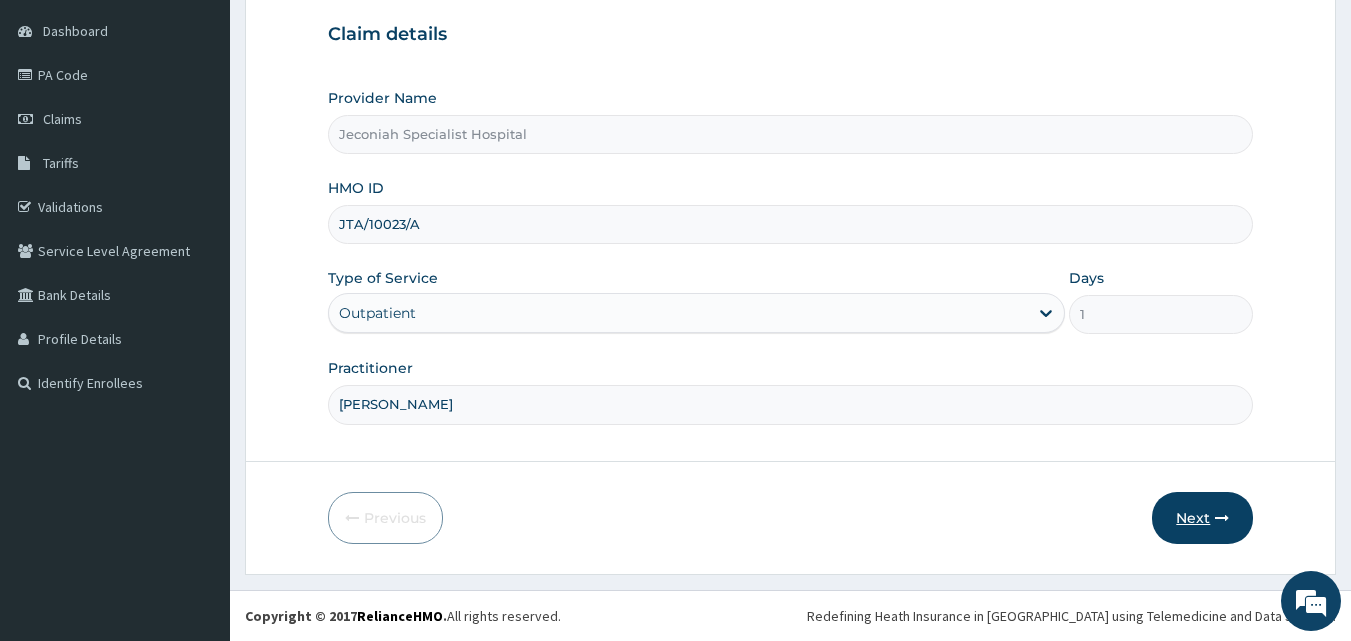 click on "Next" at bounding box center [1202, 518] 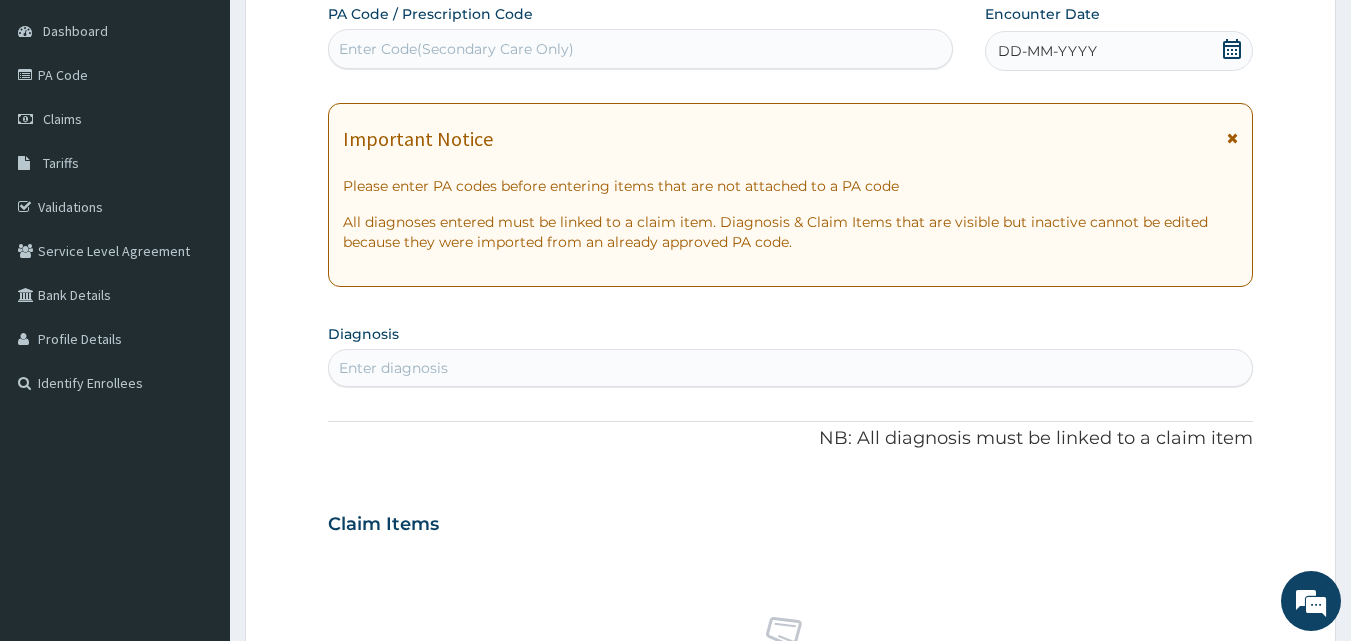 click 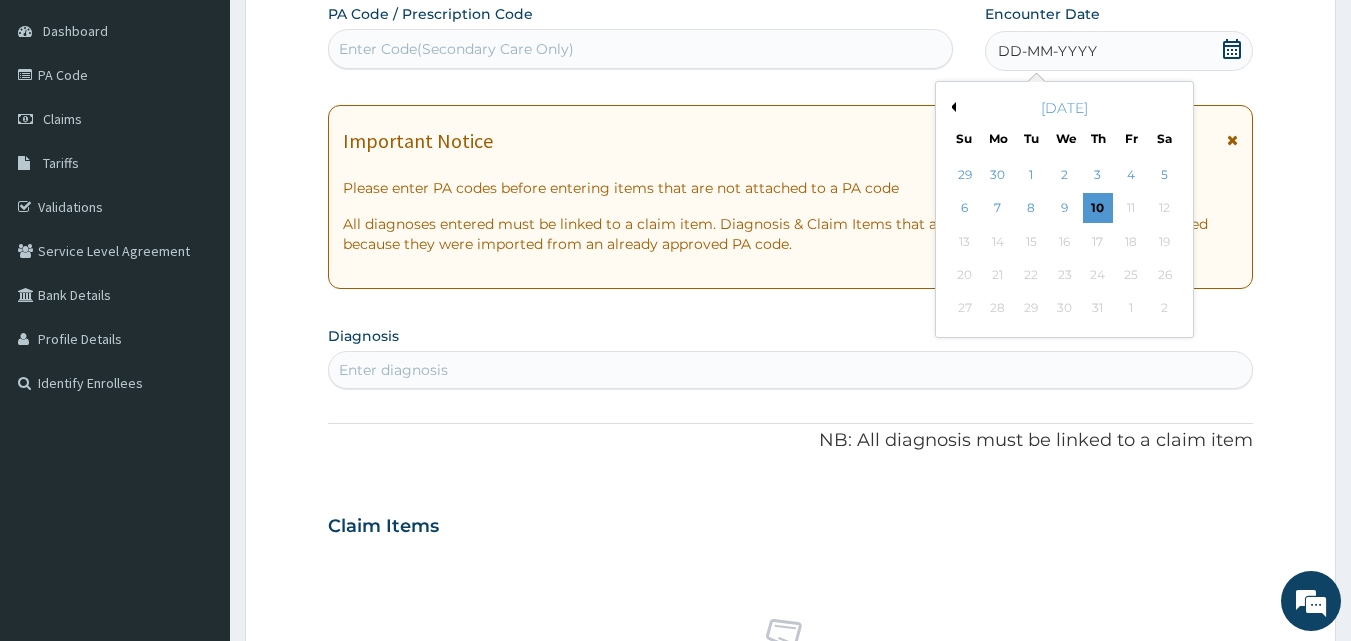click on "Previous Month" at bounding box center (951, 107) 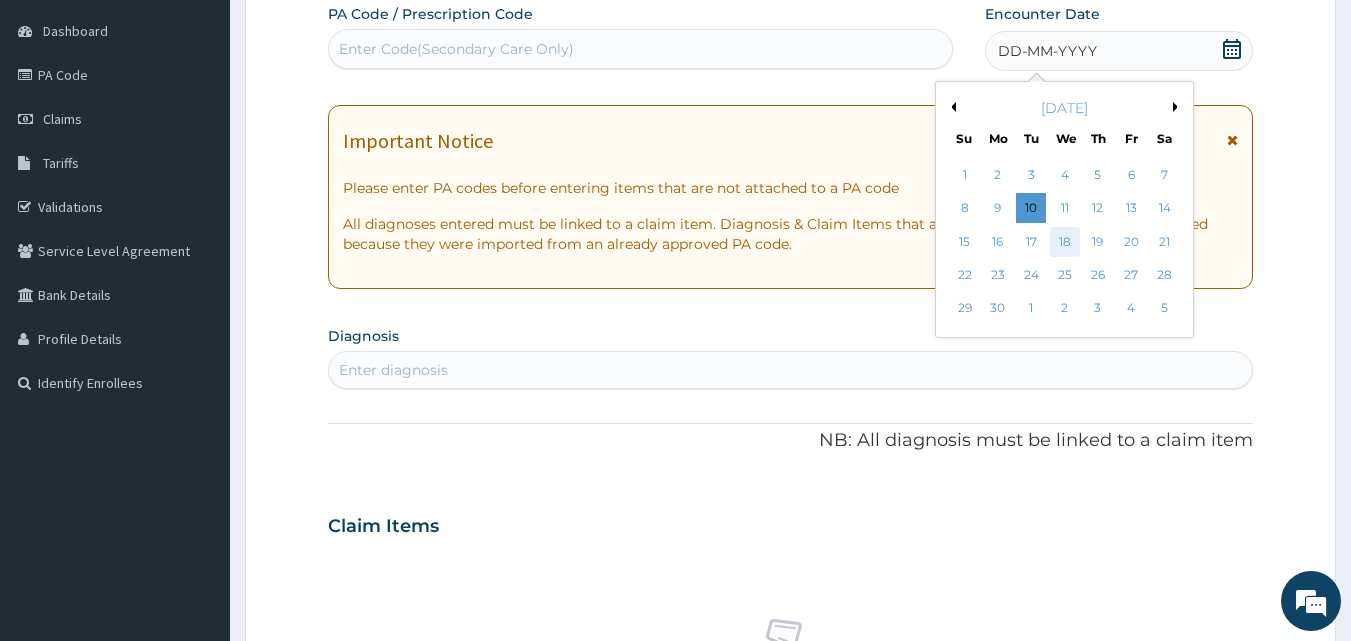 click on "18" at bounding box center [1065, 242] 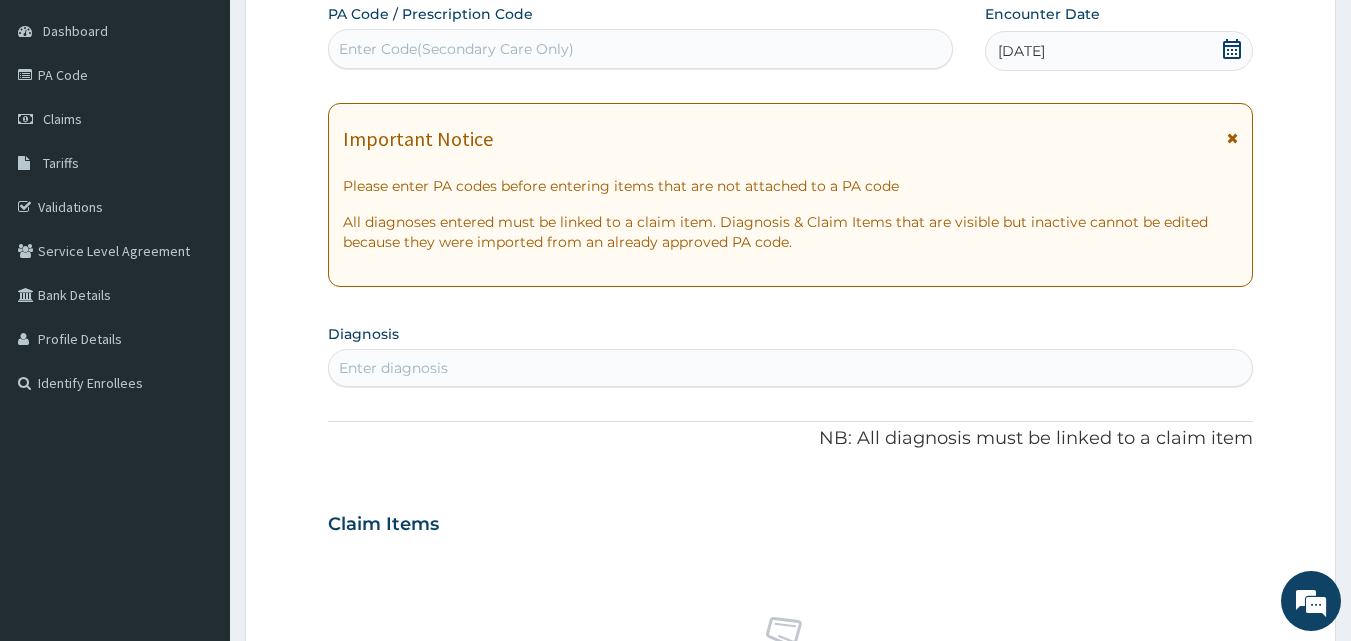 click on "Enter diagnosis" at bounding box center (791, 368) 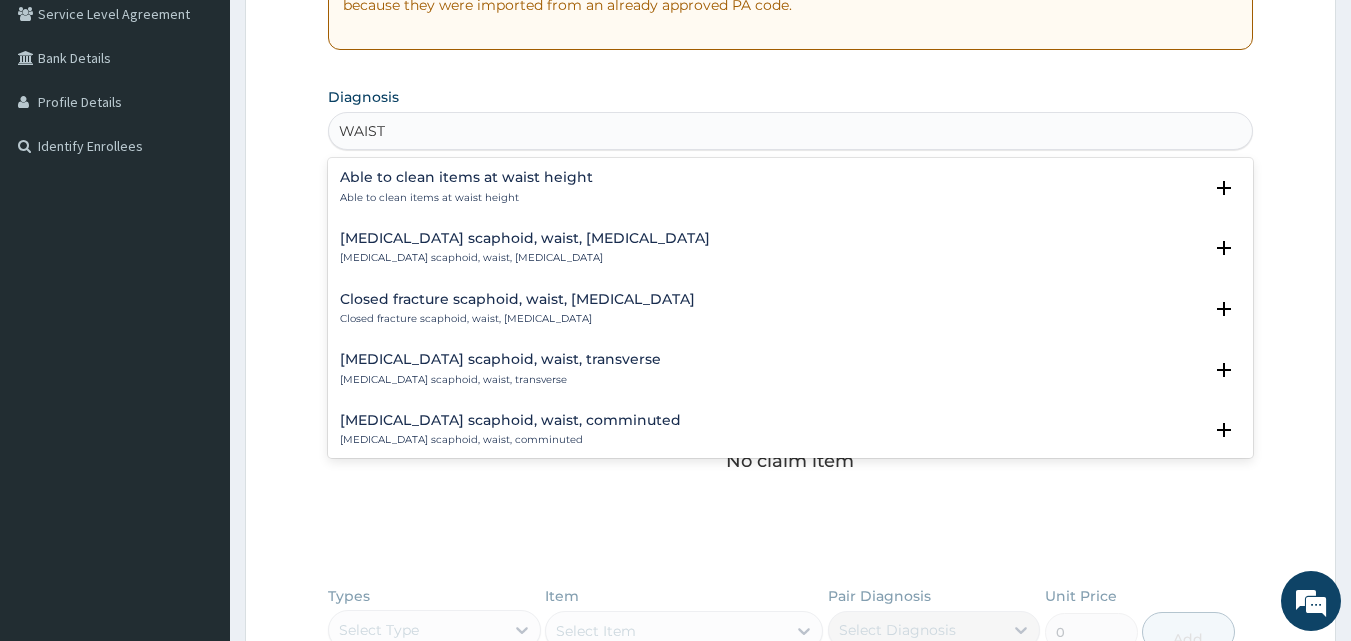 scroll, scrollTop: 467, scrollLeft: 0, axis: vertical 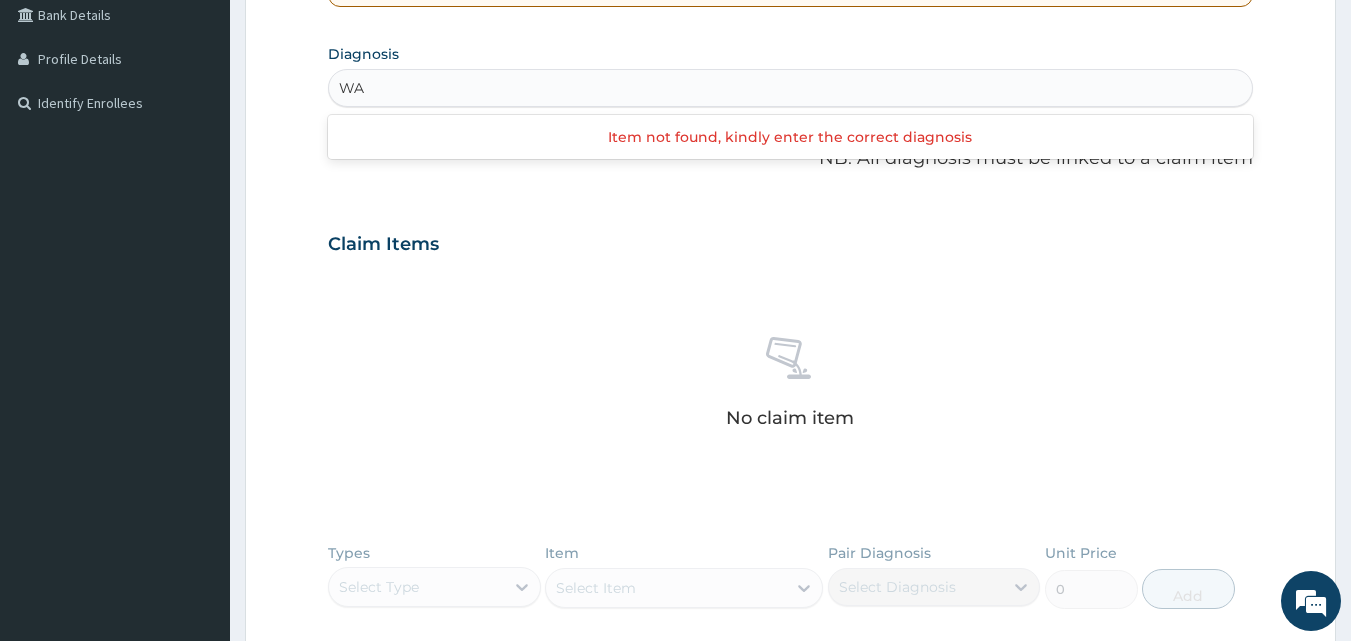 type on "W" 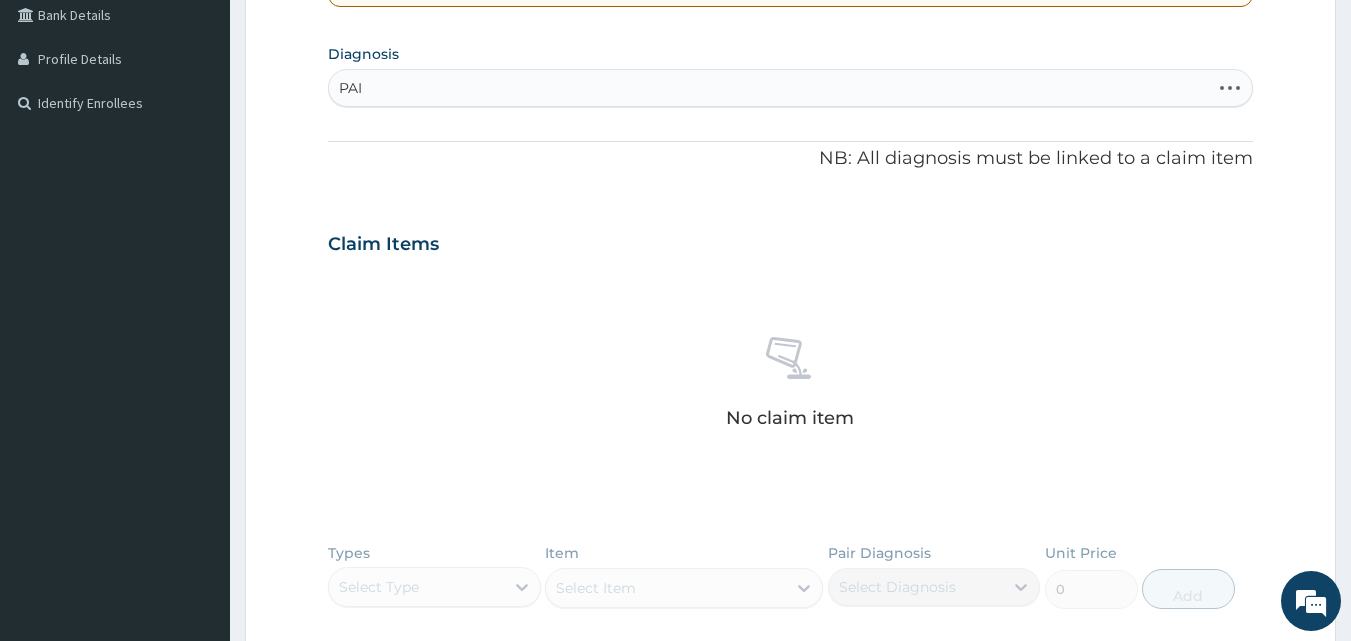 type on "PAIN" 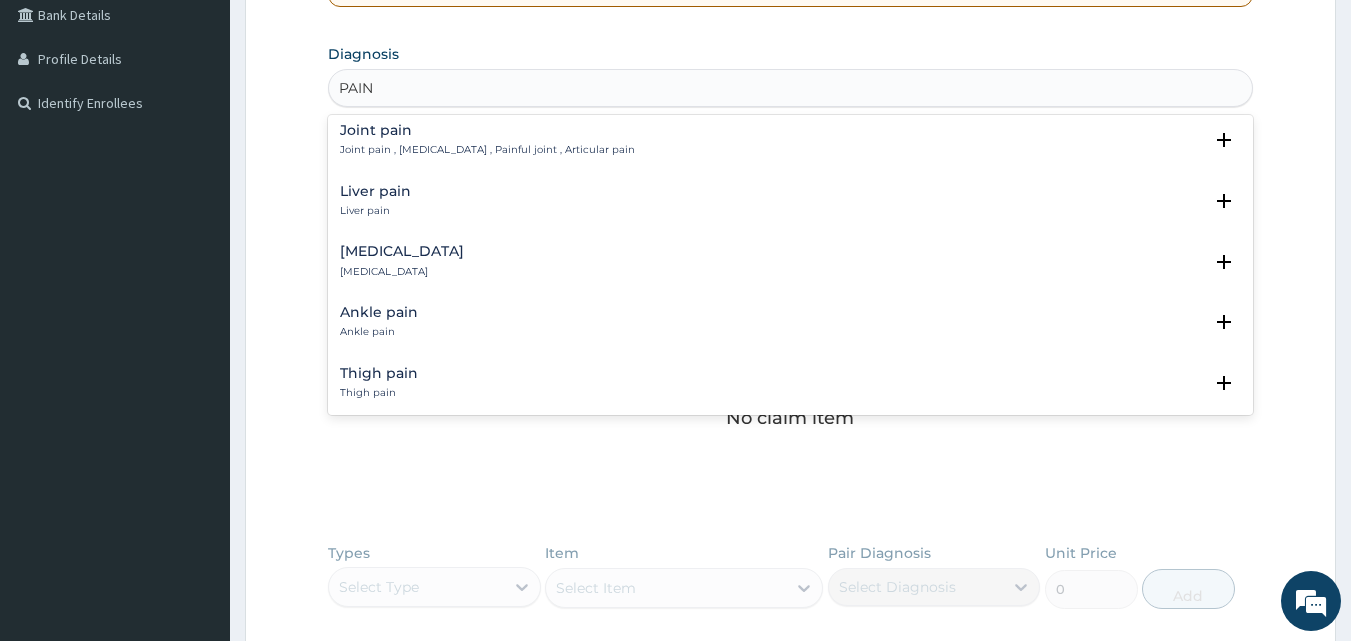 scroll, scrollTop: 1396, scrollLeft: 0, axis: vertical 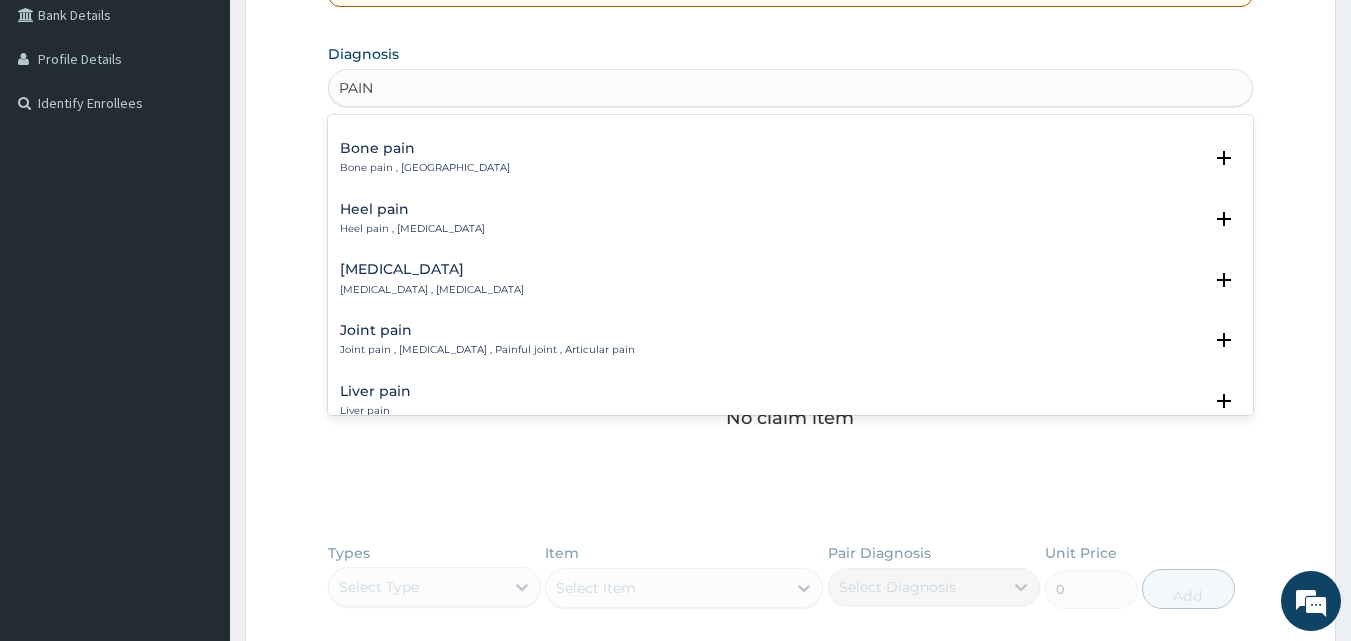 click on "Joint pain" at bounding box center [487, 330] 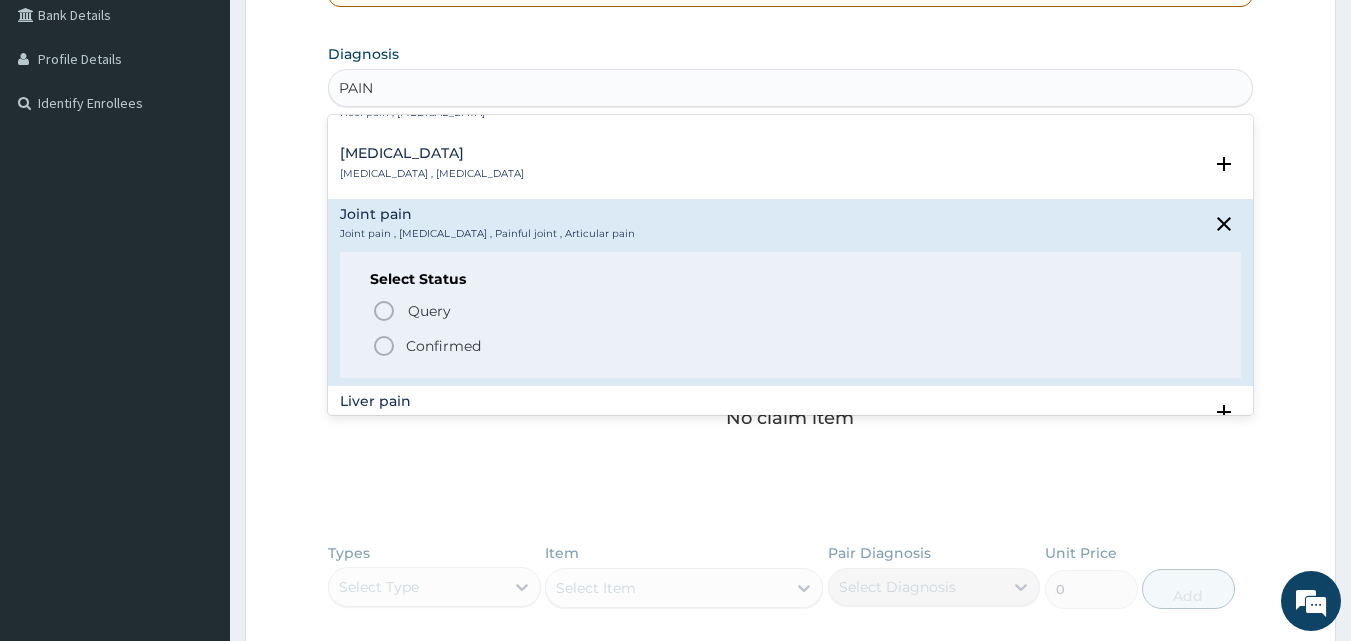 scroll, scrollTop: 1596, scrollLeft: 0, axis: vertical 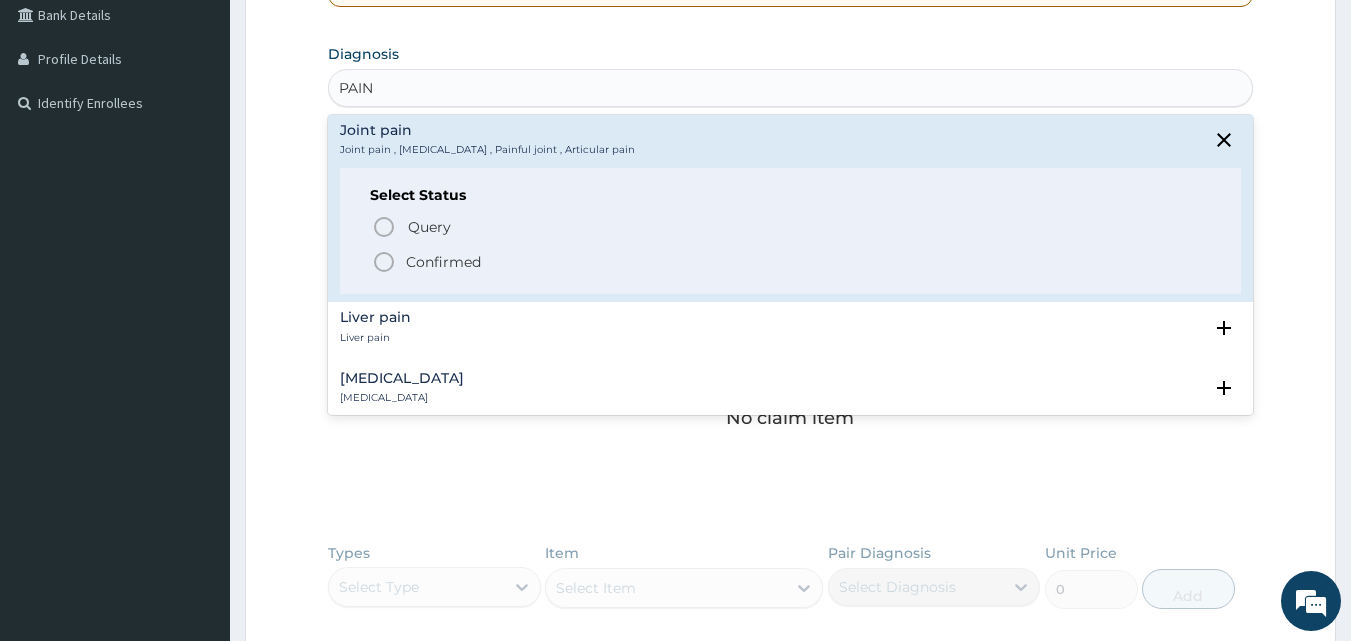 click 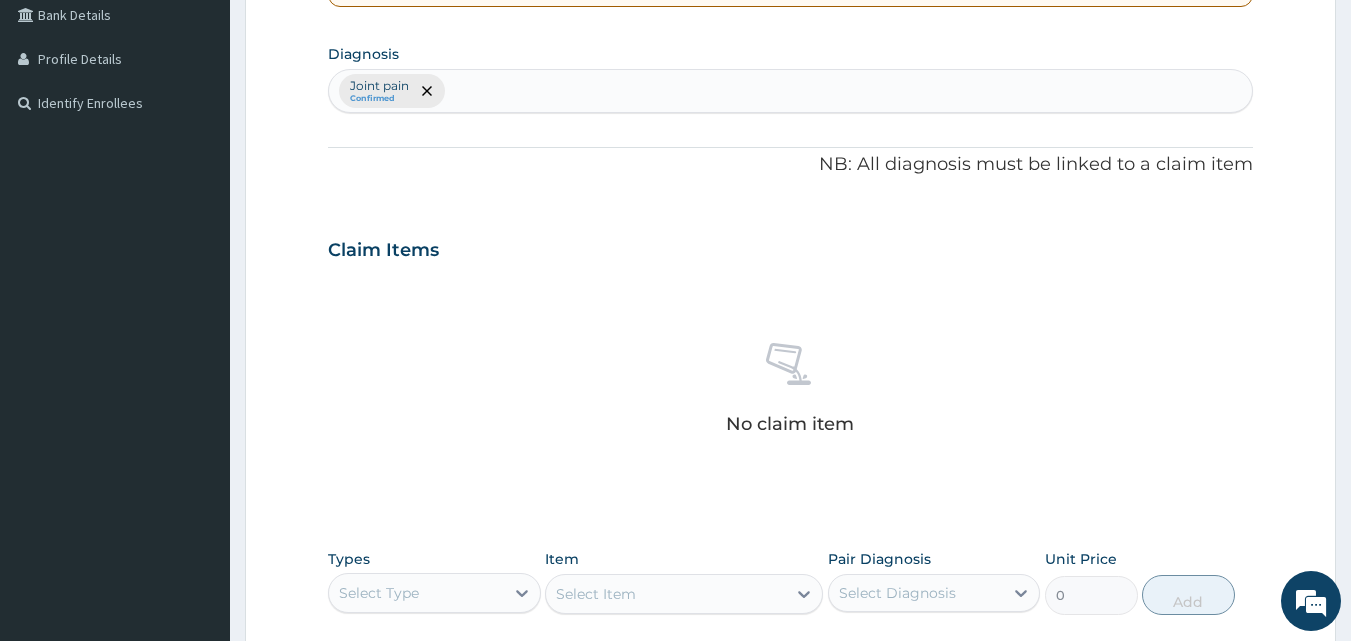 click on "No claim item" at bounding box center [791, 392] 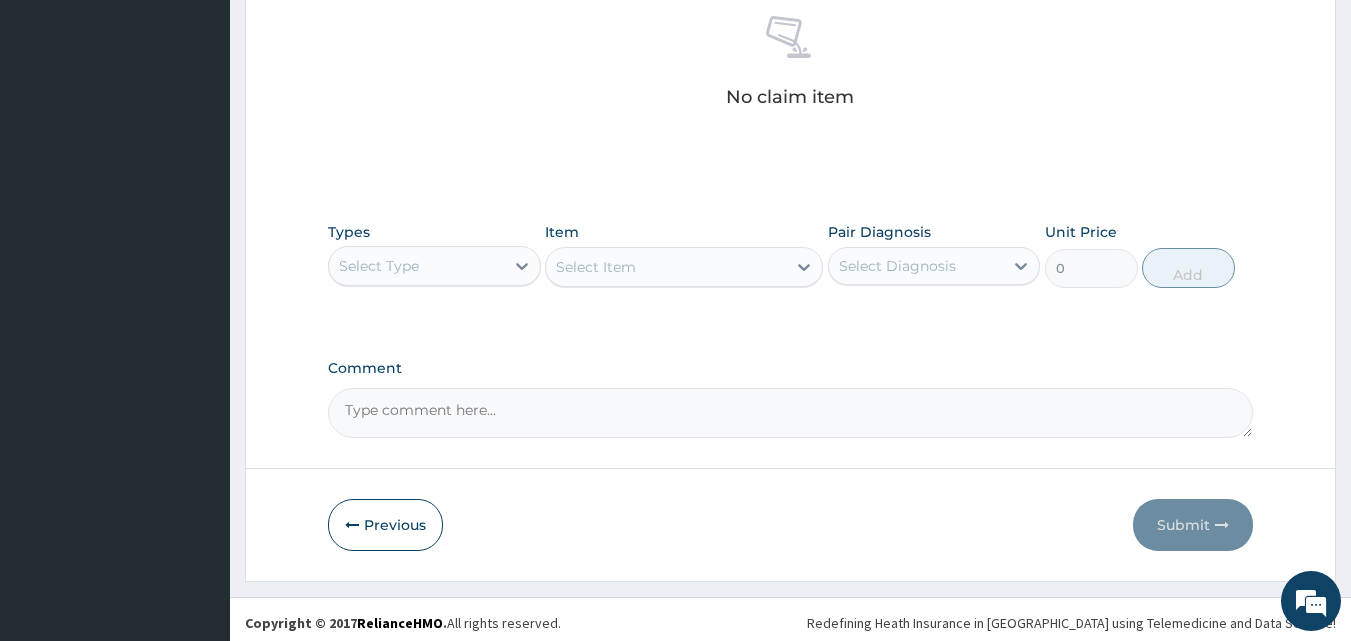 scroll, scrollTop: 801, scrollLeft: 0, axis: vertical 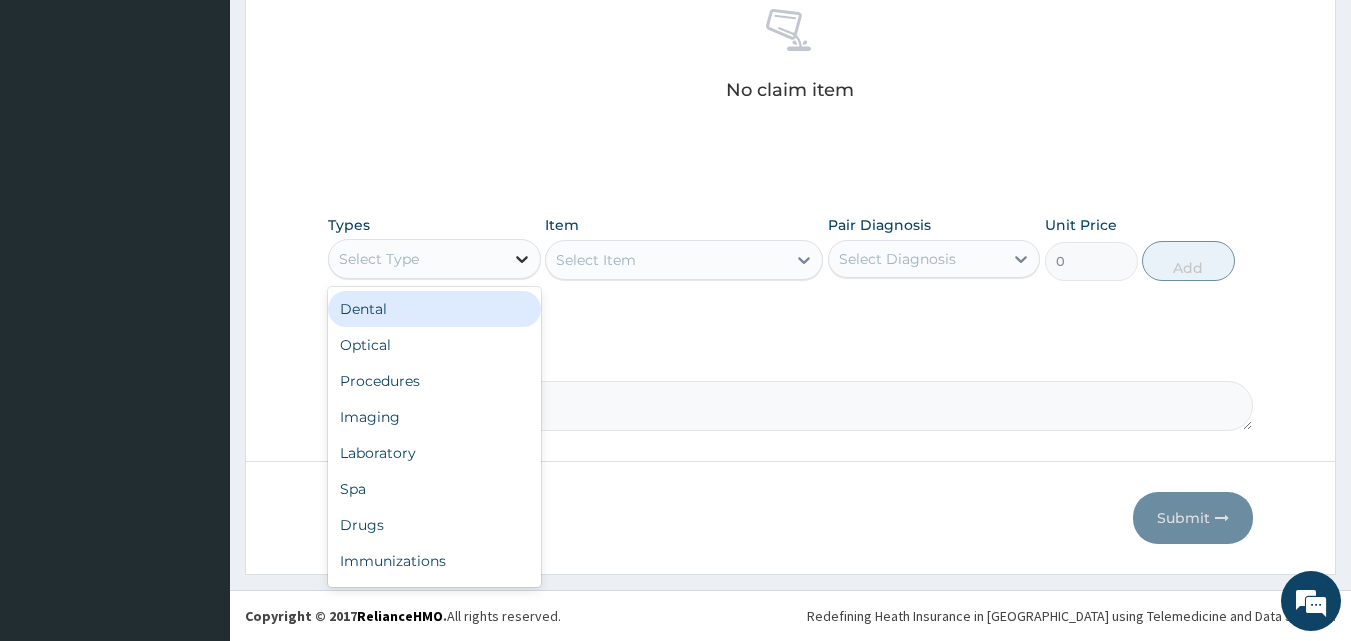 click 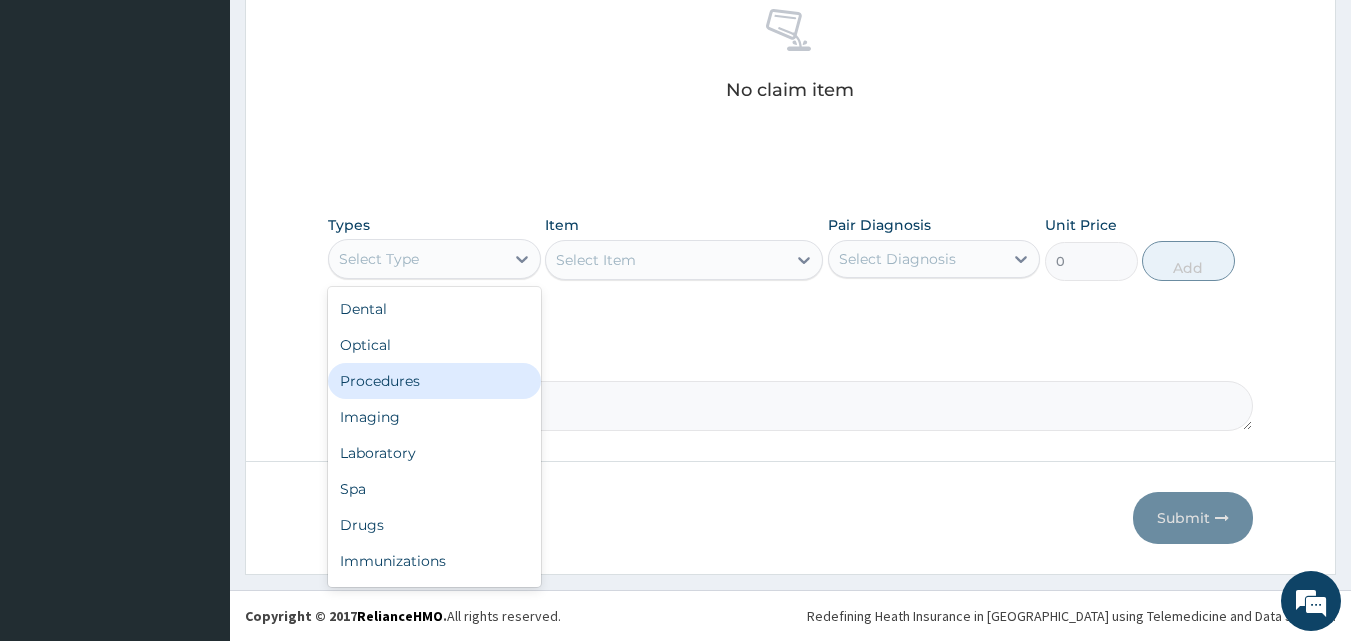 click on "Procedures" at bounding box center (434, 381) 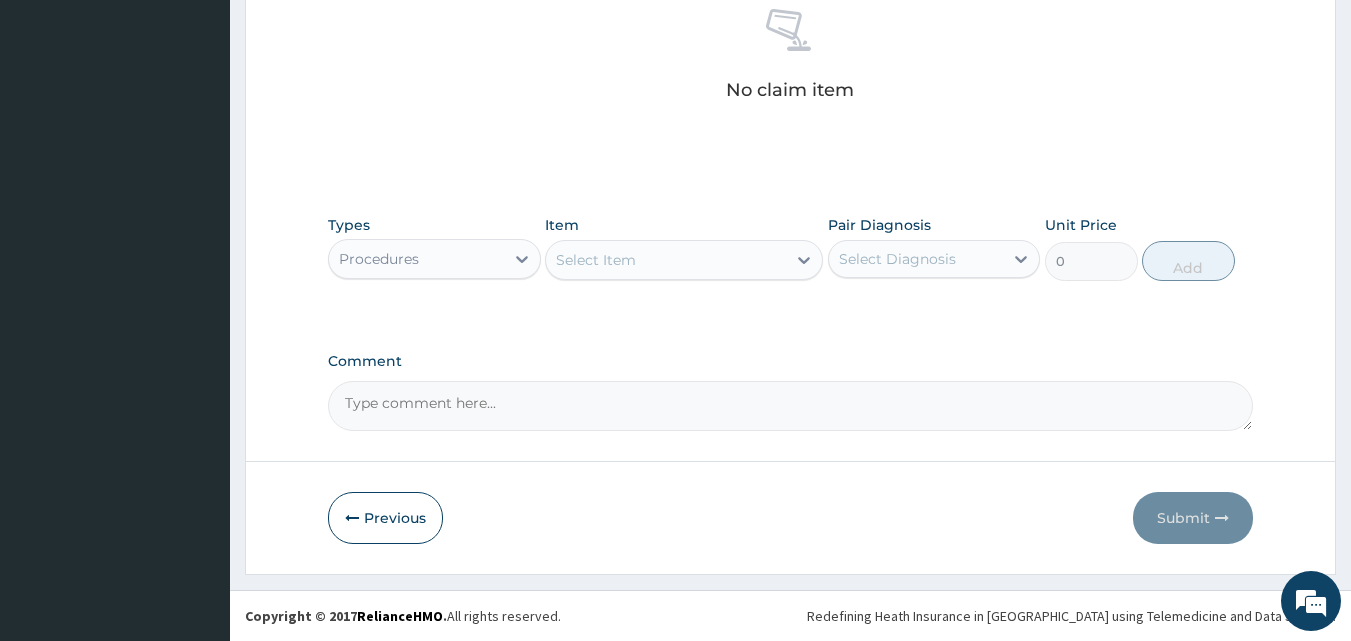 click on "Select Item" at bounding box center (666, 260) 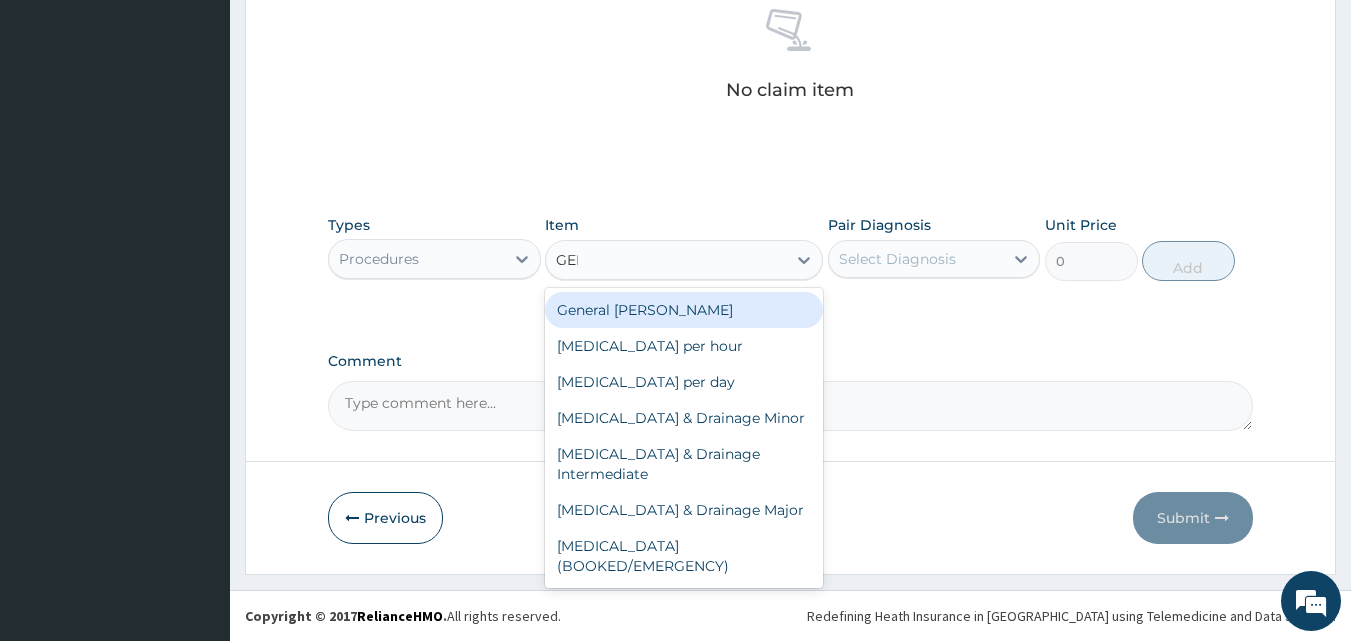 type on "GENE" 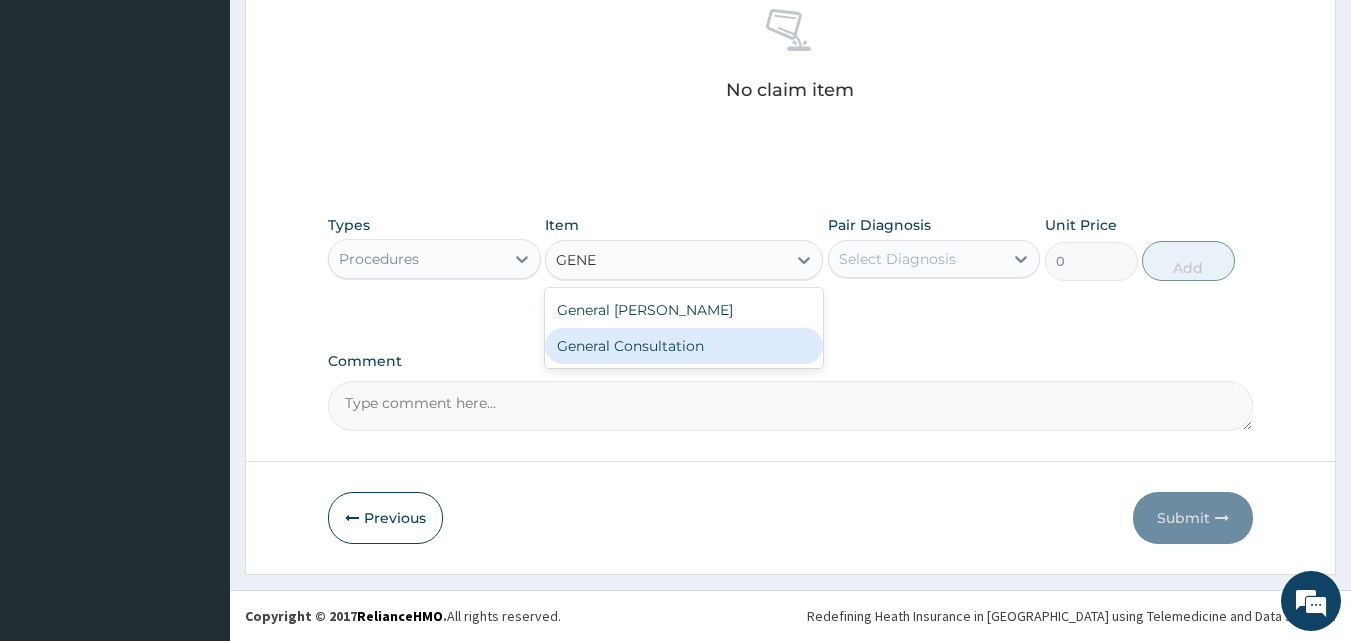 click on "General Consultation" at bounding box center [684, 346] 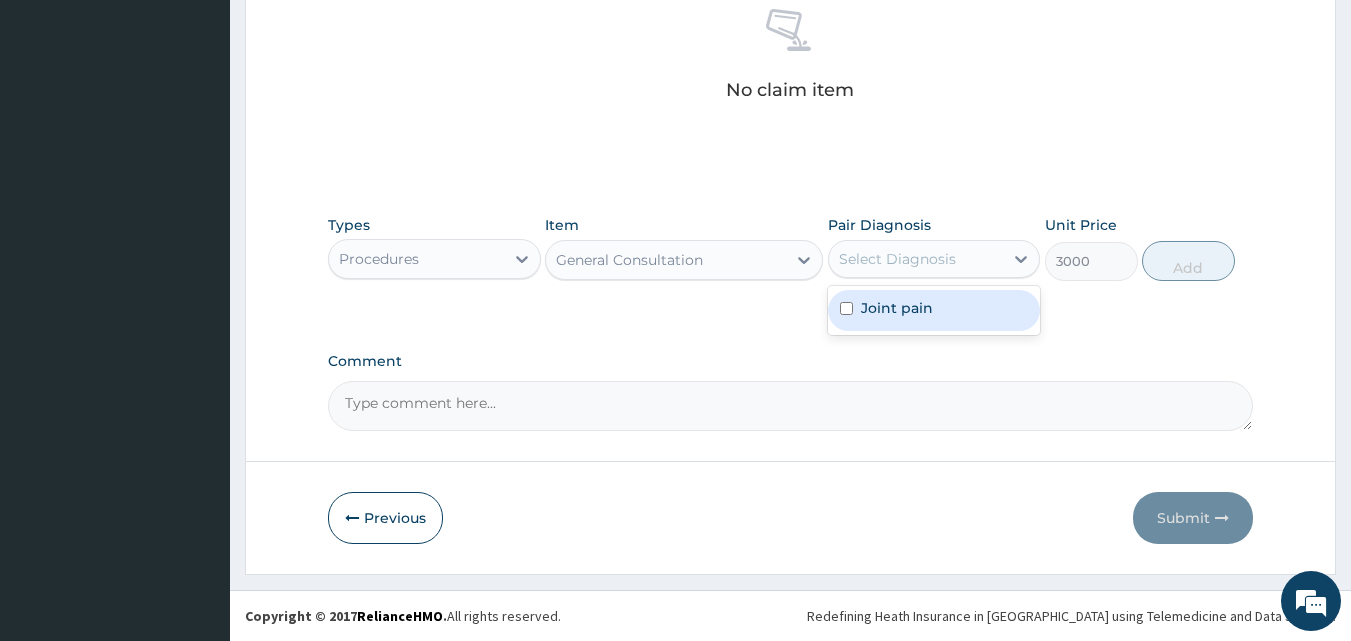 click on "Select Diagnosis" at bounding box center [897, 259] 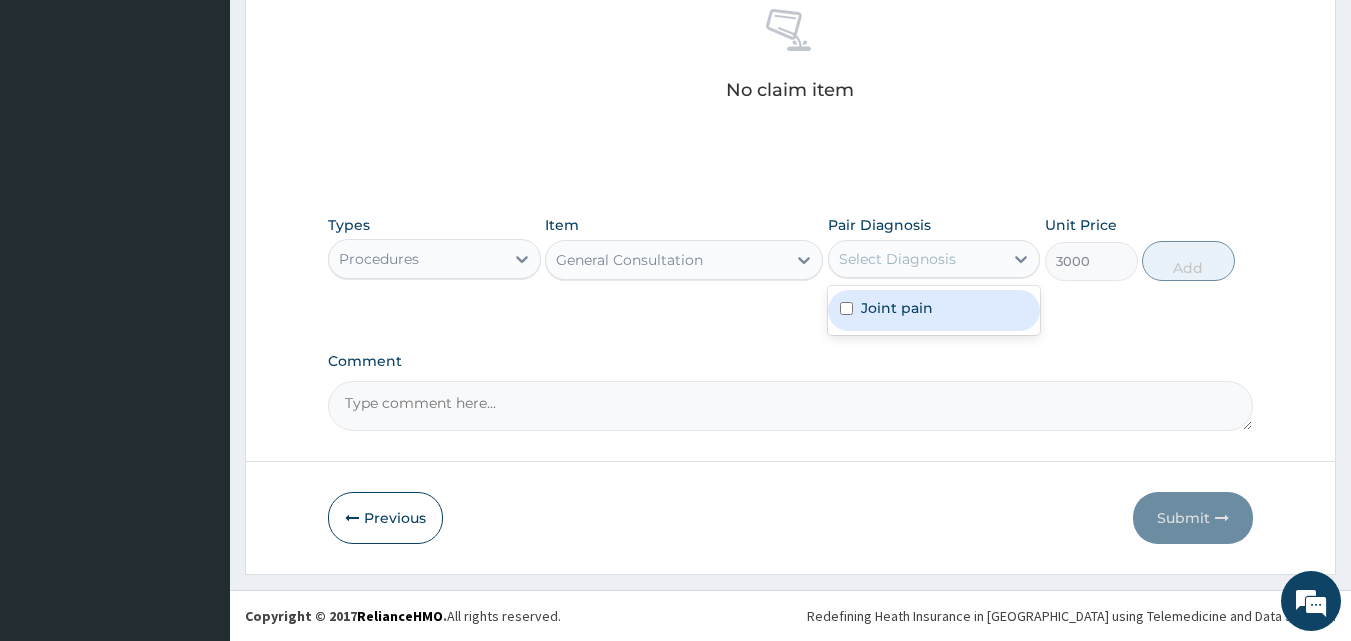 click on "Joint pain" at bounding box center [897, 308] 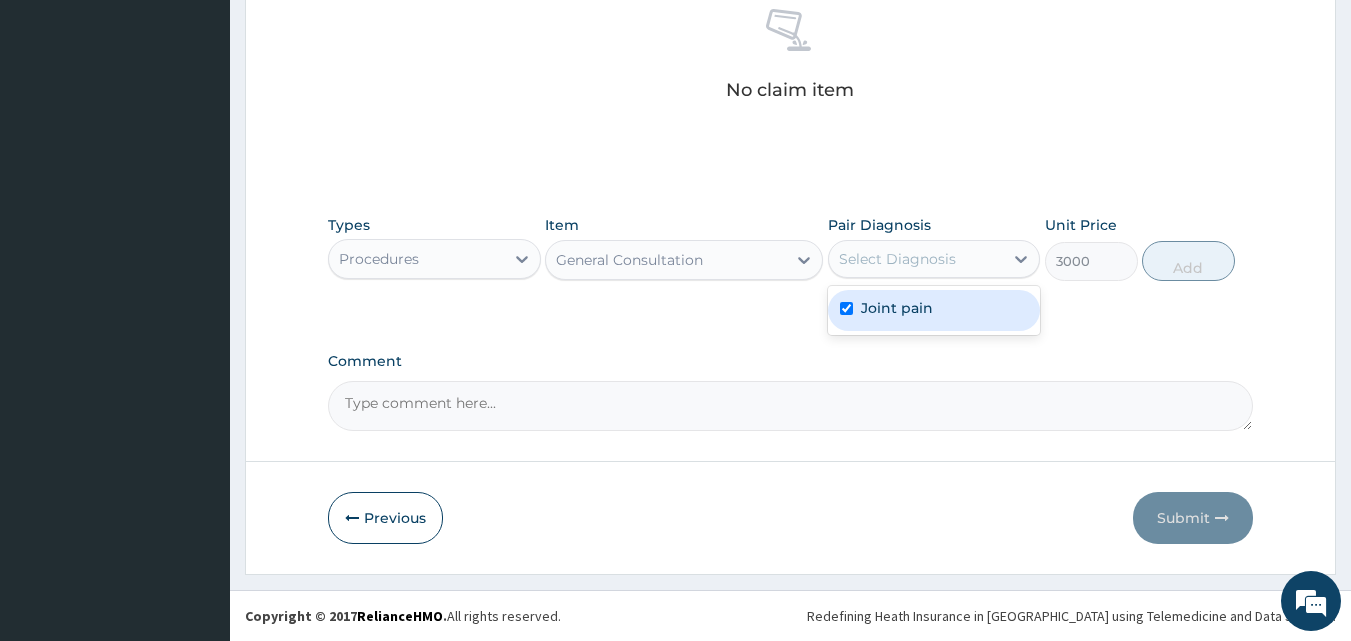 checkbox on "true" 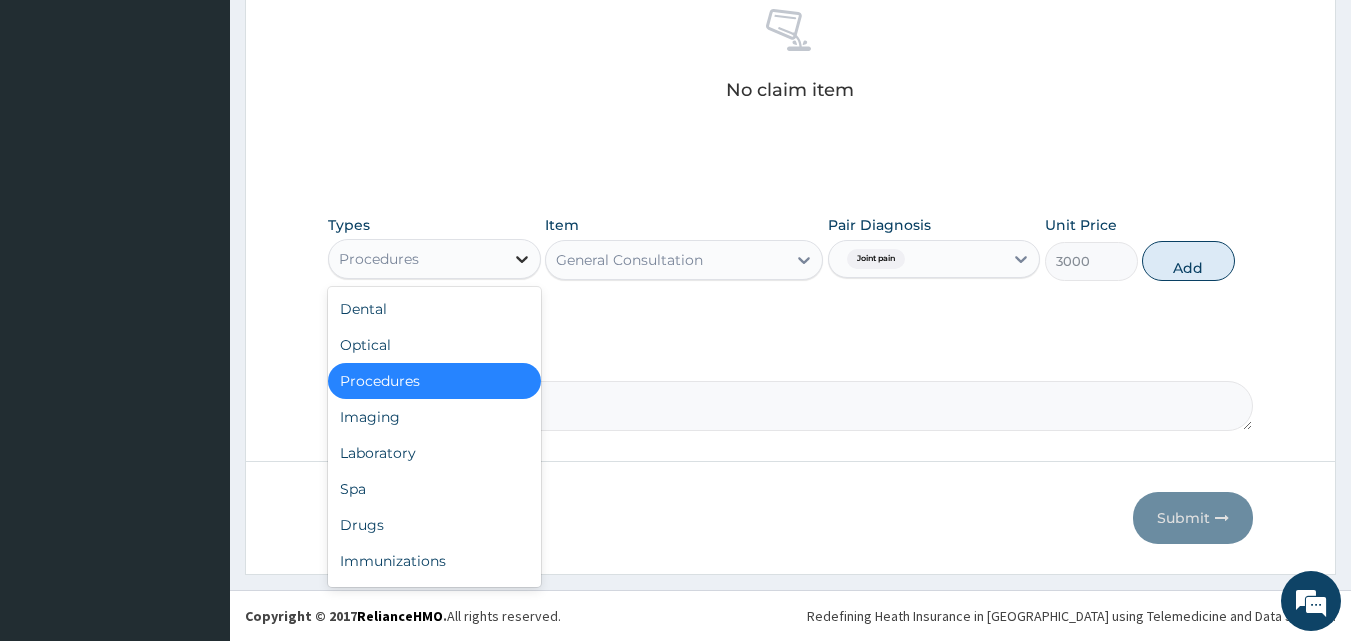click at bounding box center (522, 259) 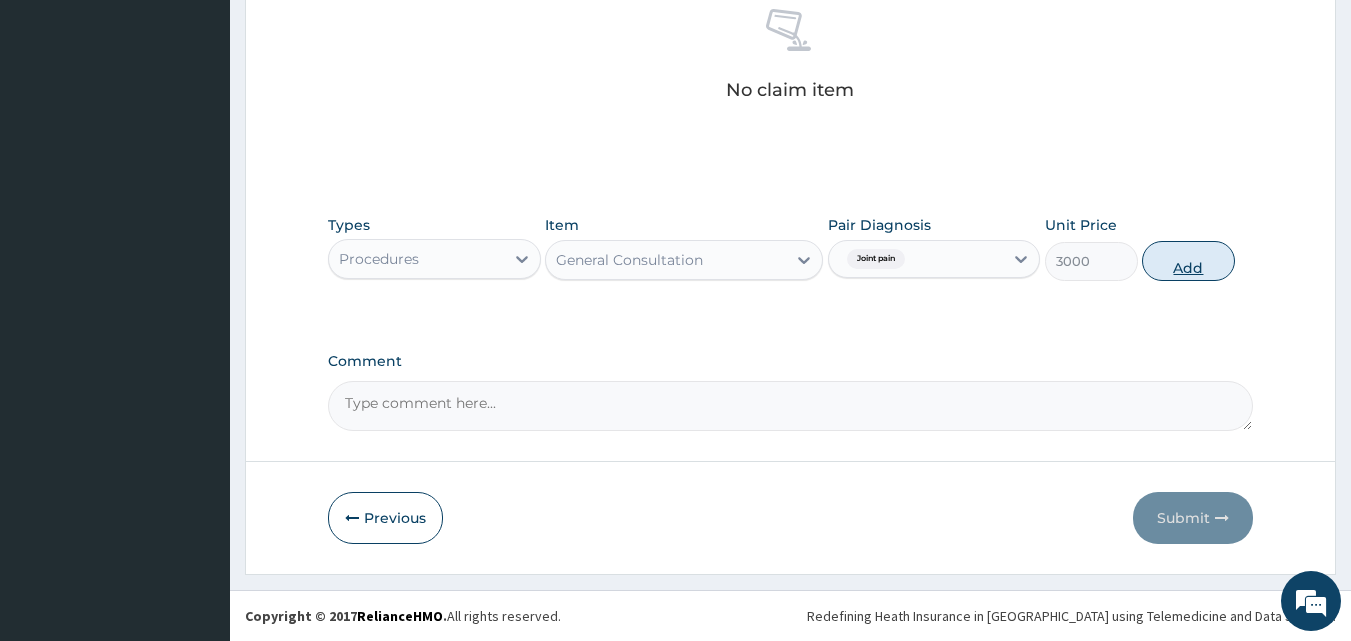 click on "Add" at bounding box center (1188, 261) 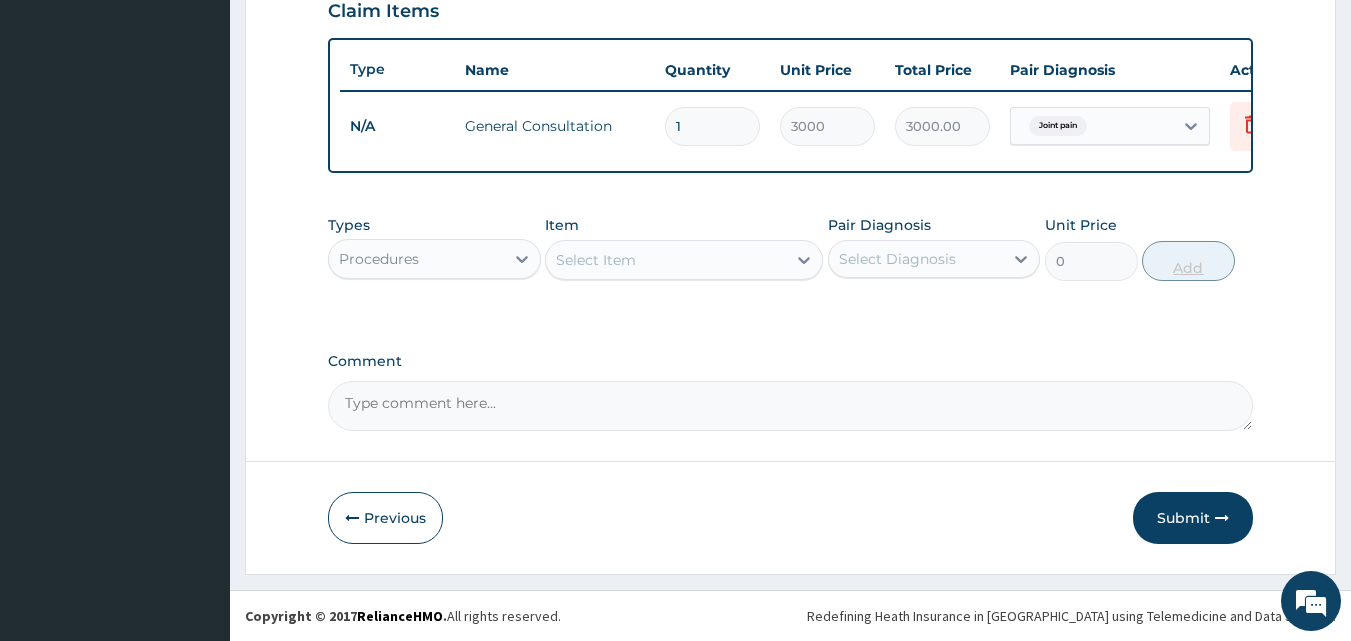 scroll, scrollTop: 721, scrollLeft: 0, axis: vertical 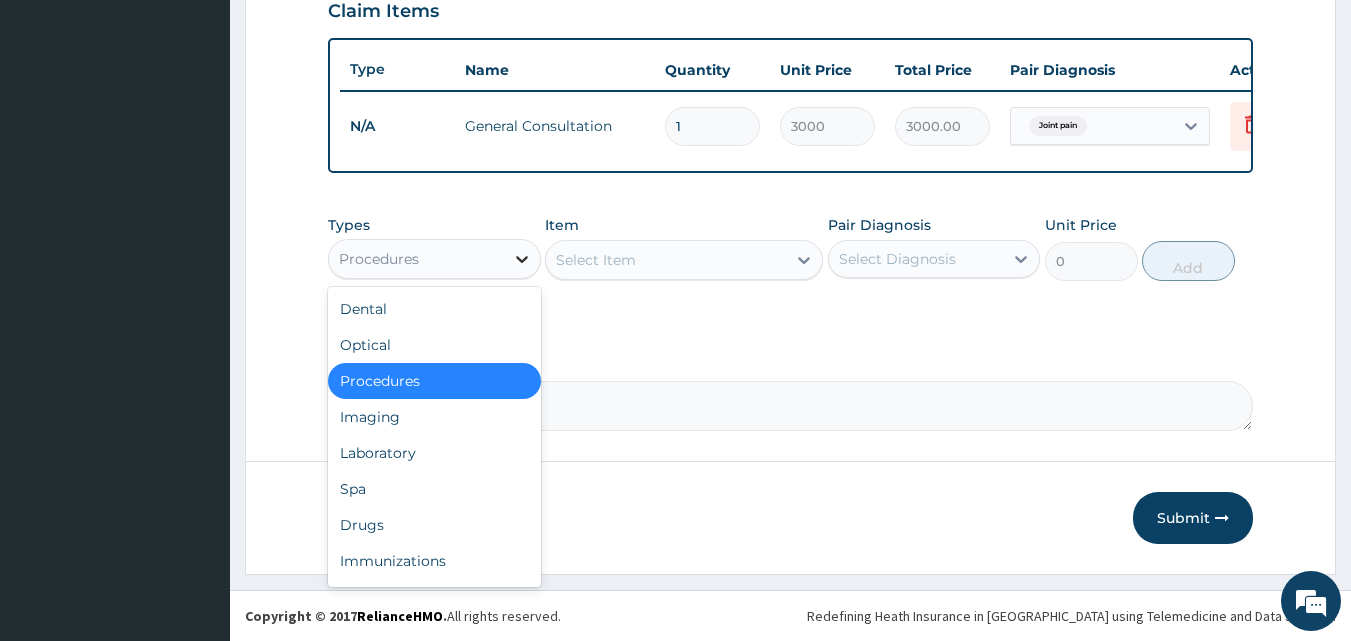 click 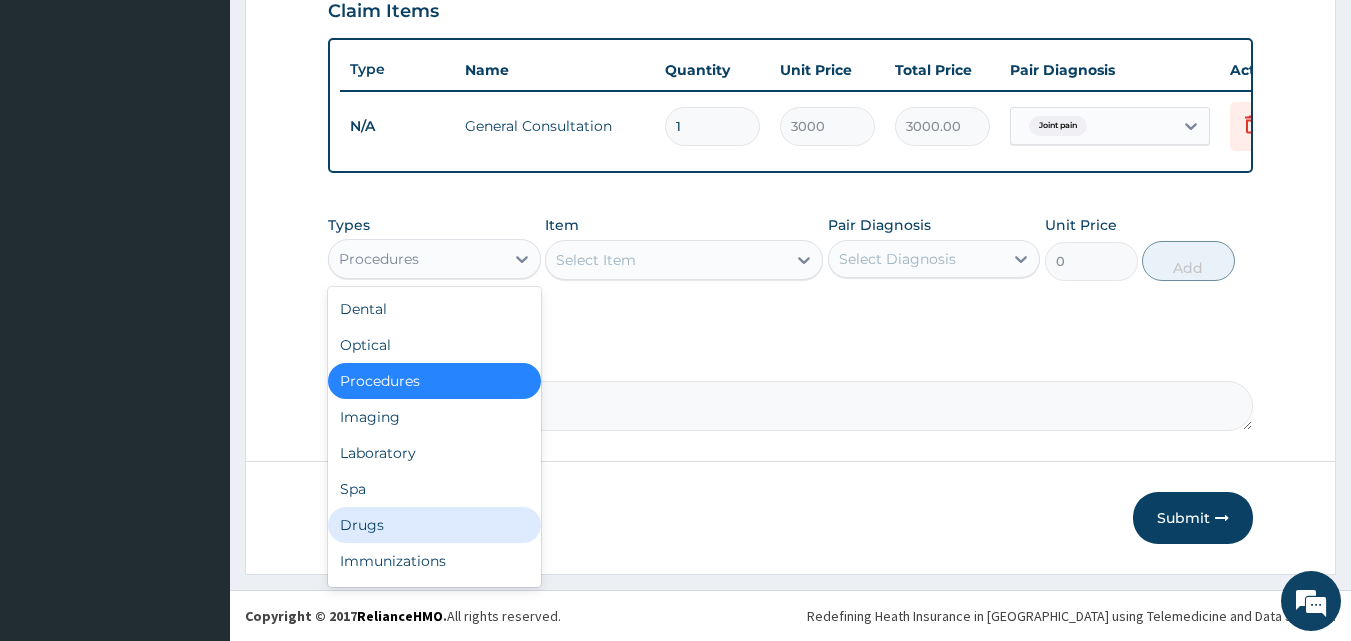 drag, startPoint x: 401, startPoint y: 544, endPoint x: 399, endPoint y: 532, distance: 12.165525 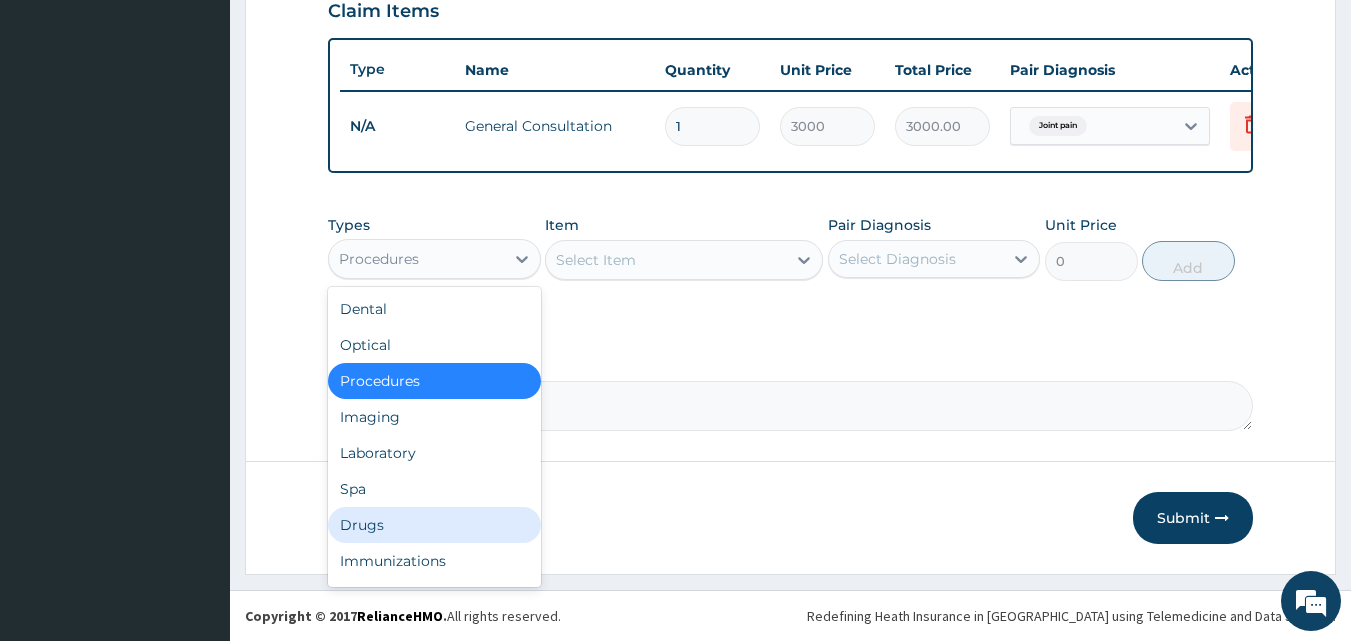 click on "Dental Optical Procedures Imaging Laboratory Spa Drugs Immunizations Others Gym" at bounding box center (434, 437) 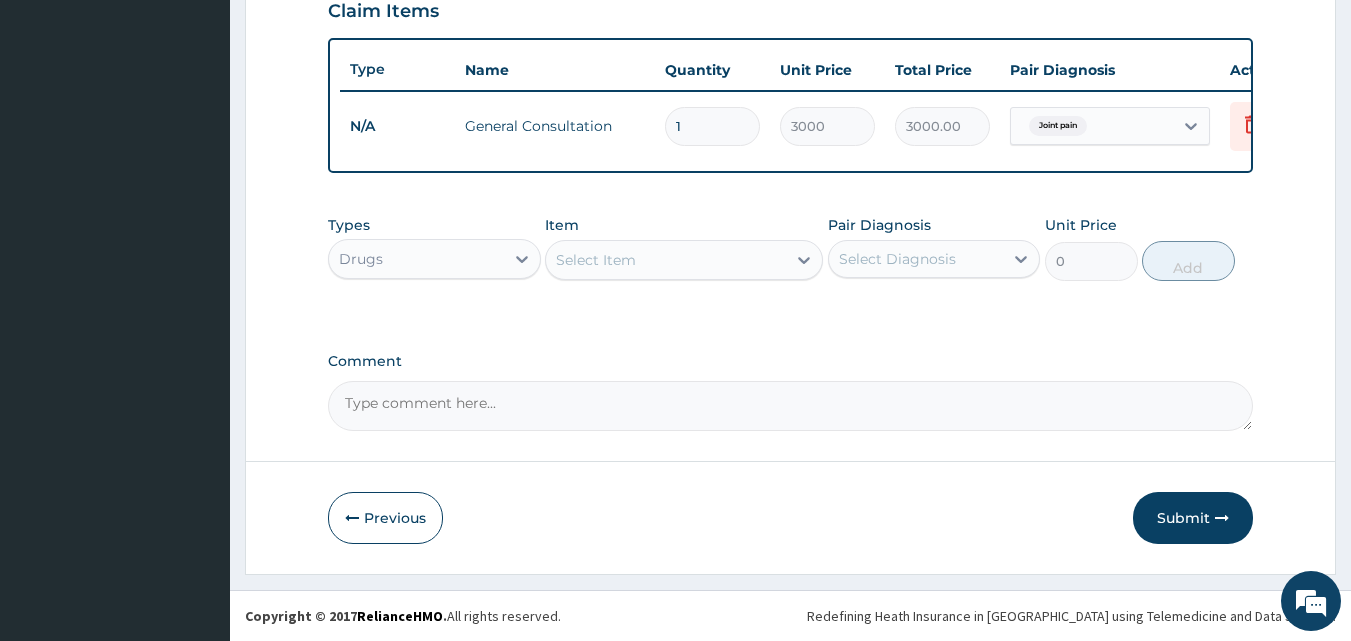 click on "Select Item" at bounding box center [666, 260] 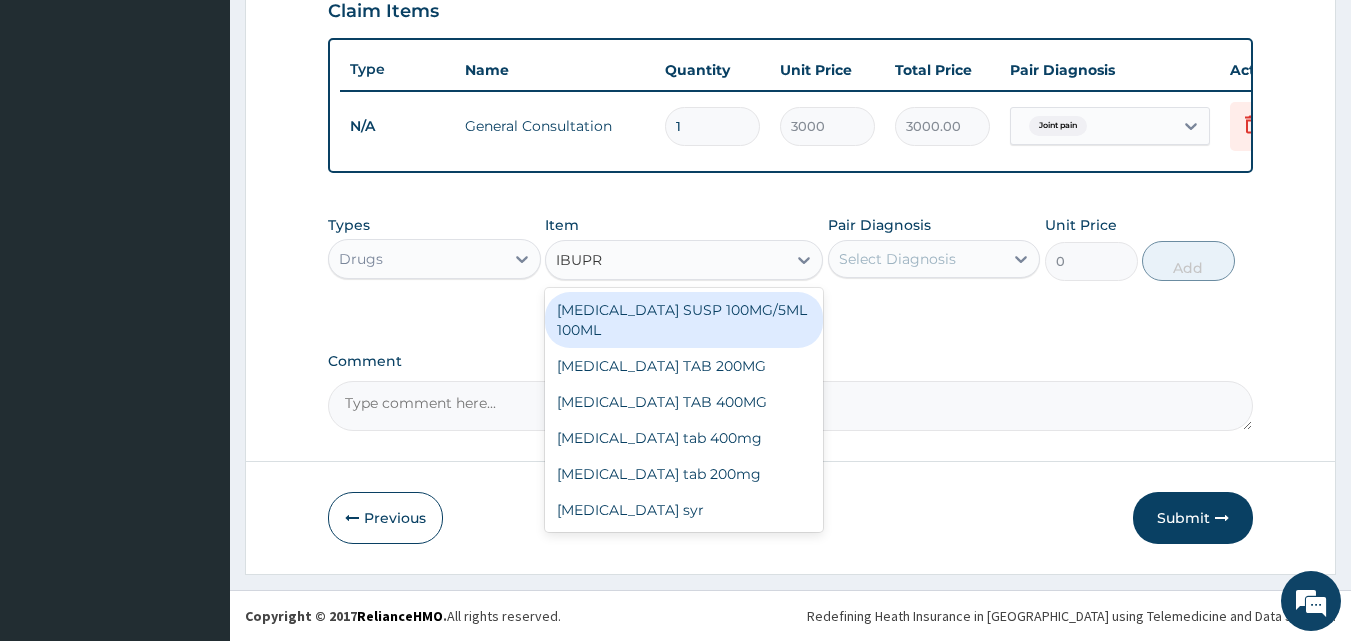 type on "IBUPRO" 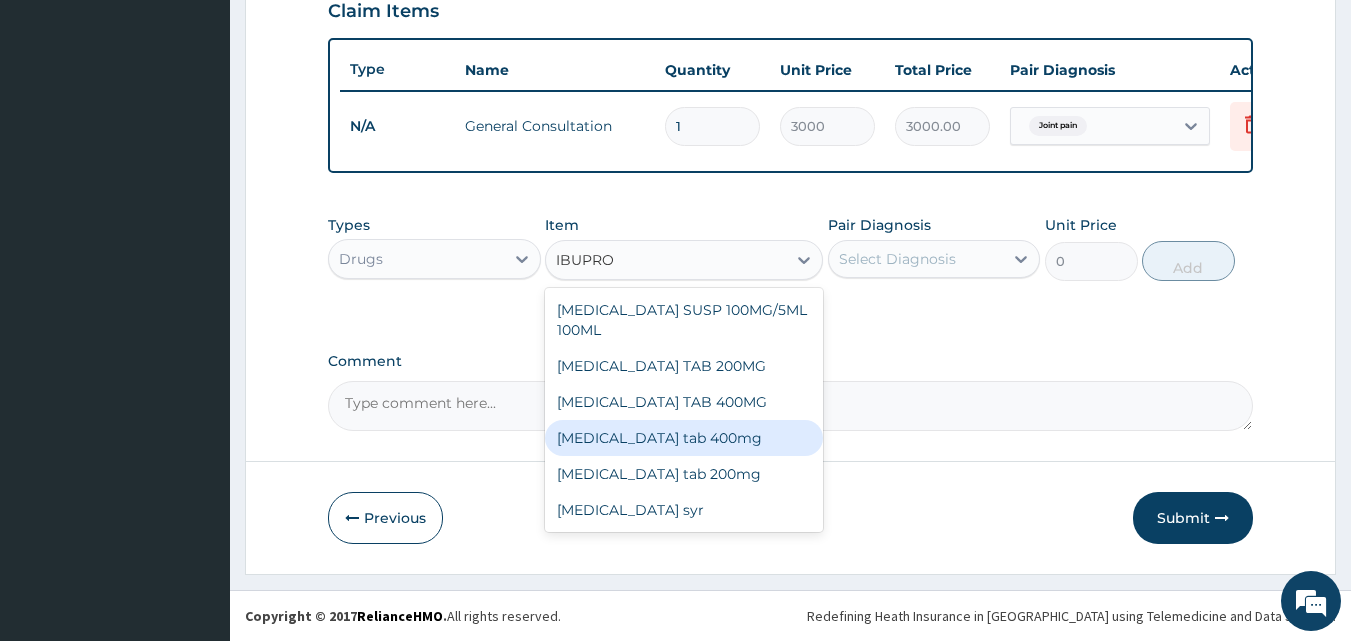 click on "Ibuprofen tab 400mg" at bounding box center [684, 438] 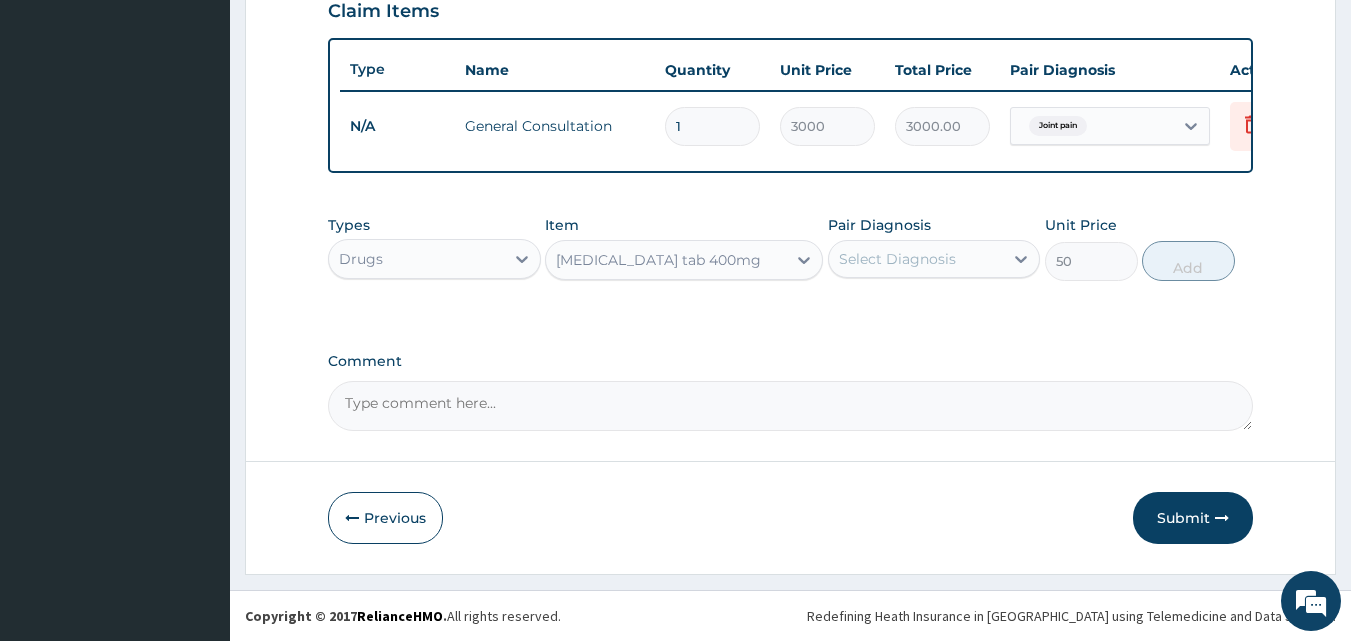 click on "Select Diagnosis" at bounding box center (897, 259) 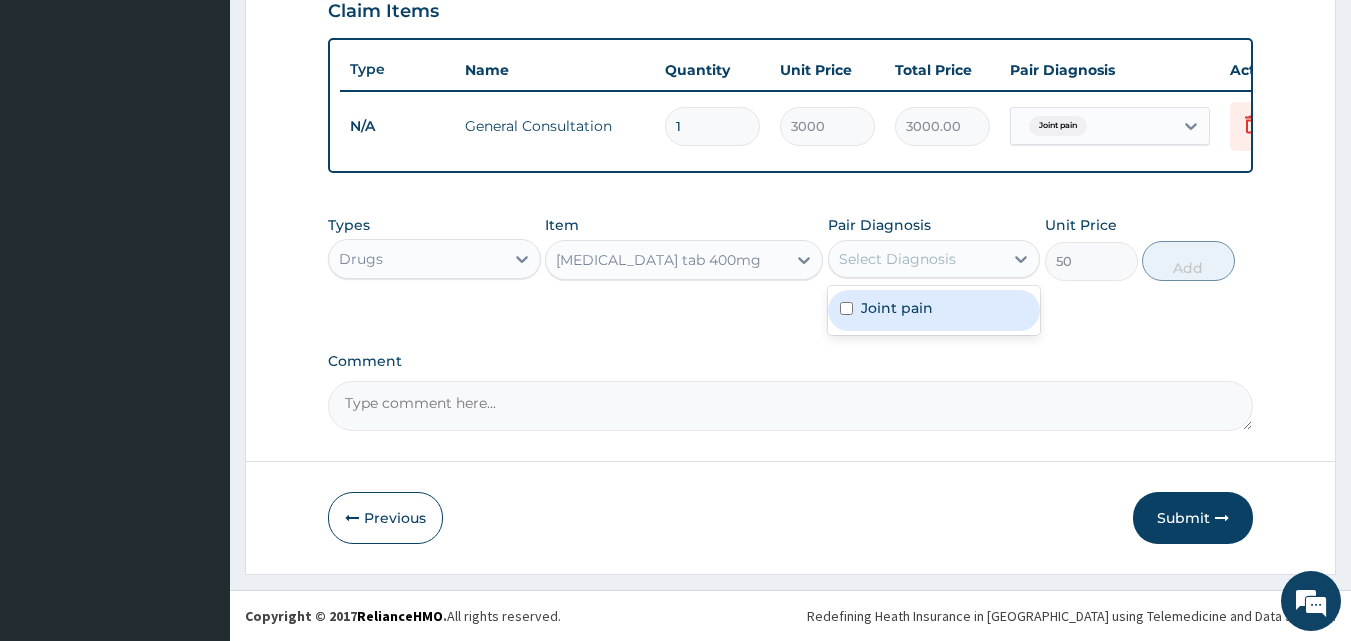 click on "Joint pain" at bounding box center (897, 308) 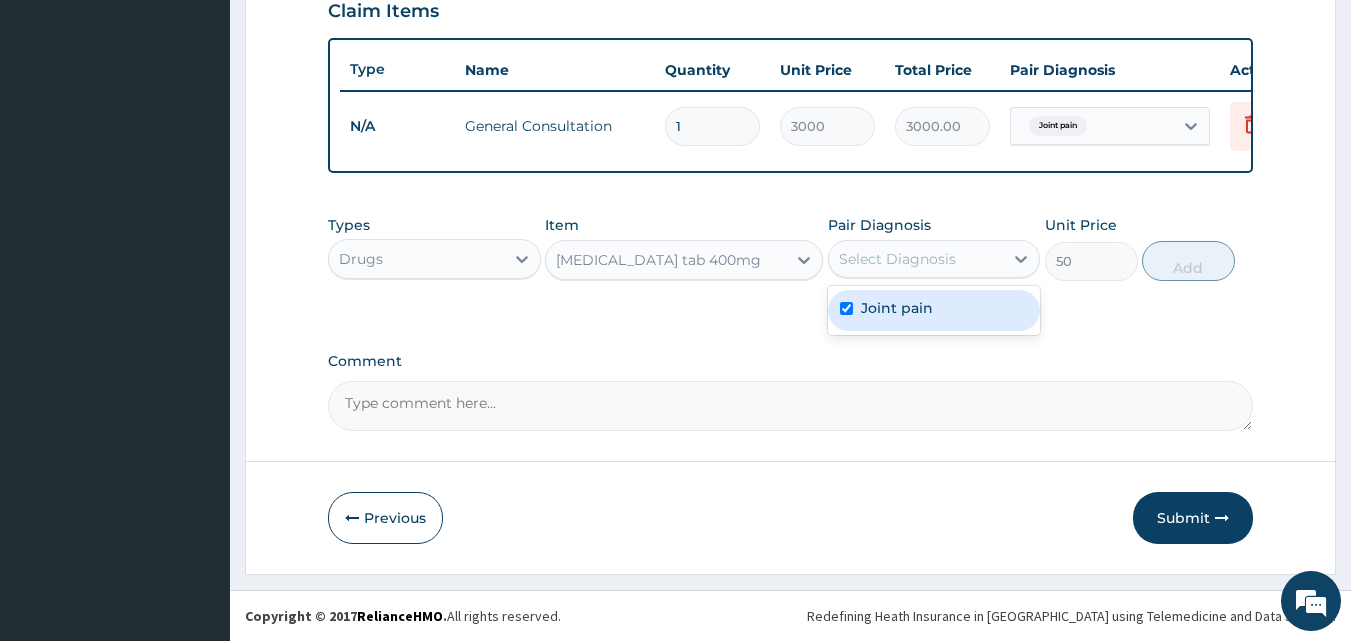 checkbox on "true" 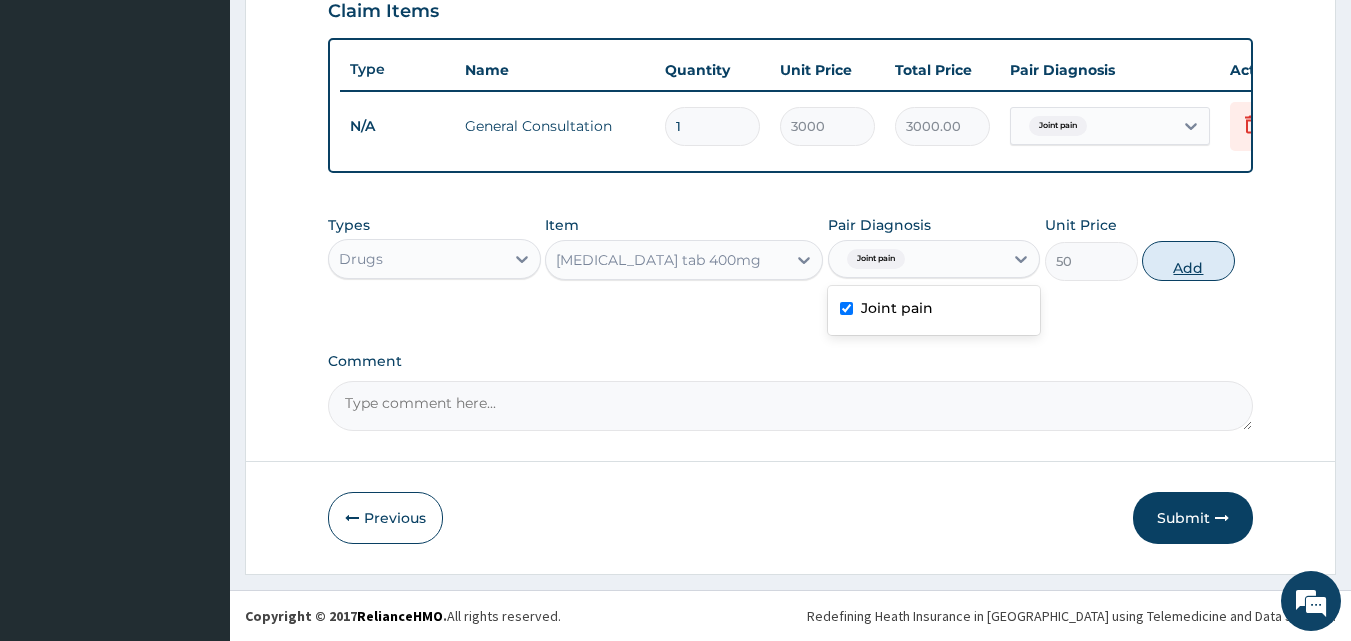 click on "Add" at bounding box center (1188, 261) 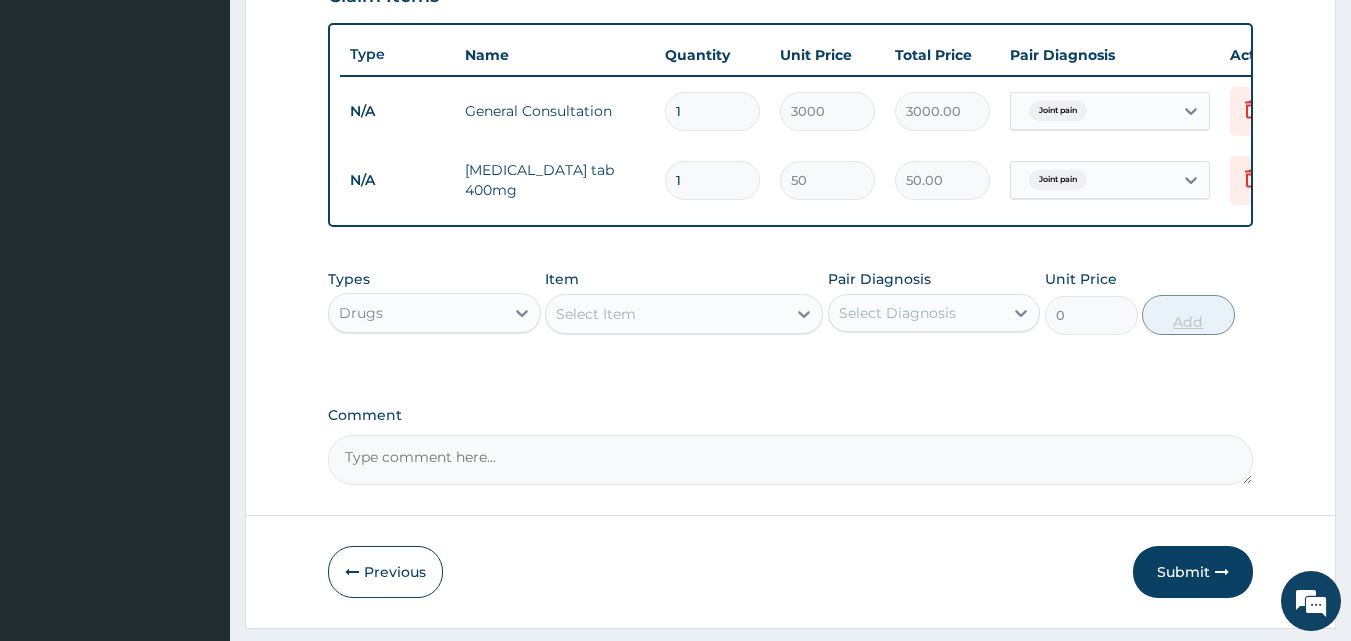 type on "10" 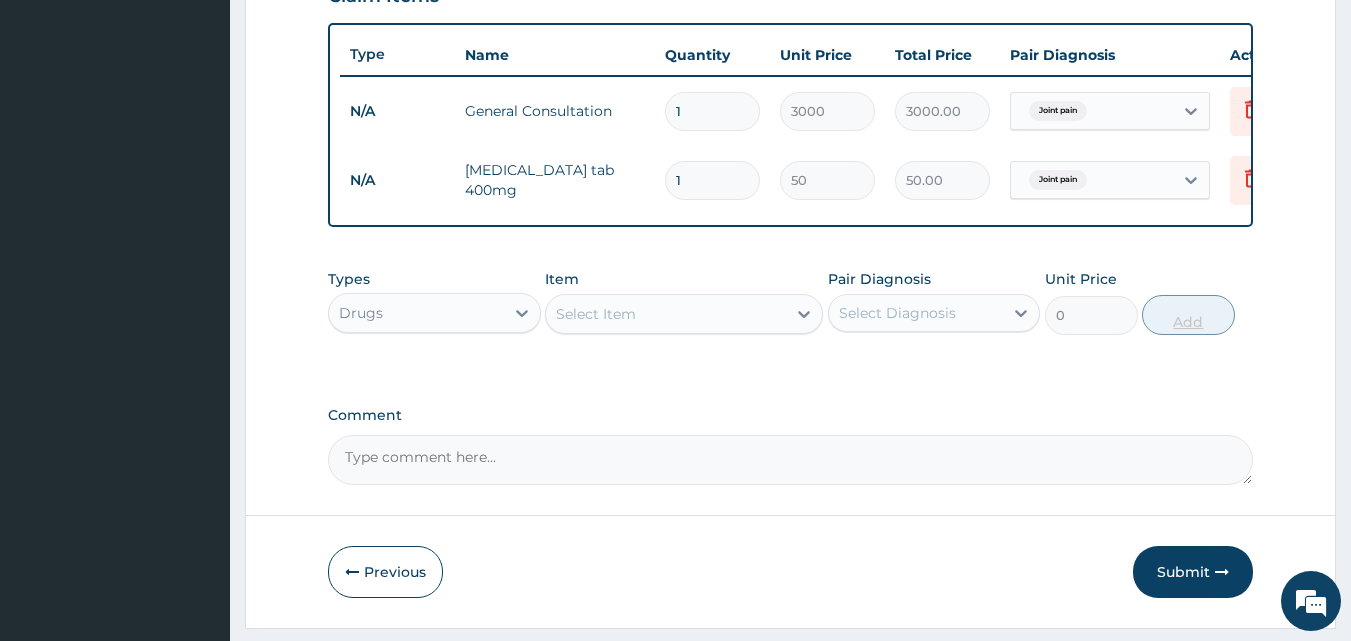 type on "500.00" 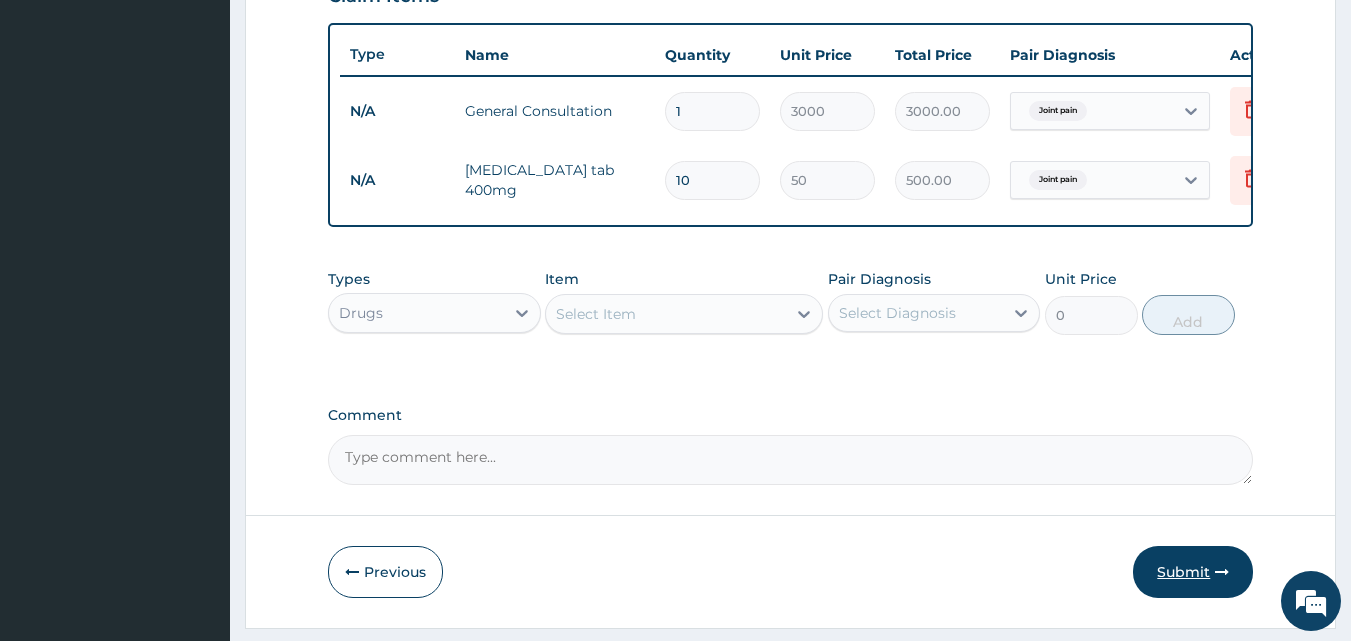 type on "10" 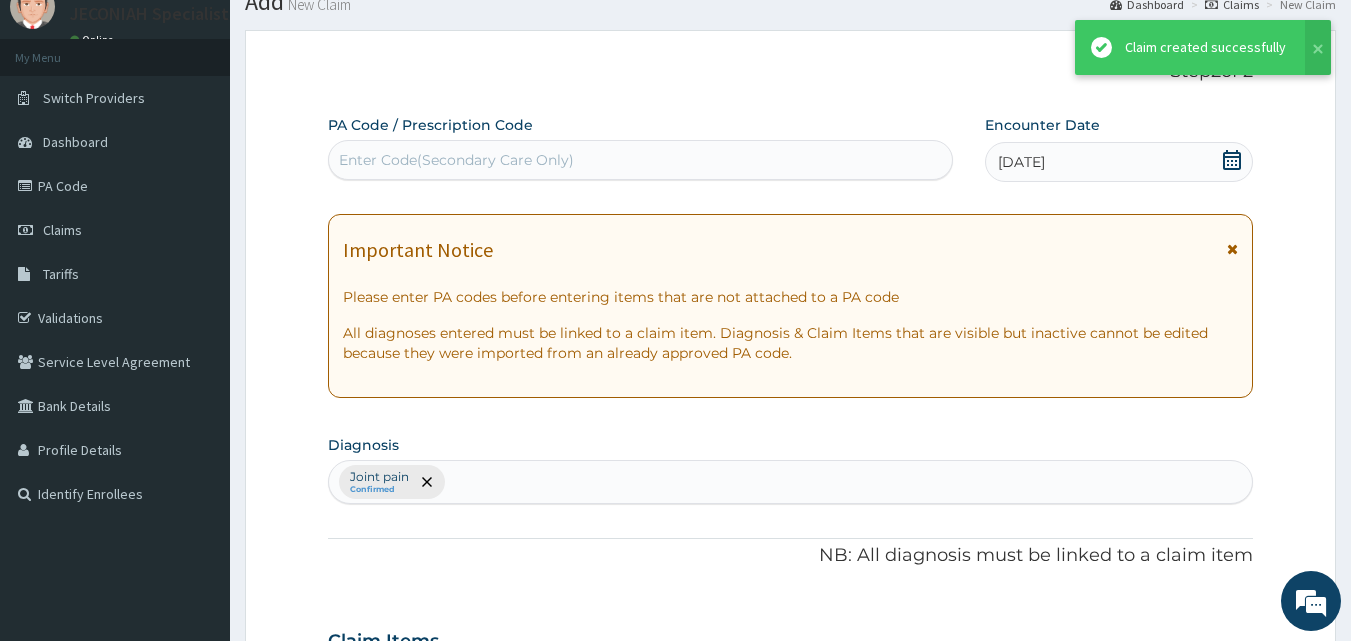 scroll, scrollTop: 721, scrollLeft: 0, axis: vertical 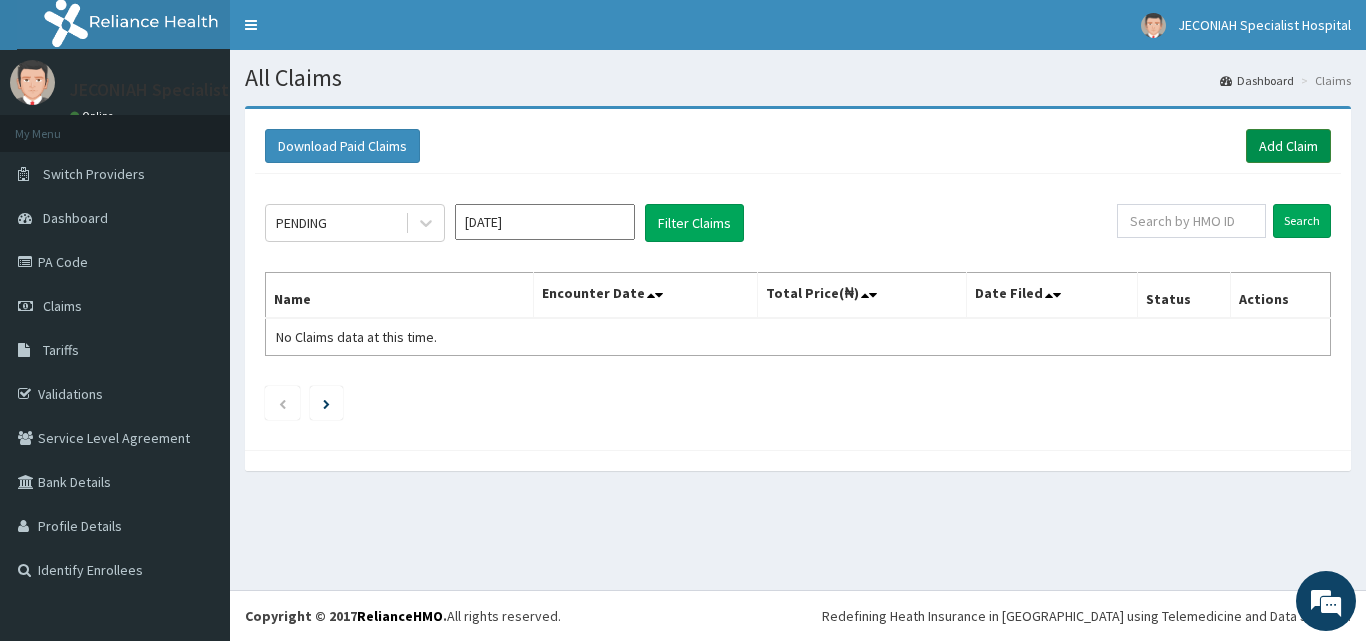 click on "Add Claim" at bounding box center [1288, 146] 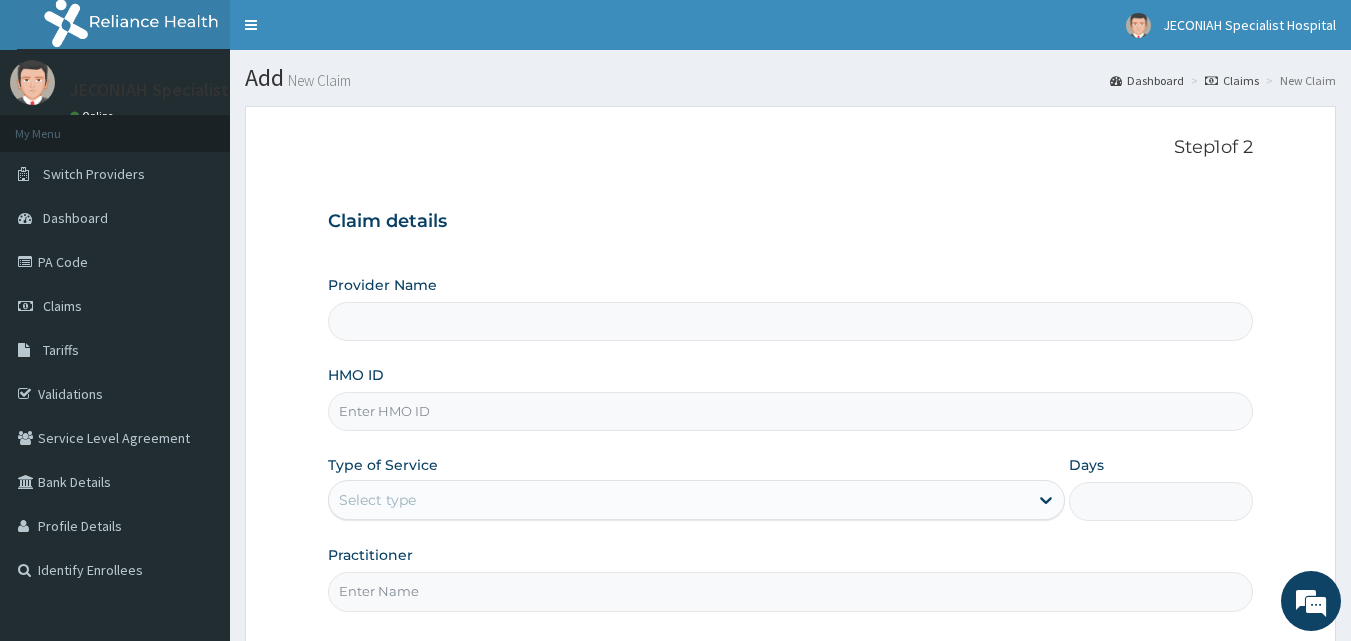 scroll, scrollTop: 0, scrollLeft: 0, axis: both 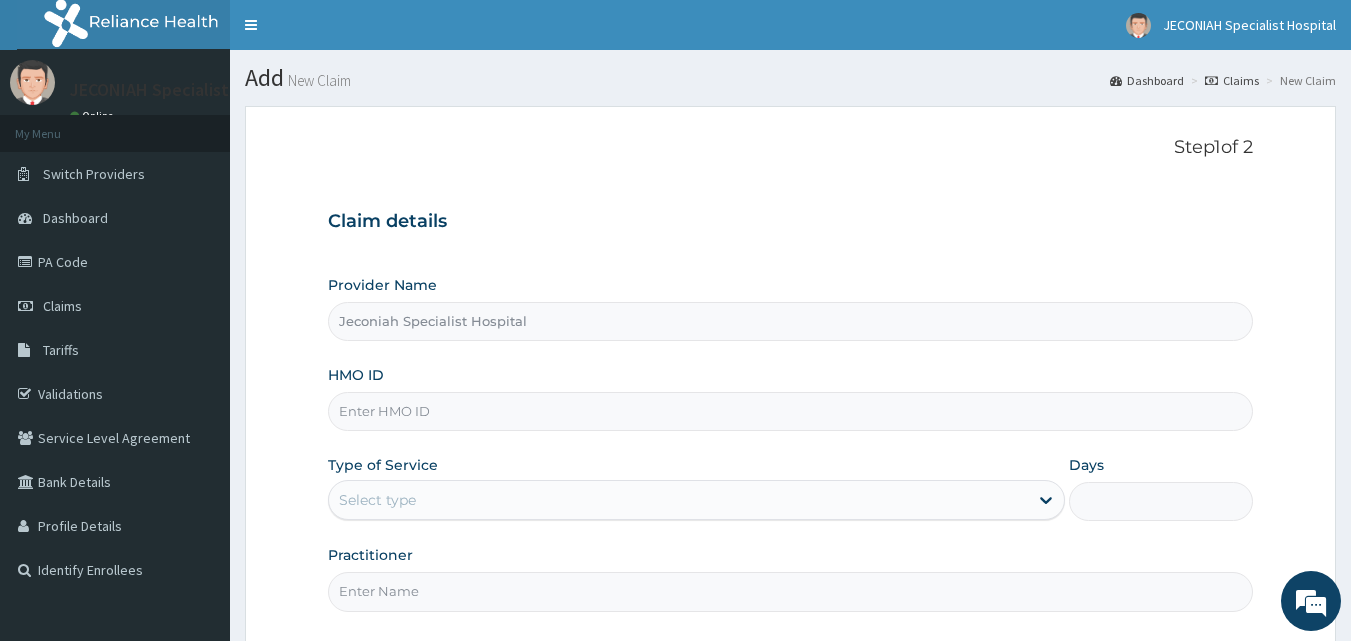click on "HMO ID" at bounding box center [791, 411] 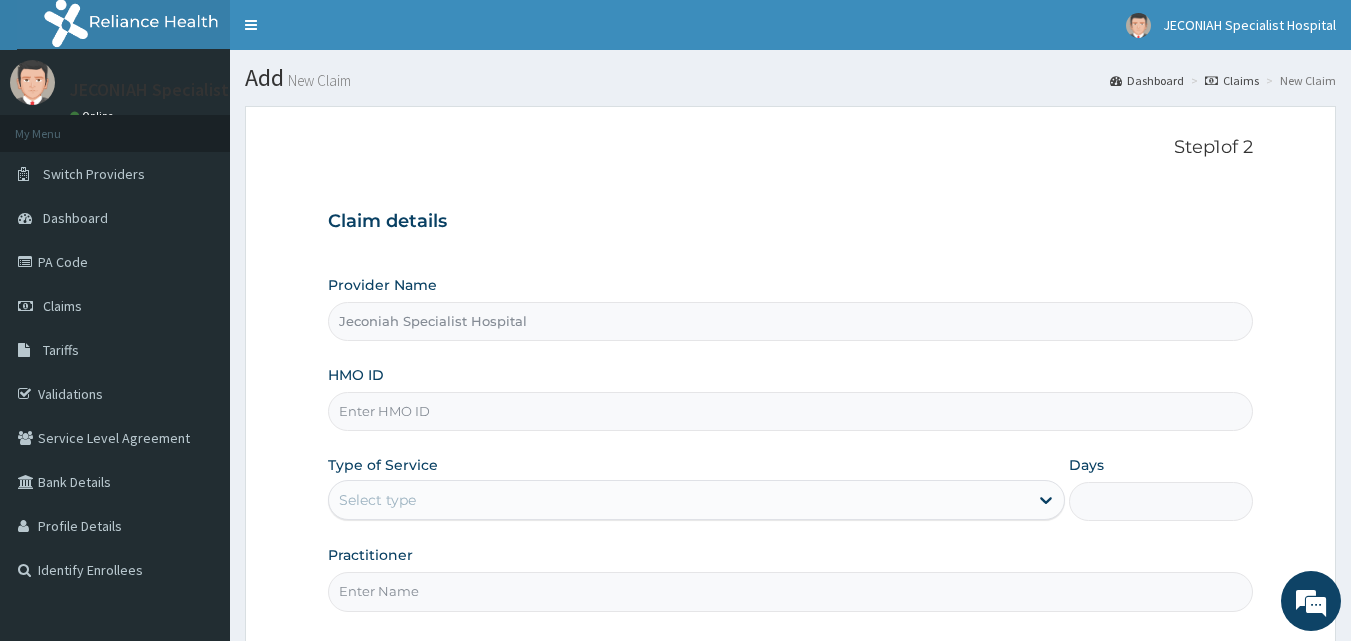 scroll, scrollTop: 0, scrollLeft: 0, axis: both 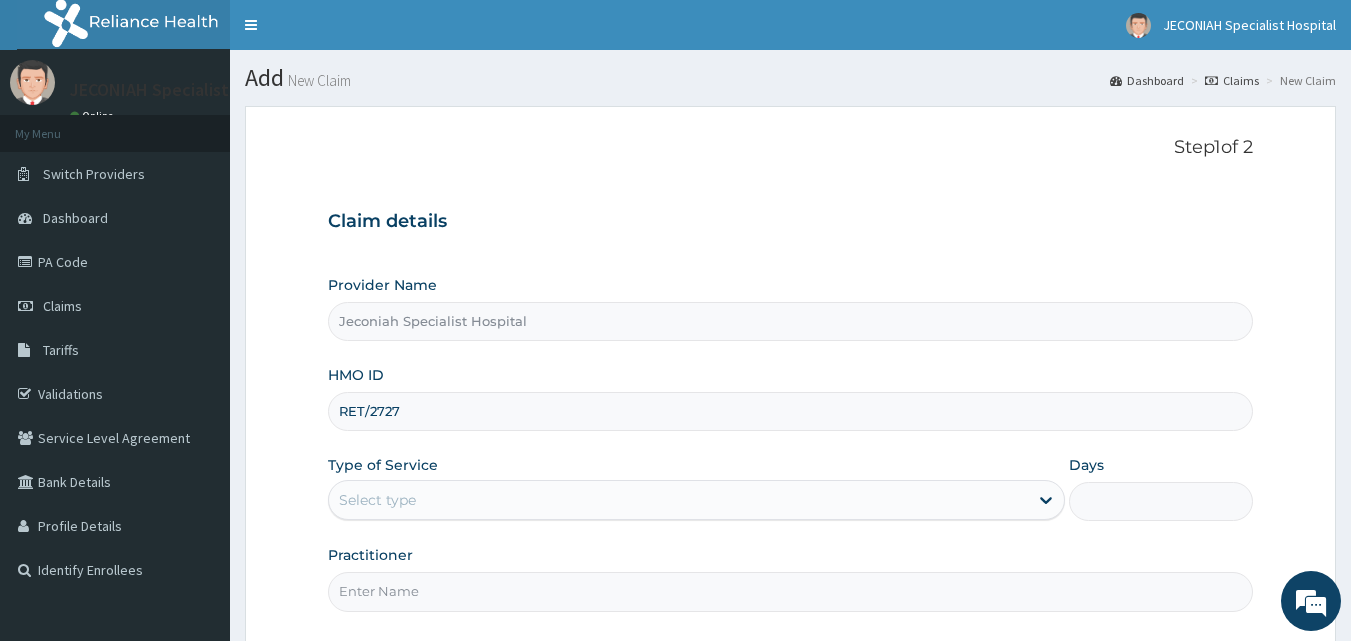 type on "RET/27276/A" 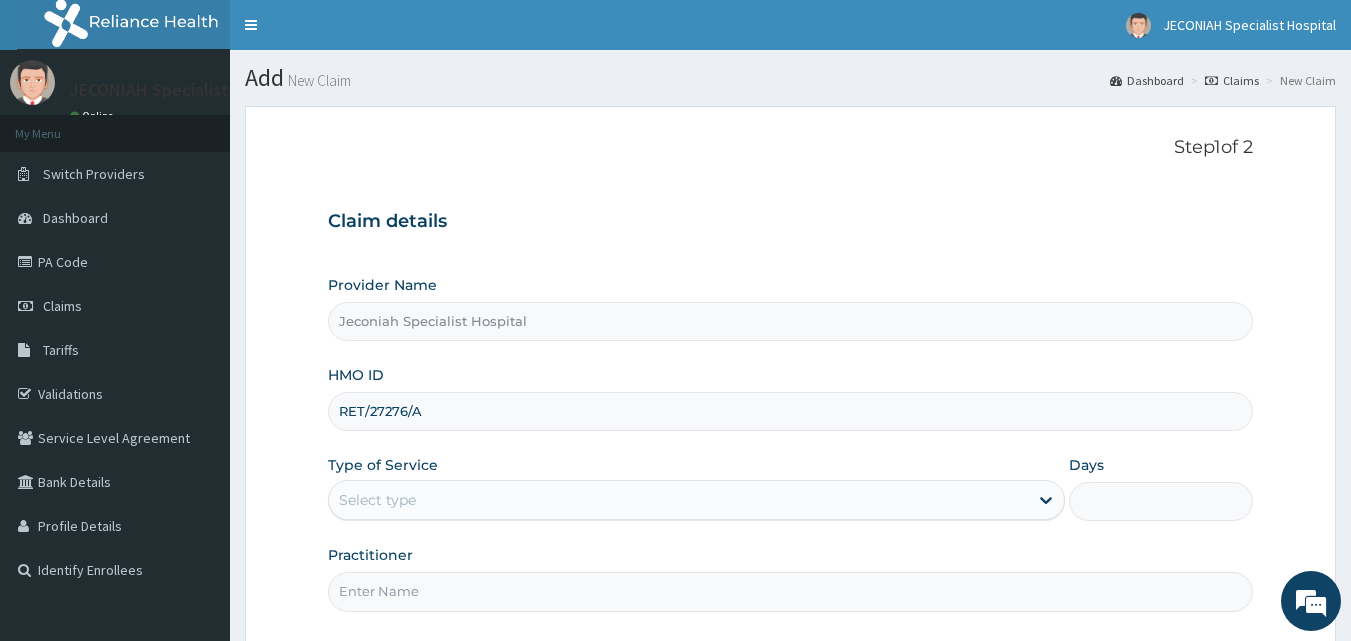click on "Select type" at bounding box center [678, 500] 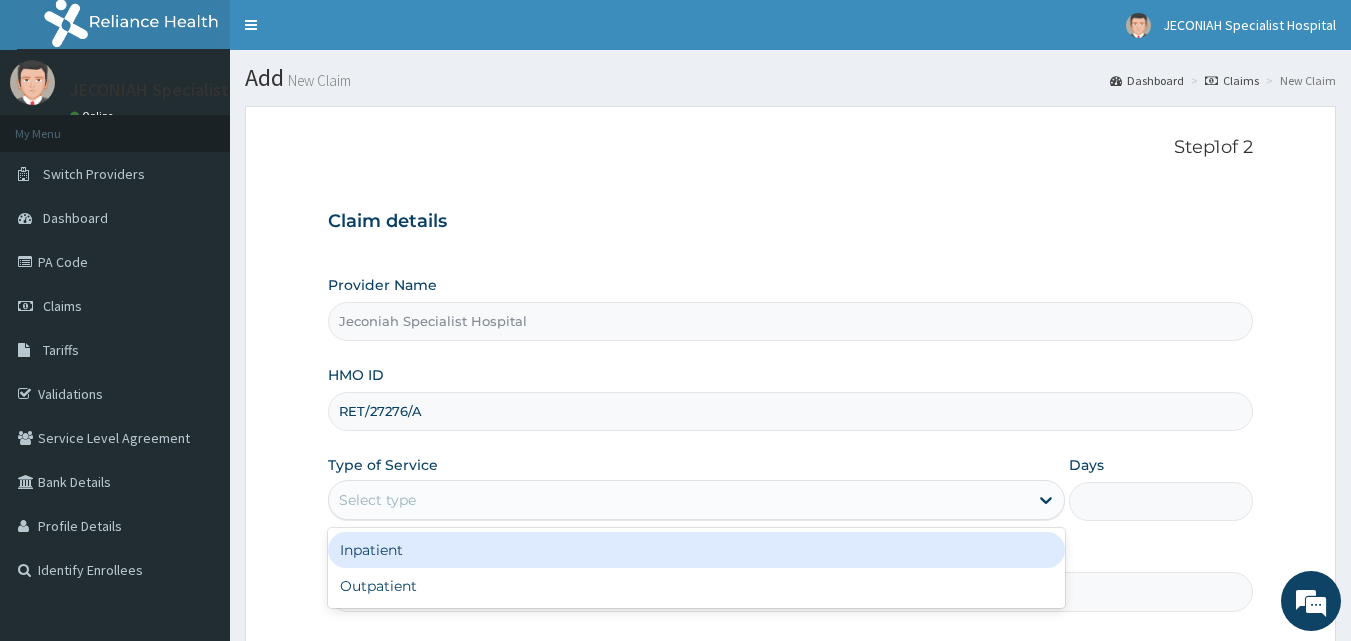 click on "Select type" at bounding box center (678, 500) 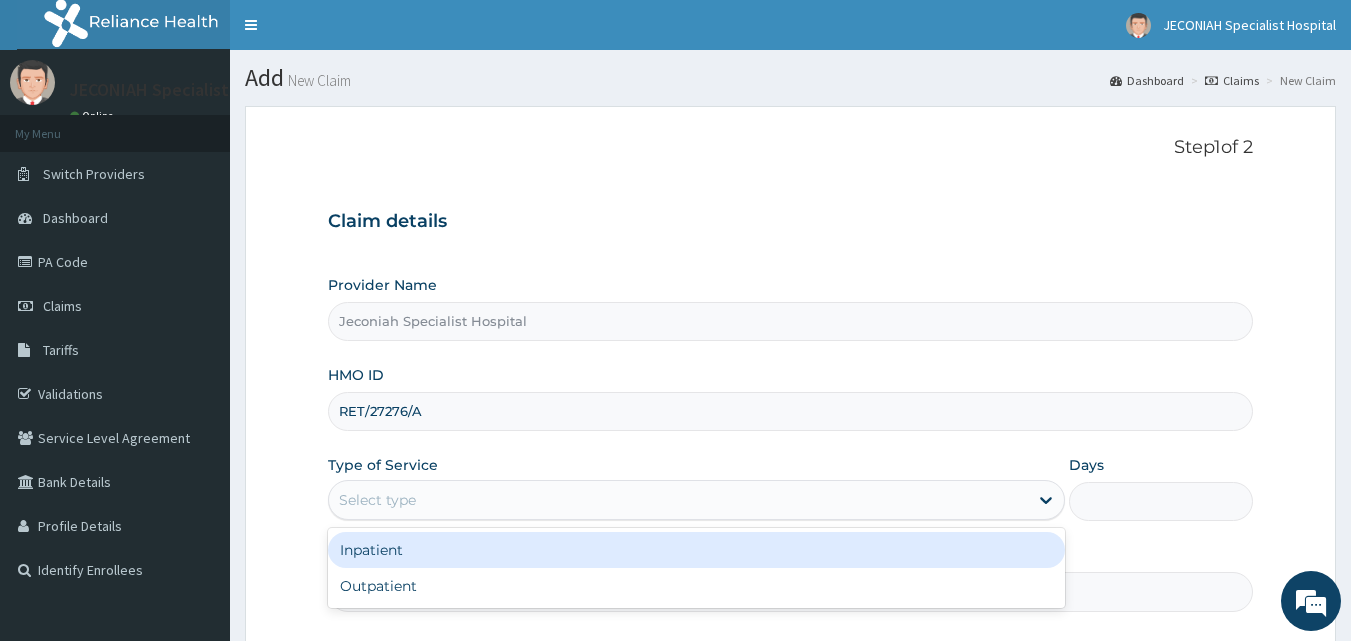 click on "Inpatient" at bounding box center (696, 550) 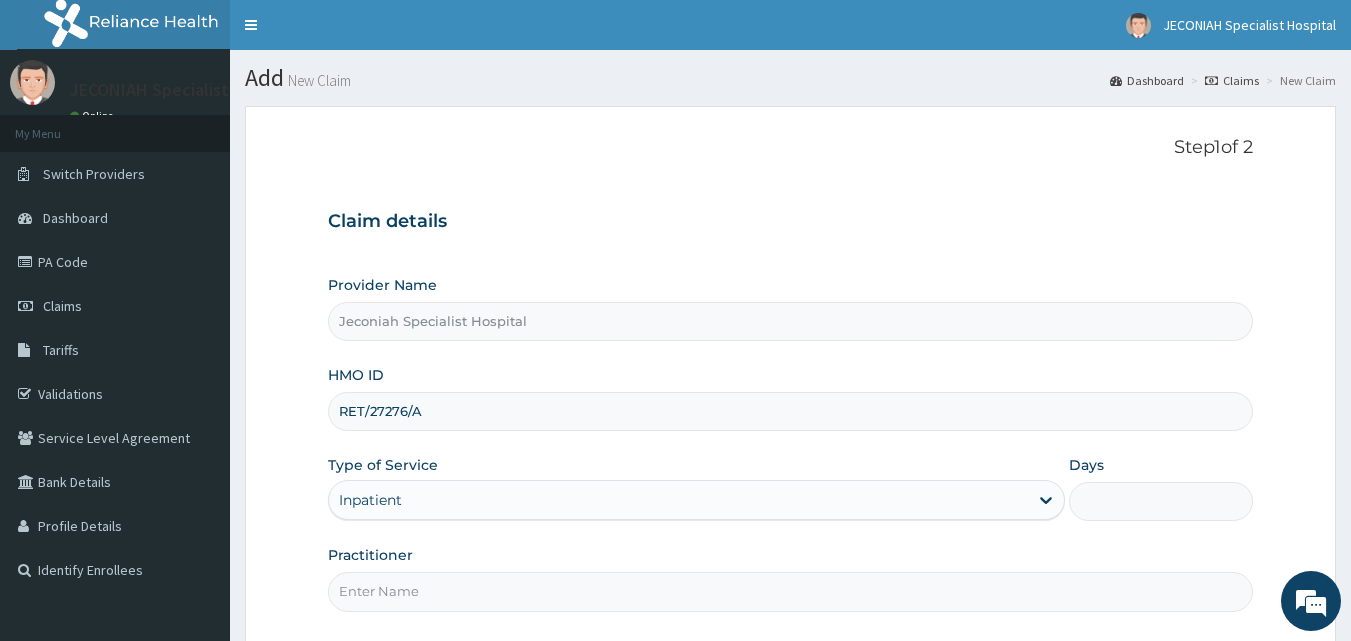 click on "Days" at bounding box center (1161, 501) 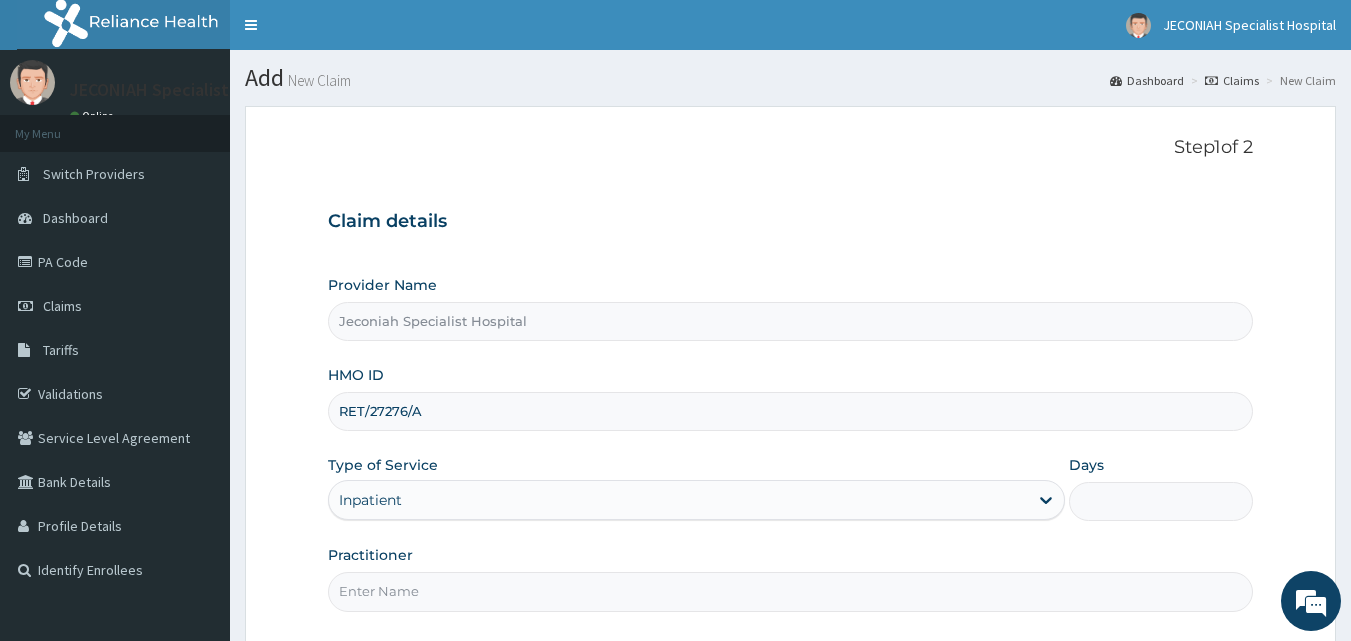 type on "5" 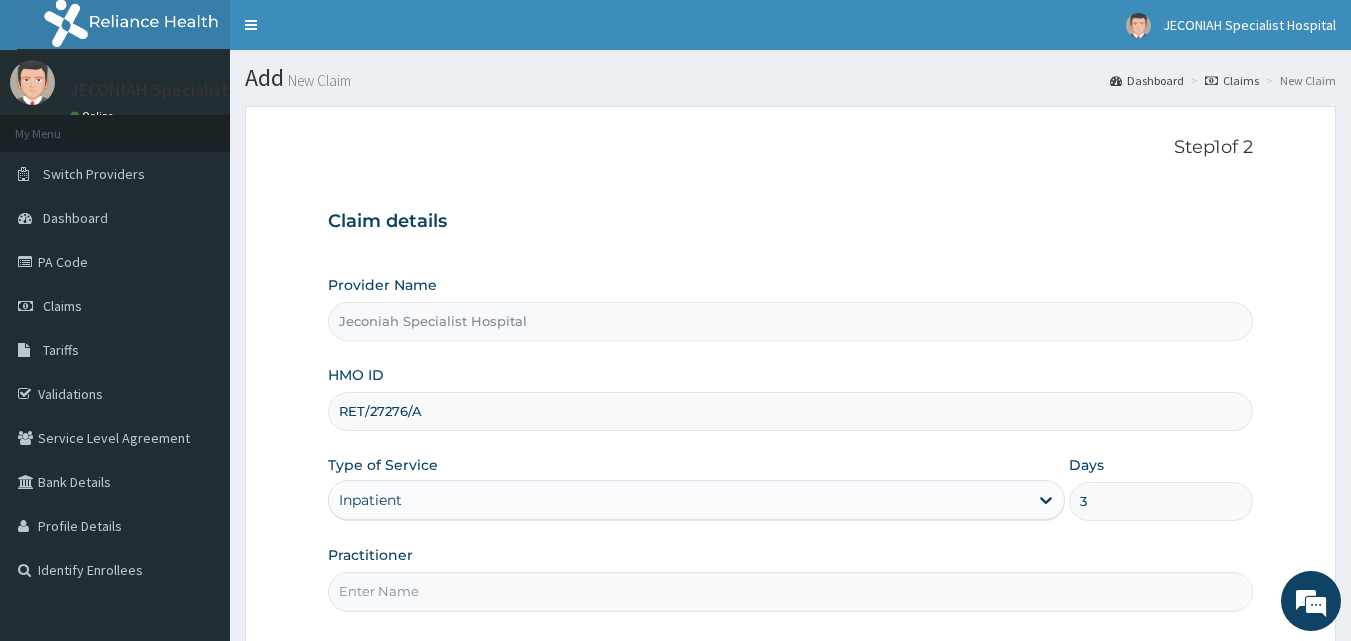 type on "3" 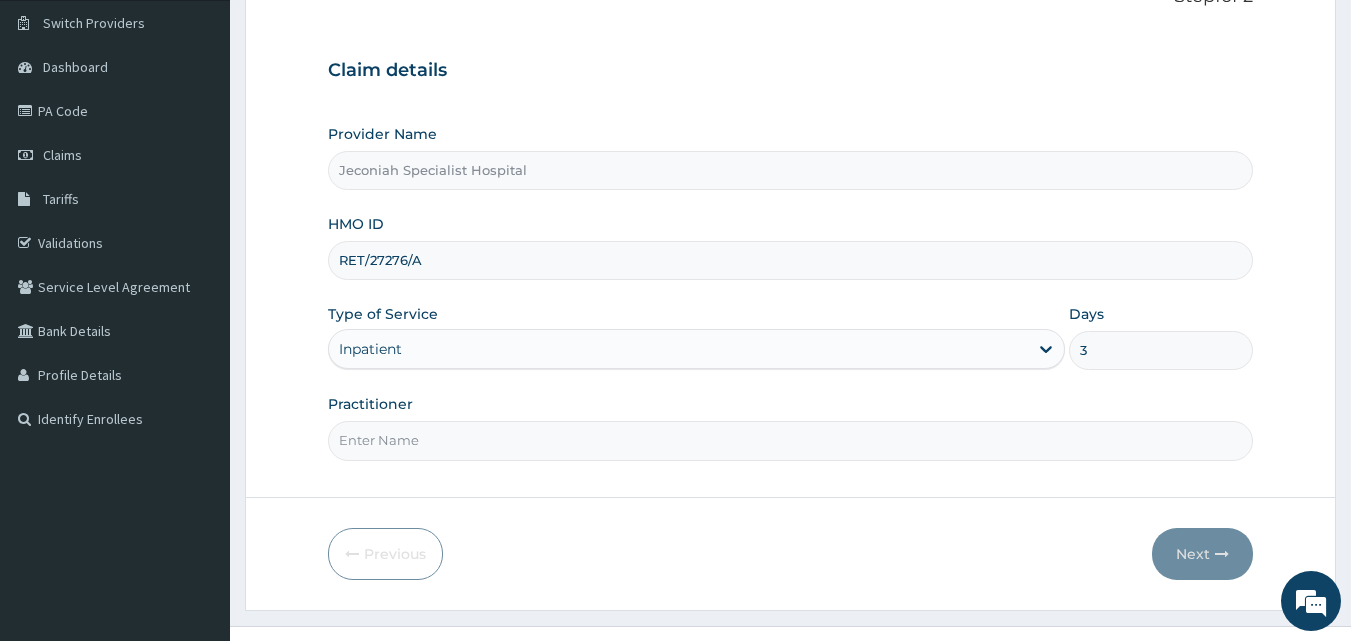 scroll, scrollTop: 187, scrollLeft: 0, axis: vertical 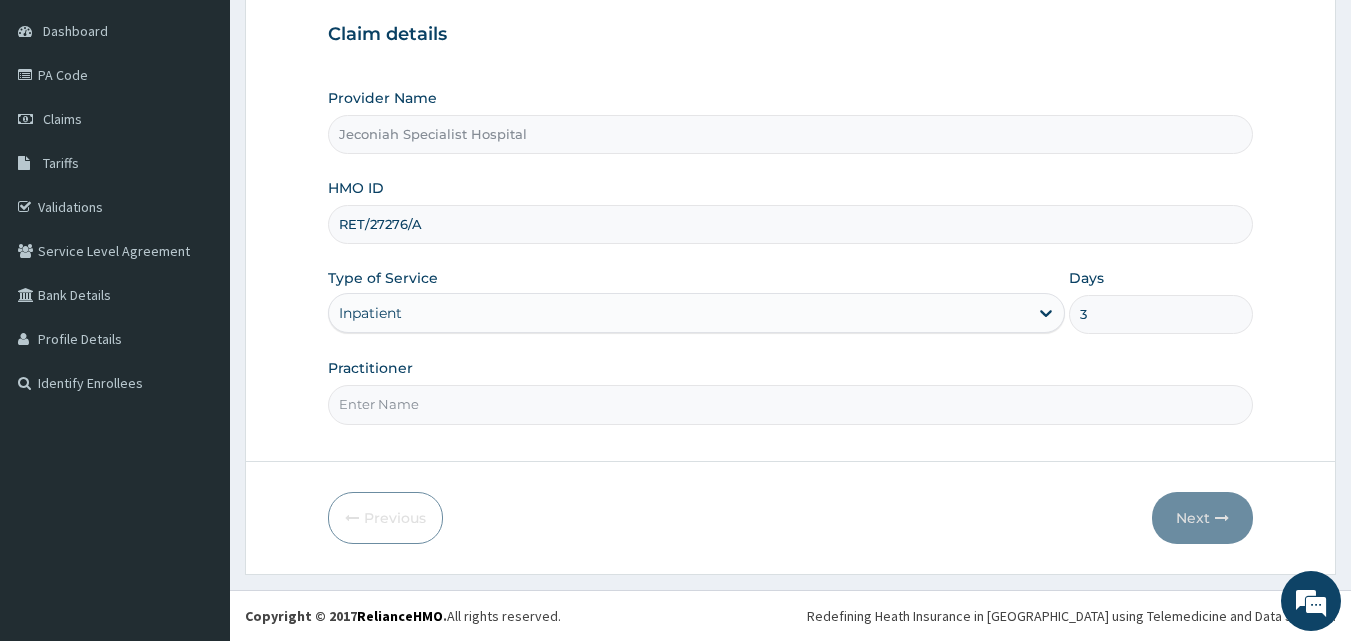 click on "Practitioner" at bounding box center [791, 404] 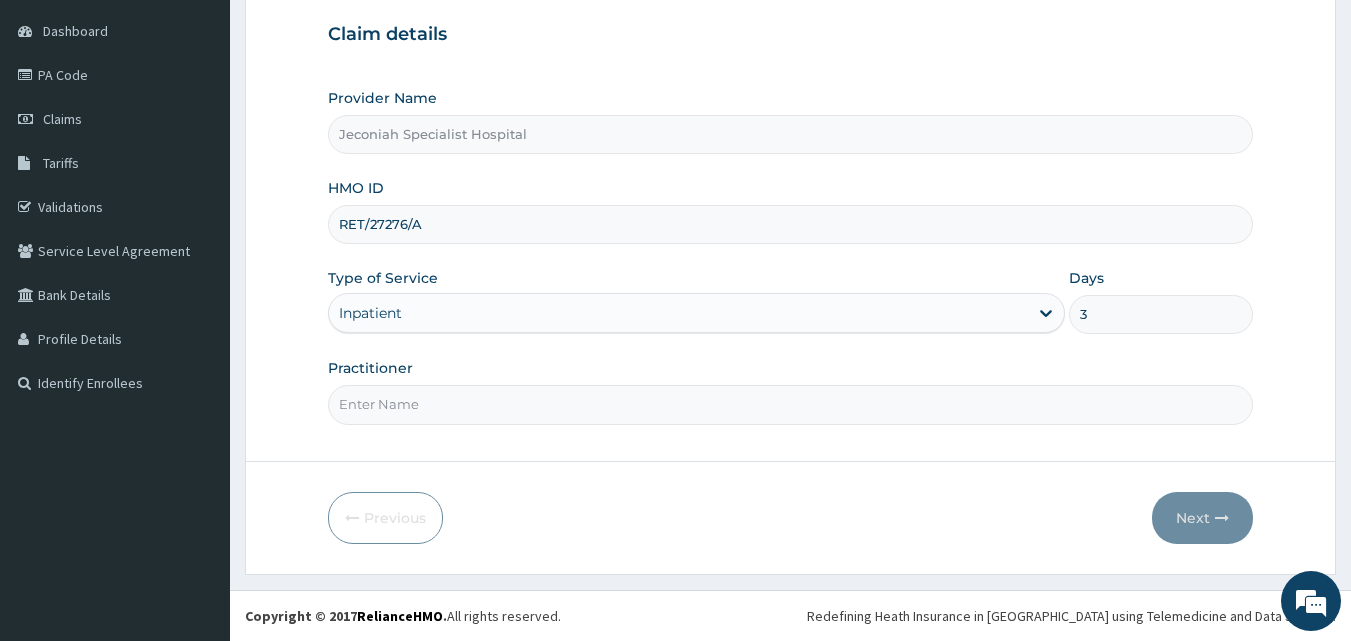 type on "DR  EKPO" 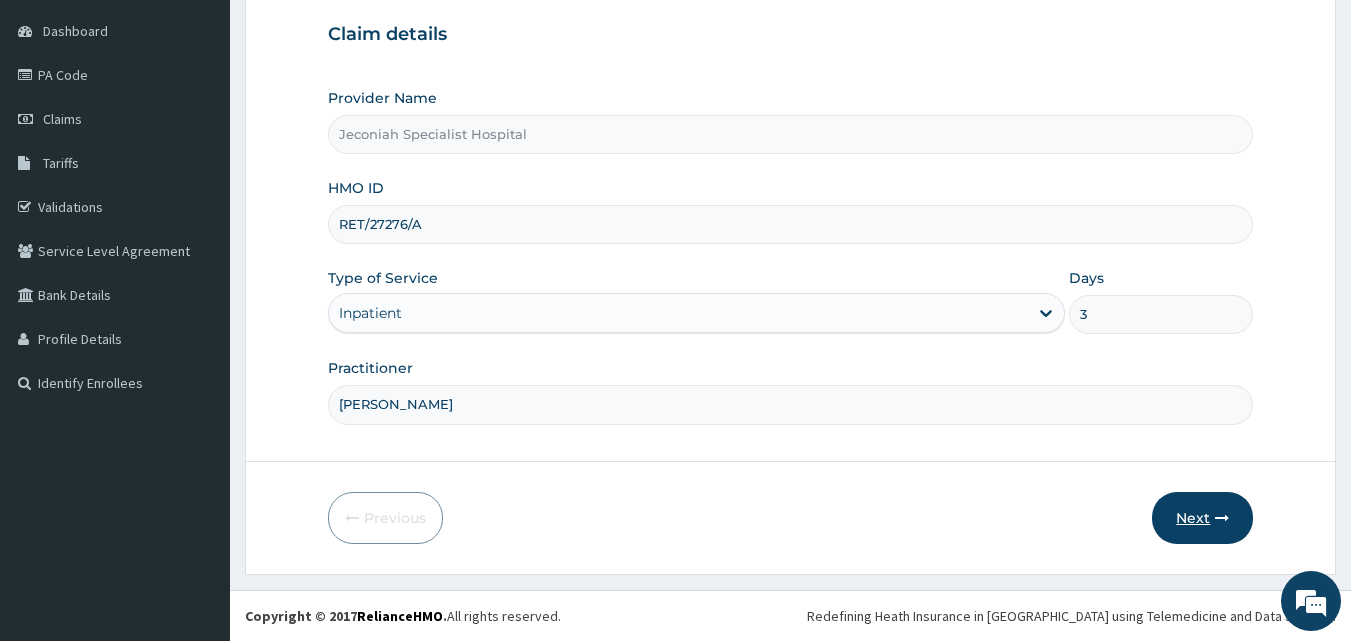 click on "Next" at bounding box center [1202, 518] 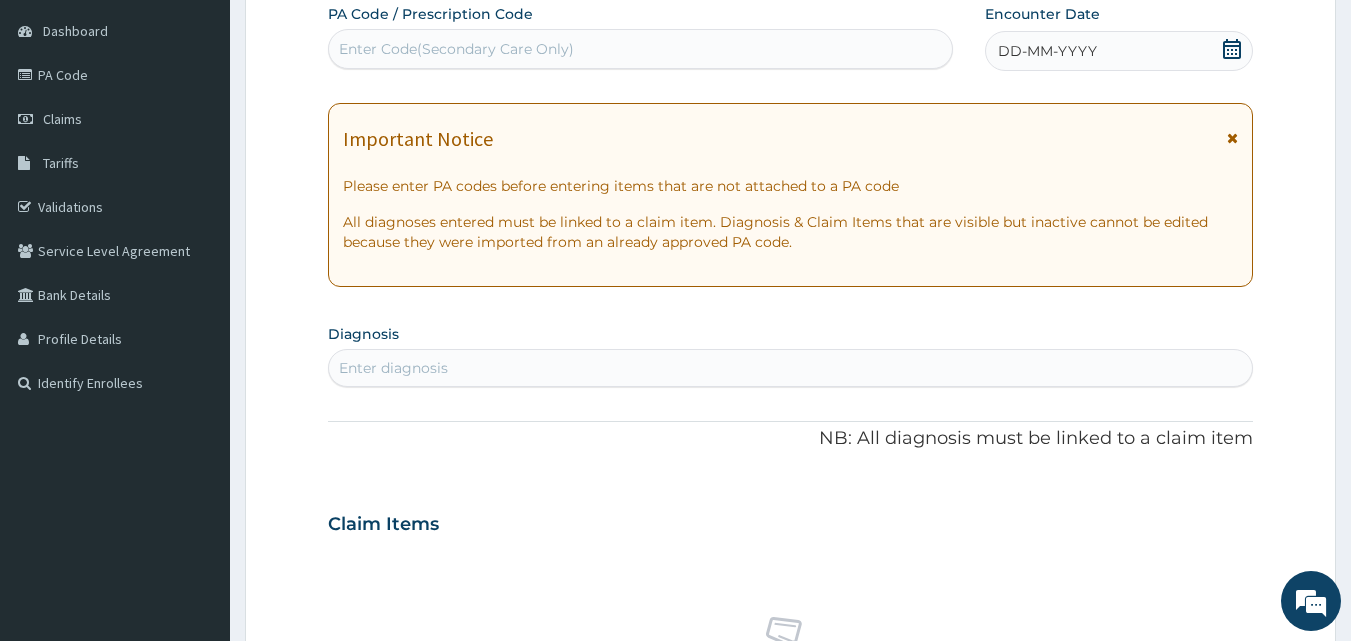 click on "Enter Code(Secondary Care Only)" at bounding box center (456, 49) 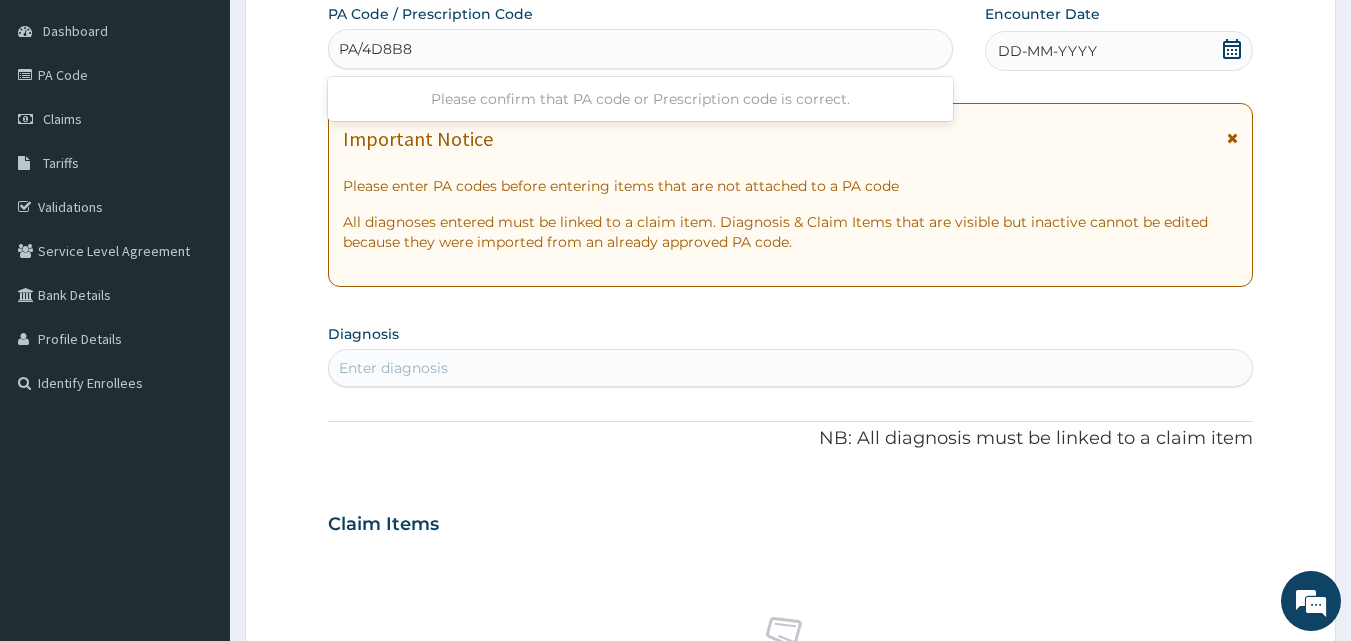 type on "PA/4D8B8E" 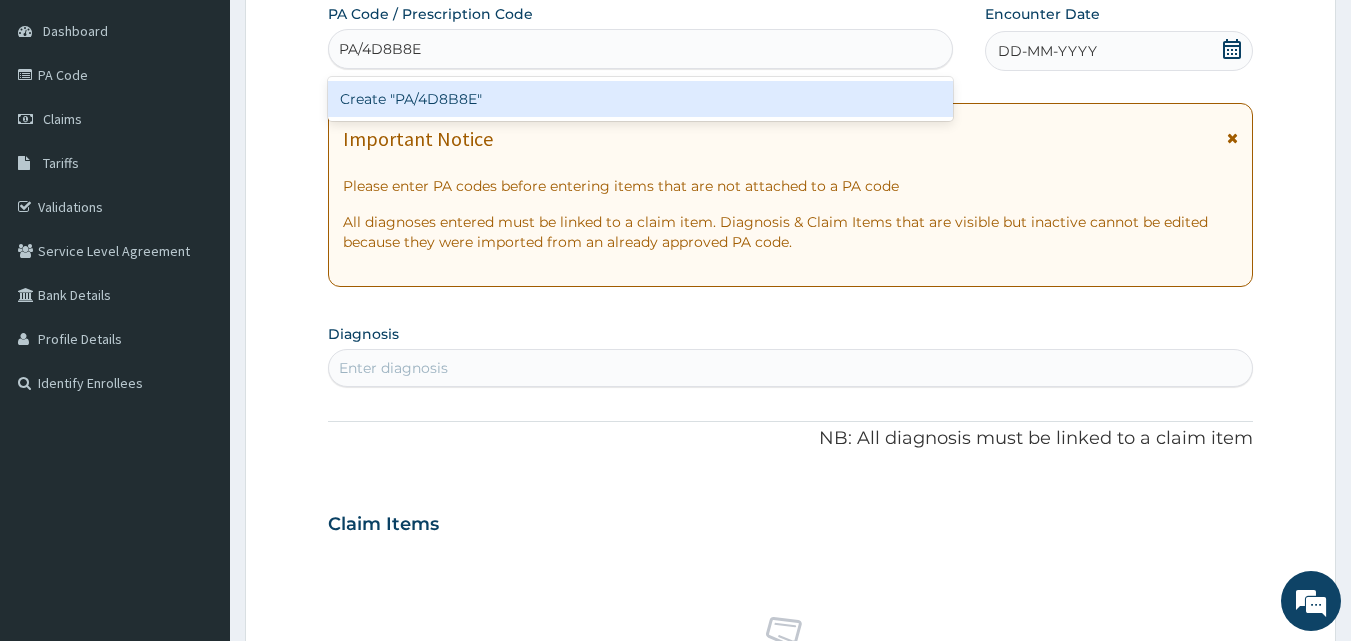click on "Create "PA/4D8B8E"" at bounding box center [641, 99] 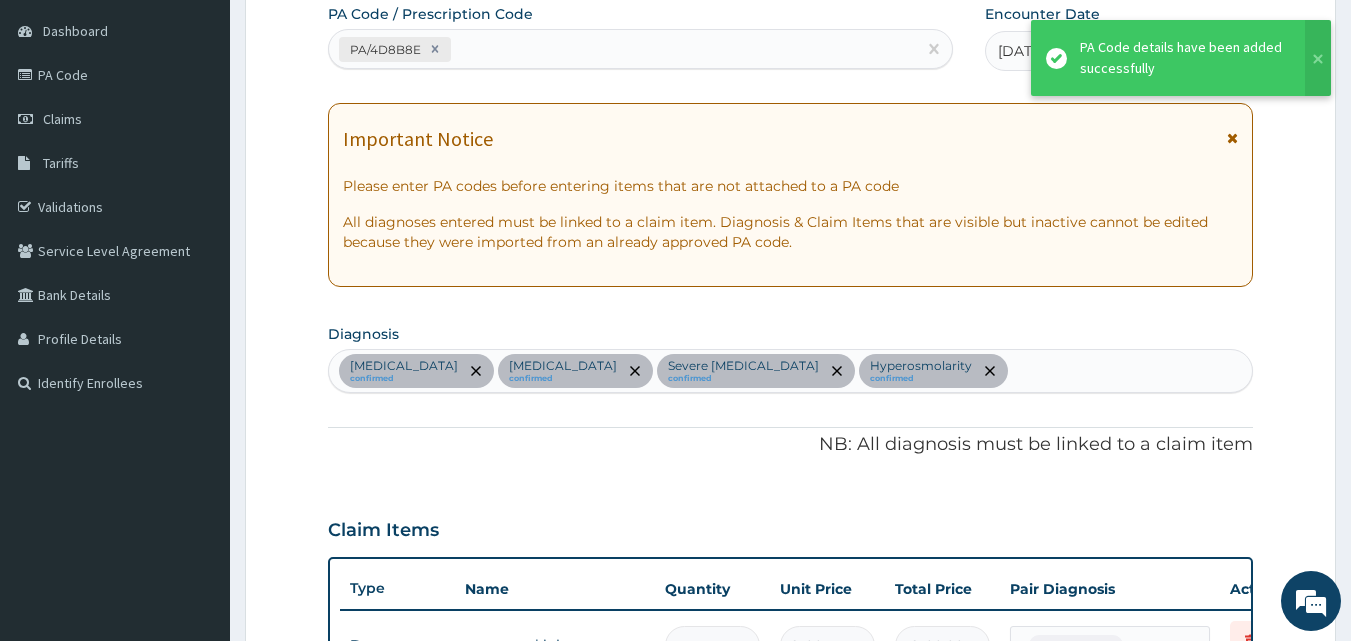 scroll, scrollTop: 1351, scrollLeft: 0, axis: vertical 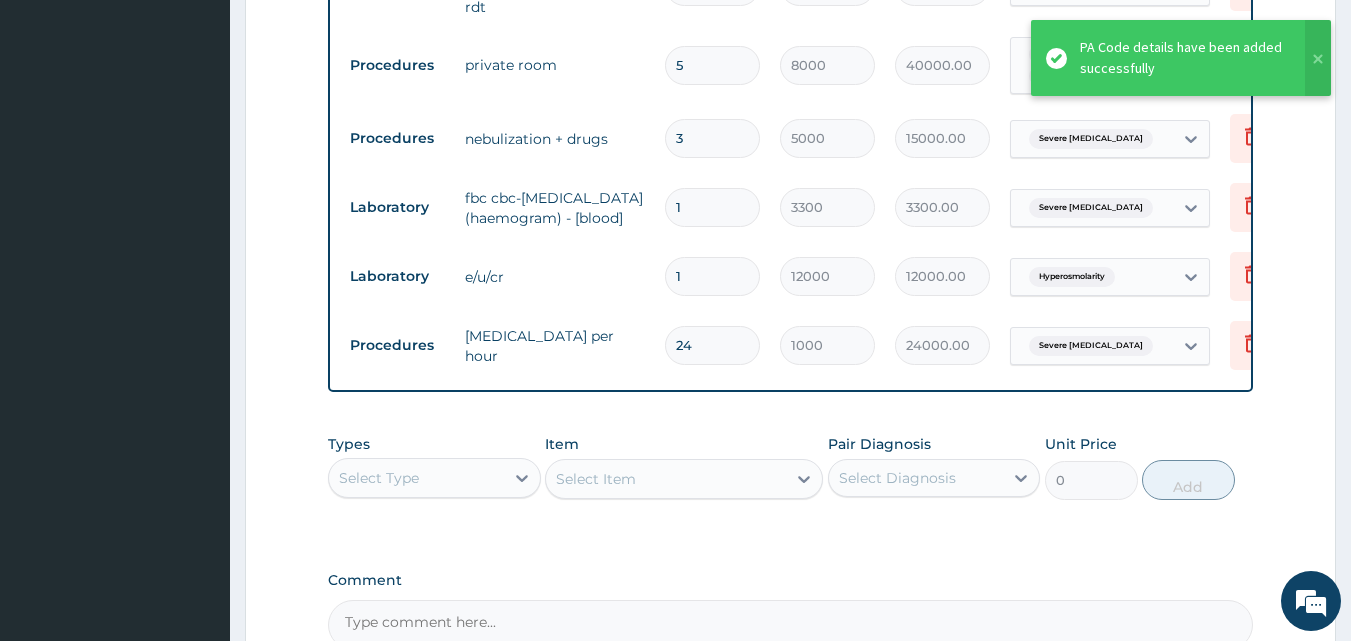 click on "PA Code / Prescription Code PA/4D8B8E Encounter Date 16-06-2025 Important Notice Please enter PA codes before entering items that are not attached to a PA code   All diagnoses entered must be linked to a claim item. Diagnosis & Claim Items that are visible but inactive cannot be edited because they were imported from an already approved PA code. Diagnosis Peptic ulcer confirmed Malaria confirmed Severe asthma confirmed Hyperosmolarity confirmed NB: All diagnosis must be linked to a claim item Claim Items Type Name Quantity Unit Price Total Price Pair Diagnosis Actions Drugs omeprazol inj 5 2500 12500.00 Peptic ulcer Delete Drugs rekmal inj 120mg 4 3500 14000.00 Malaria Delete Drugs normal saline 9 1200 10800.00 Severe asthma  + 1 Delete Drugs hydrocortisone inj 100mg 4 400 1600.00 Severe asthma Delete Drugs paracetamol inj 18 350 6300.00 Malaria Delete Drugs ceftriazone (rocephin) 1g inj 12 6000 72000.00 Severe asthma  + 1 Delete Laboratory rbs 12 1000 12000.00 Hyperosmolarity Delete Laboratory 1 1650 1650.00" at bounding box center (791, -255) 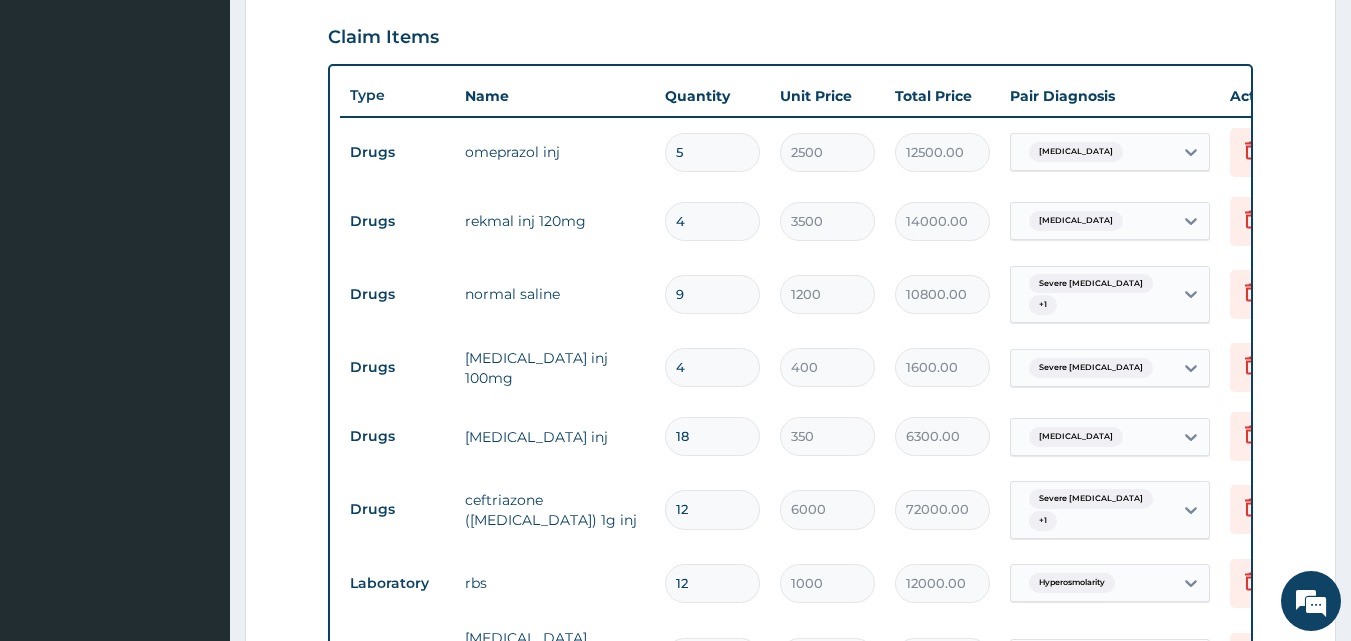 scroll, scrollTop: 720, scrollLeft: 0, axis: vertical 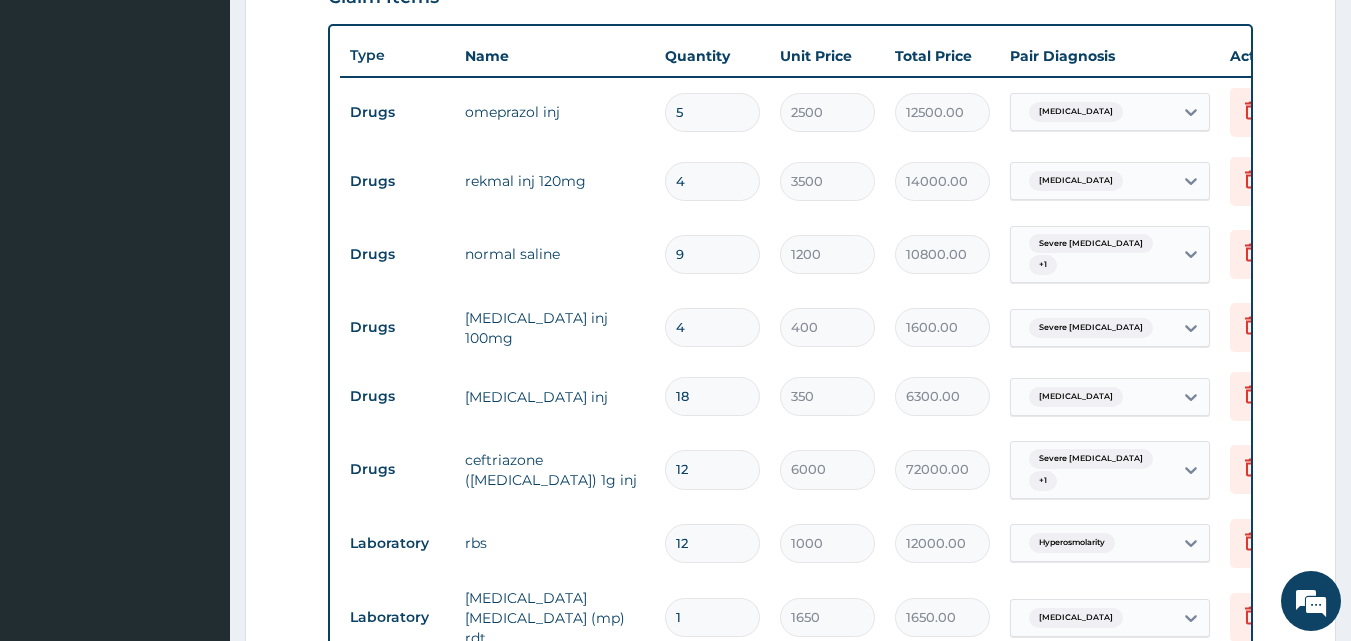 click on "12" at bounding box center [712, 469] 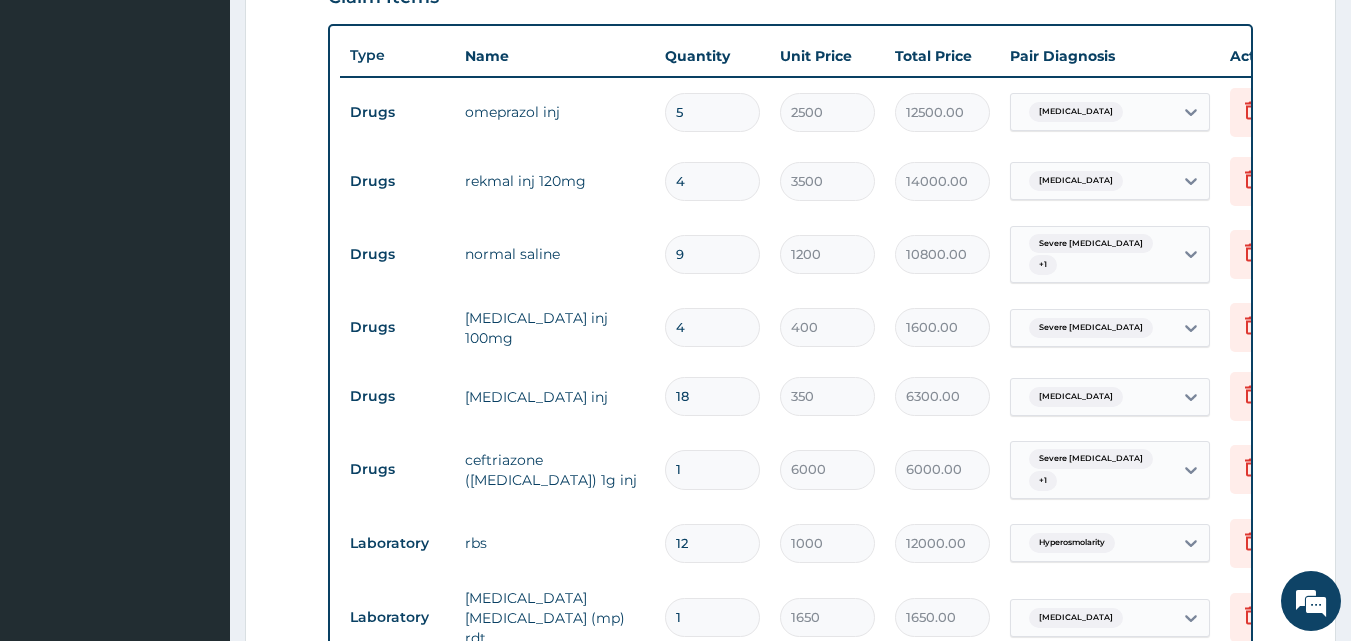 type 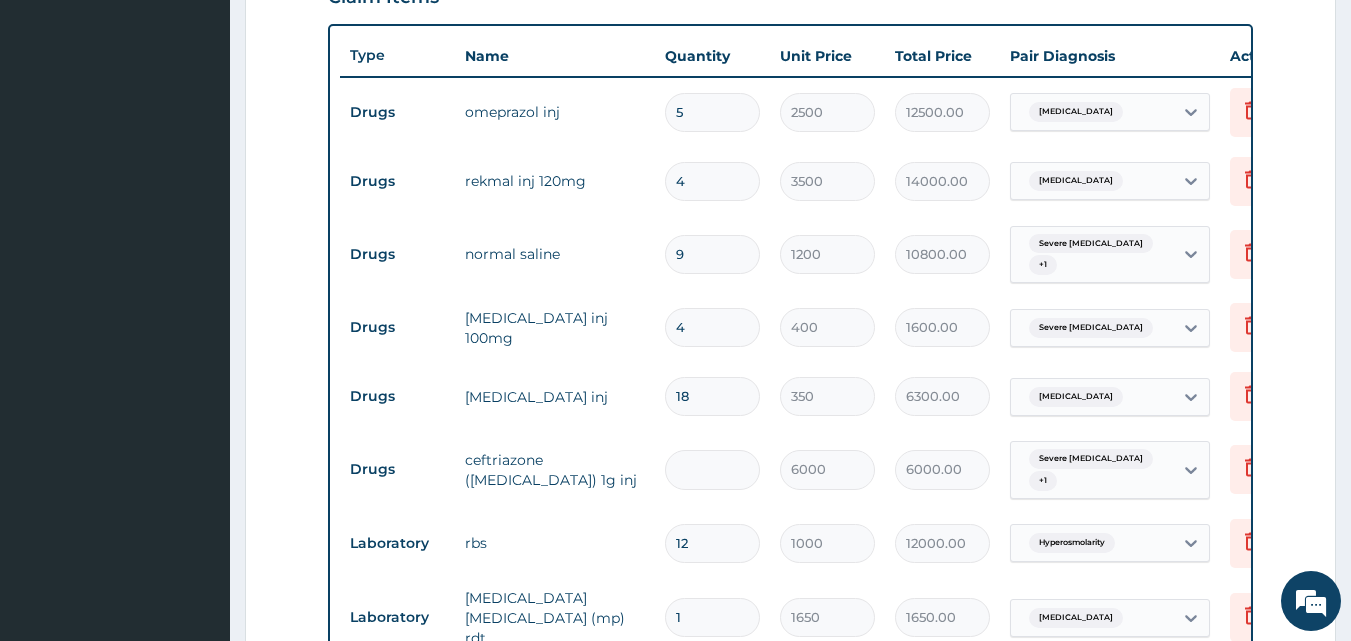 type on "0.00" 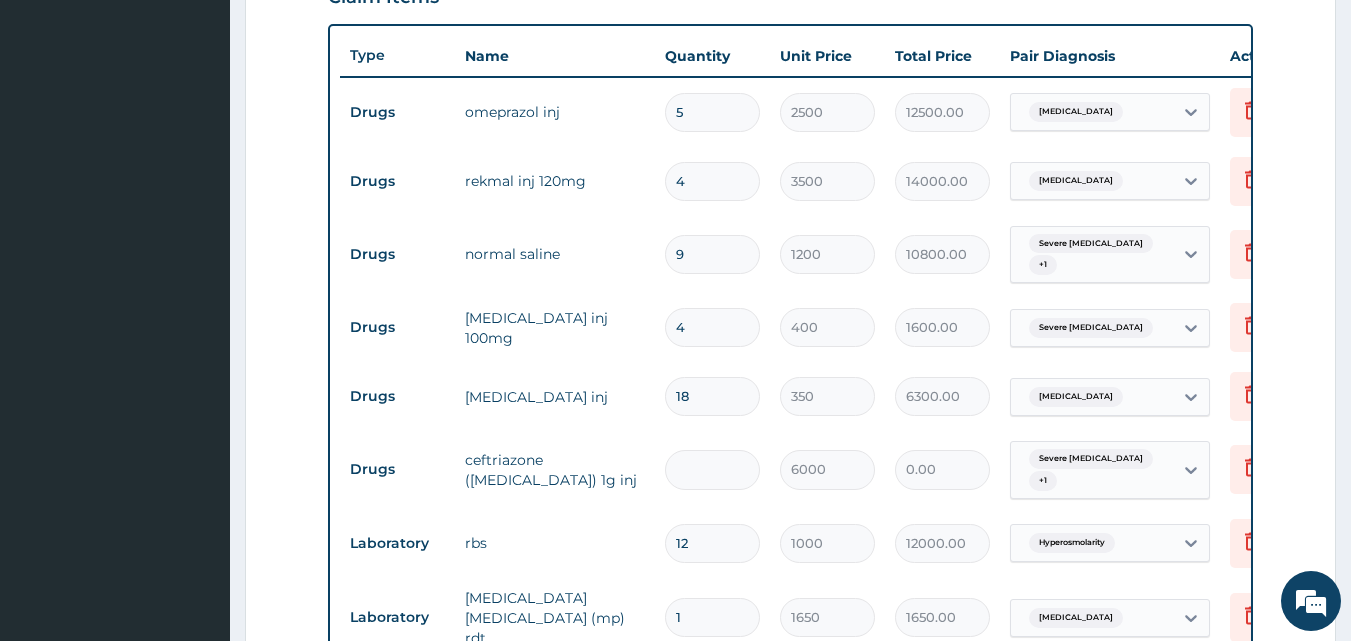 type on "6" 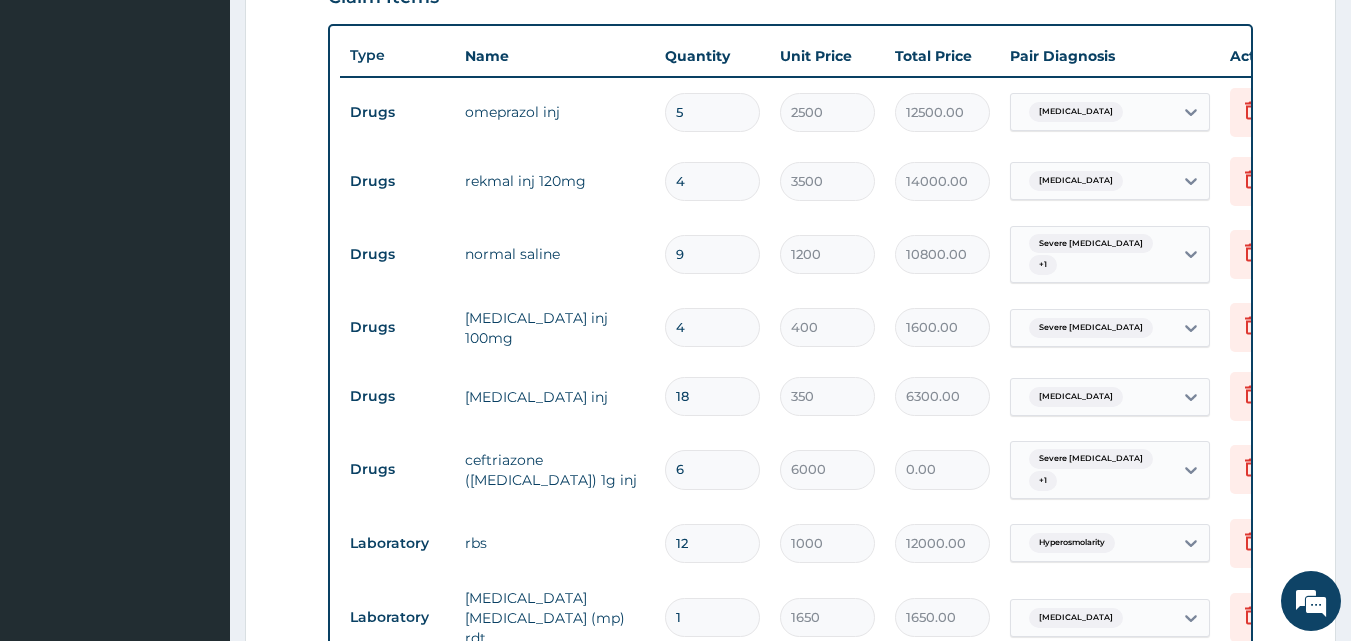type on "36000.00" 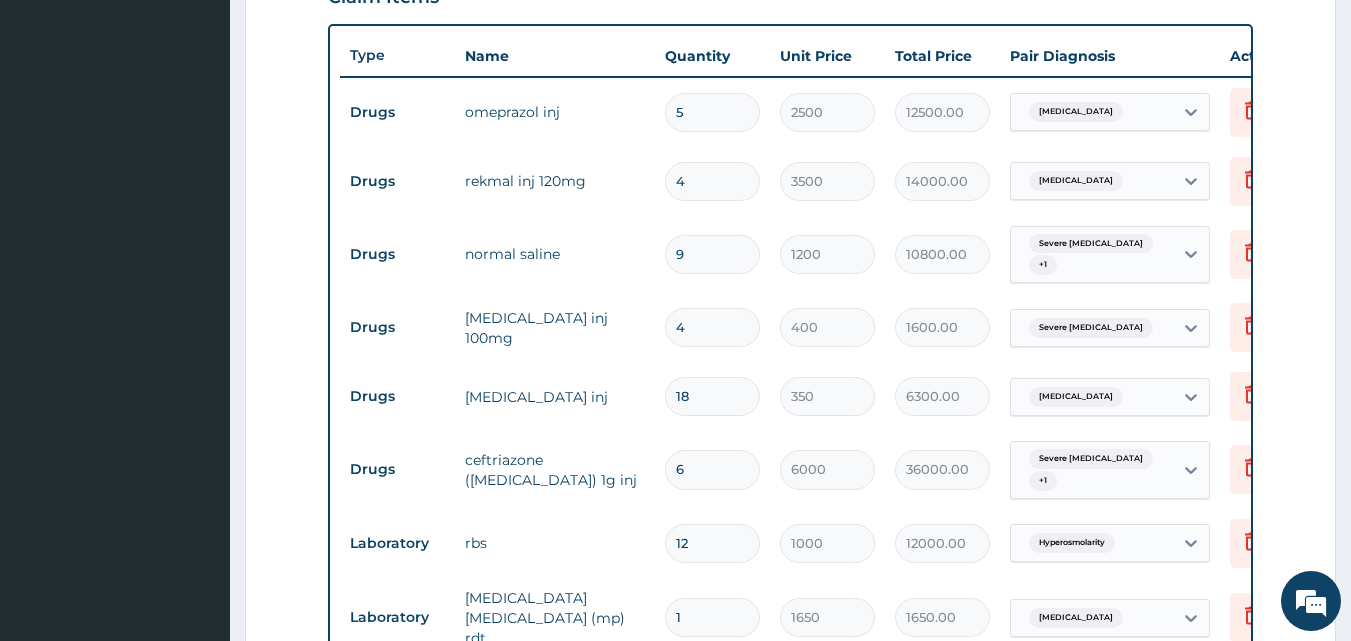 type on "6" 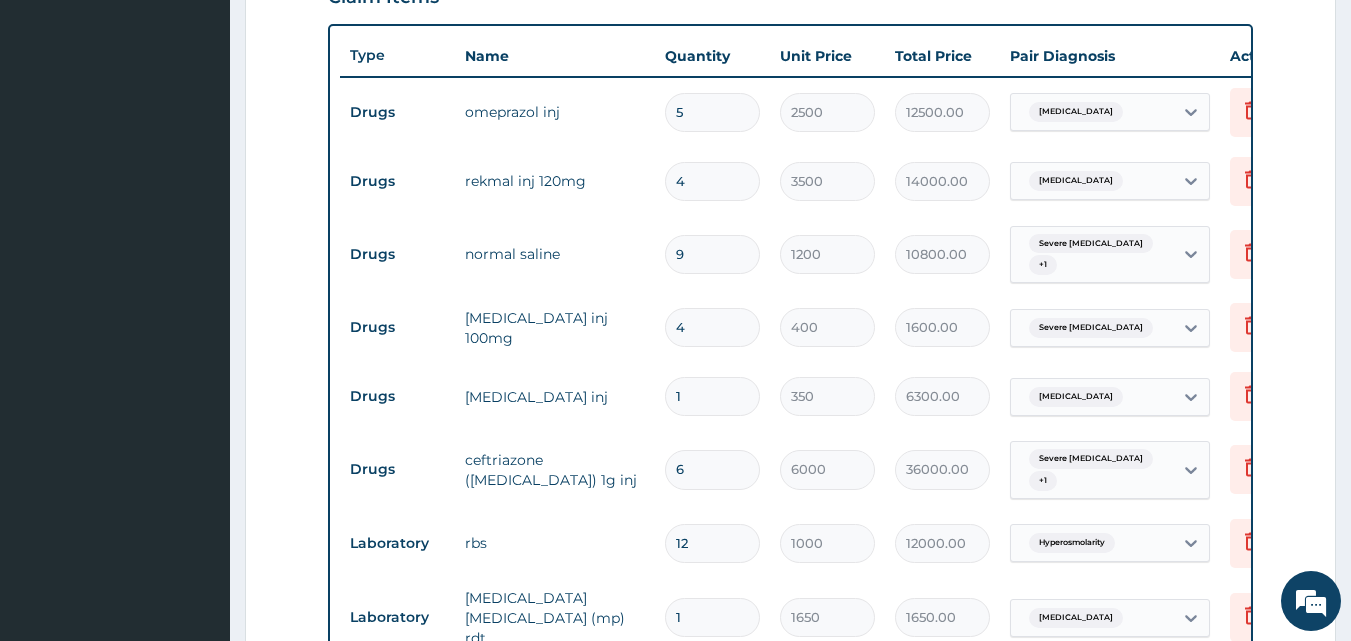 type on "350.00" 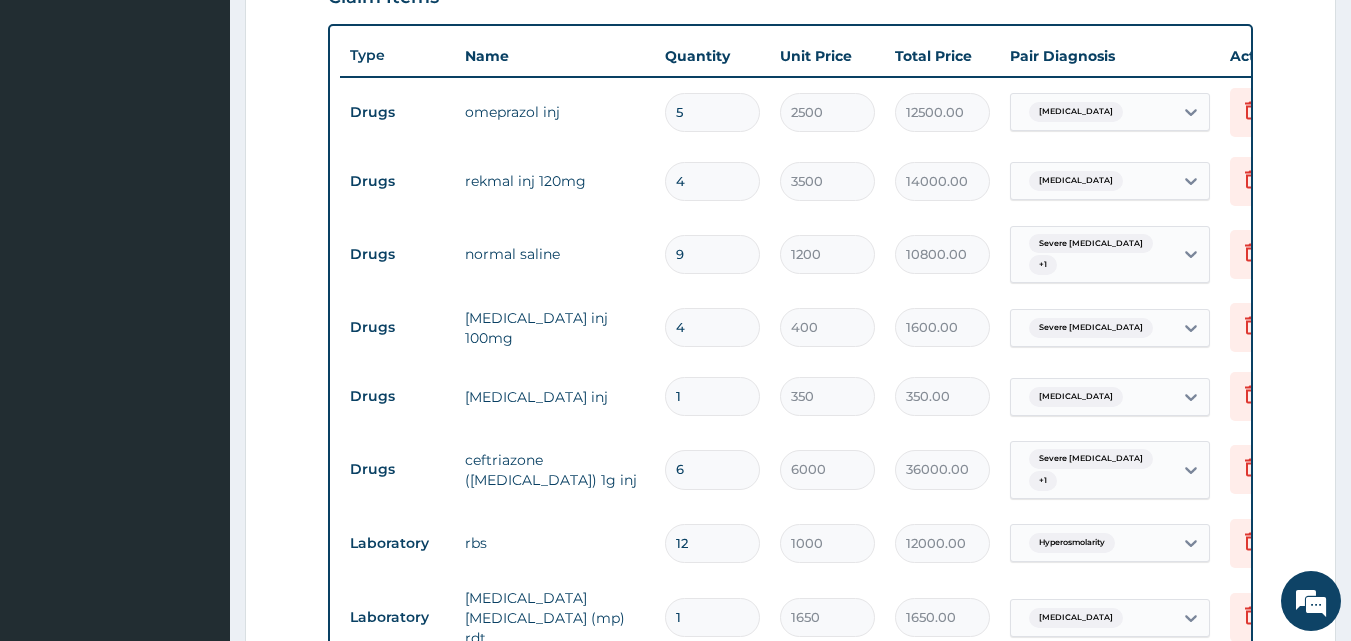 type 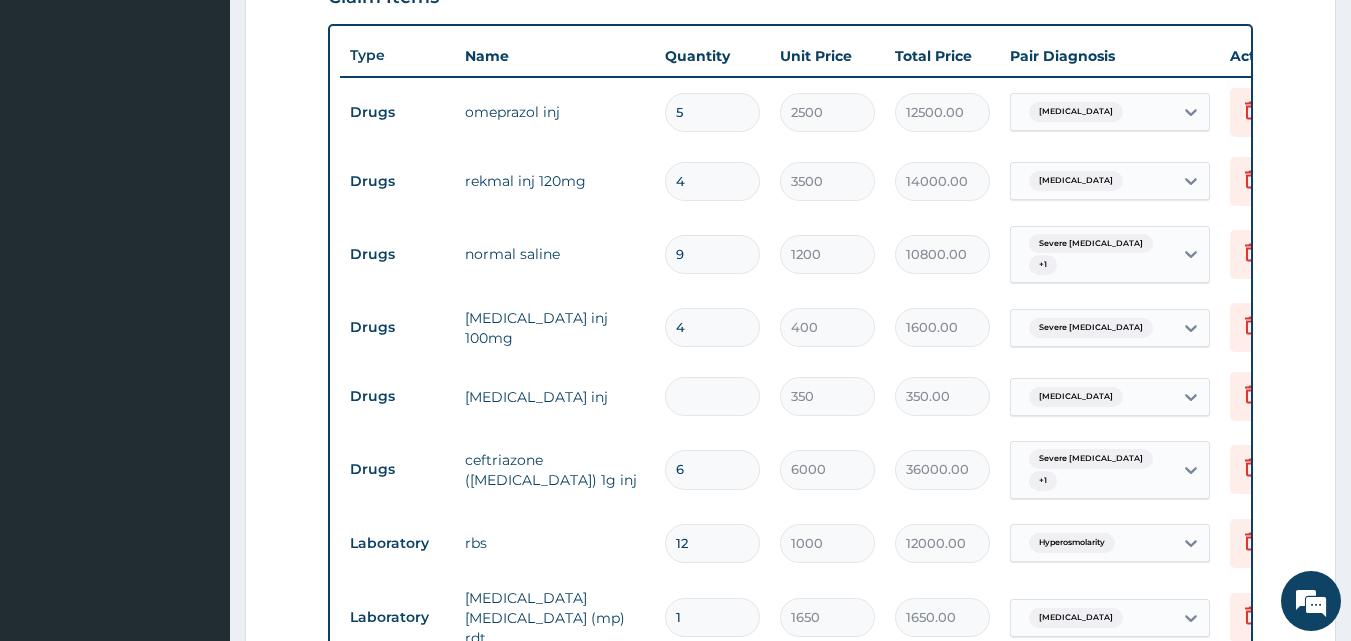type on "0.00" 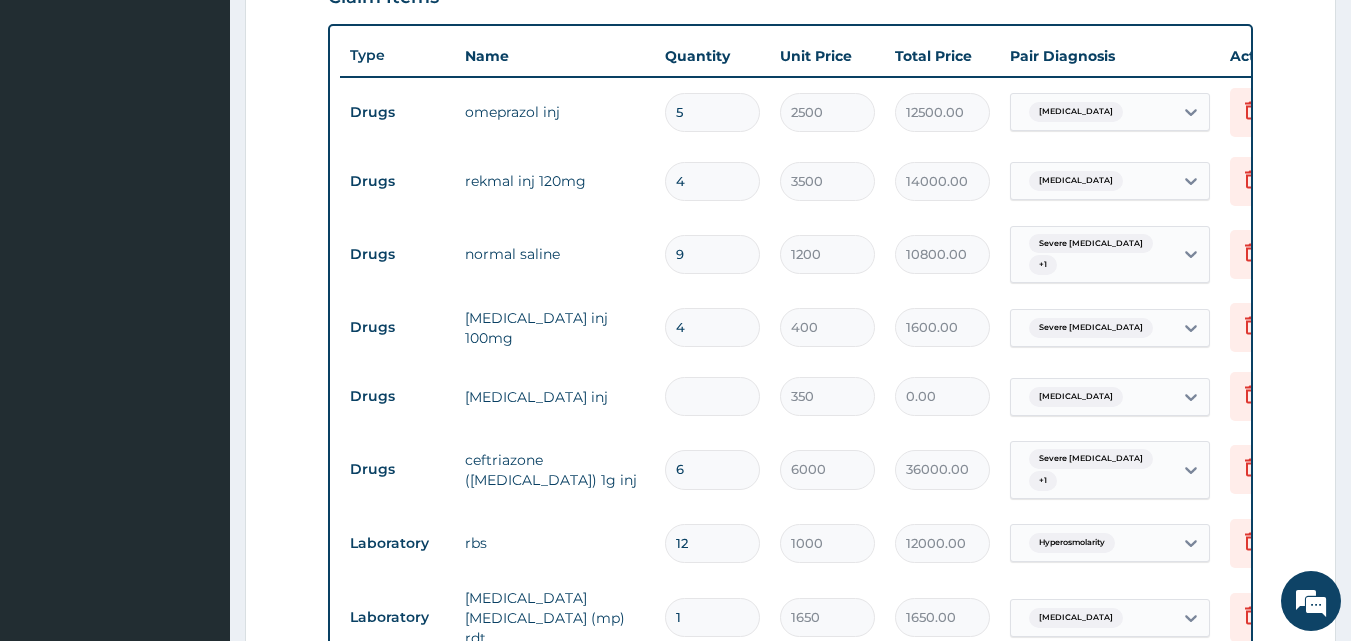 type on "9" 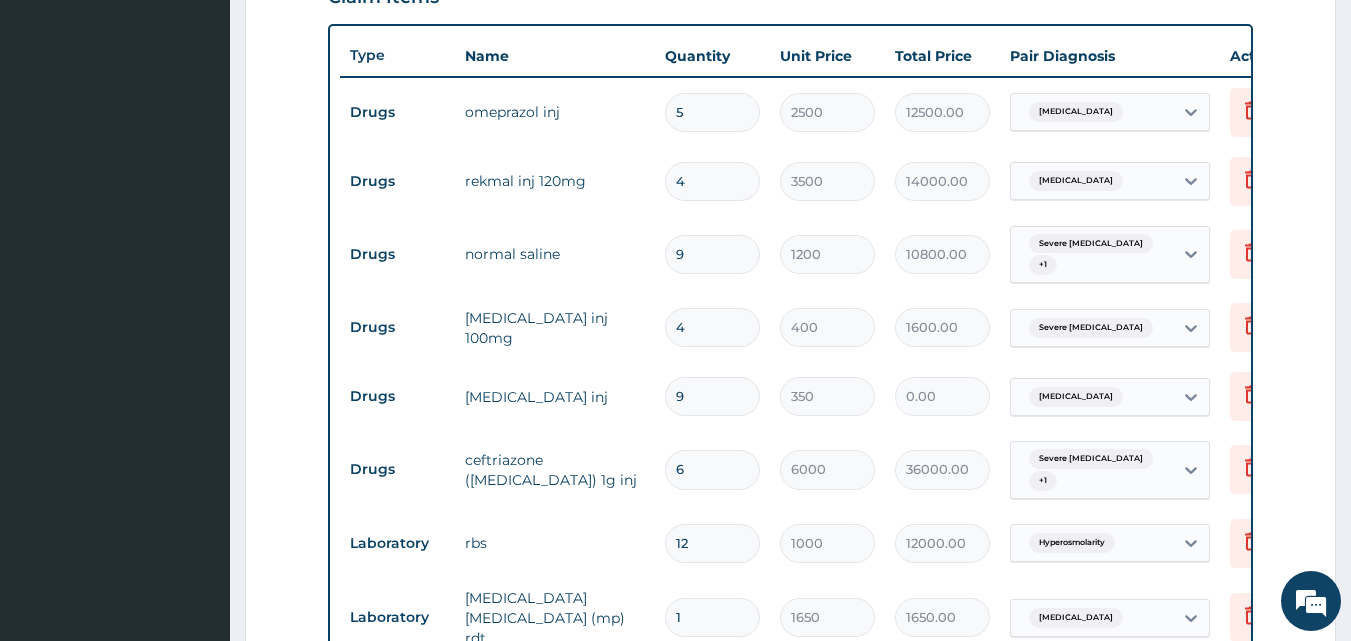 type on "3150.00" 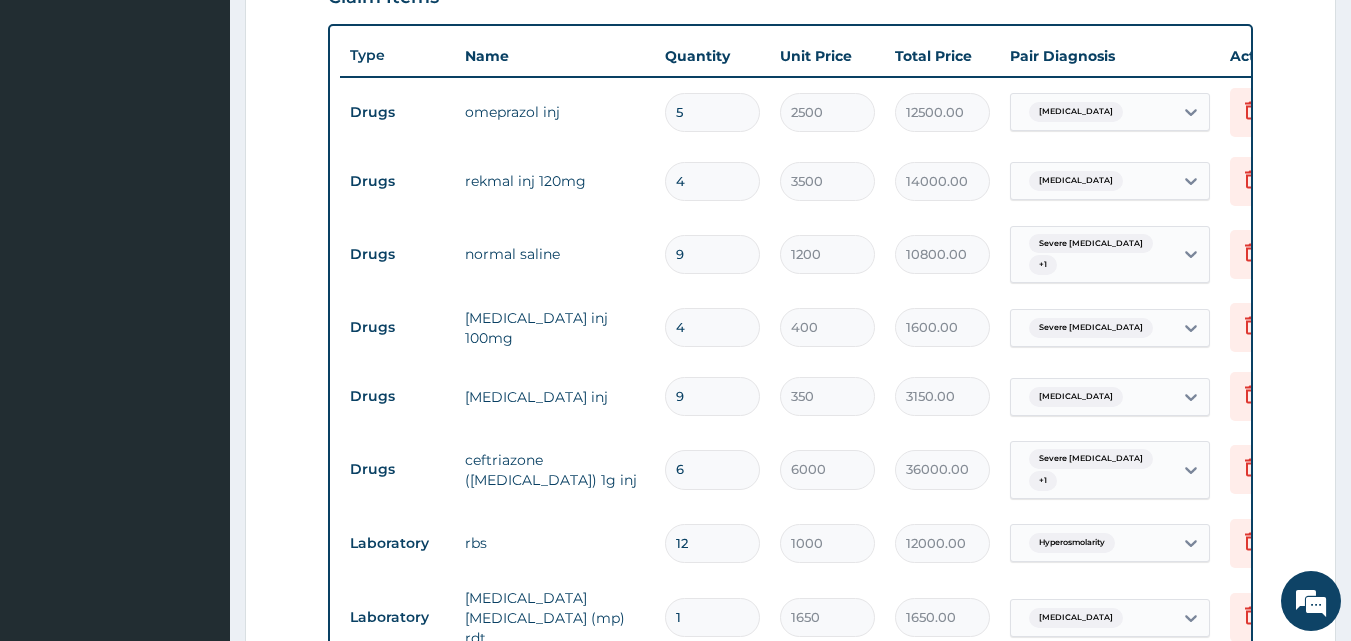 type on "9" 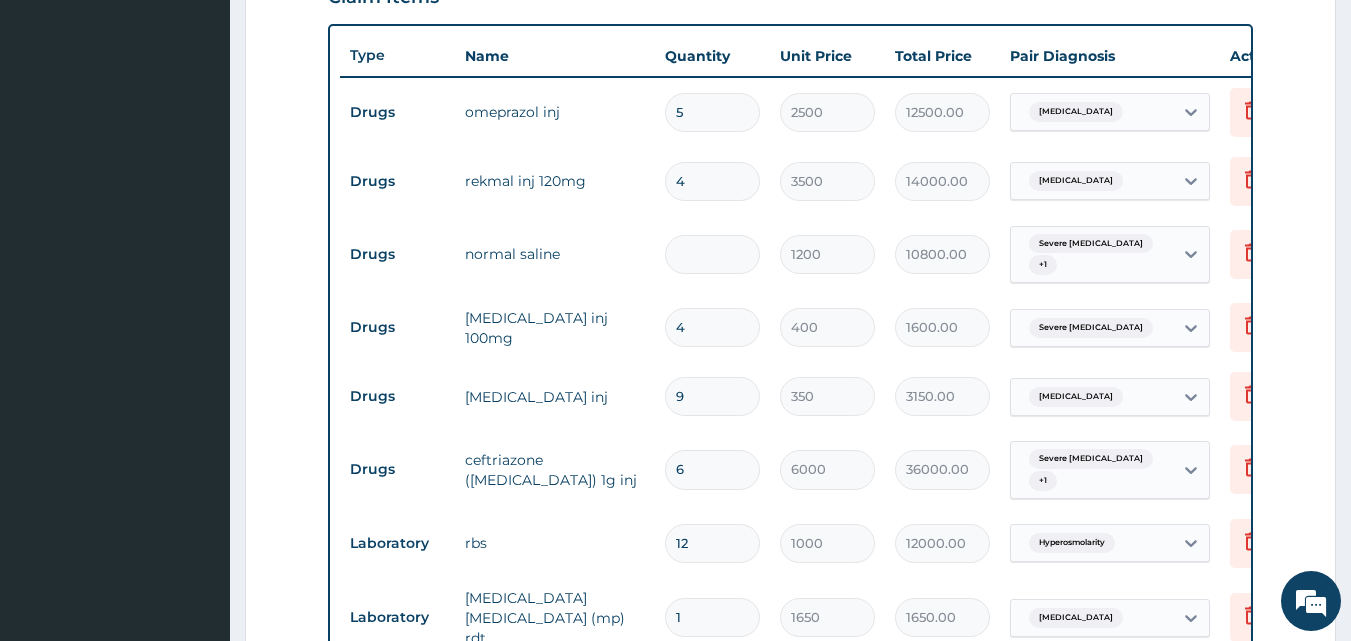 type on "0.00" 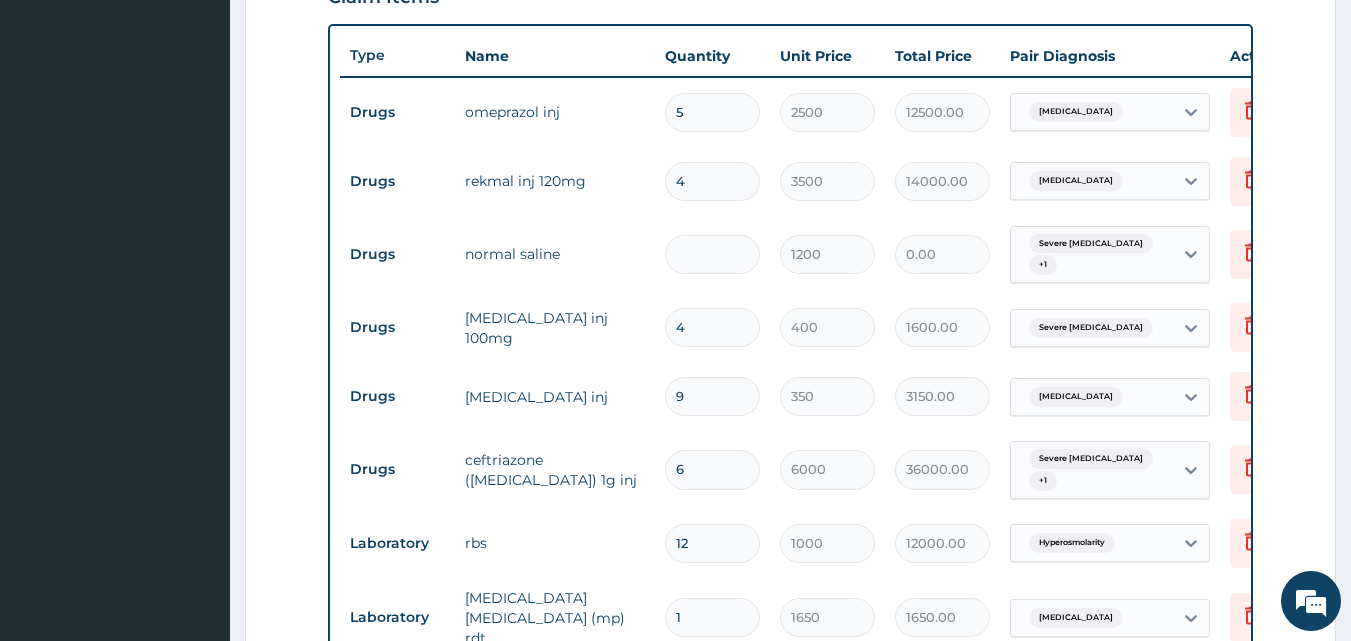 type on "6" 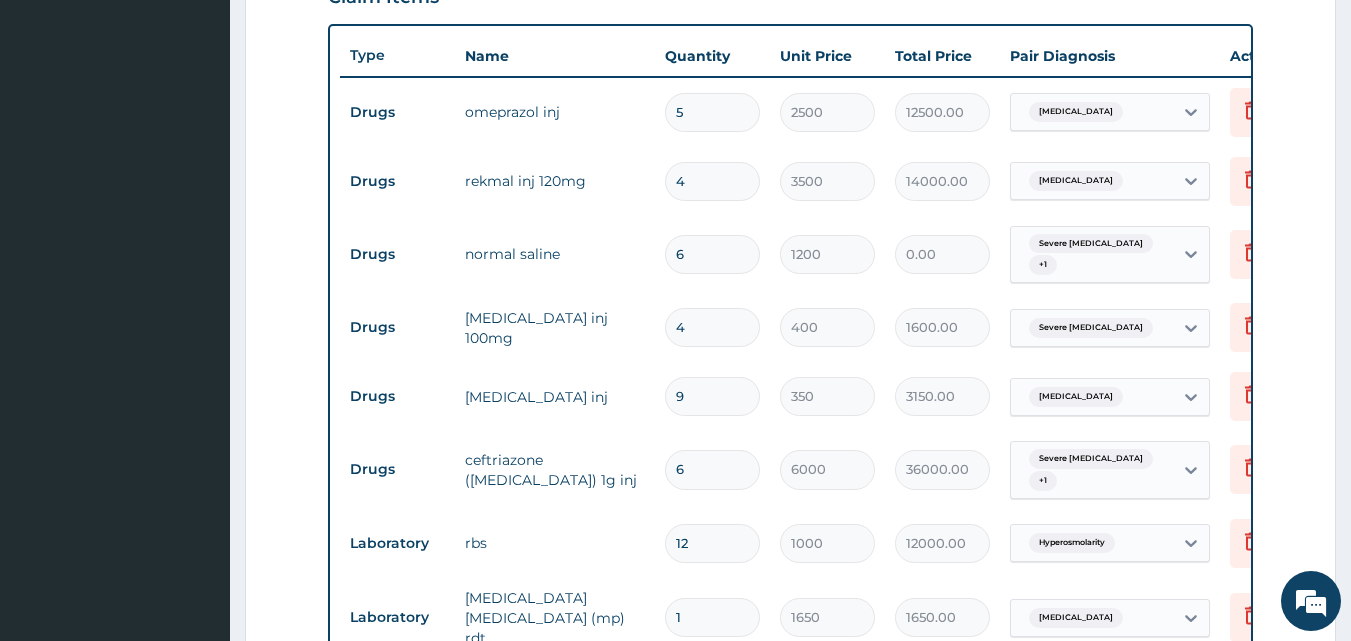 type on "7200.00" 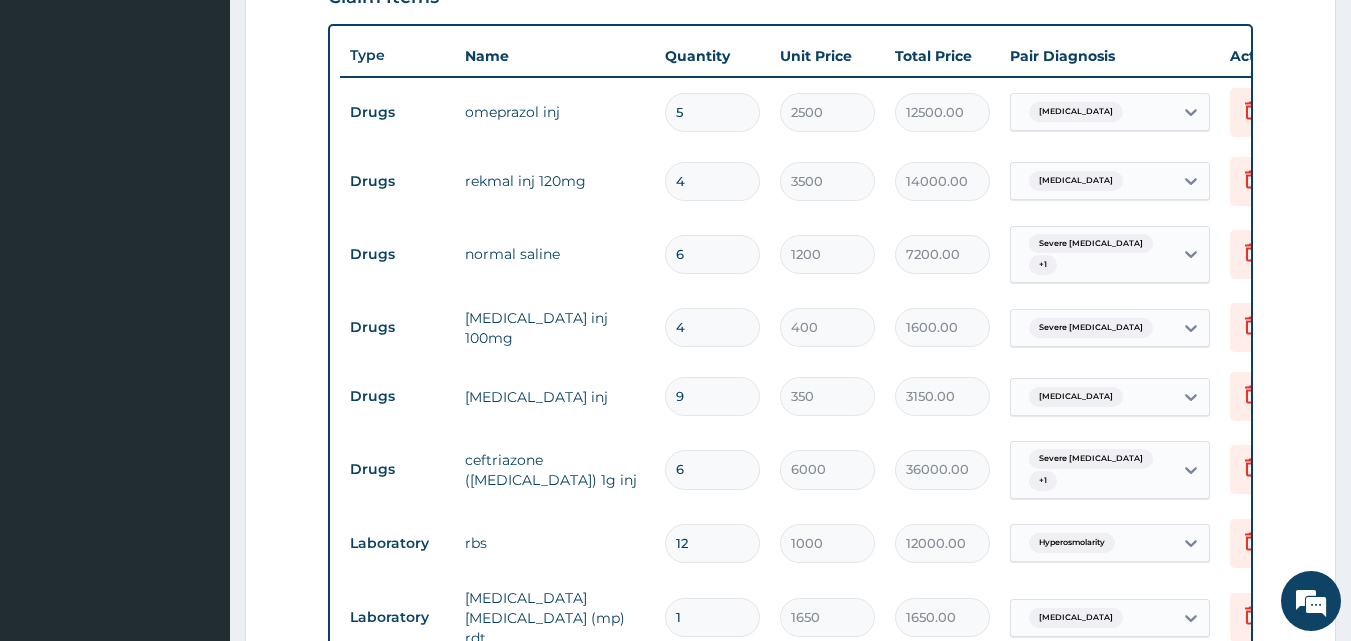 type on "6" 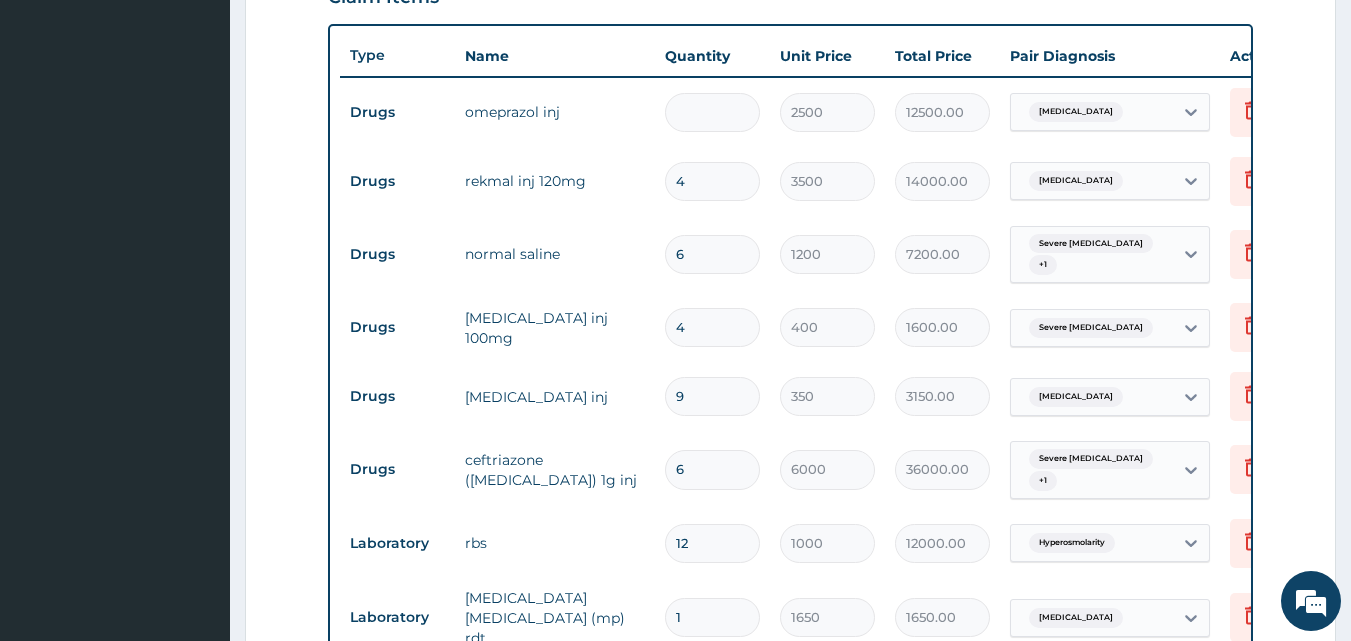 type on "0.00" 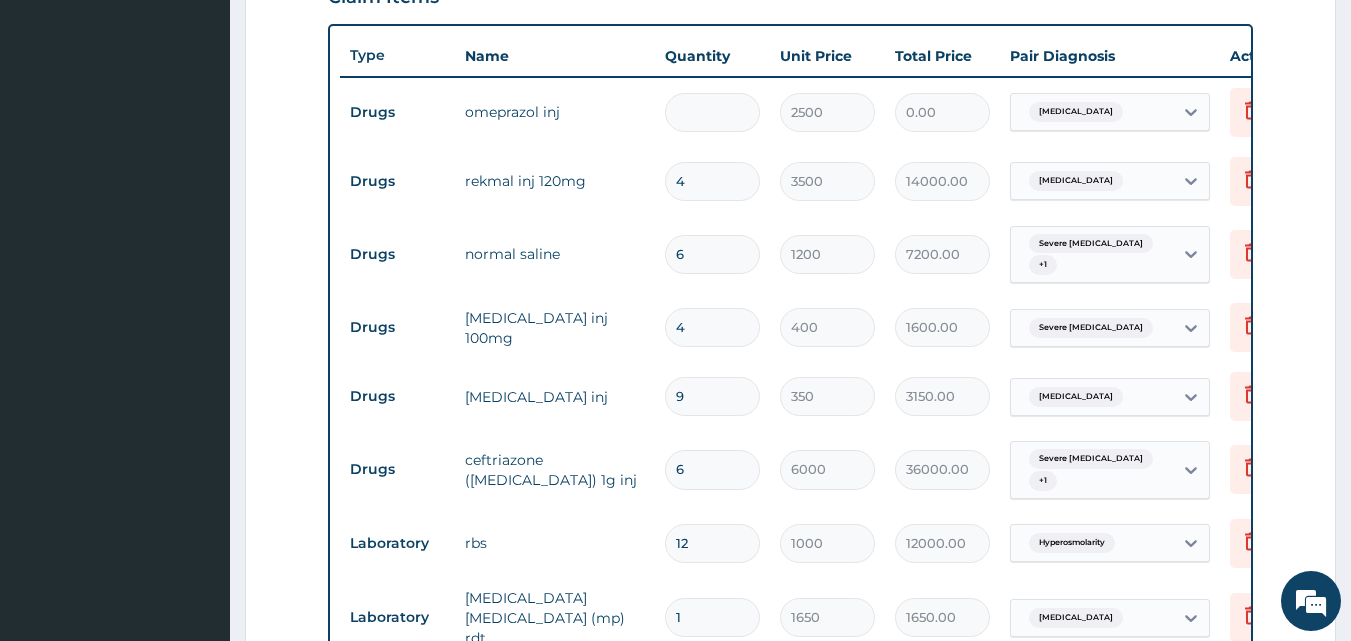 type on "3" 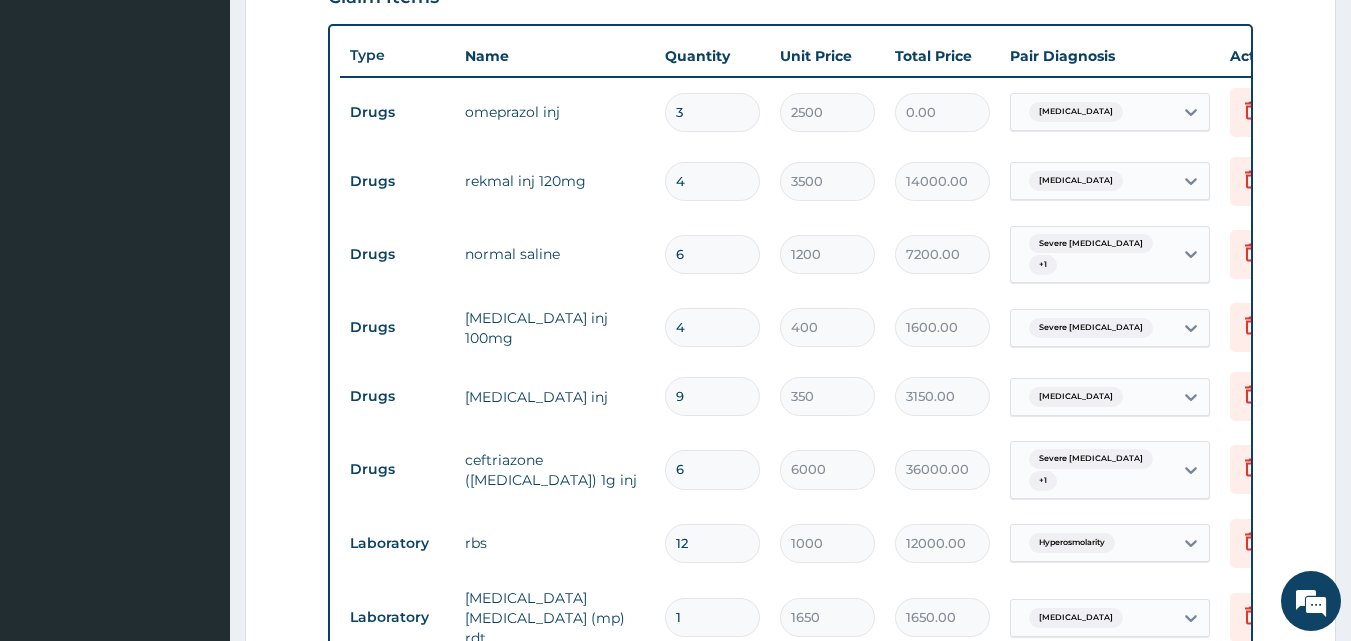 type on "7500.00" 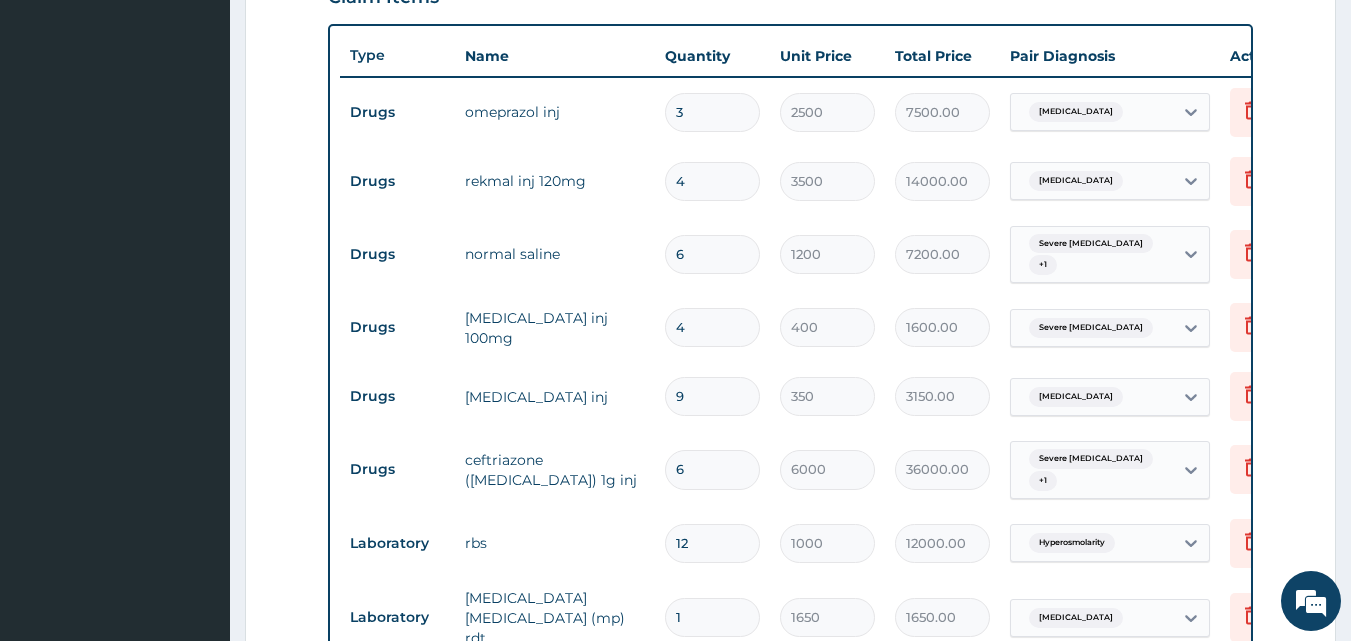 type on "3" 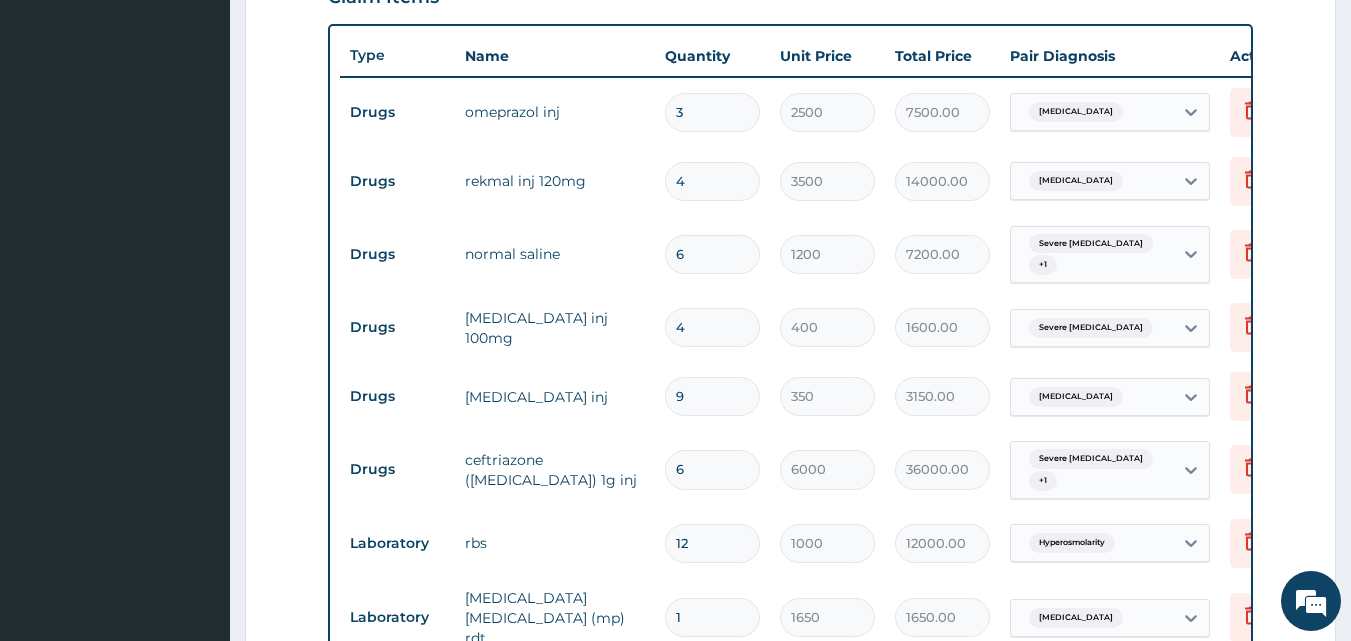 type 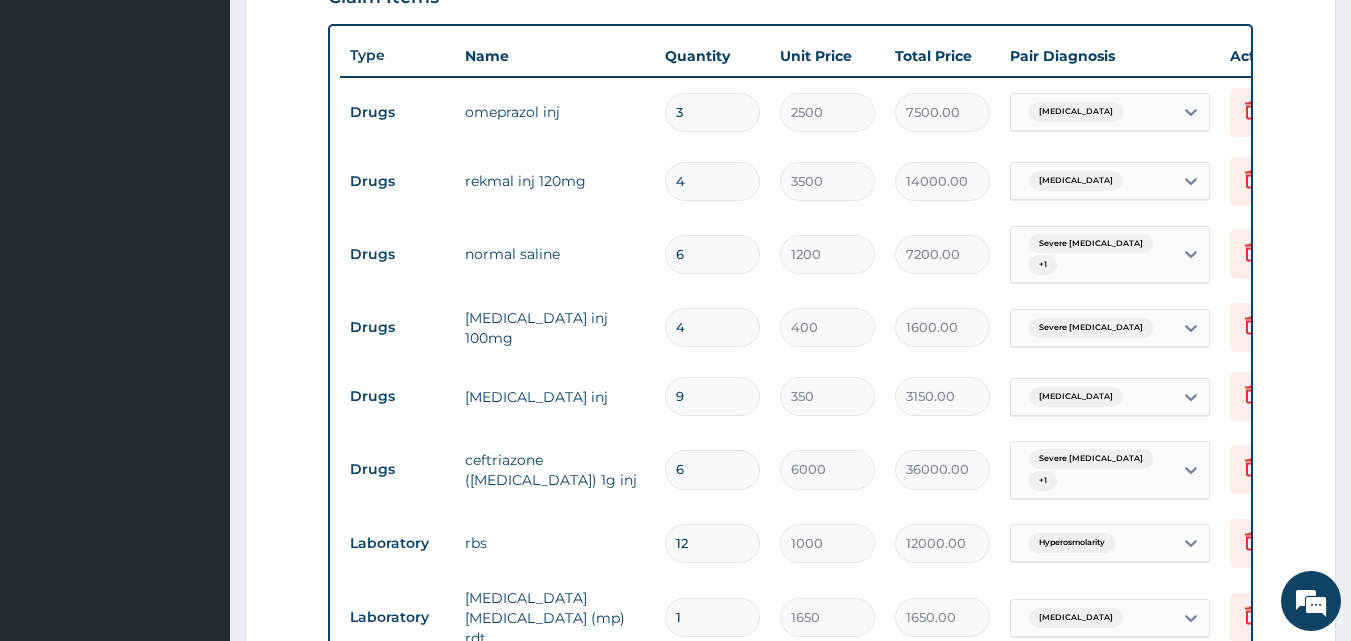 type on "0.00" 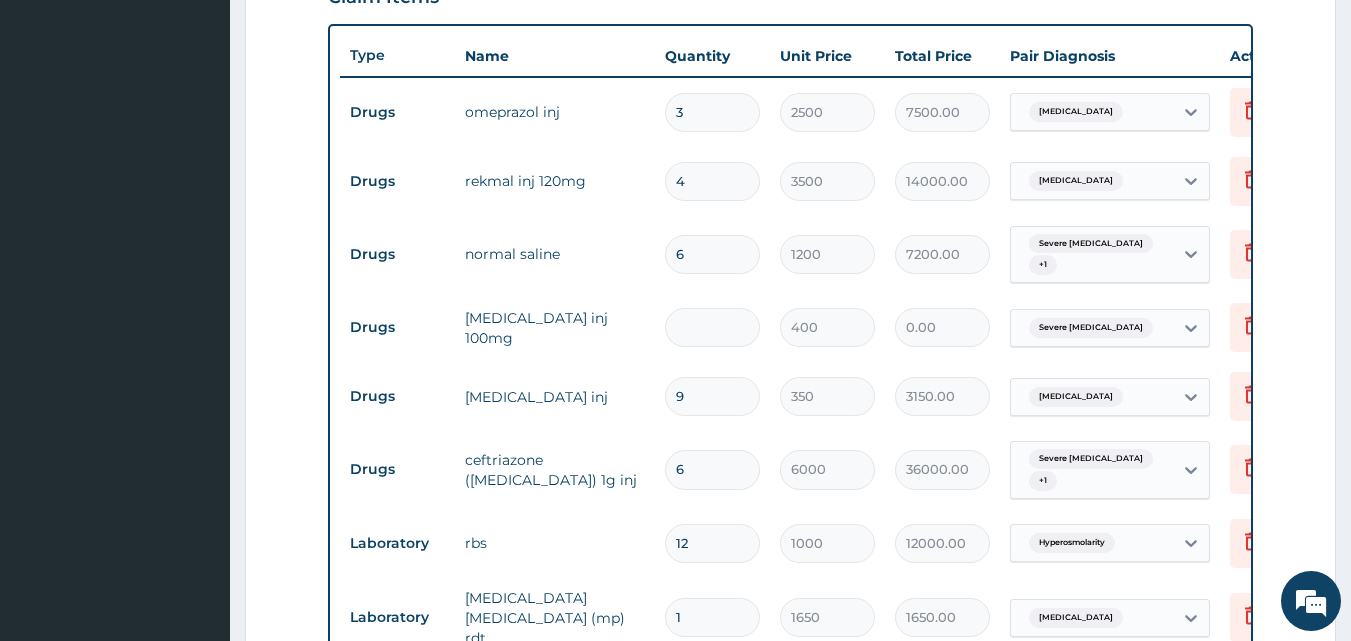 type on "2" 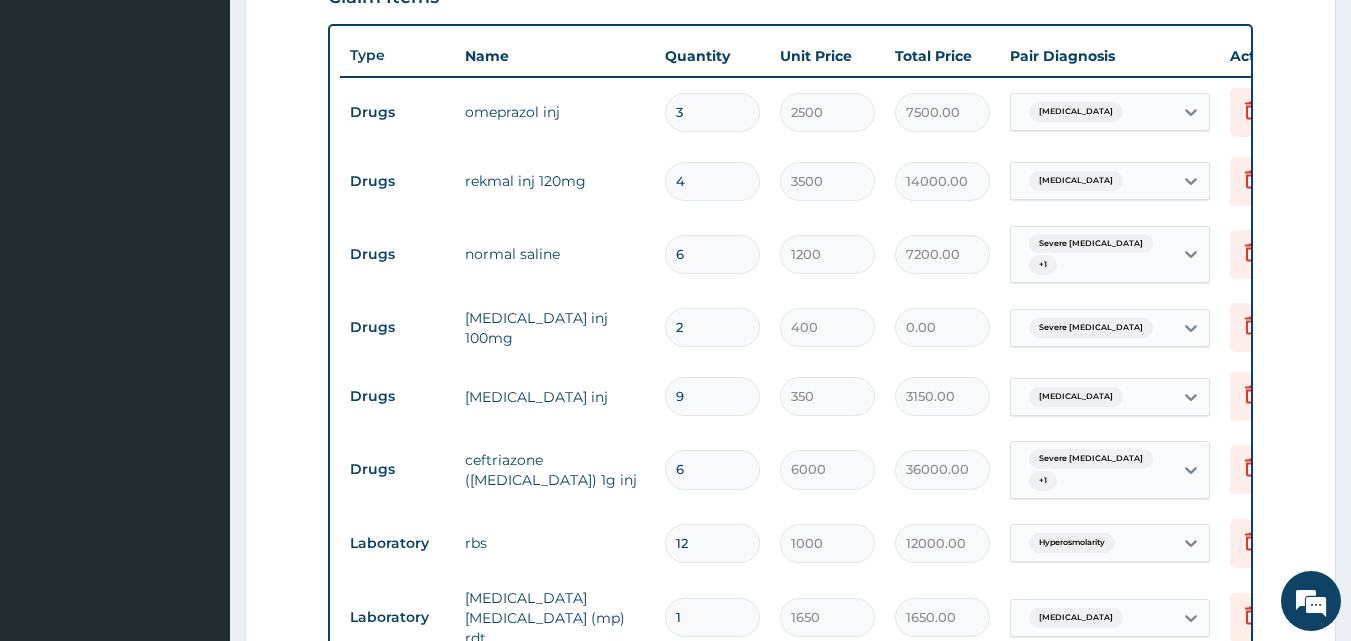 type on "800.00" 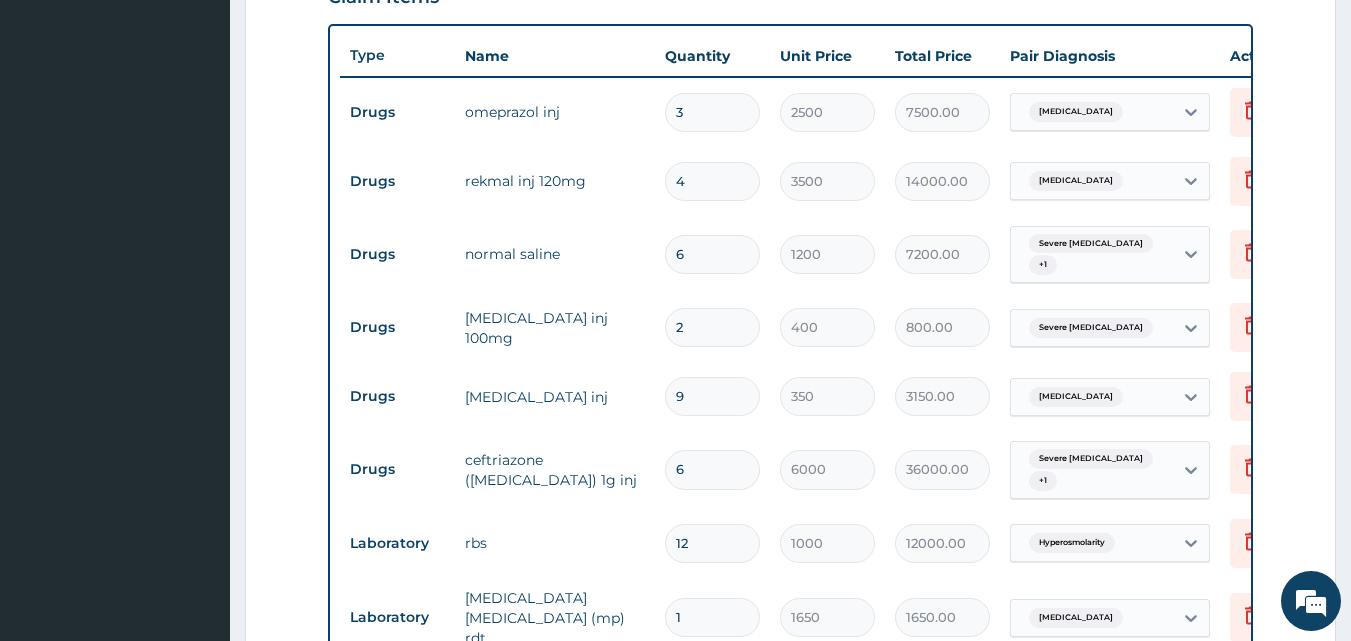 type 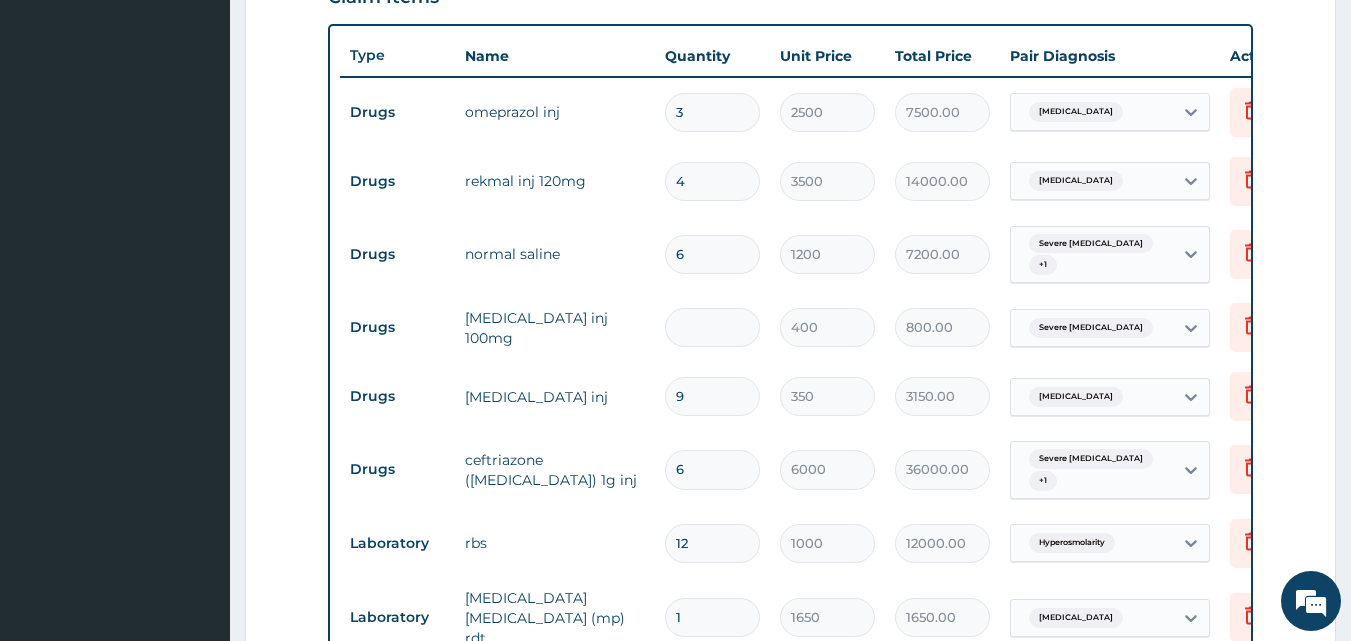 type on "0.00" 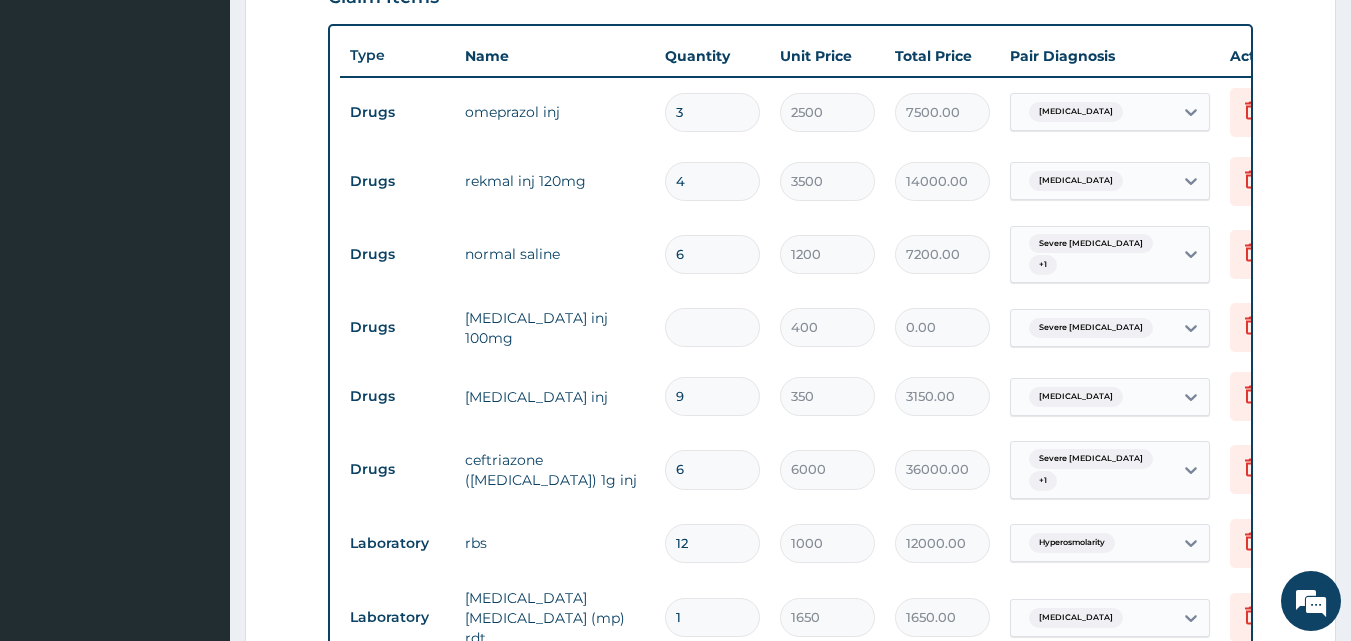 type on "4" 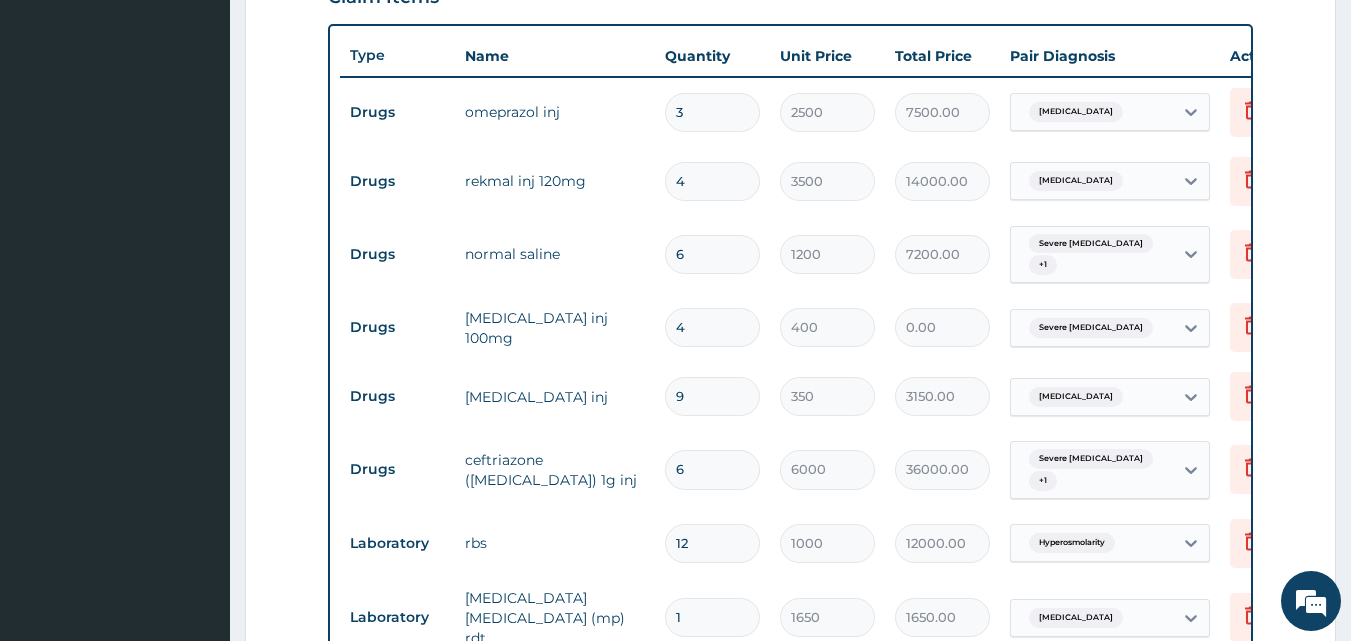 type on "1600.00" 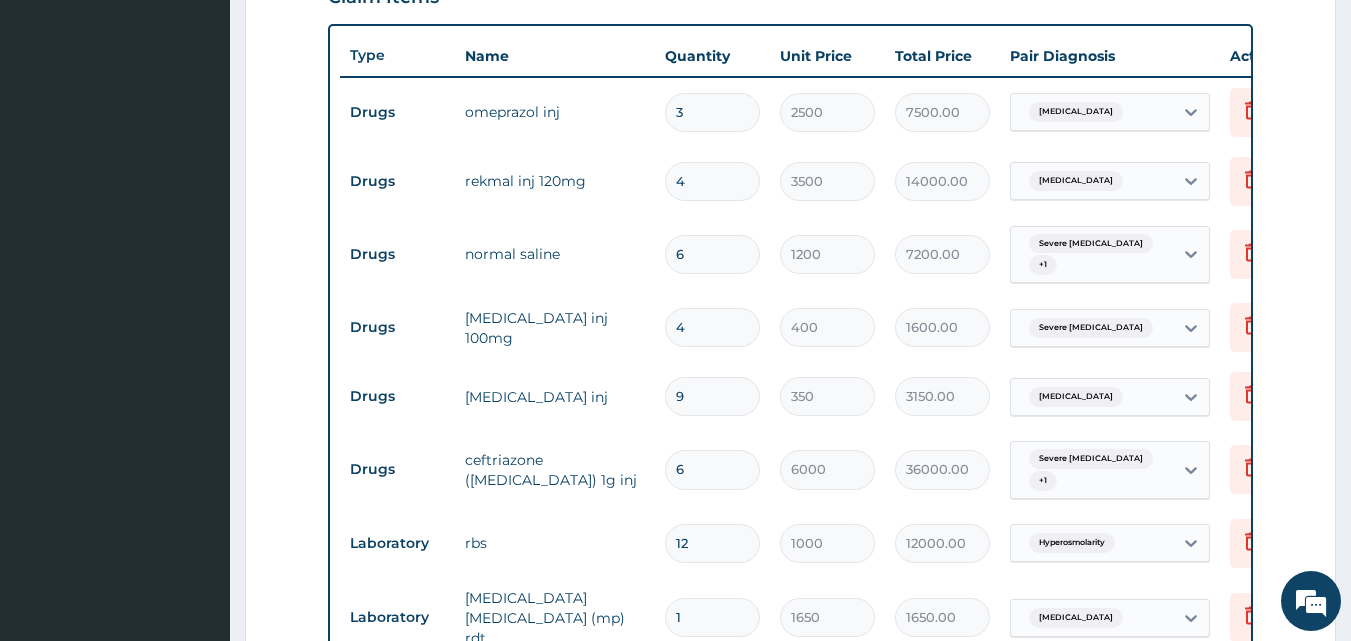 type 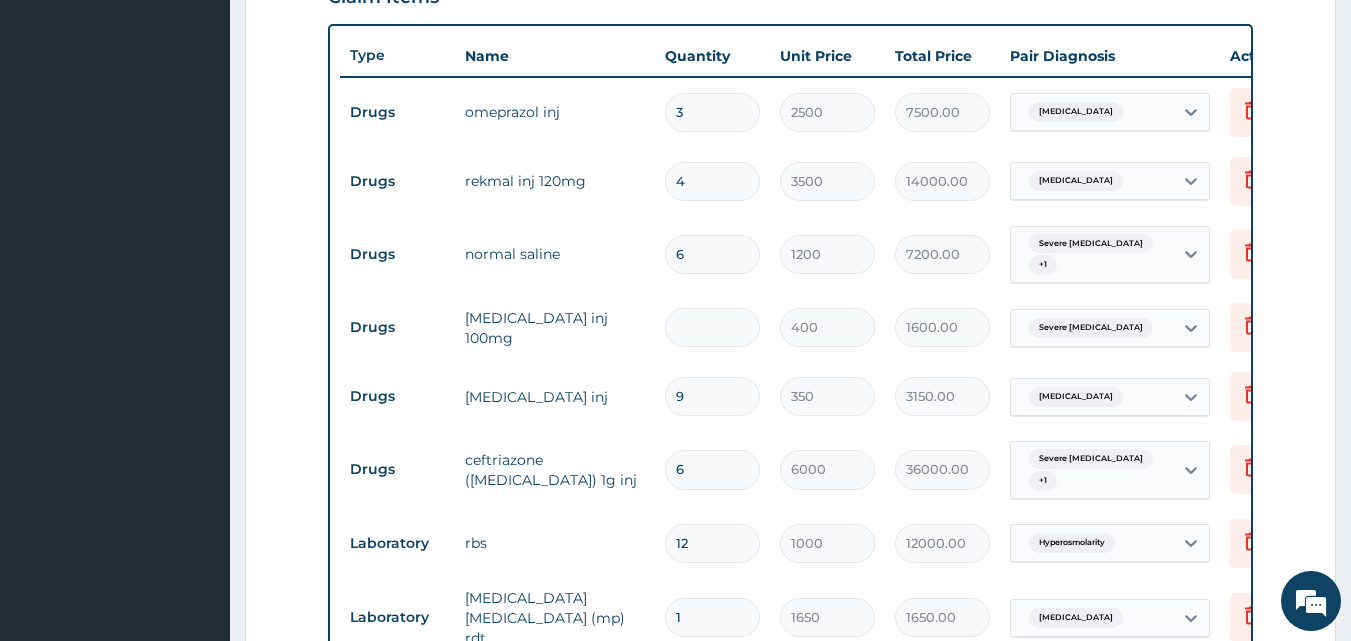 type on "0.00" 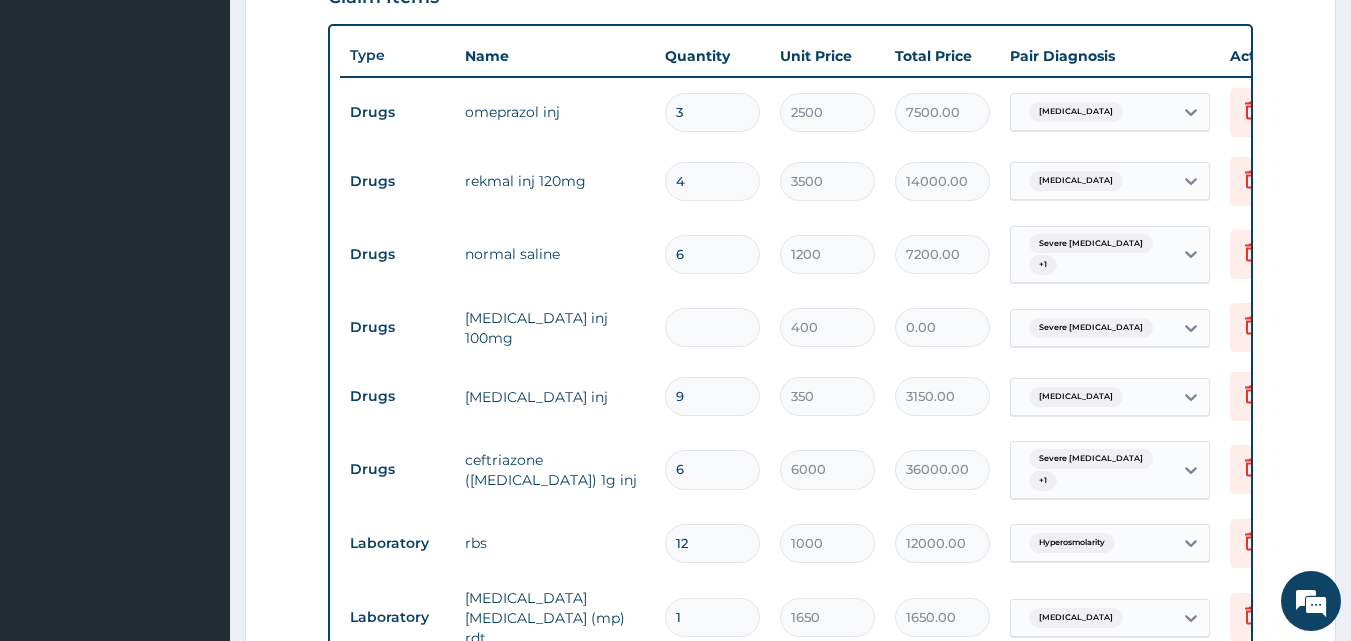 type on "2" 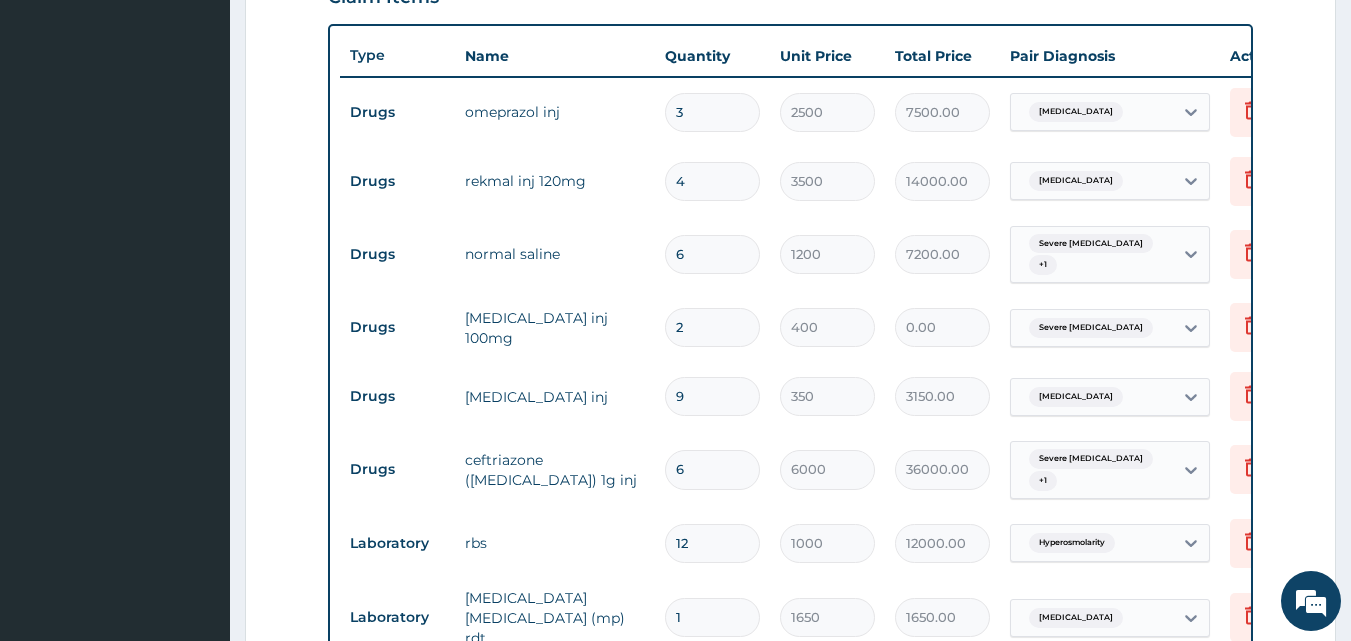 type on "800.00" 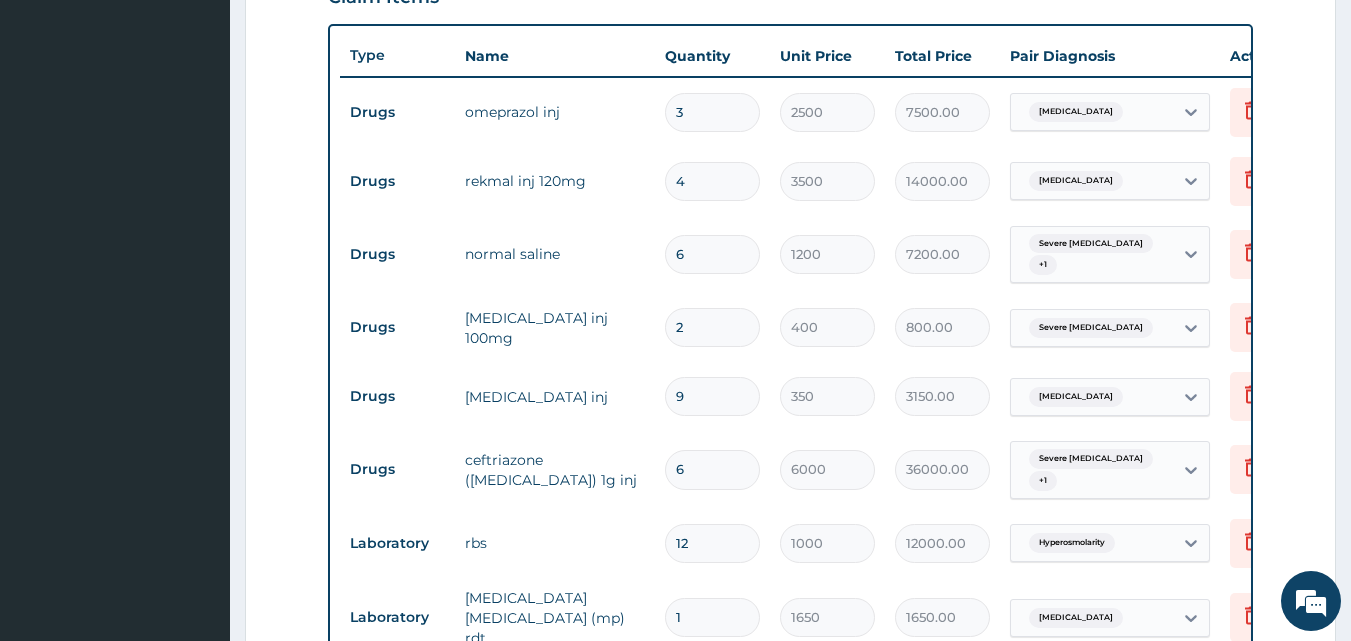 type 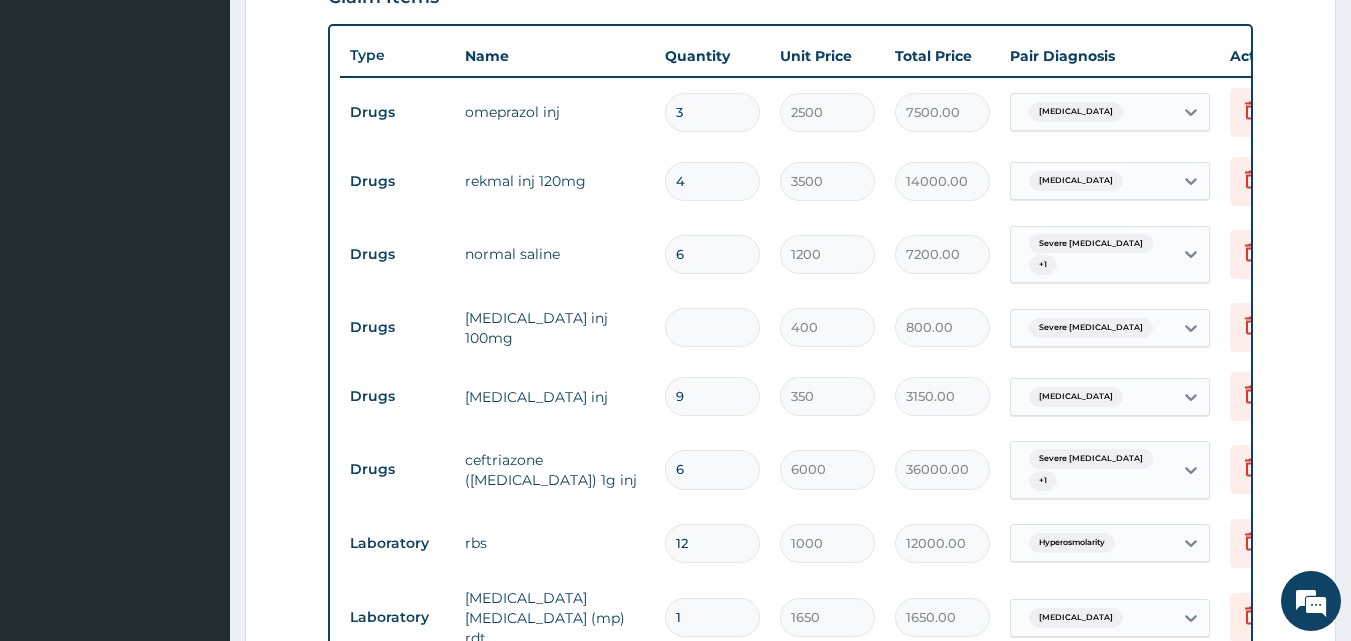 type on "0.00" 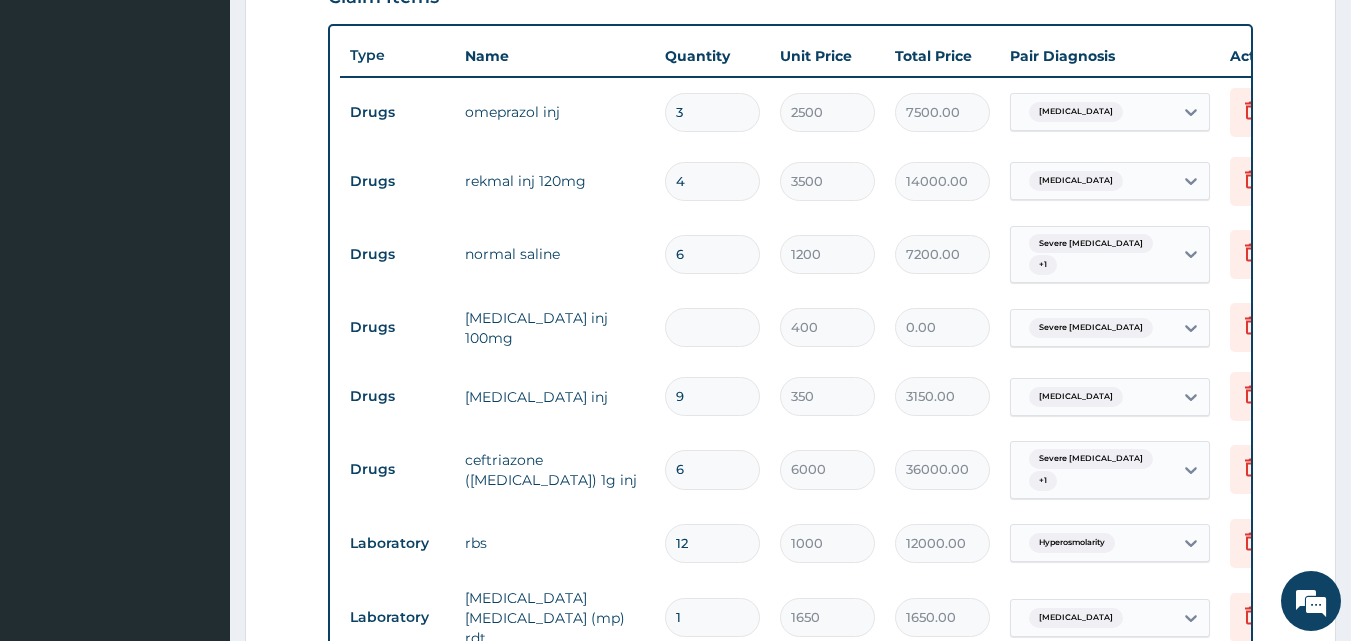 type on "4" 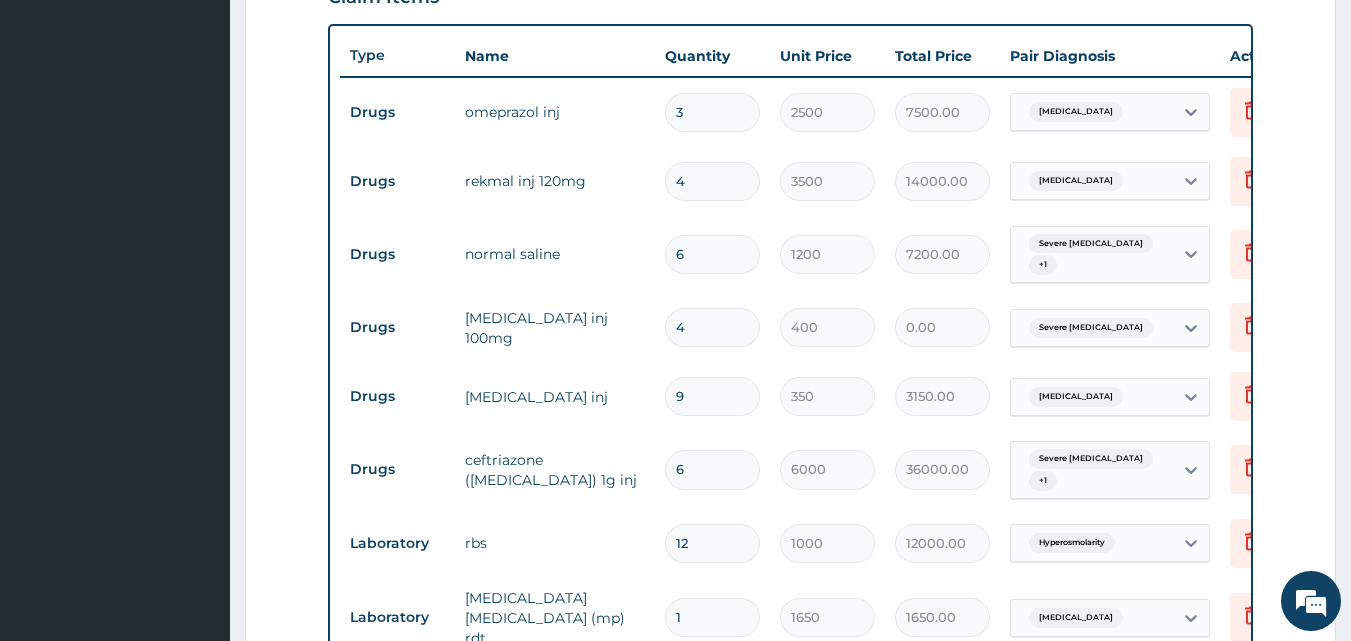 type on "1600.00" 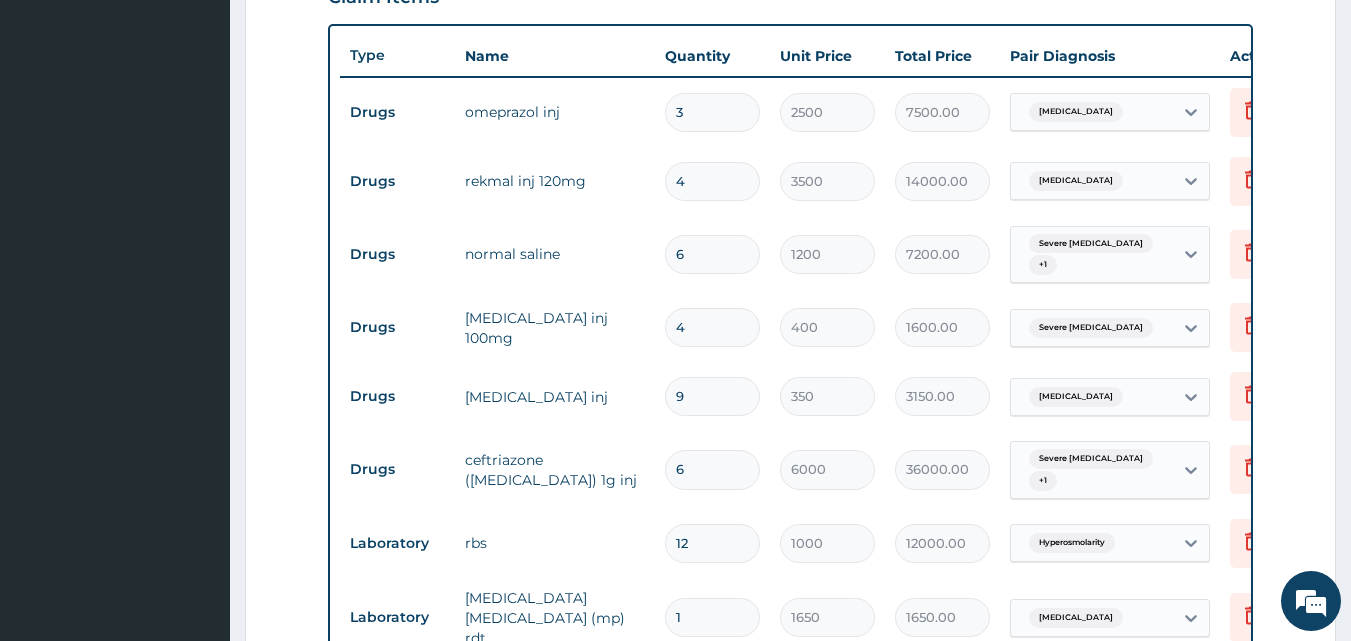 click on "Drugs hydrocortisone inj 100mg 4 400 1600.00 Severe asthma Delete" at bounding box center (830, 327) 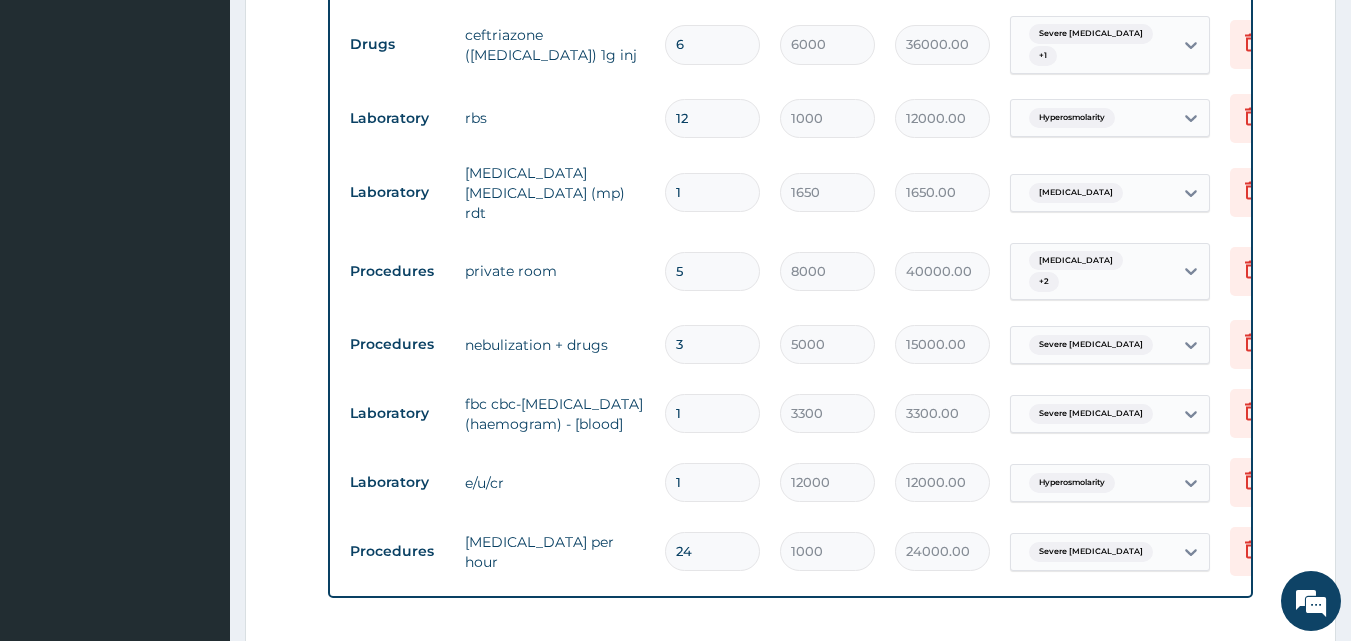 scroll, scrollTop: 1160, scrollLeft: 0, axis: vertical 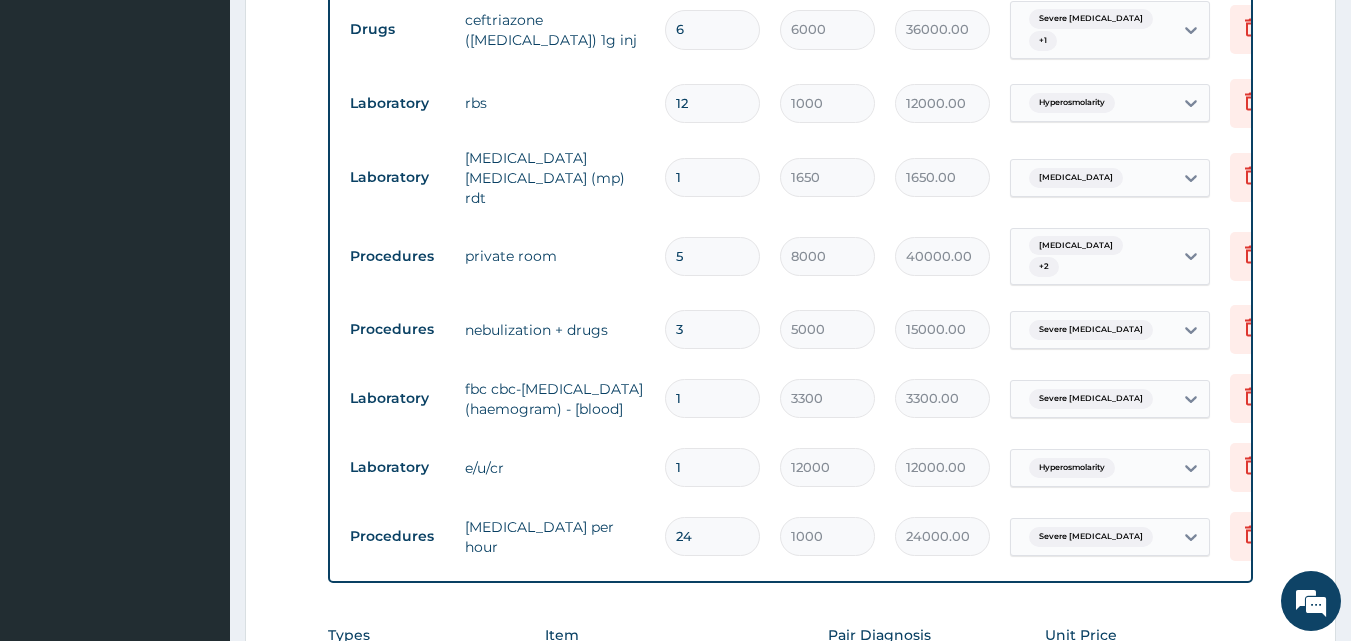 click on "5" at bounding box center [712, 256] 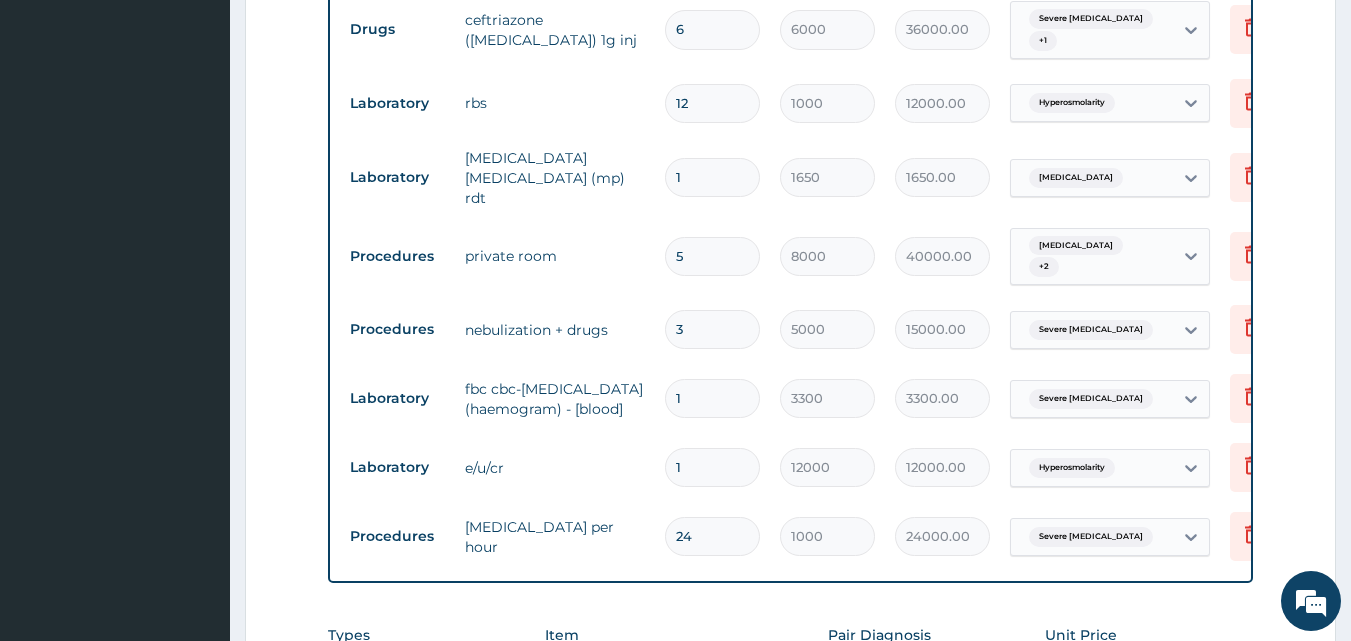 type 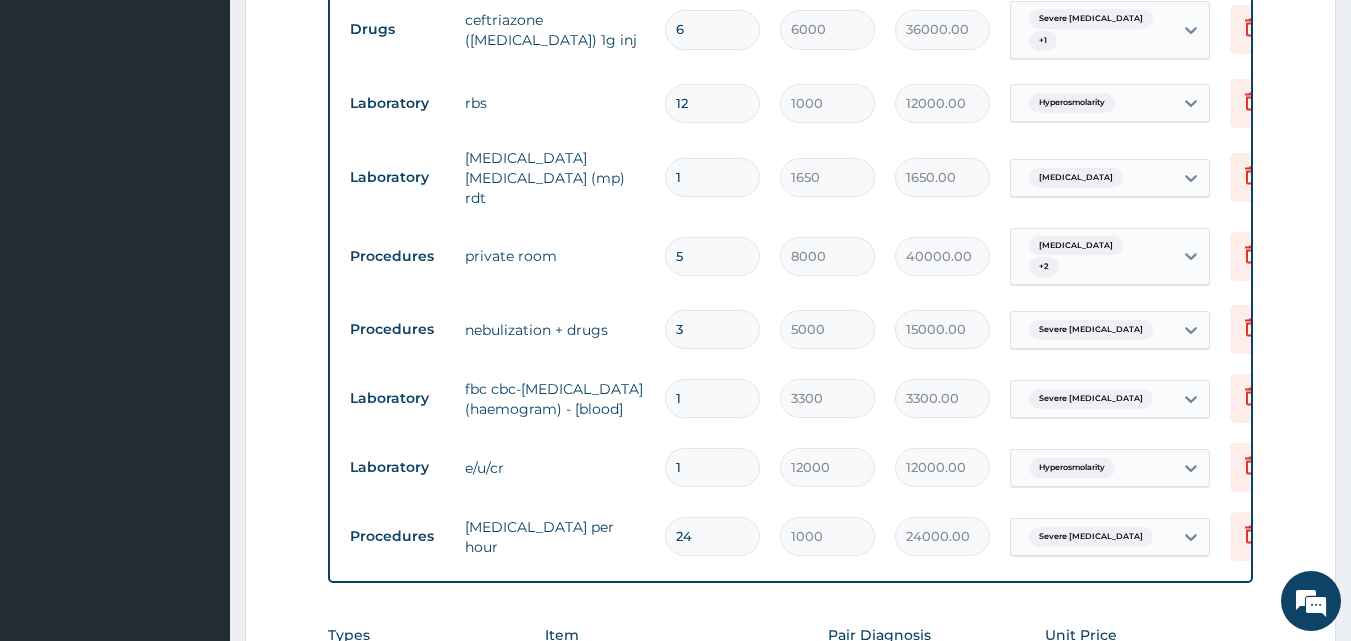 type on "0.00" 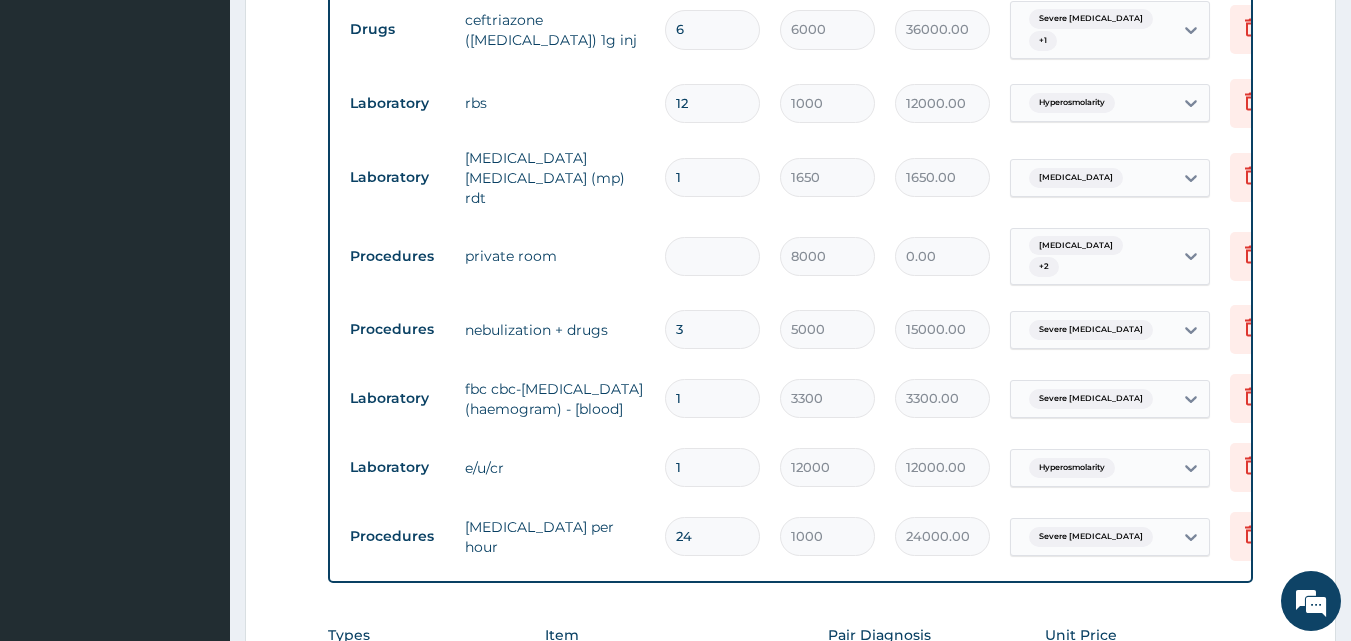 type on "3" 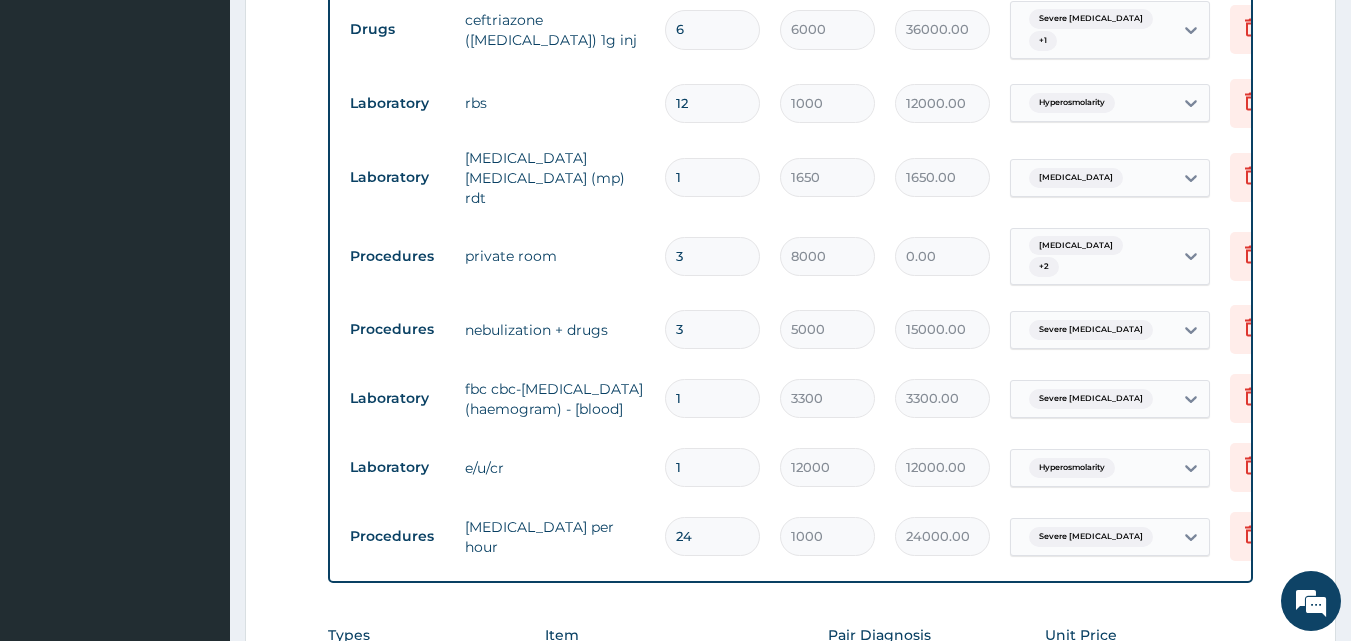type on "24000.00" 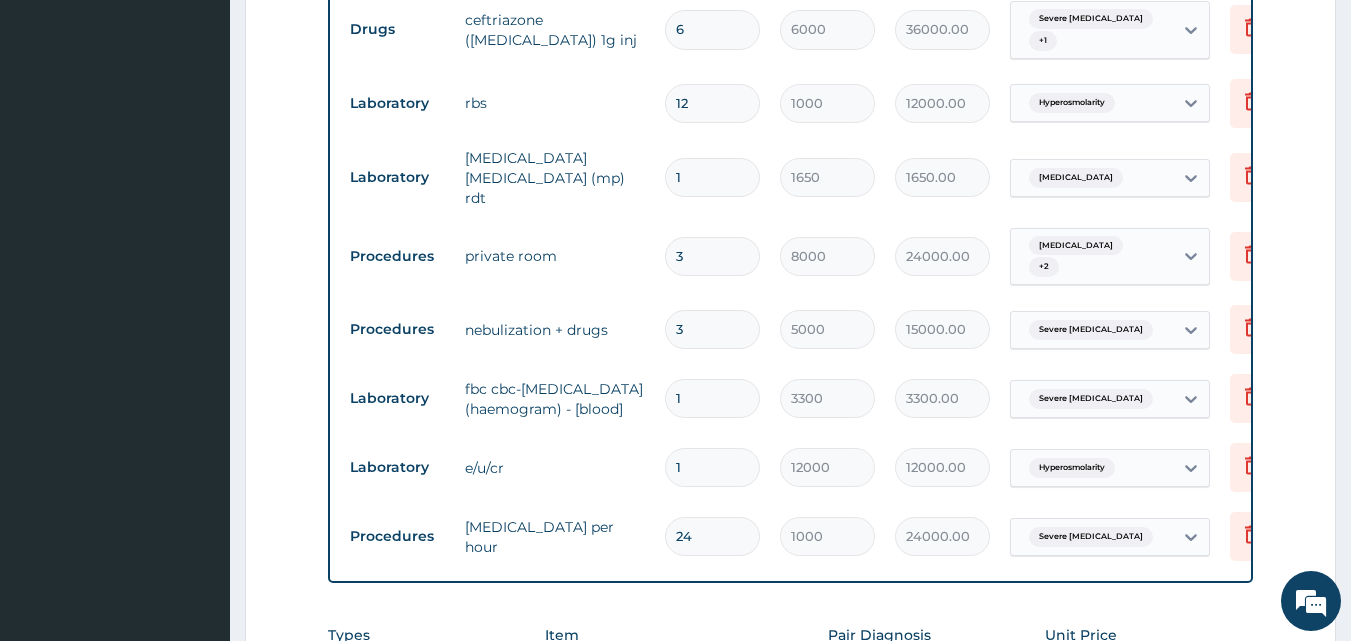 type on "3" 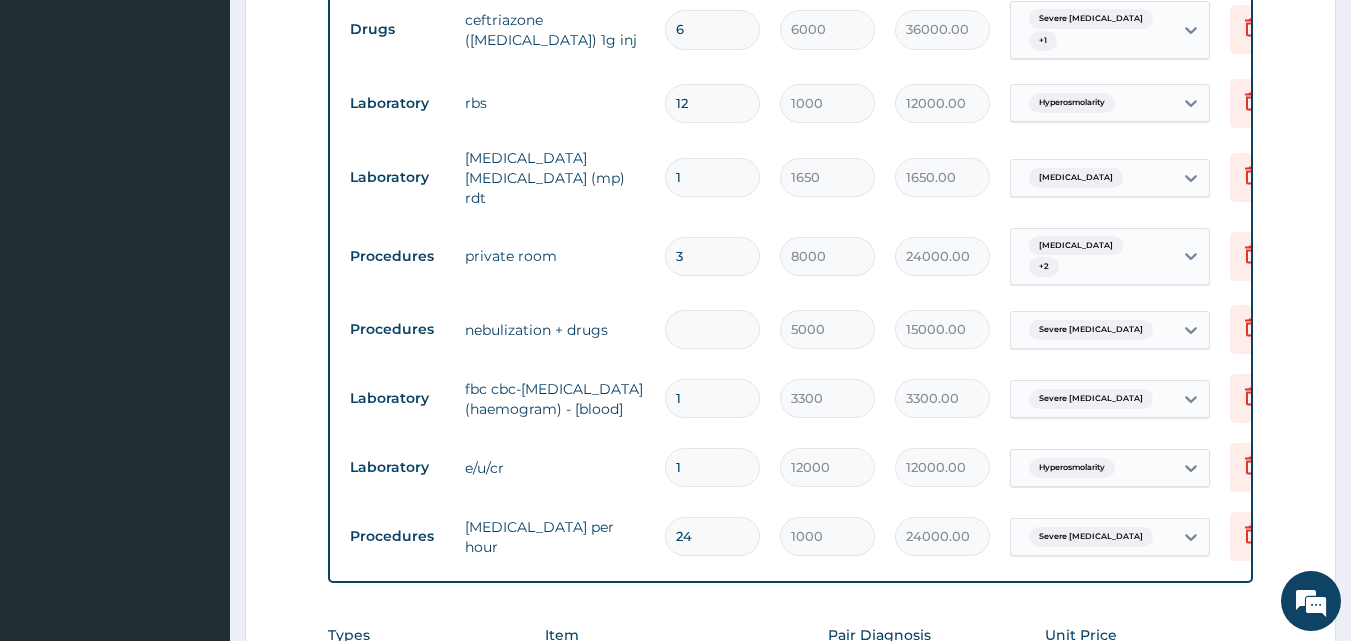 type on "0.00" 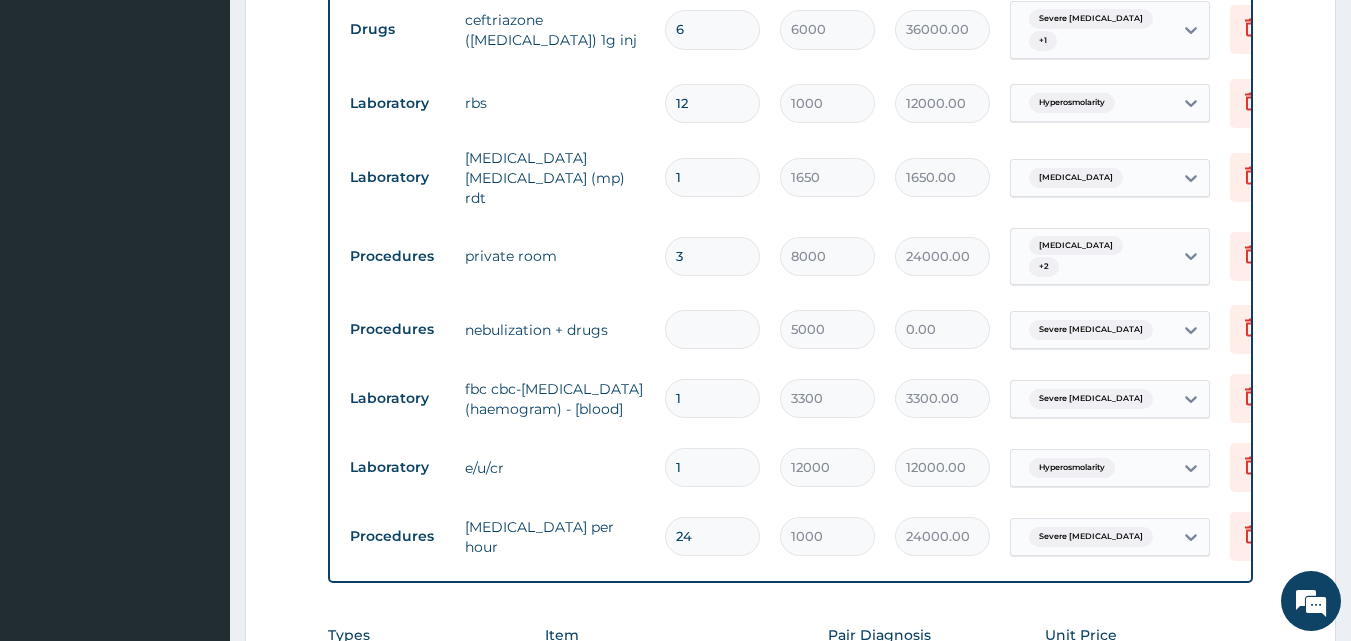 type on "1" 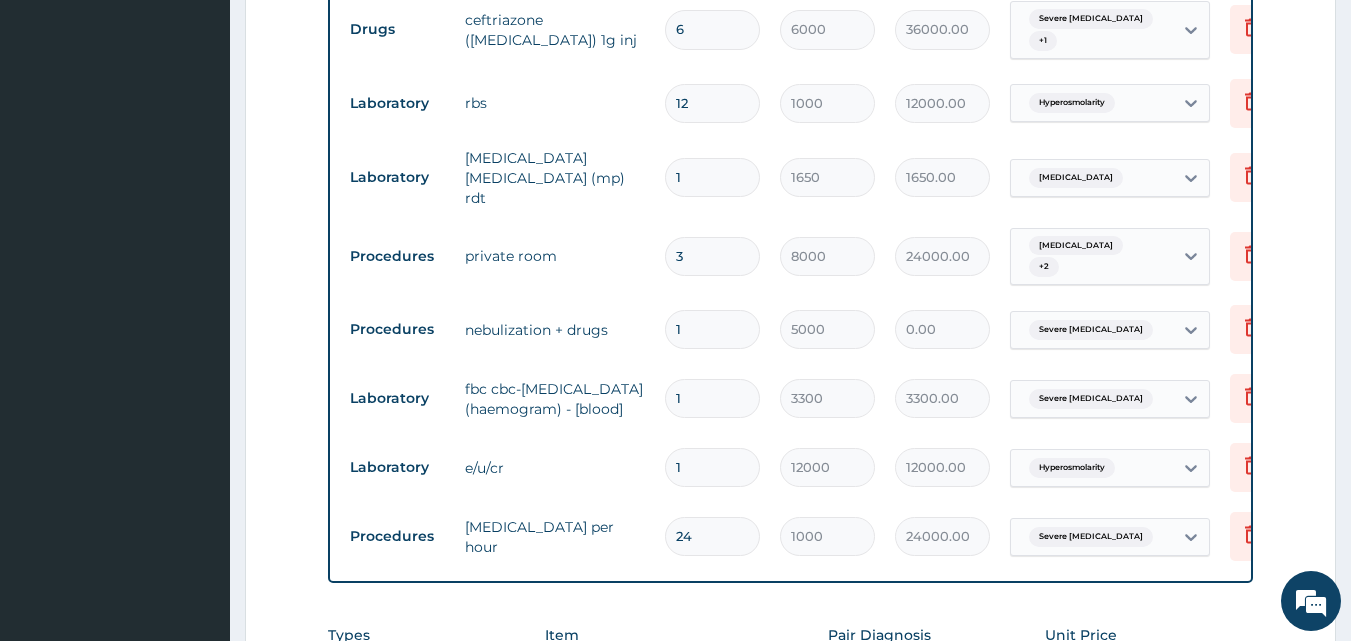 type on "5000.00" 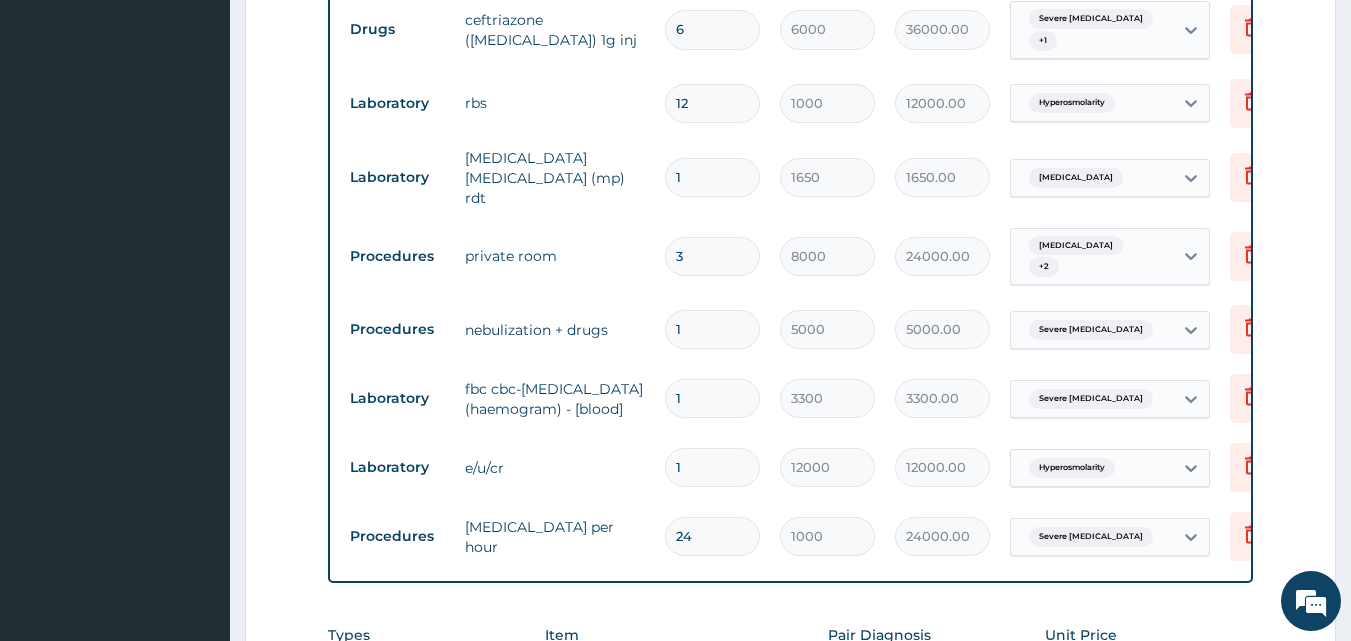 type on "2" 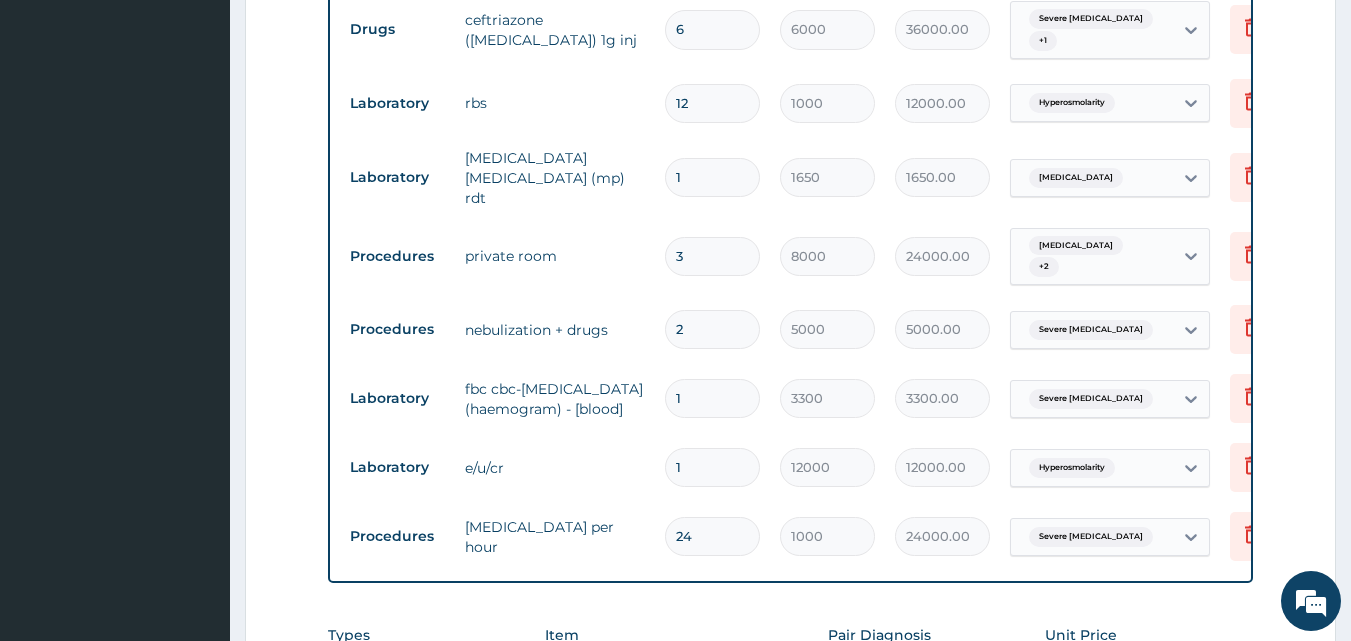 type on "10000.00" 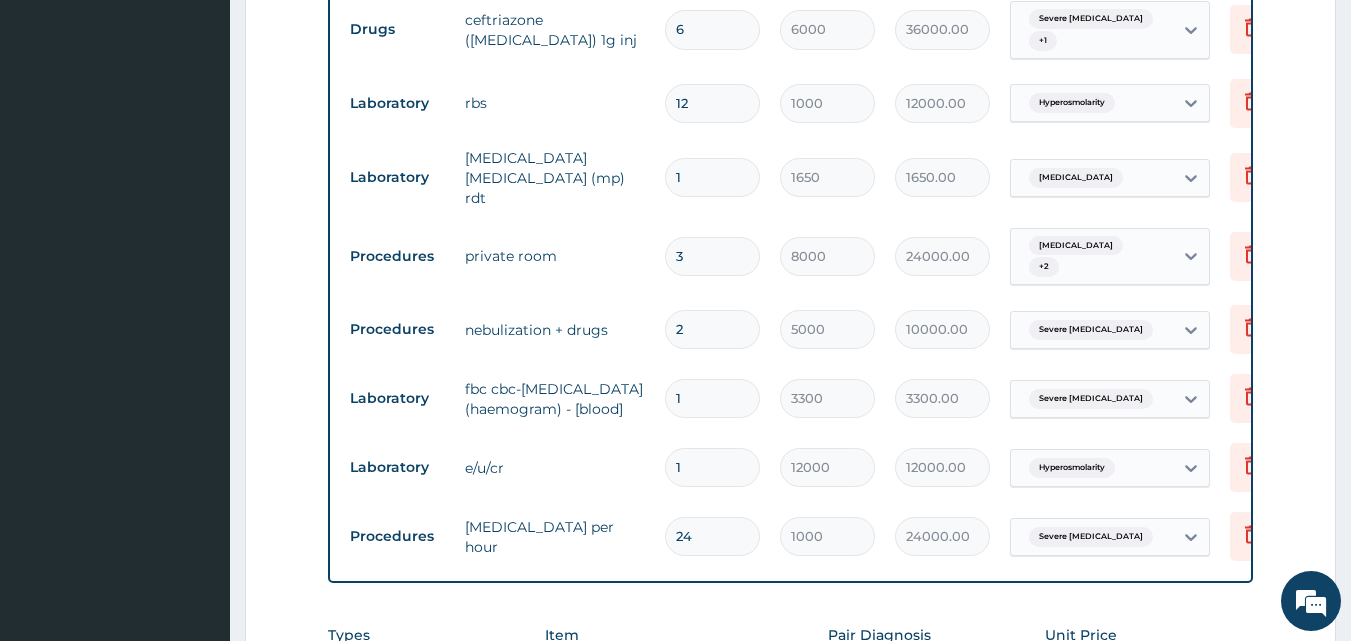 type on "1" 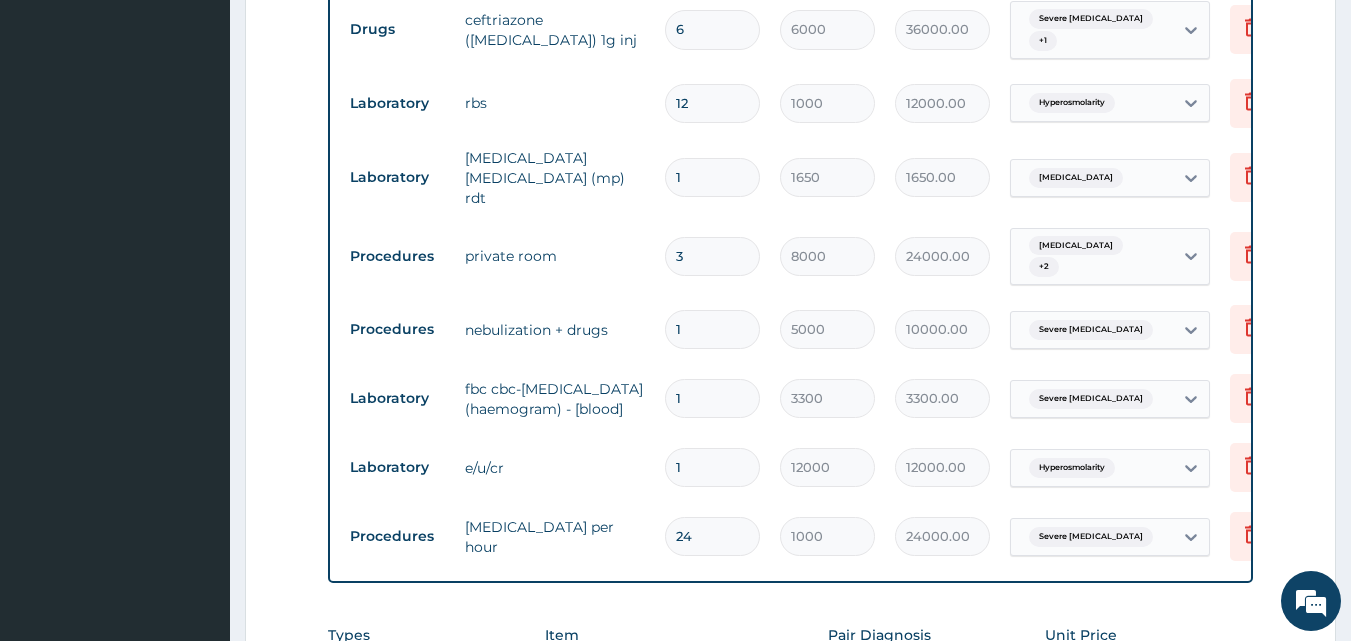 type on "5000.00" 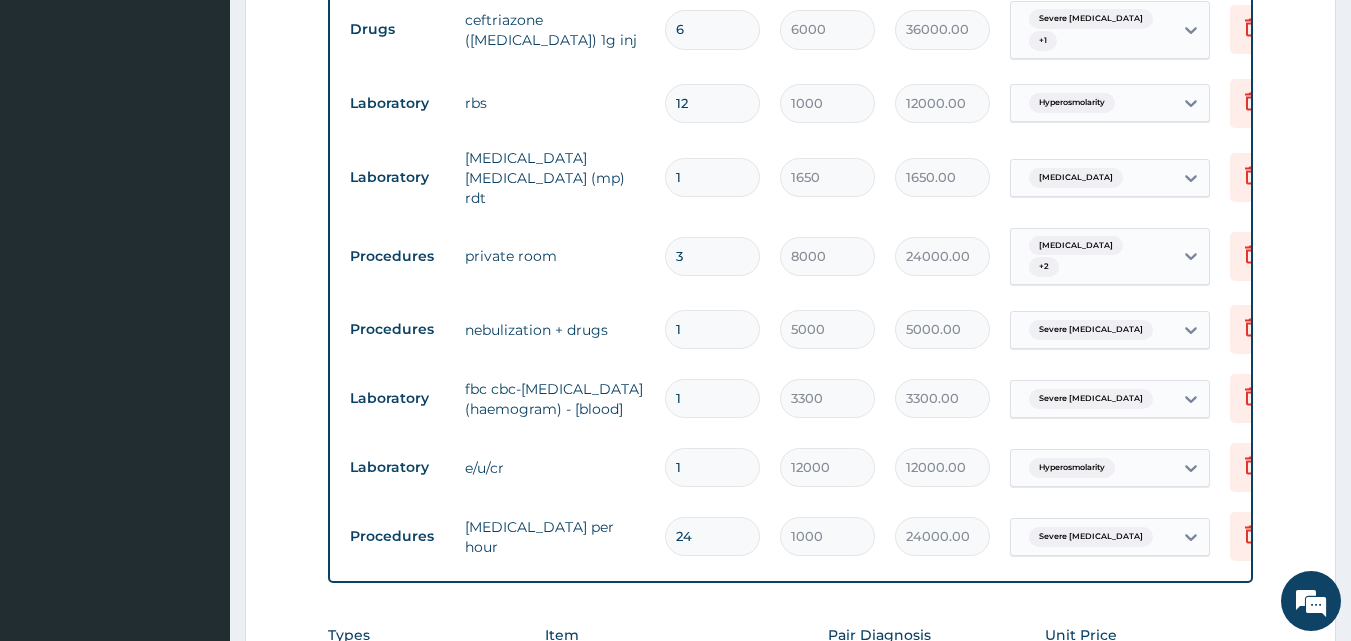 type on "2" 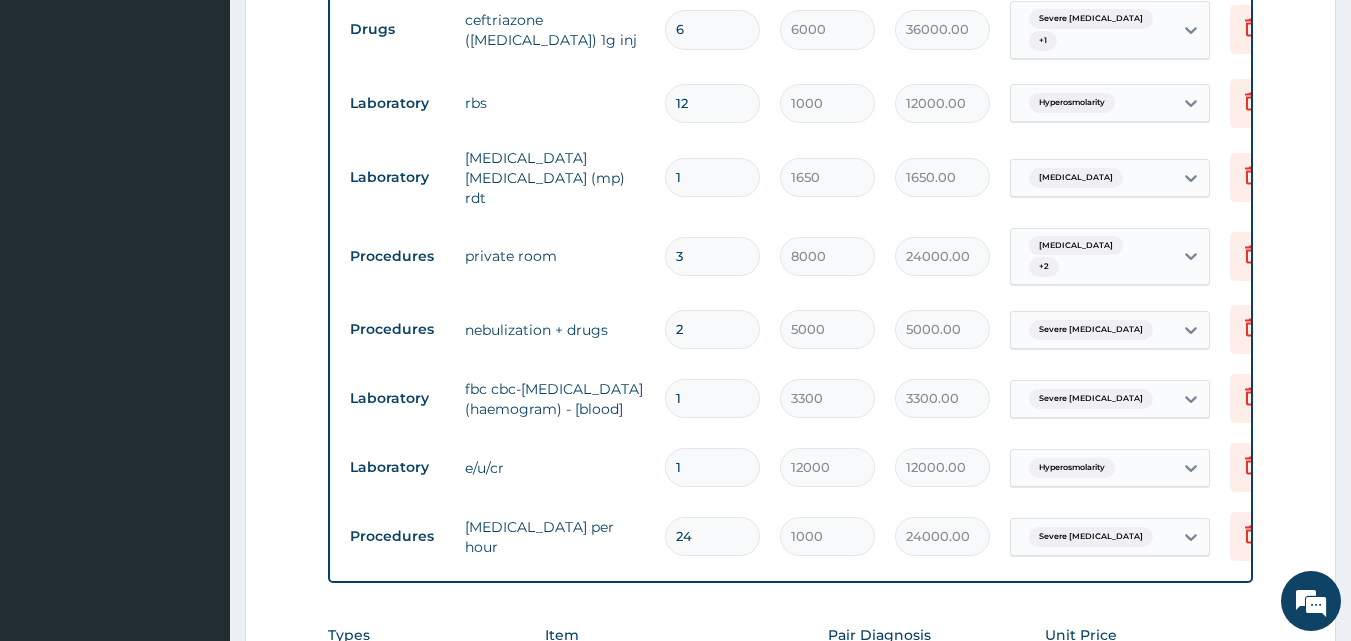 type on "10000.00" 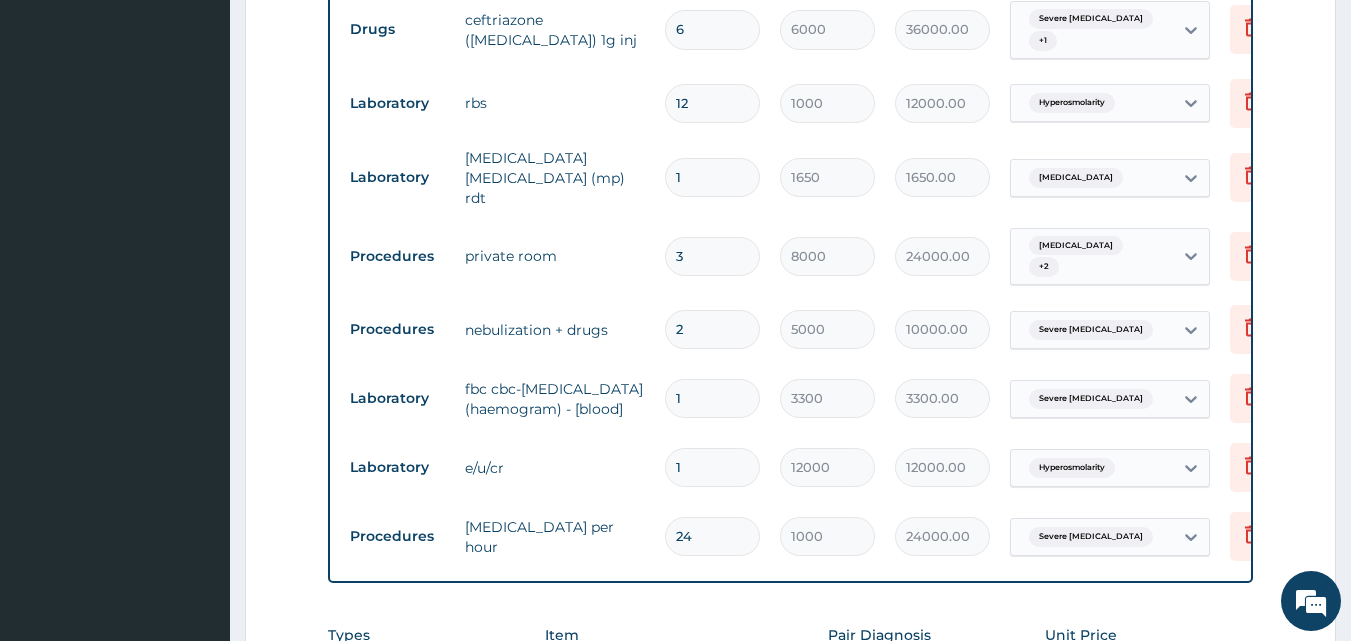click on "Laboratory fbc cbc-complete blood count (haemogram) - [blood] 1 3300 3300.00 Severe asthma Delete" at bounding box center [830, 398] 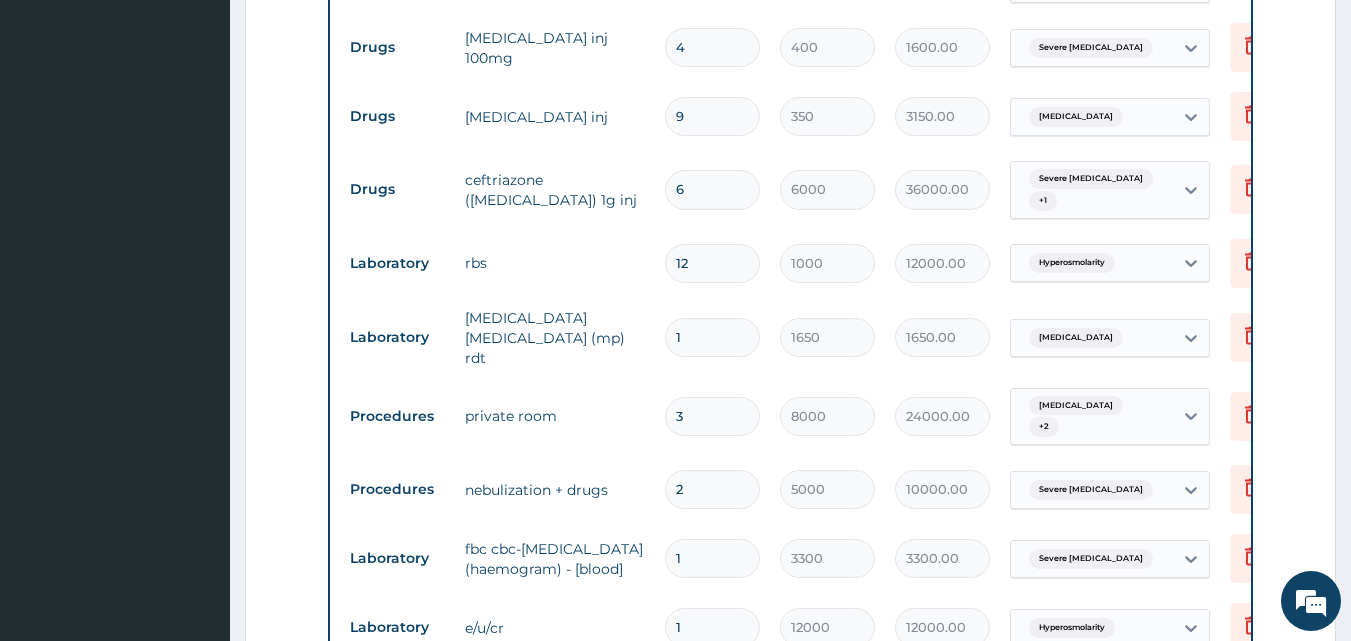 scroll, scrollTop: 960, scrollLeft: 0, axis: vertical 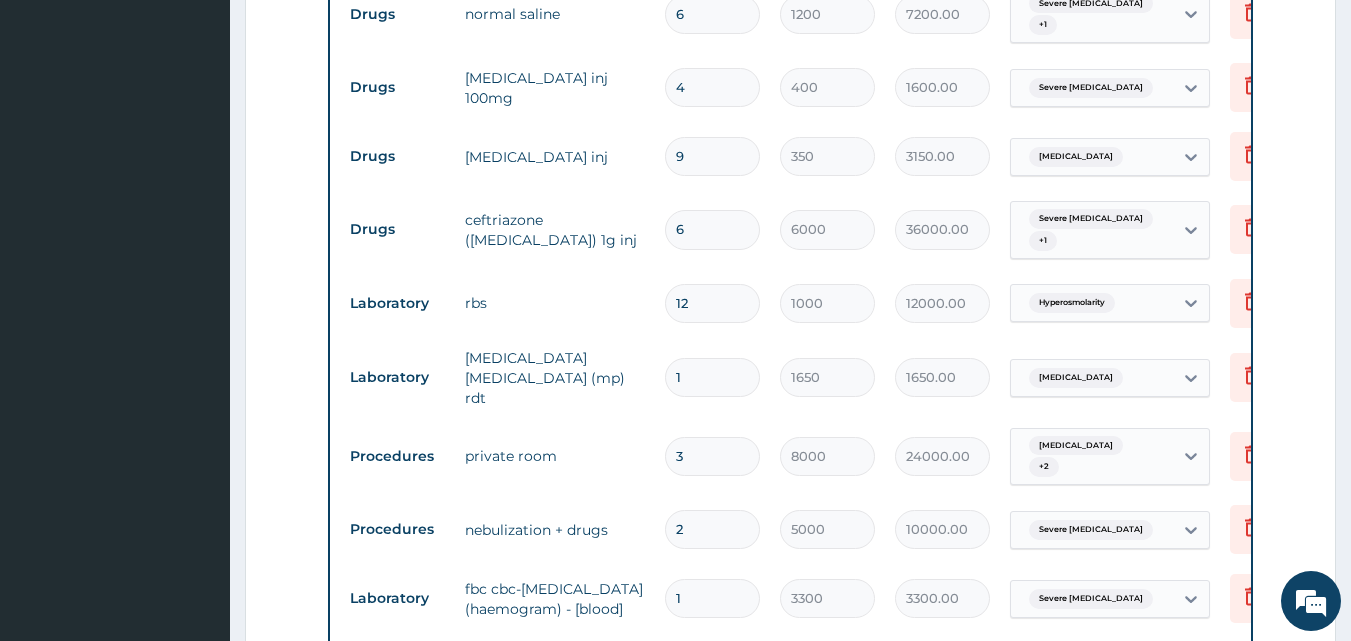 click on "12" at bounding box center [712, 303] 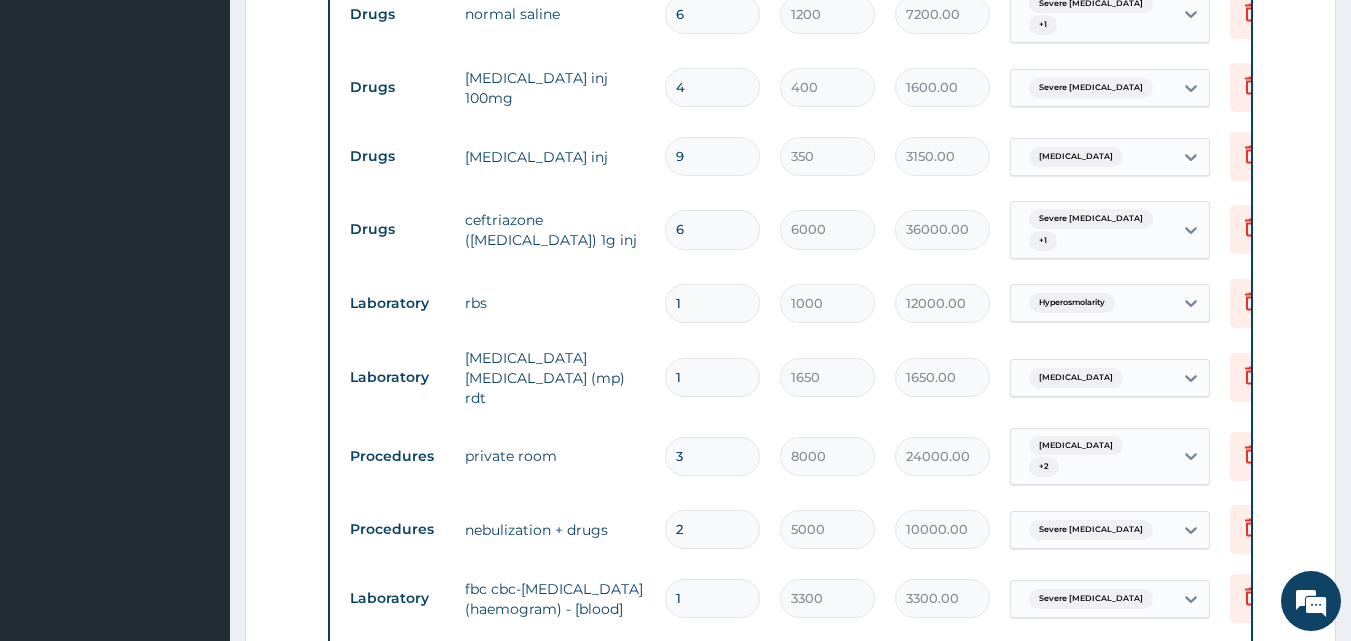 type on "1000.00" 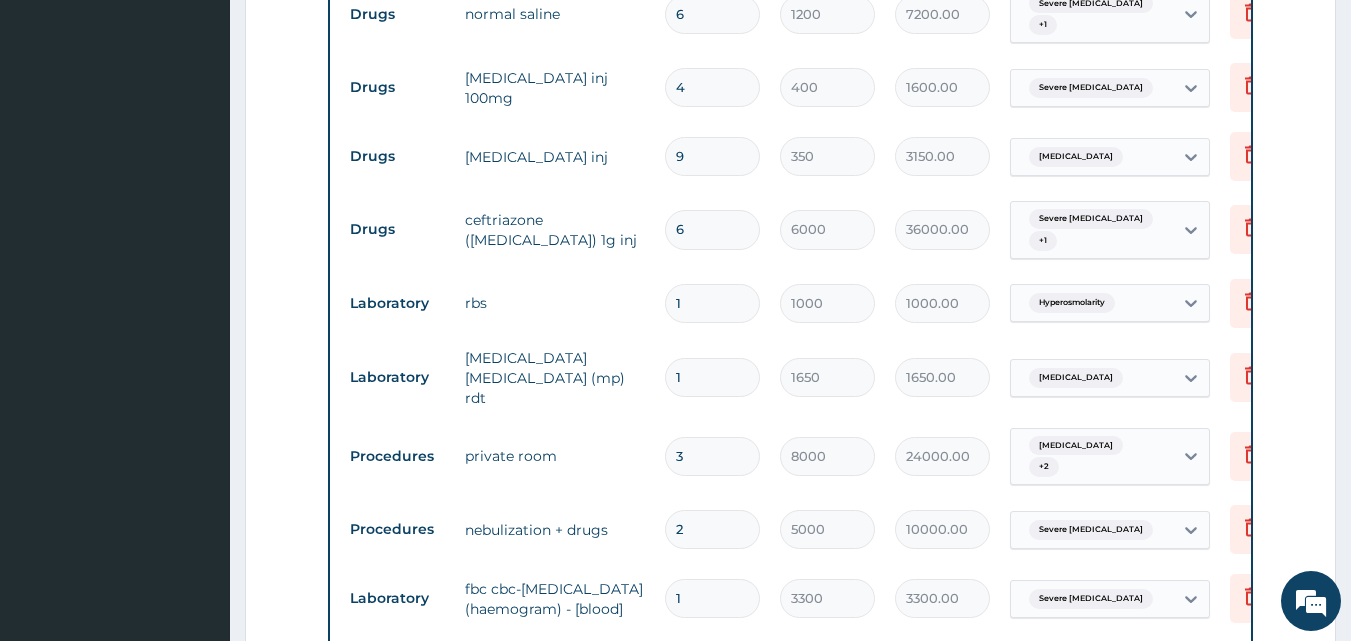 type on "1" 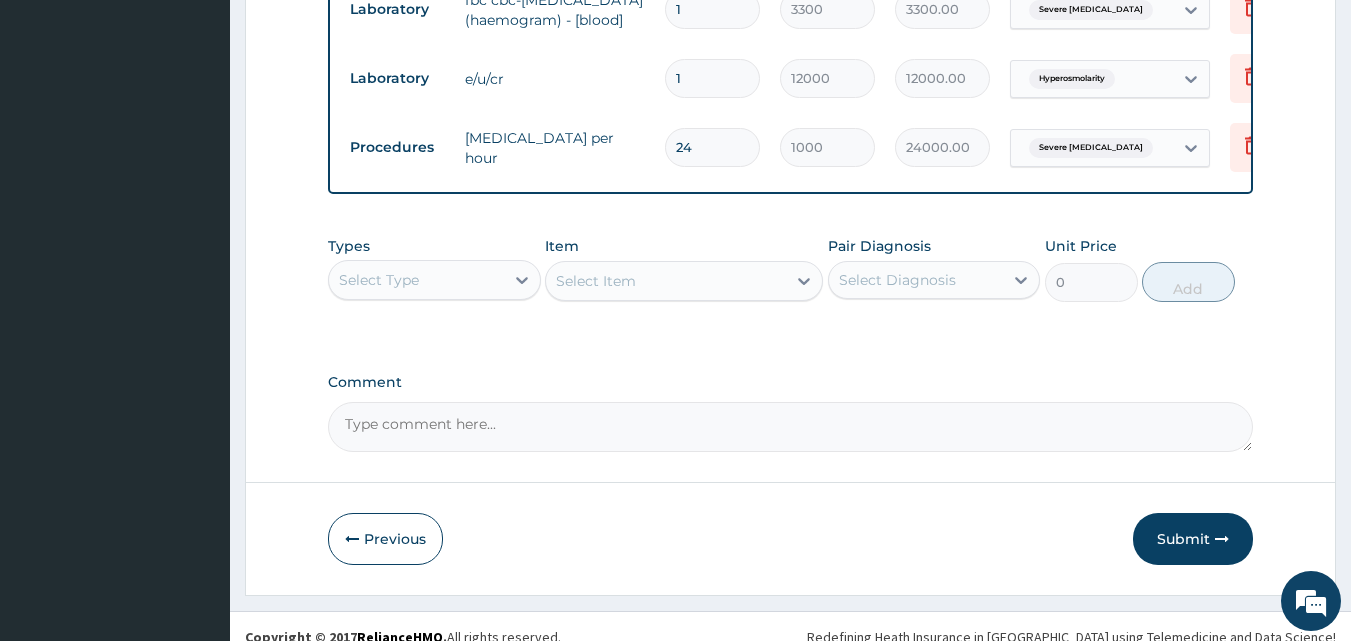 scroll, scrollTop: 1560, scrollLeft: 0, axis: vertical 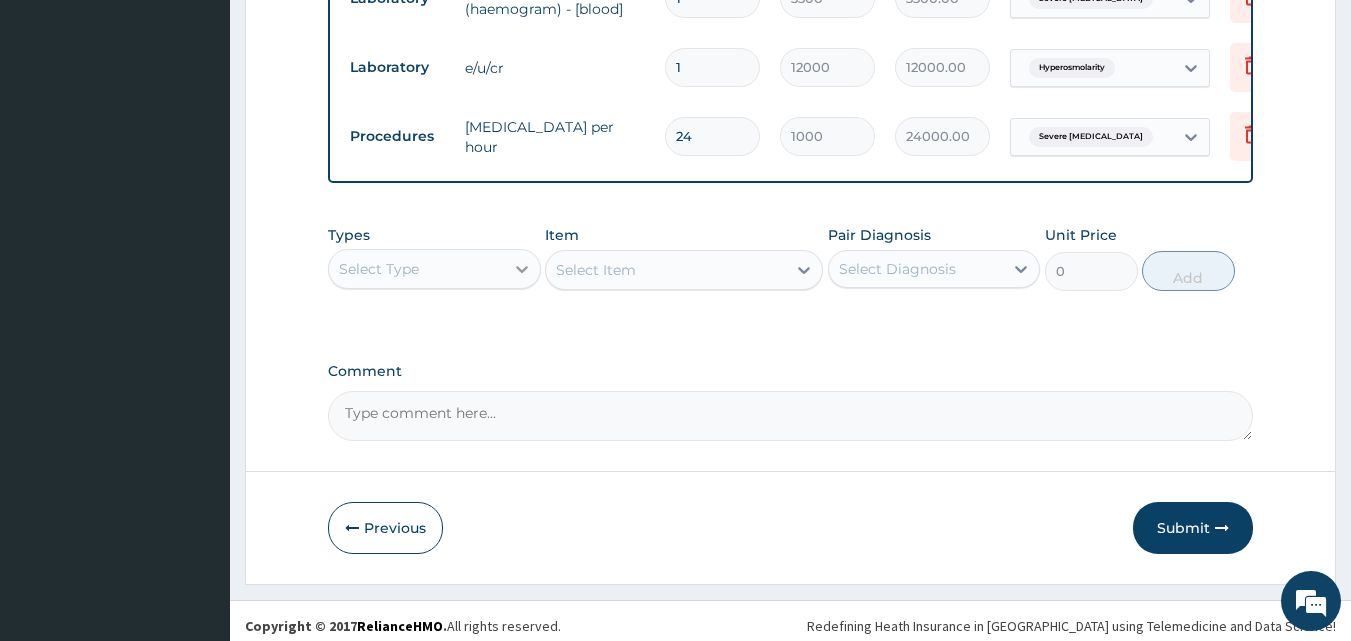 click at bounding box center [522, 269] 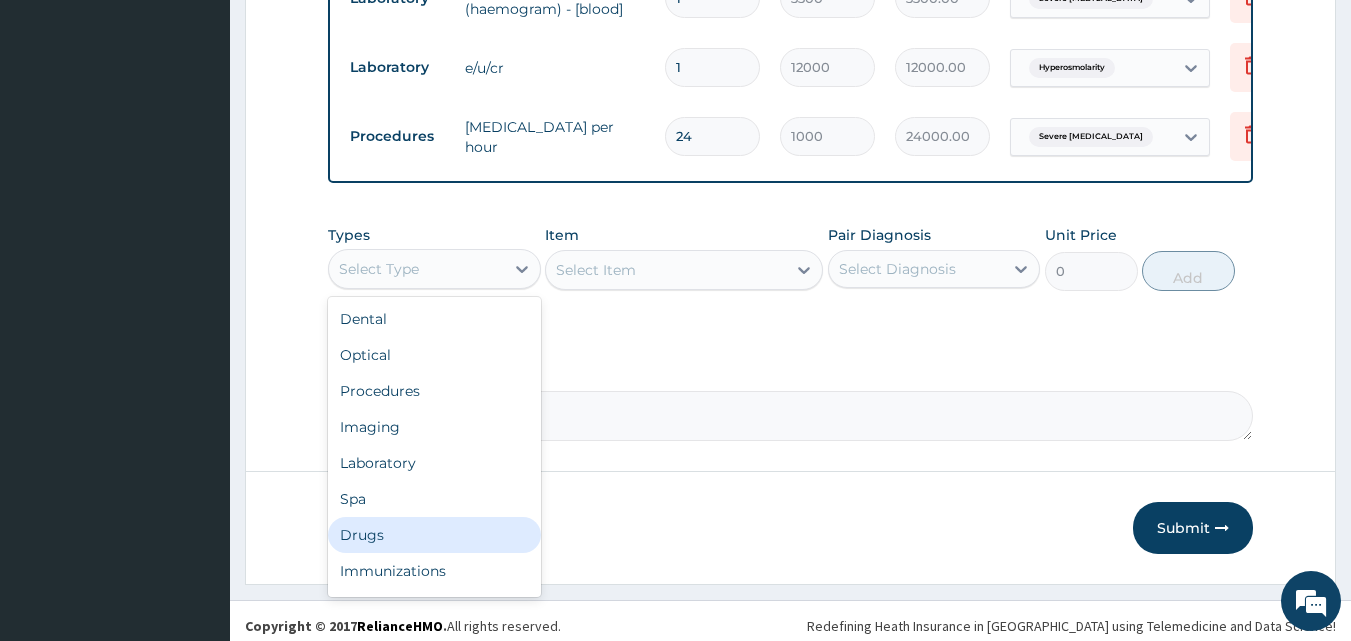 click on "Drugs" at bounding box center [434, 535] 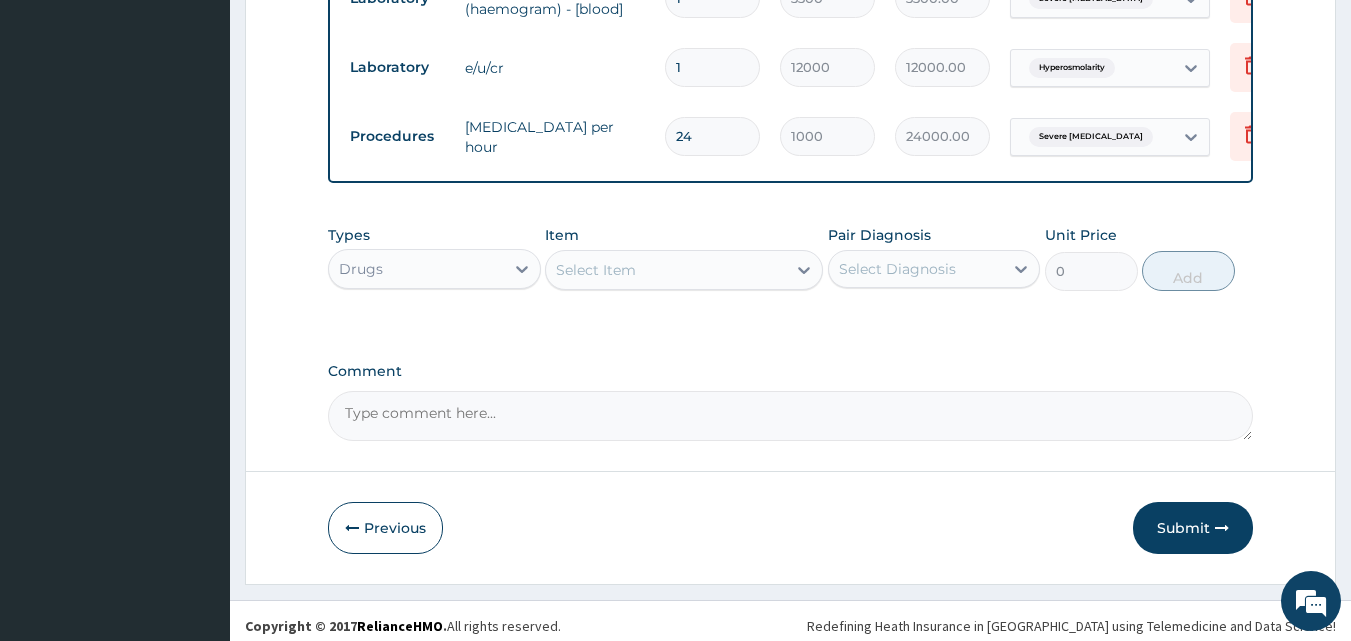 click on "Select Item" at bounding box center [666, 270] 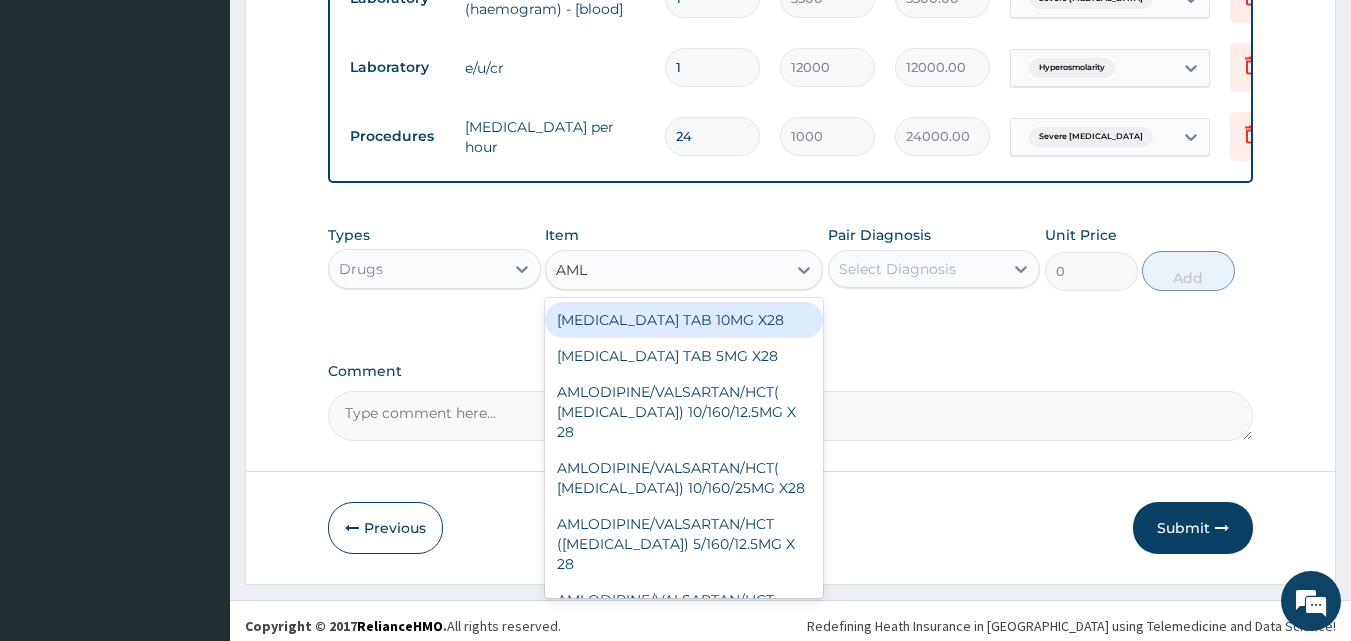 type on "AMLO" 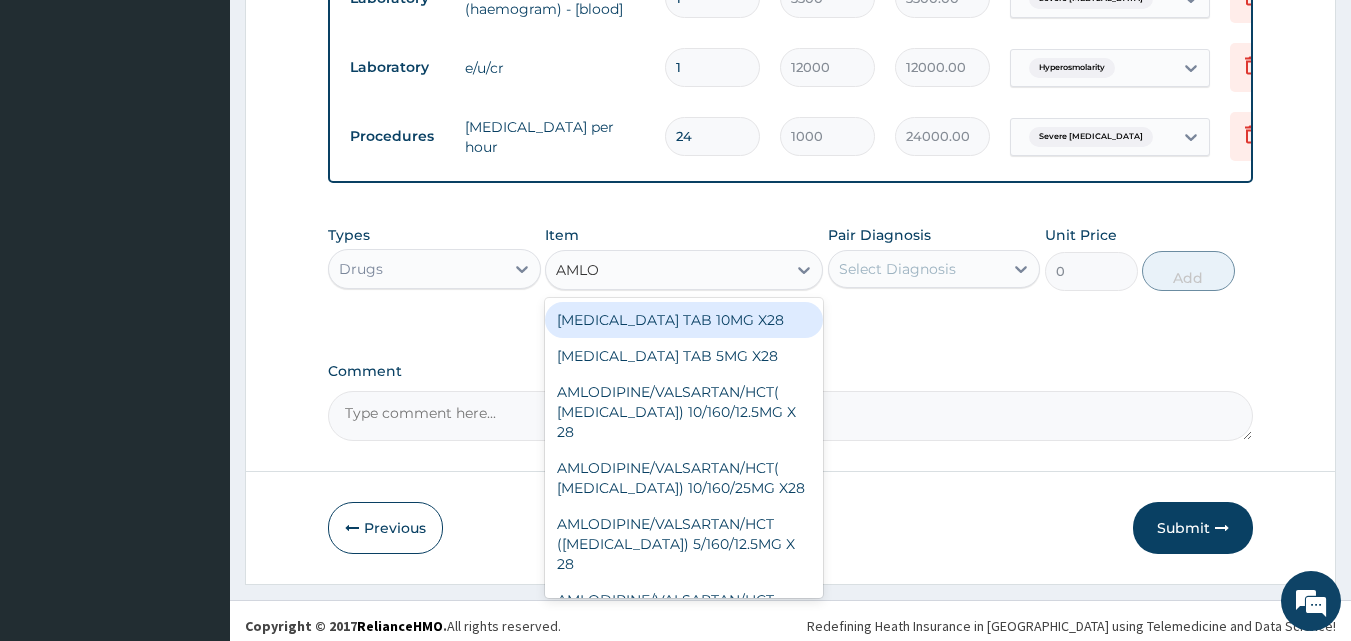 click on "AMLODIPINE TAB 10MG X28" at bounding box center [684, 320] 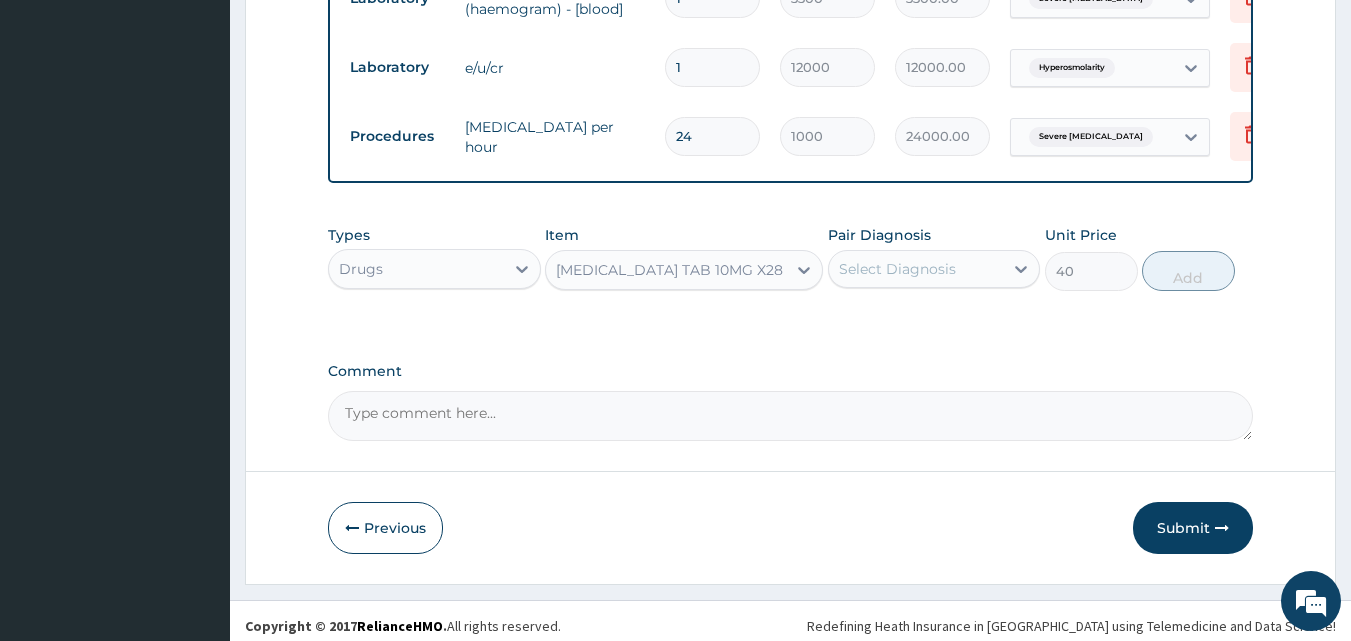 click on "Select Diagnosis" at bounding box center (897, 269) 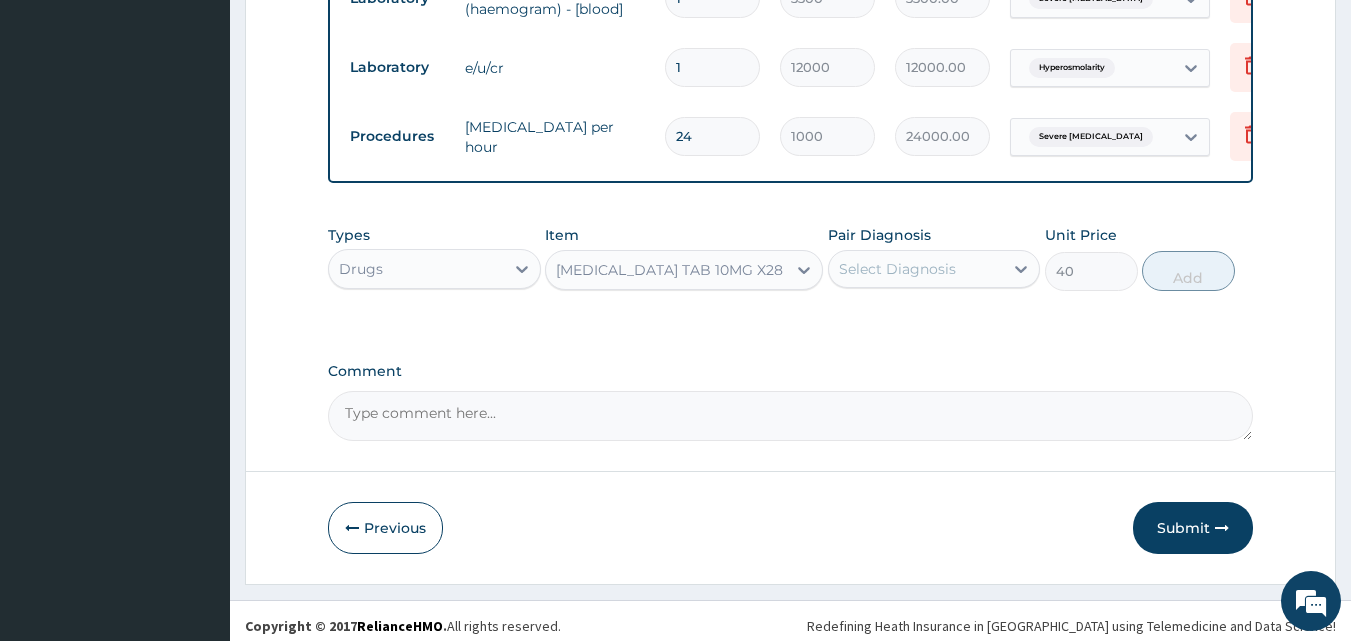 click on "Types Drugs Item AMLODIPINE TAB 10MG X28 Pair Diagnosis Select Diagnosis Unit Price 40 Add" at bounding box center (791, 273) 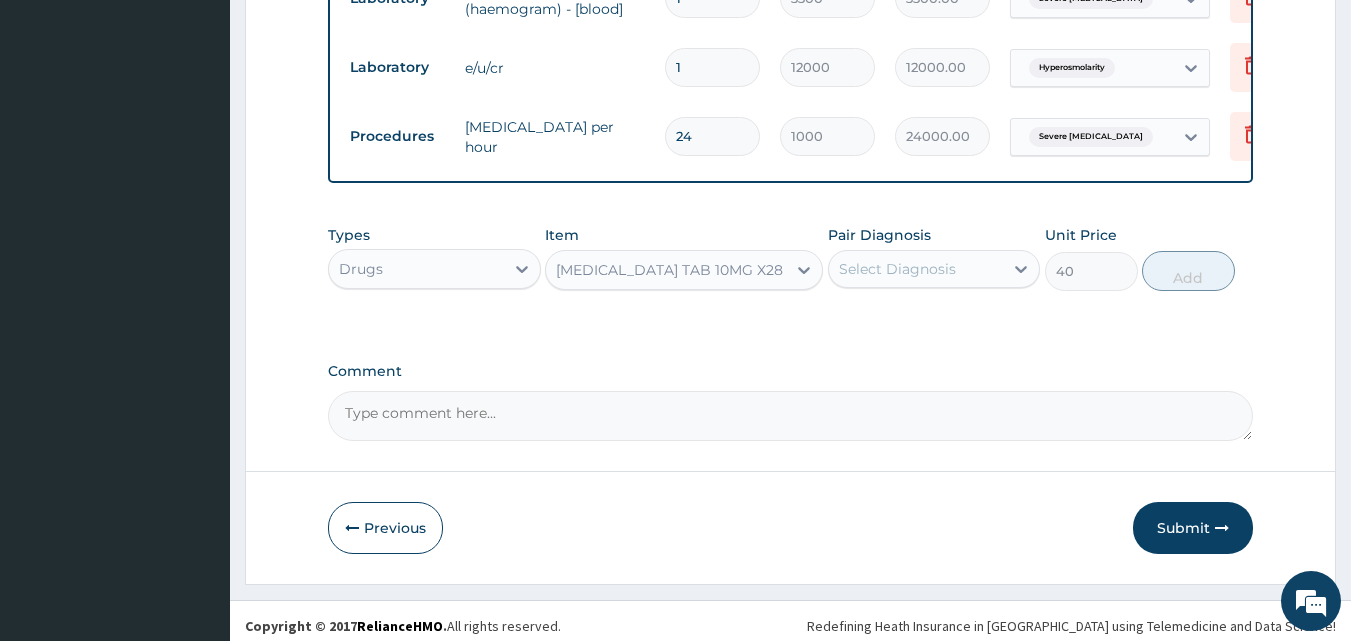 click on "PA Code / Prescription Code PA/4D8B8E Encounter Date 16-06-2025 Important Notice Please enter PA codes before entering items that are not attached to a PA code   All diagnoses entered must be linked to a claim item. Diagnosis & Claim Items that are visible but inactive cannot be edited because they were imported from an already approved PA code. Diagnosis Peptic ulcer confirmed Malaria confirmed Severe asthma confirmed Hyperosmolarity confirmed NB: All diagnosis must be linked to a claim item Claim Items Type Name Quantity Unit Price Total Price Pair Diagnosis Actions Drugs omeprazol inj 3 2500 7500.00 Peptic ulcer Delete Drugs rekmal inj 120mg 4 3500 14000.00 Malaria Delete Drugs normal saline 6 1200 7200.00 Severe asthma  + 1 Delete Drugs hydrocortisone inj 100mg 4 400 1600.00 Severe asthma Delete Drugs paracetamol inj 9 350 3150.00 Malaria Delete Drugs ceftriazone (rocephin) 1g inj 6 6000 36000.00 Severe asthma  + 1 Delete Laboratory rbs 1 1000 1000.00 Hyperosmolarity Delete Laboratory 1 1650 1650.00 3  +" at bounding box center (791, -464) 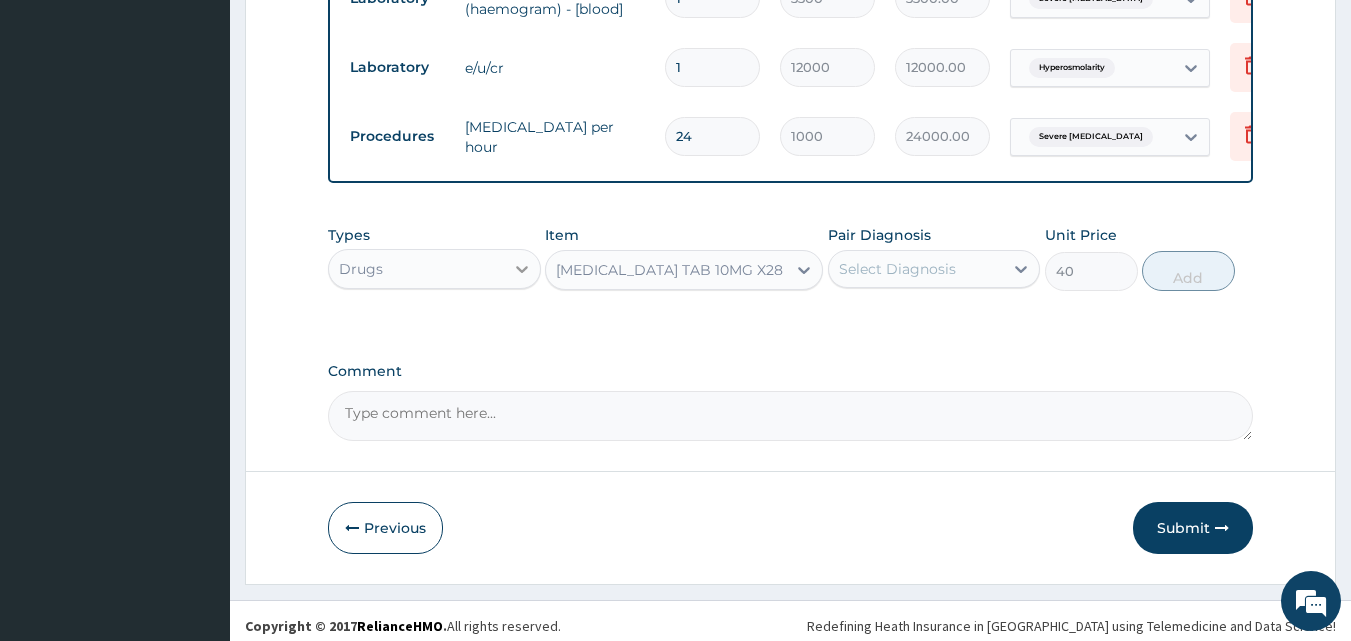 click 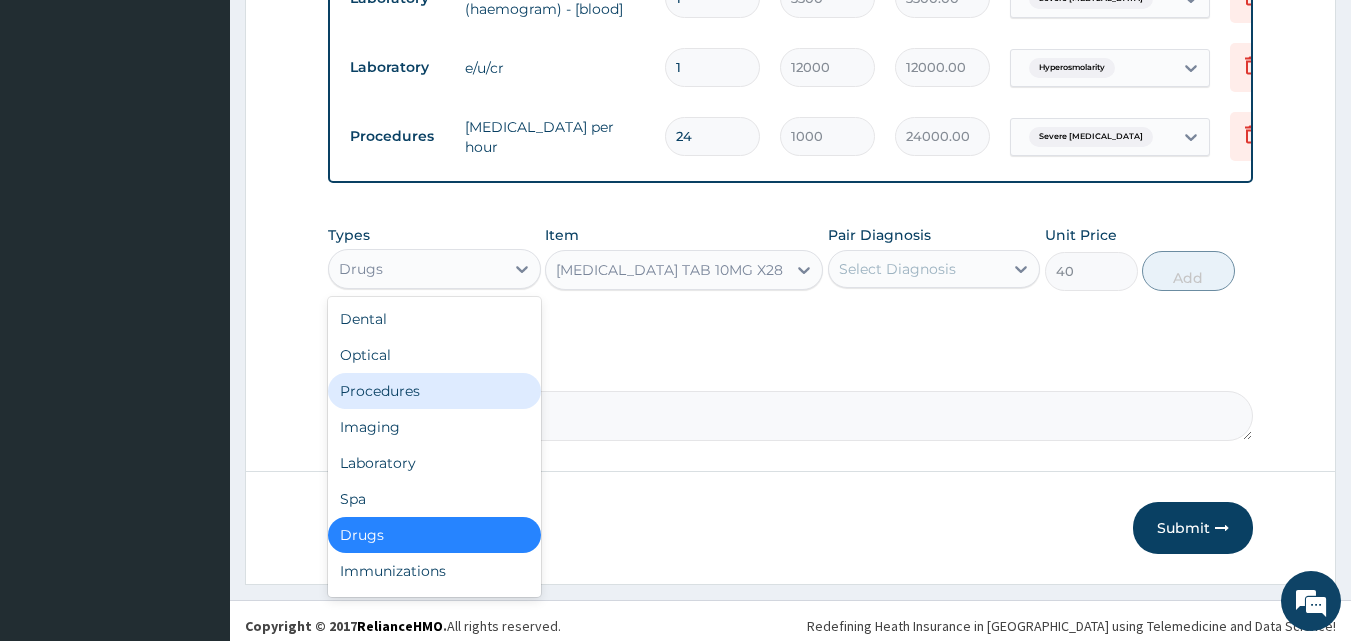 click on "Procedures" at bounding box center [434, 391] 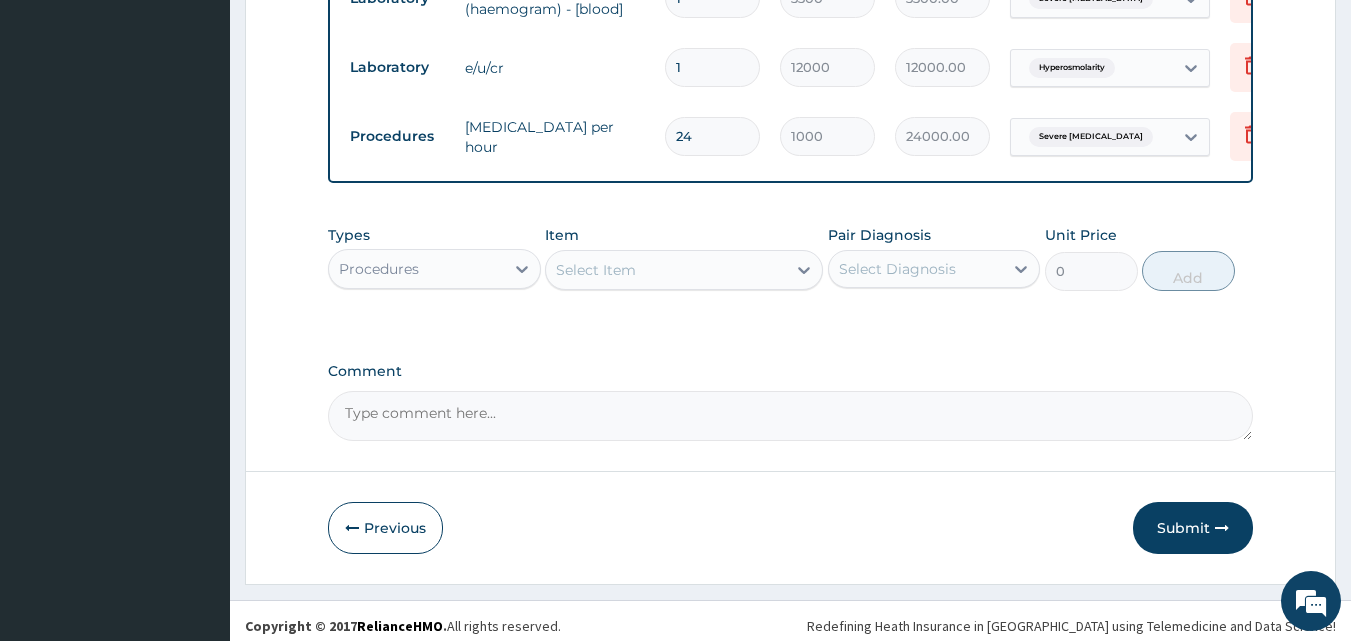 click on "Select Item" at bounding box center [666, 270] 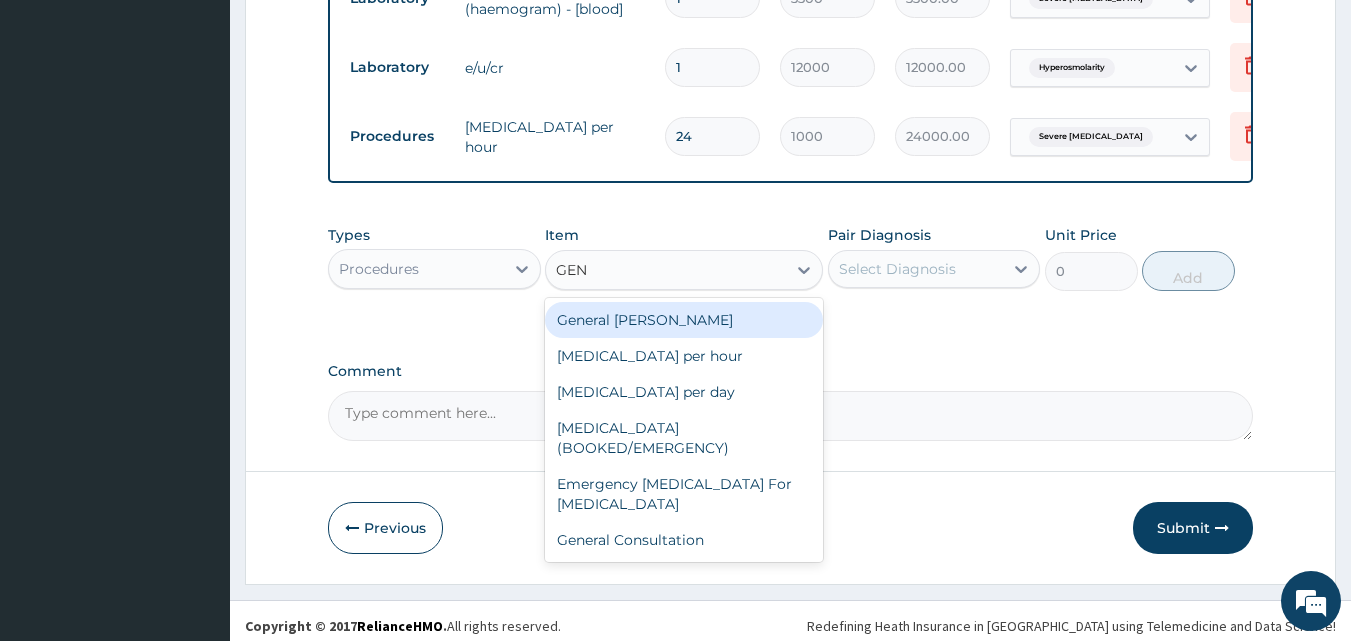 type on "GENE" 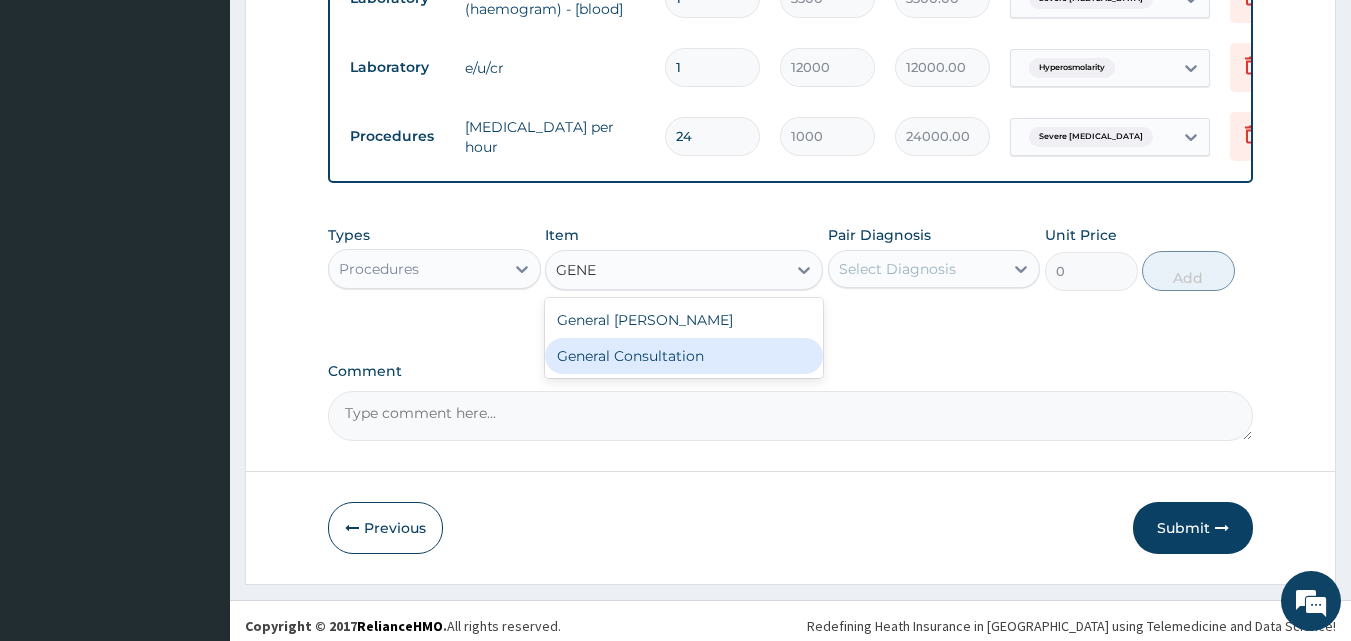 click on "General Consultation" at bounding box center (684, 356) 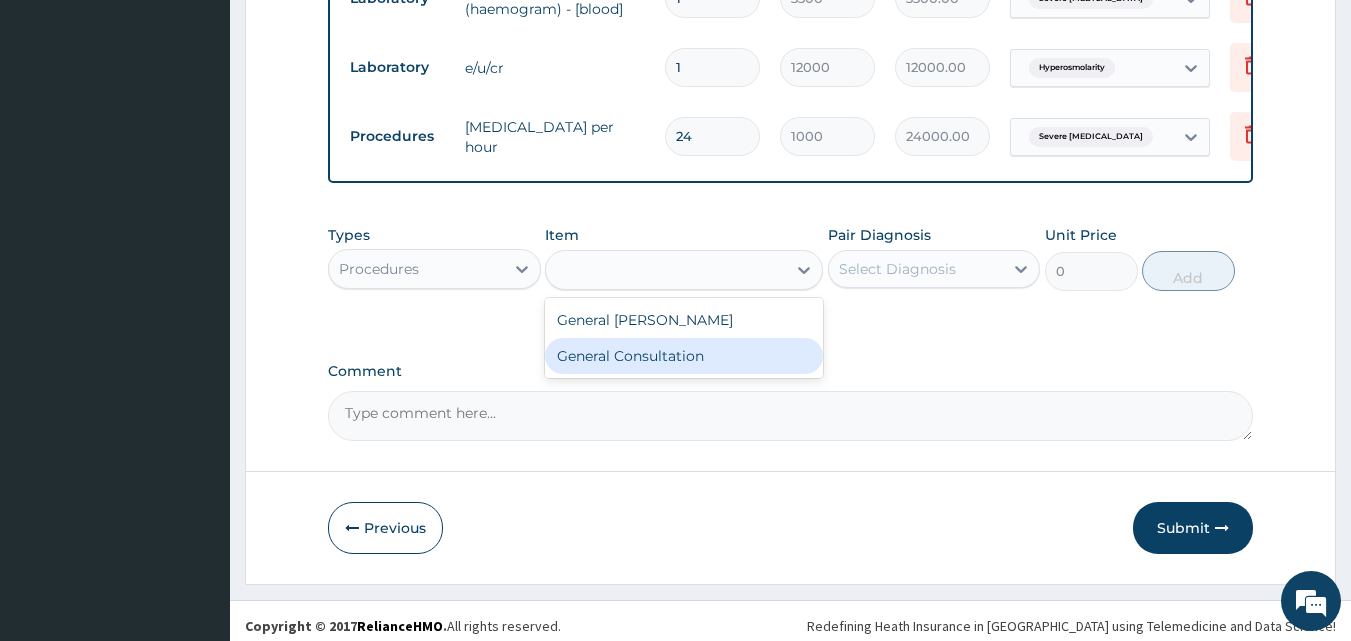 type on "3000" 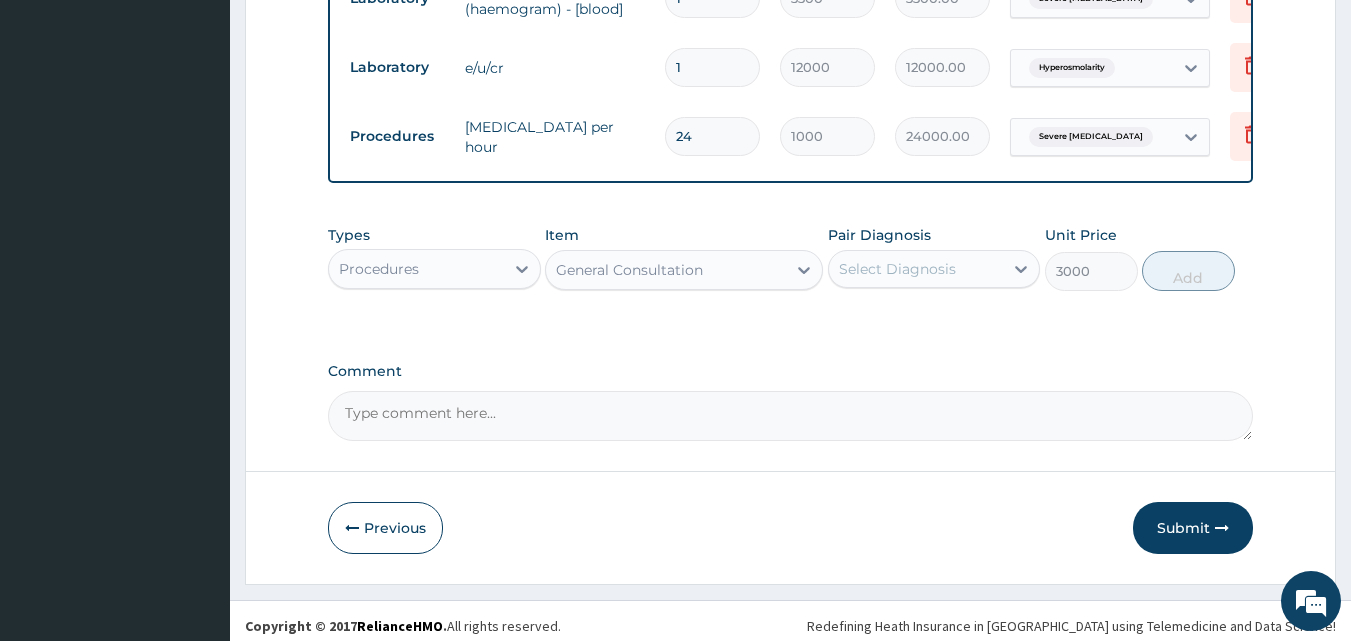 click on "Select Diagnosis" at bounding box center (897, 269) 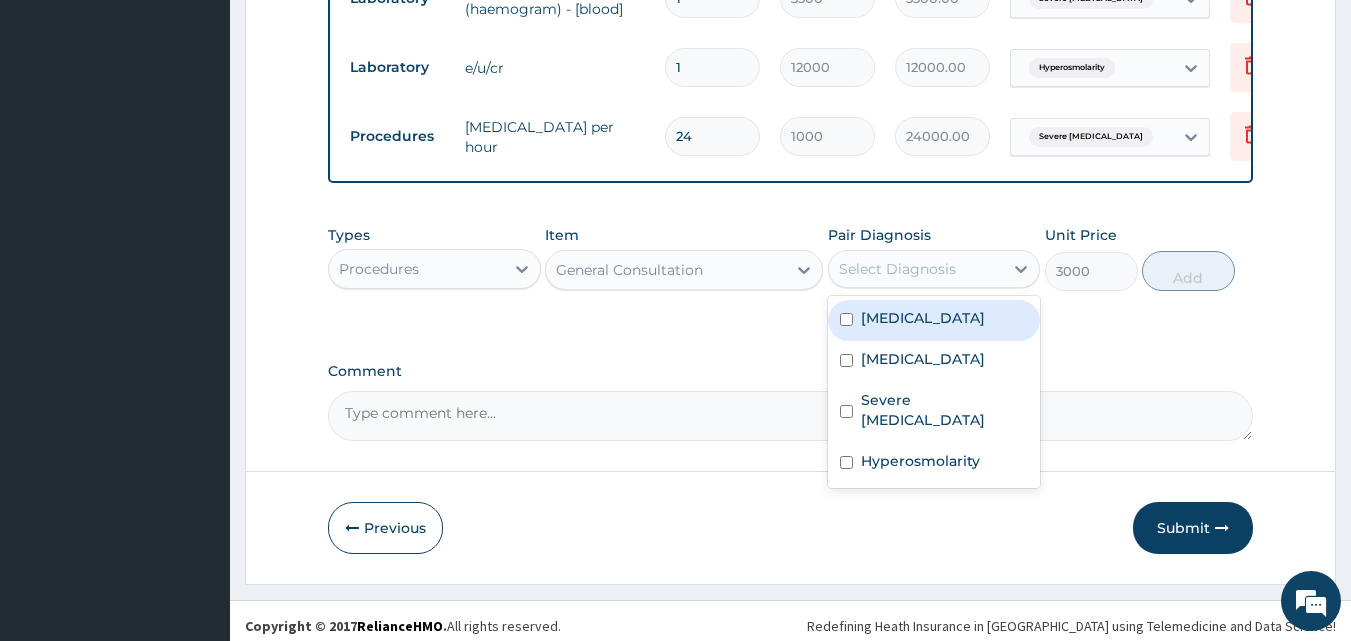 click at bounding box center (846, 319) 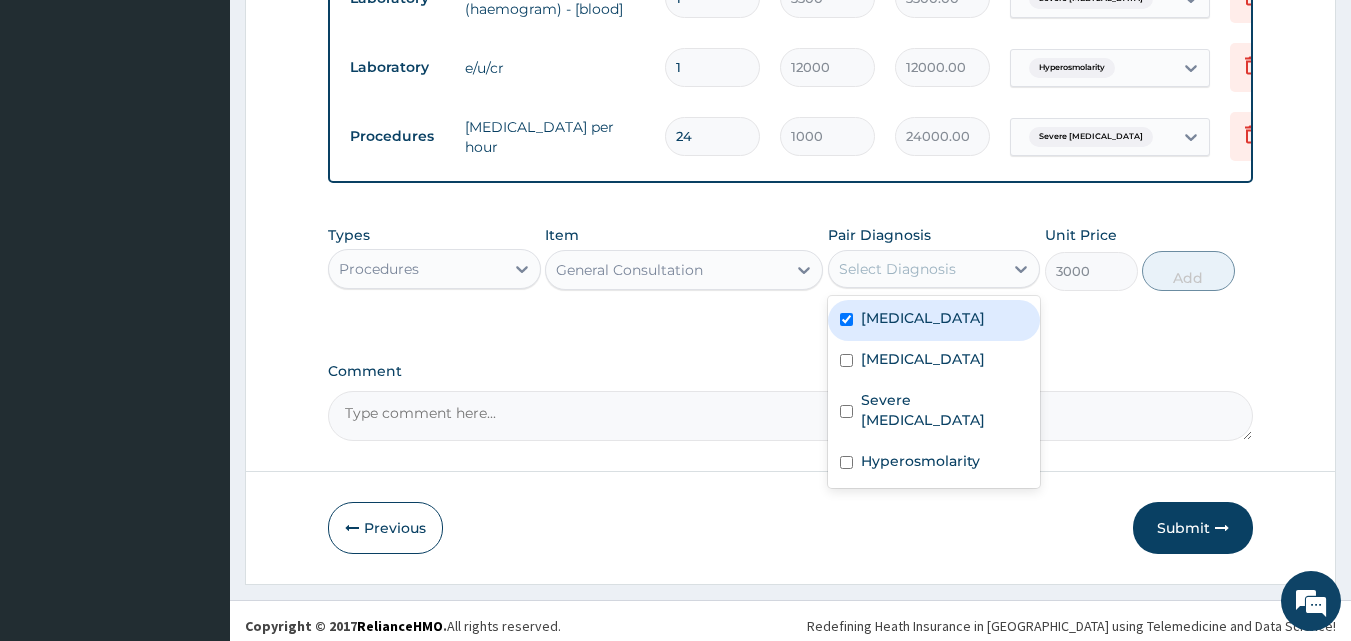checkbox on "true" 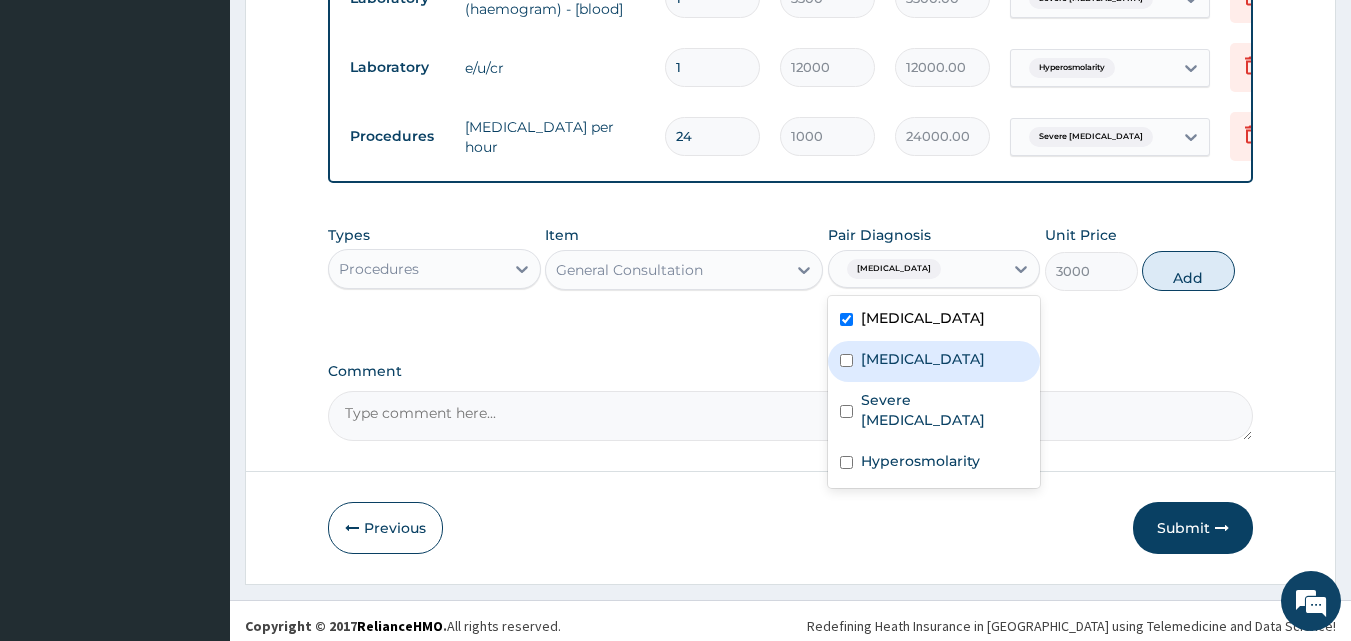 click at bounding box center [846, 360] 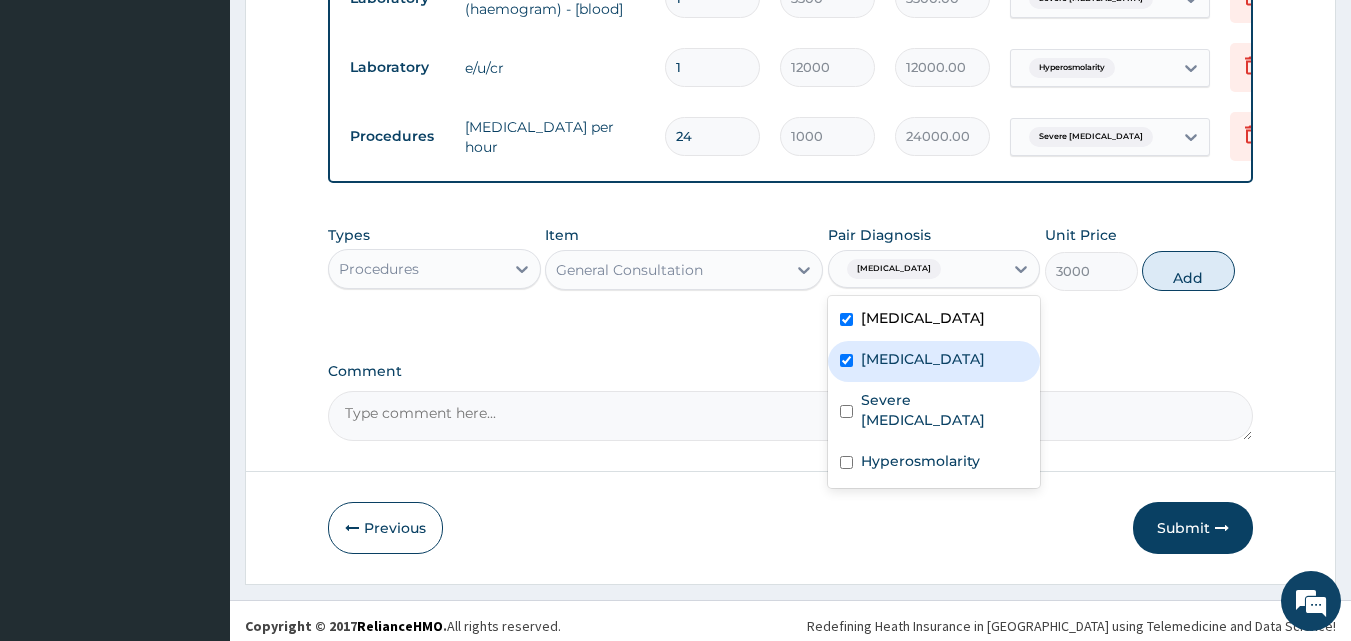 checkbox on "true" 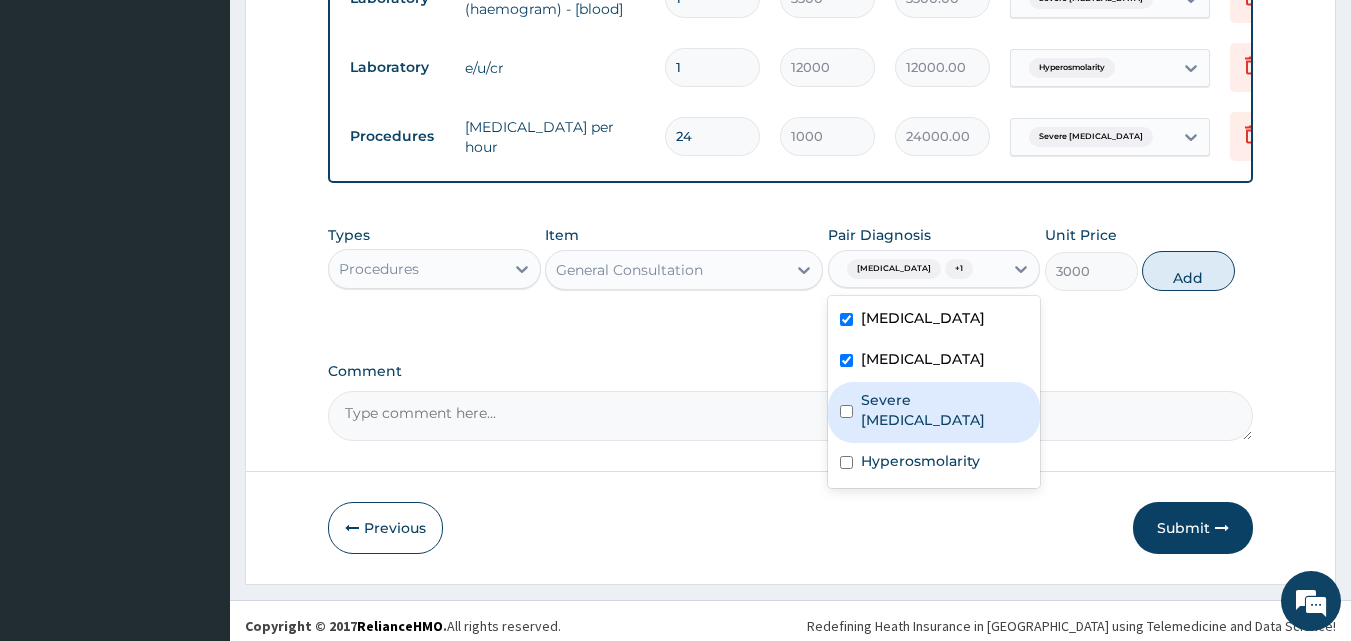 click at bounding box center (846, 411) 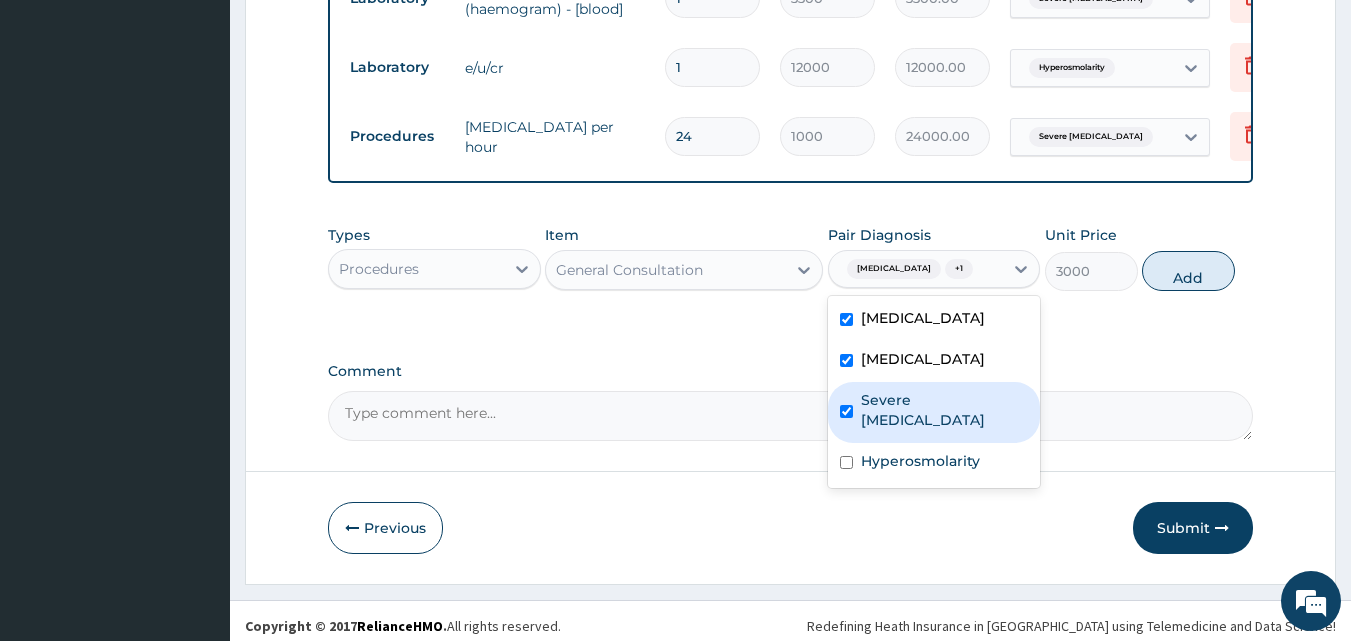 checkbox on "true" 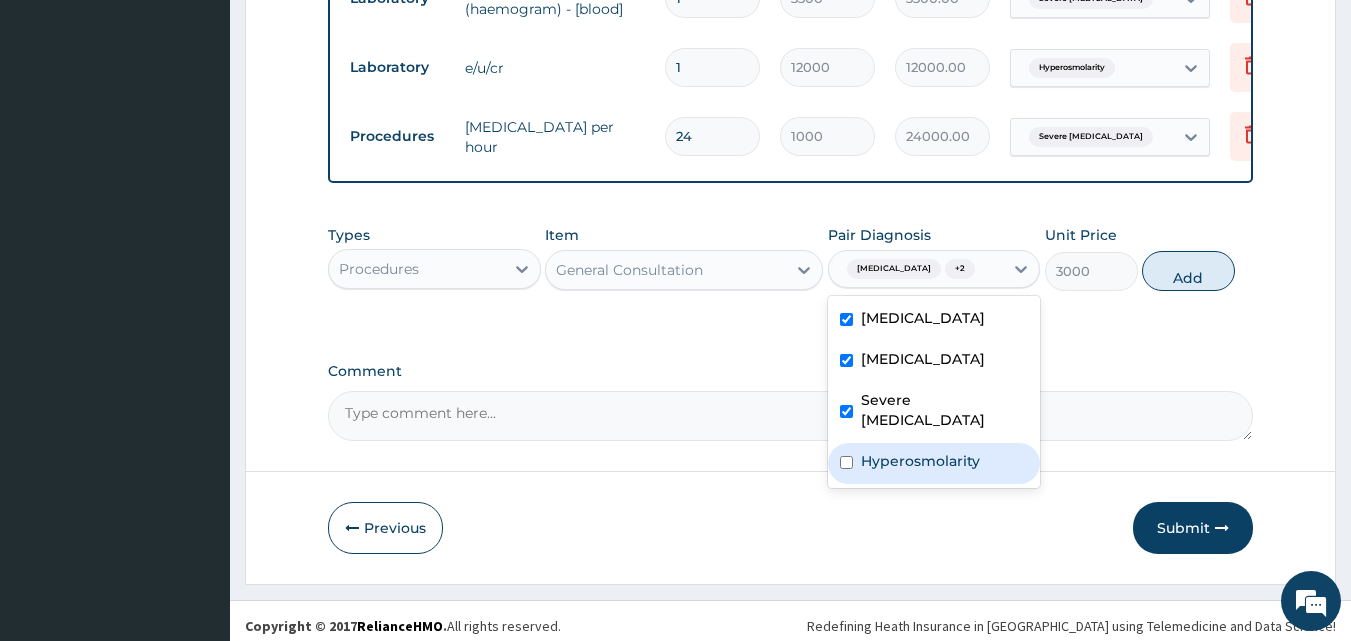 click at bounding box center [846, 462] 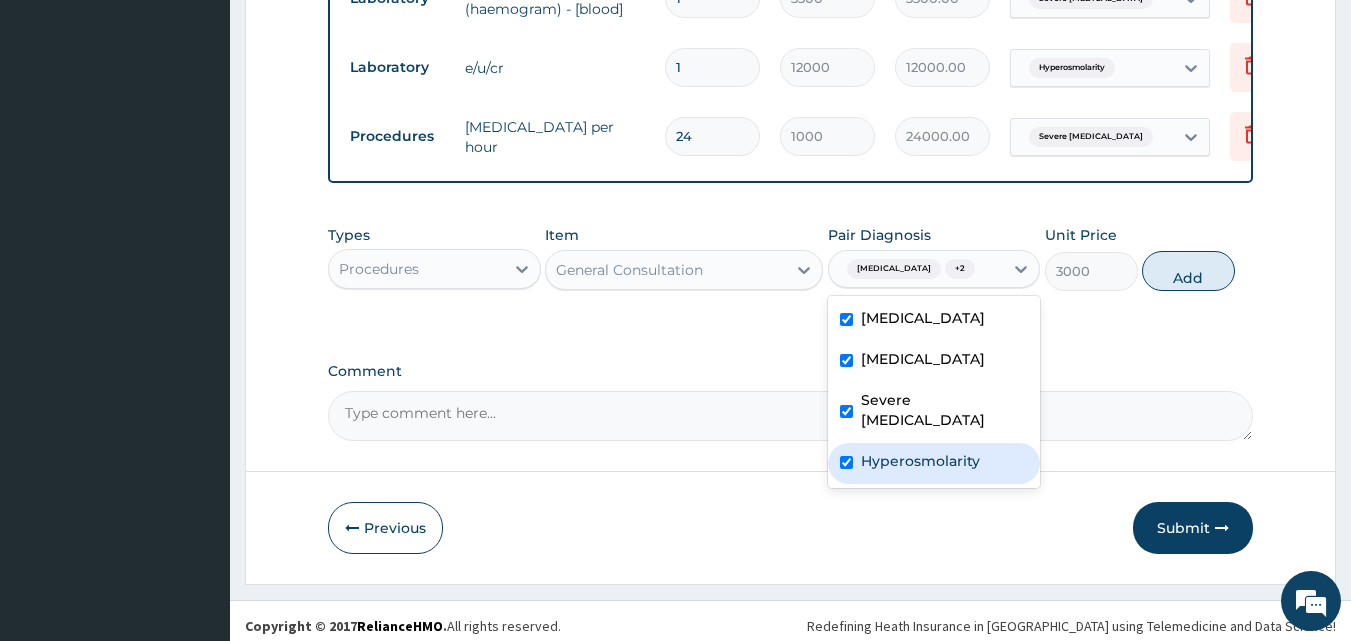 checkbox on "true" 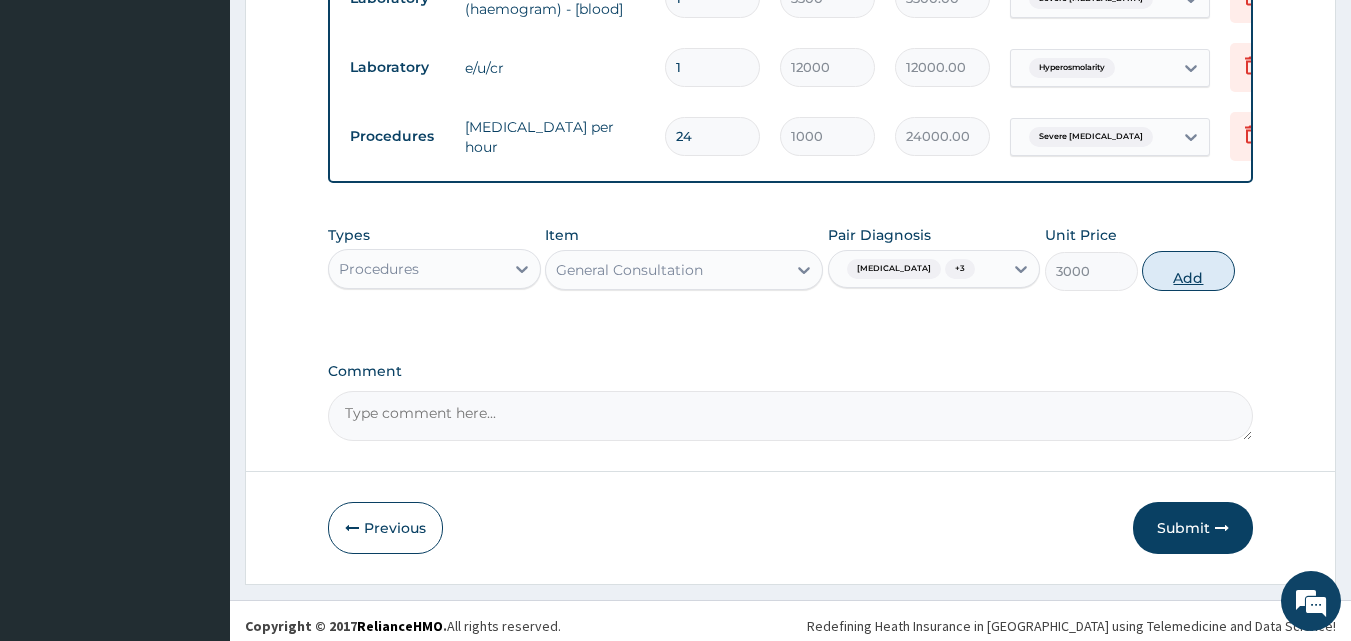 click on "Add" at bounding box center [1188, 271] 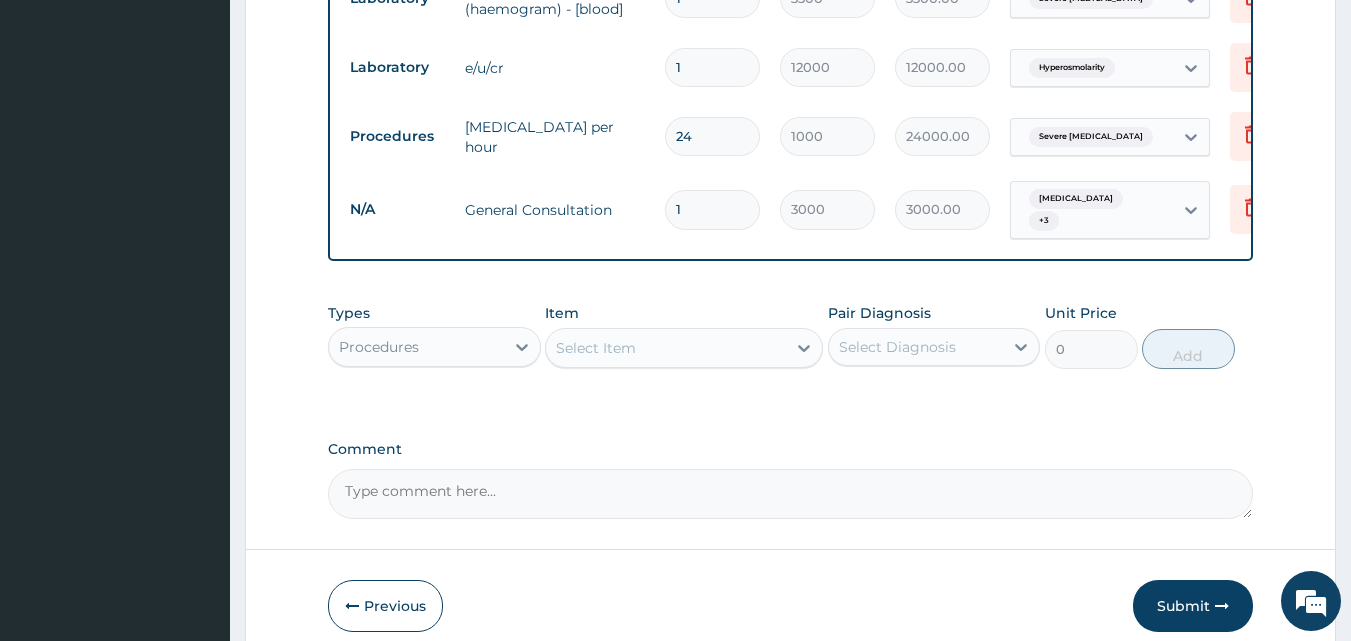 click on "PA Code / Prescription Code PA/4D8B8E Encounter Date 16-06-2025 Important Notice Please enter PA codes before entering items that are not attached to a PA code   All diagnoses entered must be linked to a claim item. Diagnosis & Claim Items that are visible but inactive cannot be edited because they were imported from an already approved PA code. Diagnosis Peptic ulcer confirmed Malaria confirmed Severe asthma confirmed Hyperosmolarity confirmed NB: All diagnosis must be linked to a claim item Claim Items Type Name Quantity Unit Price Total Price Pair Diagnosis Actions Drugs omeprazol inj 3 2500 7500.00 Peptic ulcer Delete Drugs rekmal inj 120mg 4 3500 14000.00 Malaria Delete Drugs normal saline 6 1200 7200.00 Severe asthma  + 1 Delete Drugs hydrocortisone inj 100mg 4 400 1600.00 Severe asthma Delete Drugs paracetamol inj 9 350 3150.00 Malaria Delete Drugs ceftriazone (rocephin) 1g inj 6 6000 36000.00 Severe asthma  + 1 Delete Laboratory rbs 1 1000 1000.00 Hyperosmolarity Delete Laboratory 1 1650 1650.00 3  +" at bounding box center [791, -425] 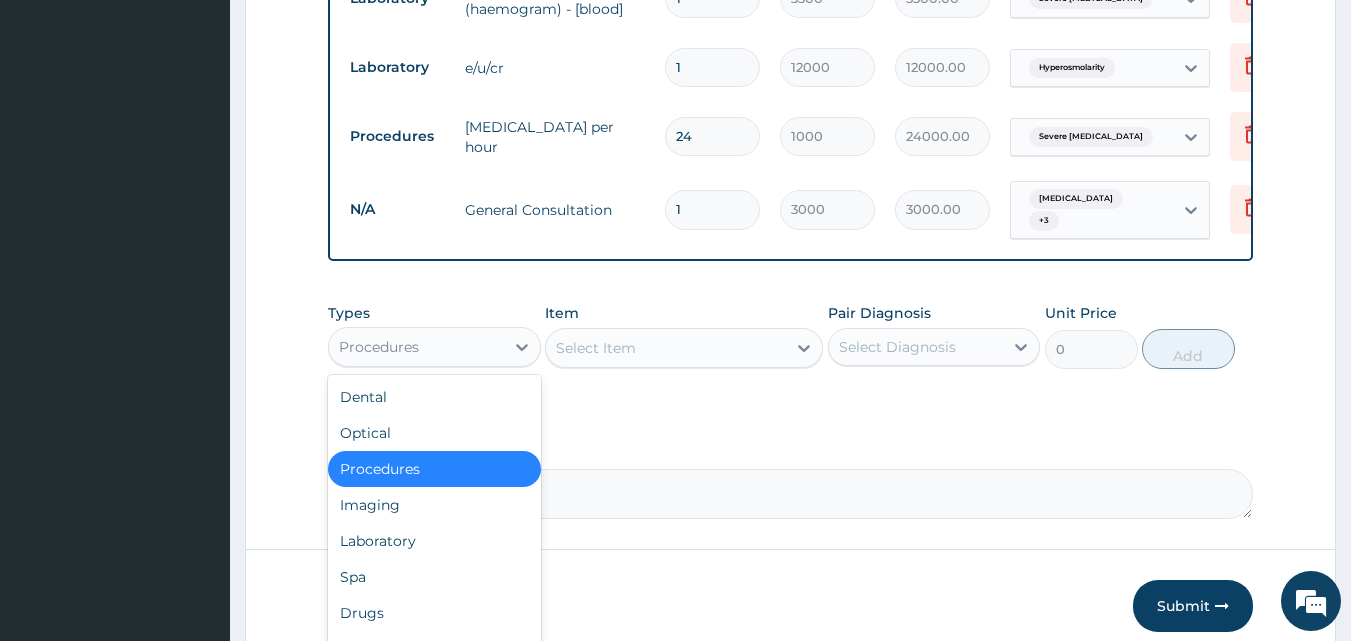 click on "Procedures" at bounding box center [416, 347] 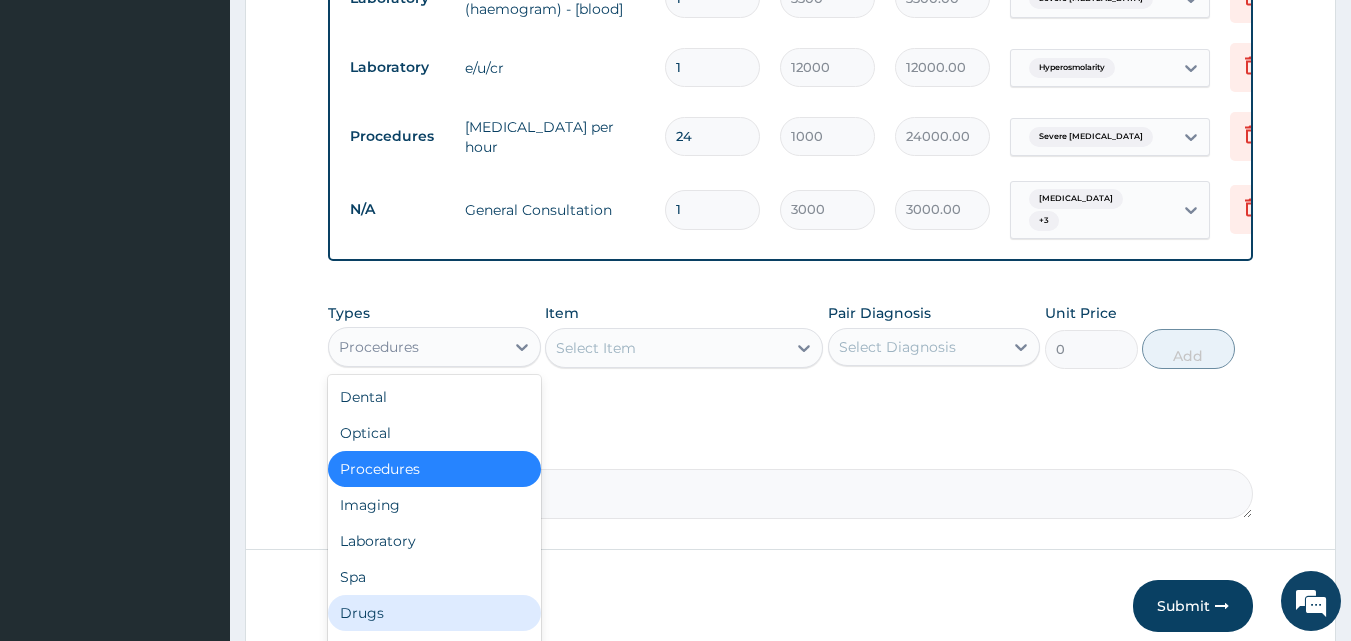 click on "Drugs" at bounding box center (434, 613) 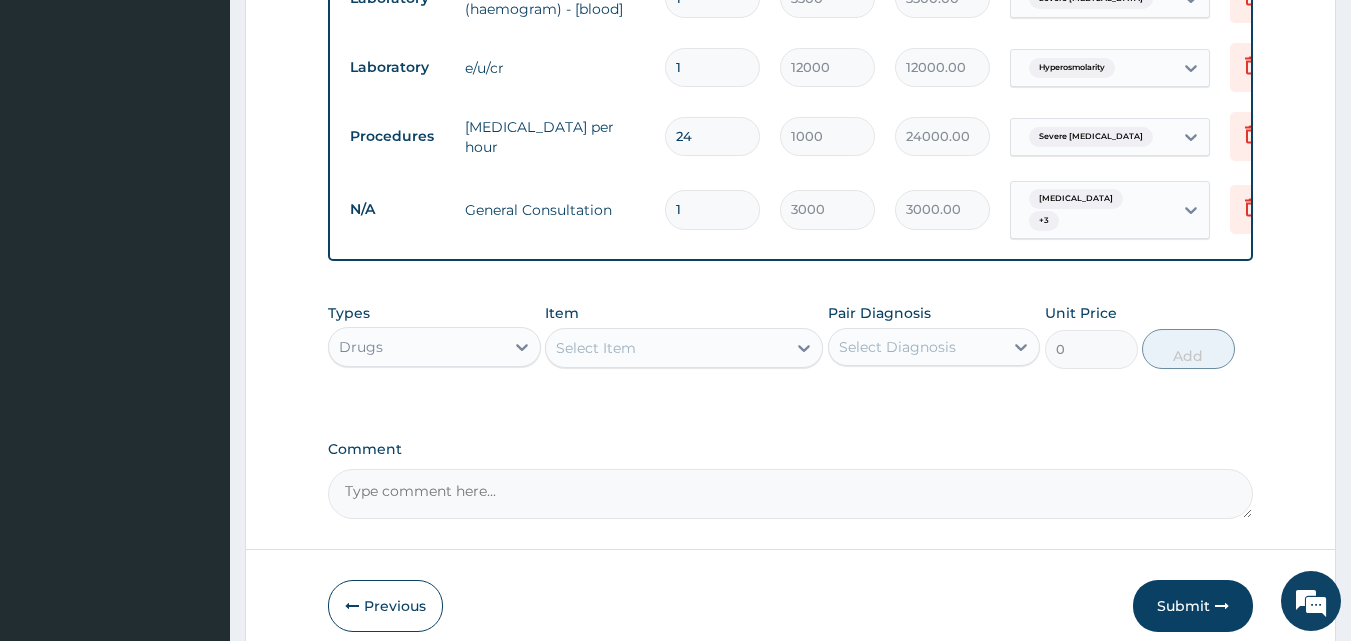 click on "Select Item" at bounding box center [666, 348] 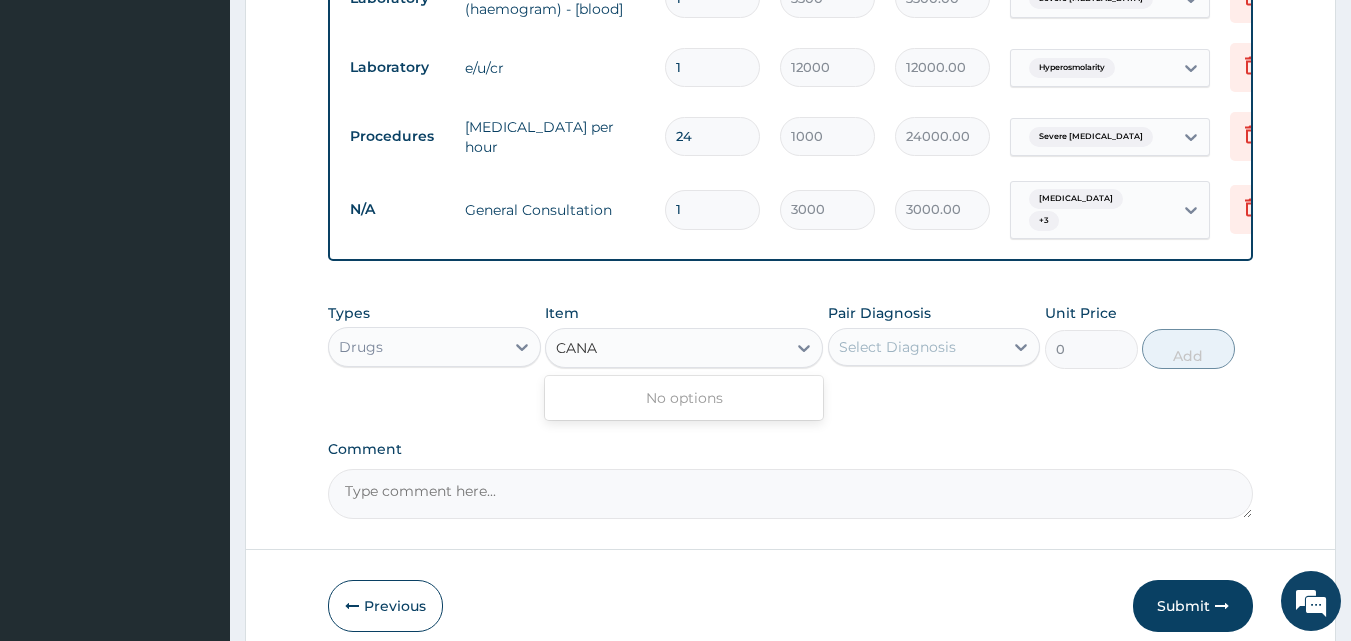 type on "CAN" 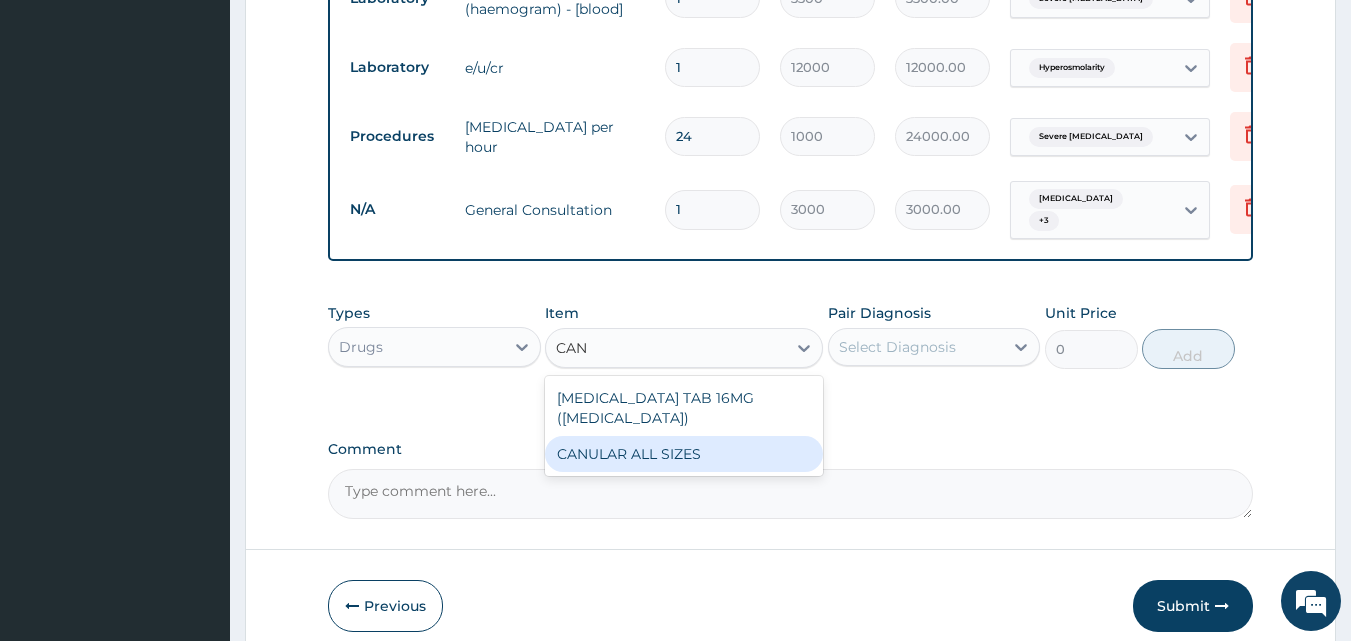 click on "CANULAR ALL SIZES" at bounding box center (684, 454) 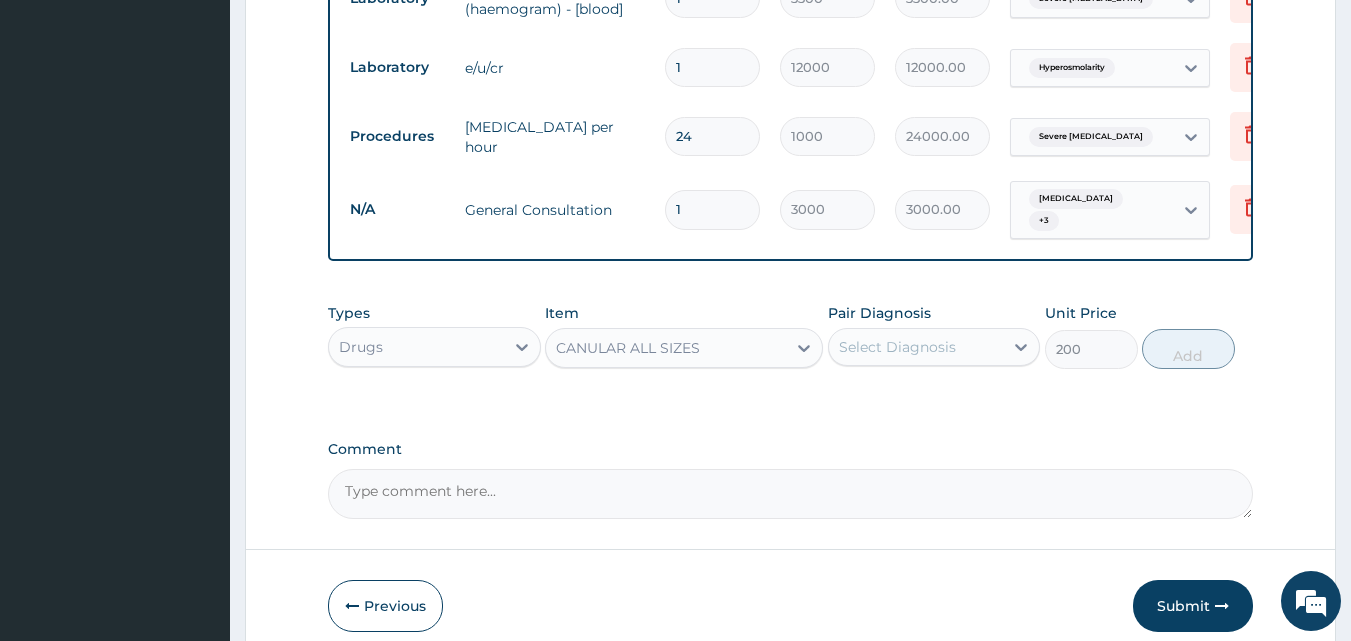 click on "Select Diagnosis" at bounding box center (916, 347) 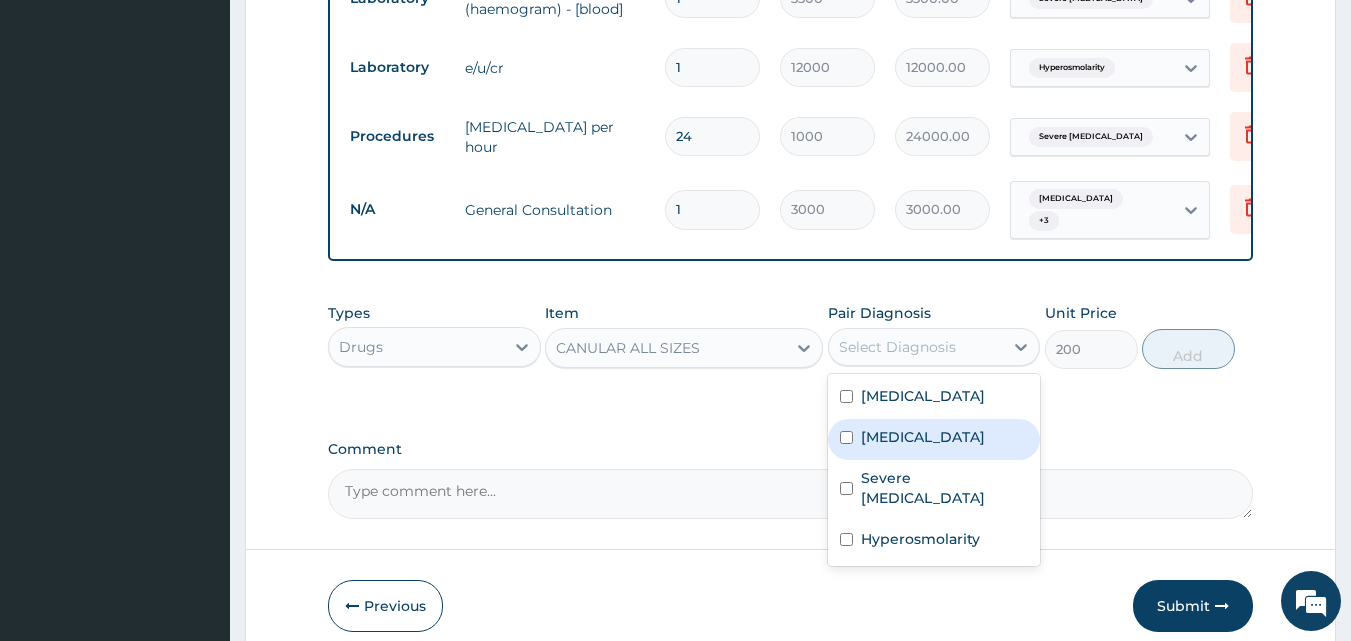 click on "Malaria" at bounding box center (934, 439) 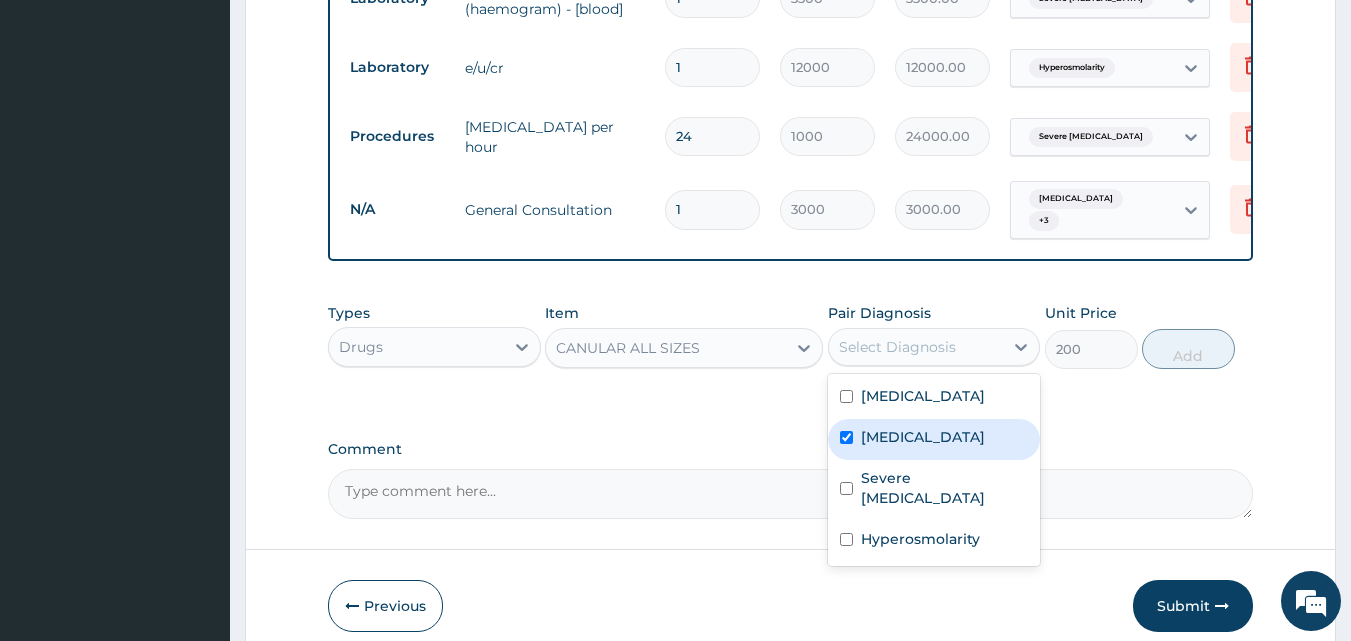 checkbox on "true" 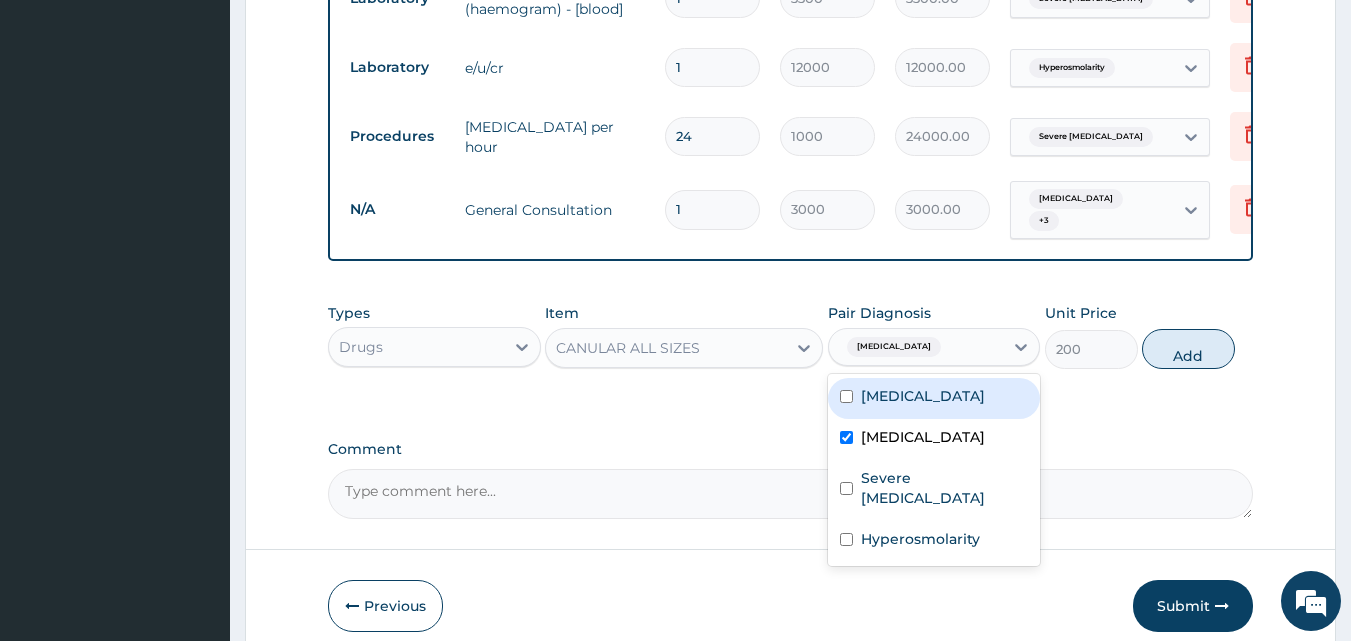click on "Peptic ulcer" at bounding box center (934, 398) 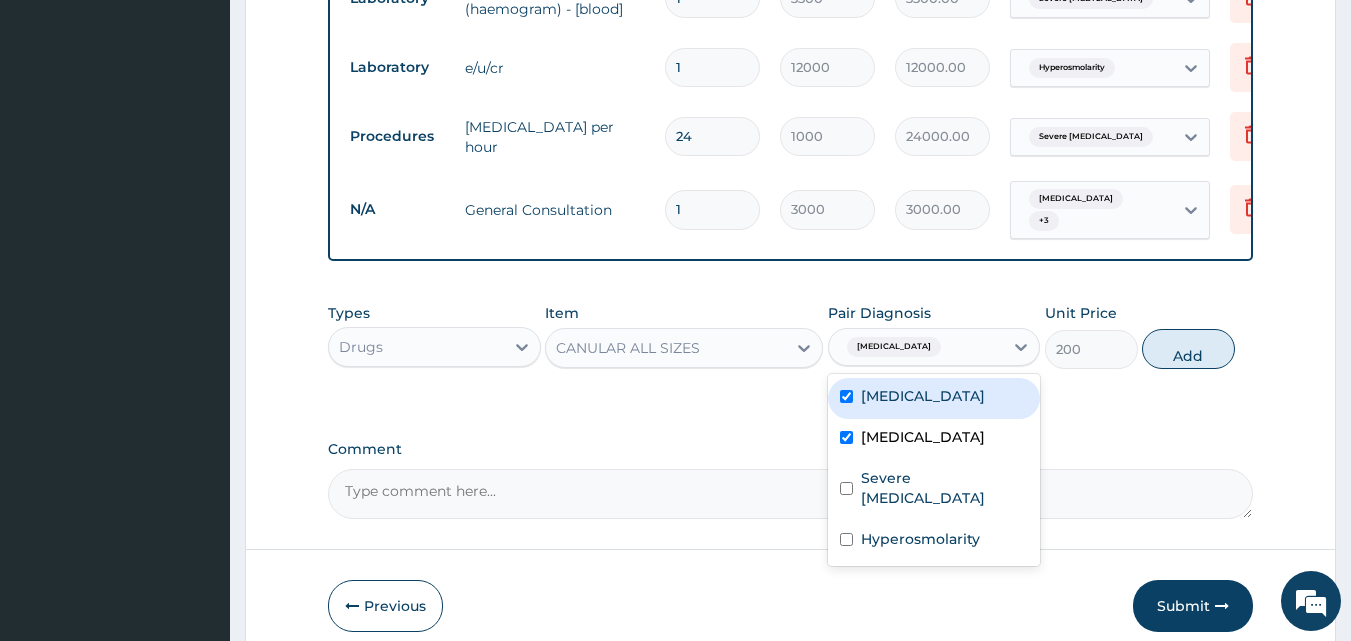 checkbox on "true" 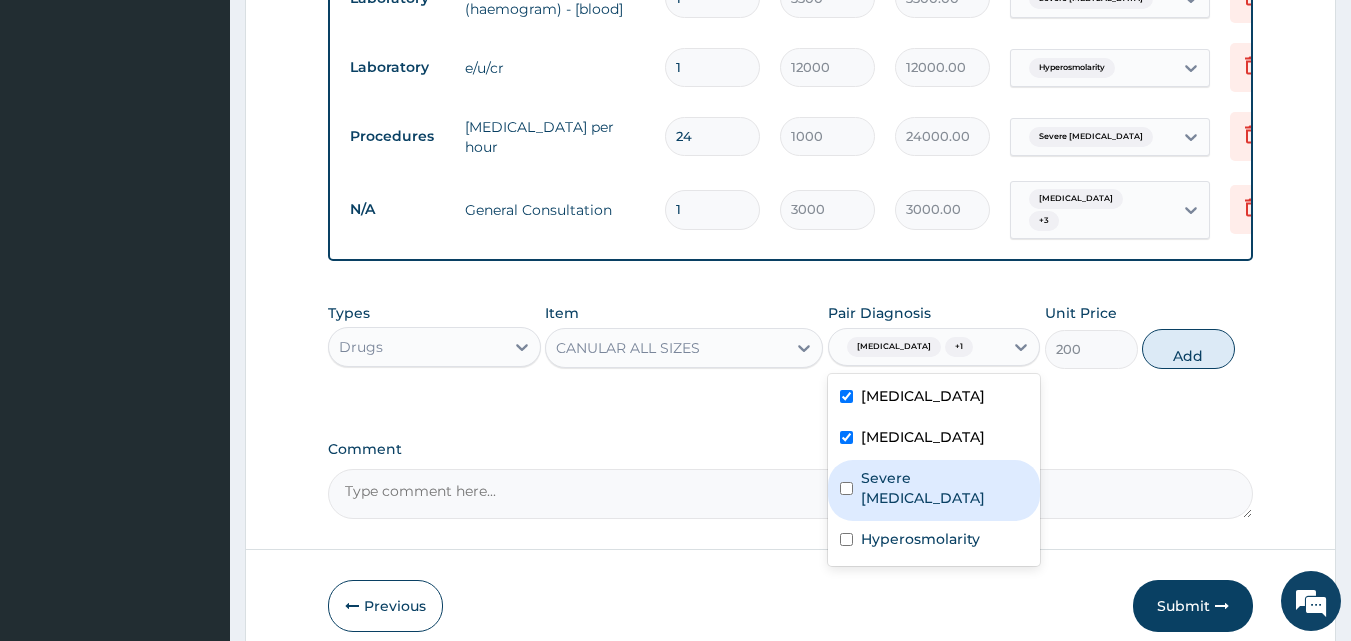 click at bounding box center (846, 488) 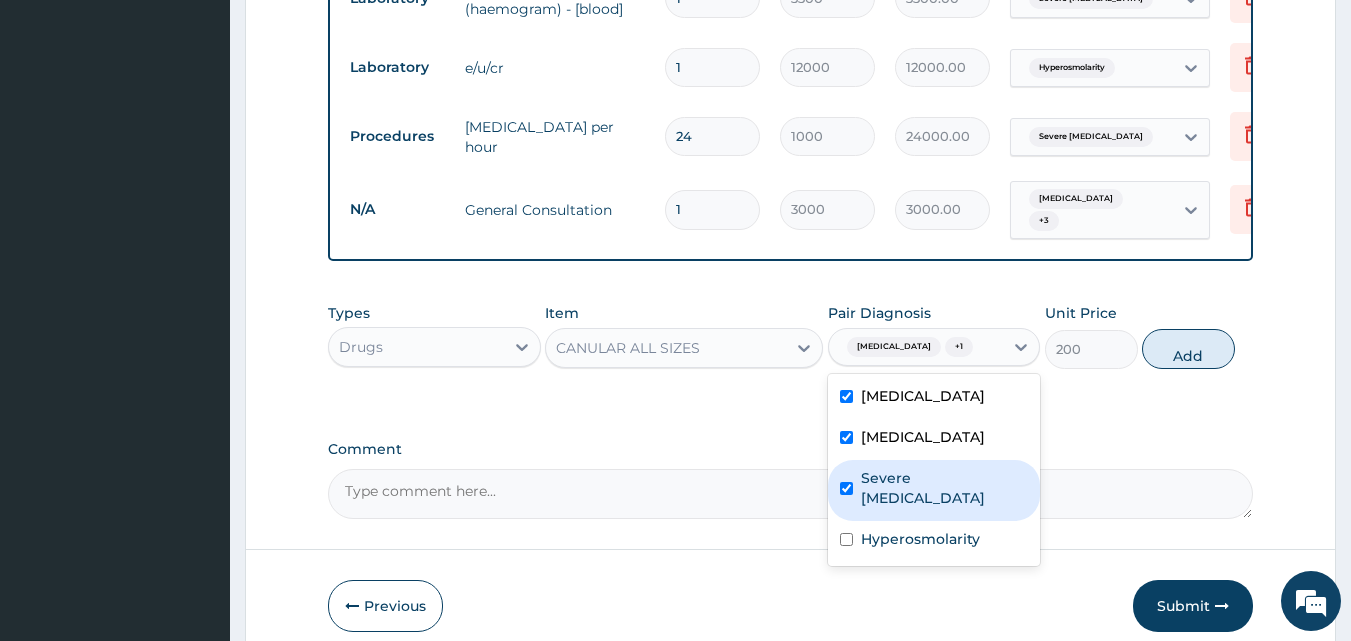 checkbox on "true" 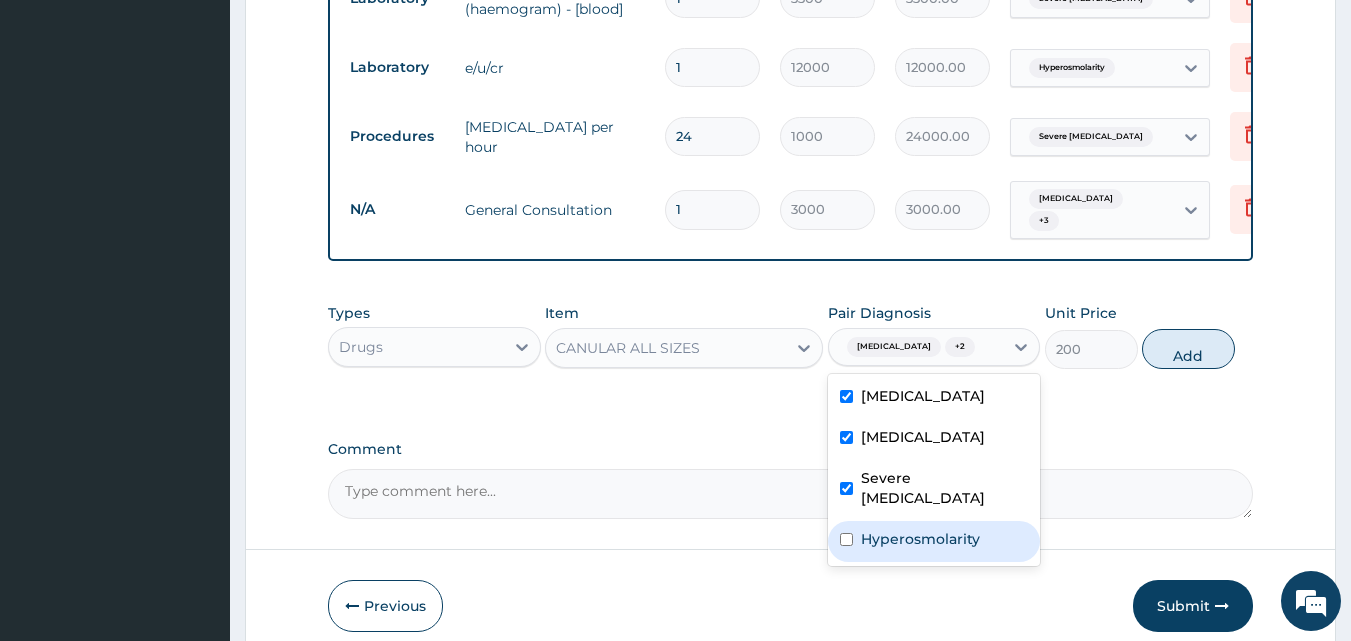 click at bounding box center (846, 539) 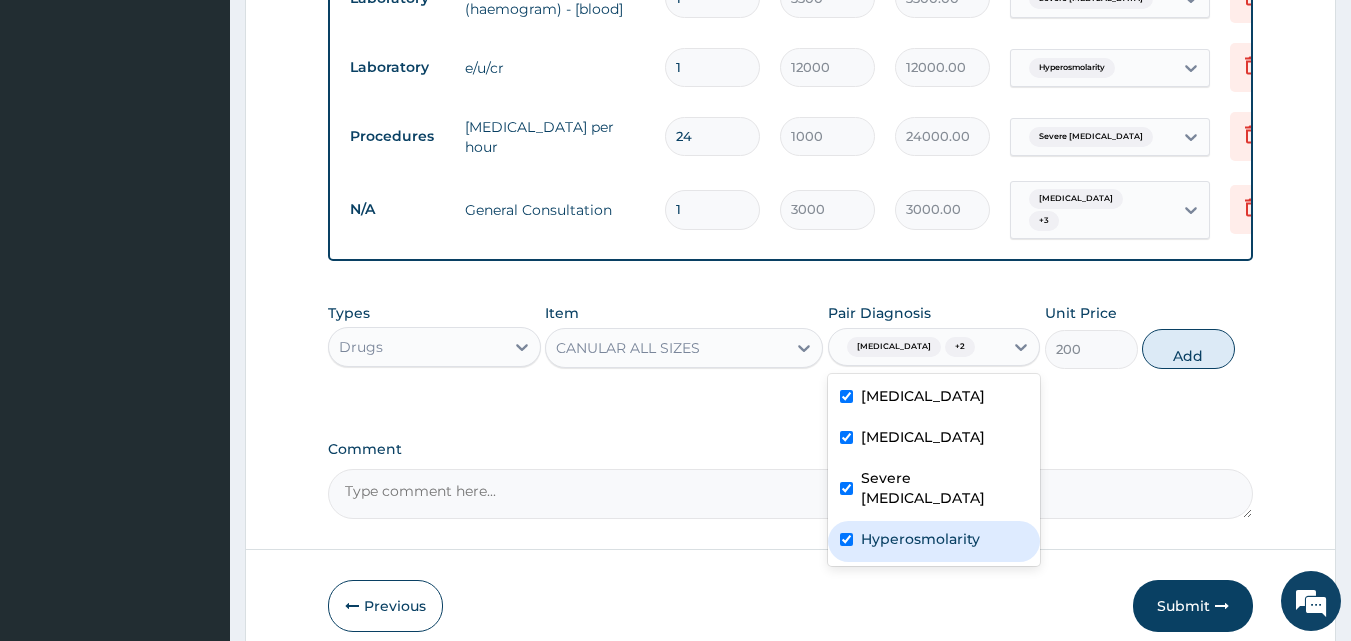 checkbox on "true" 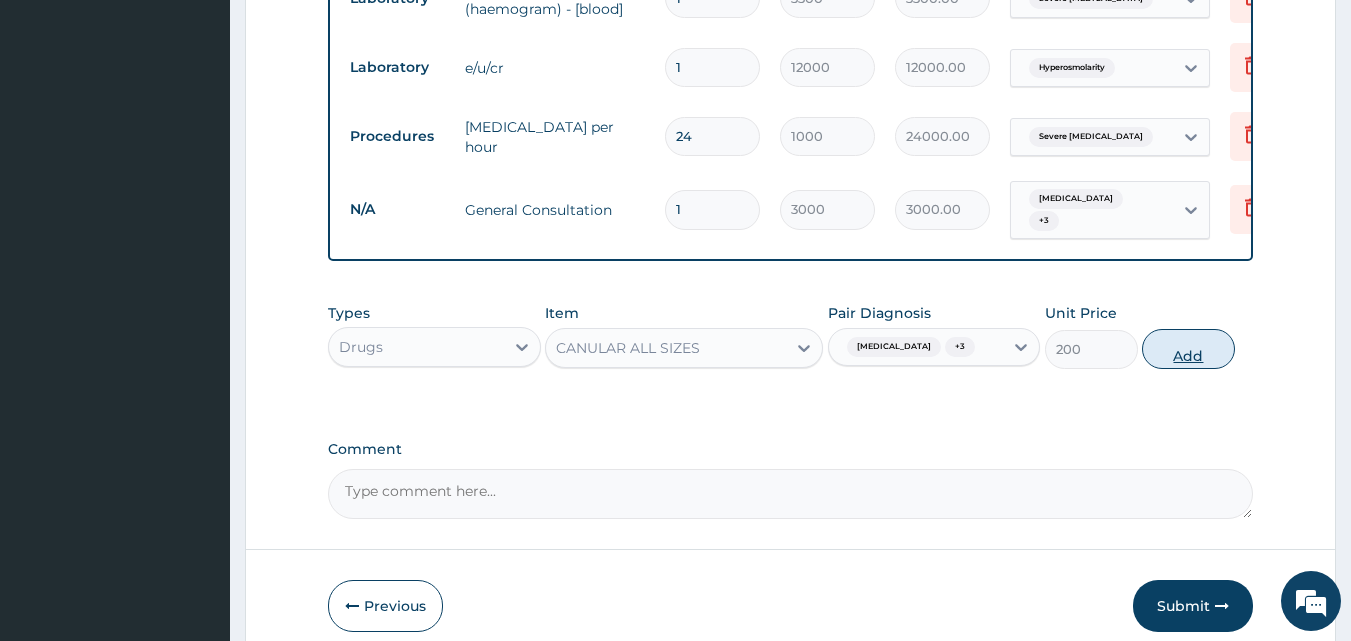 click on "Add" at bounding box center (1188, 349) 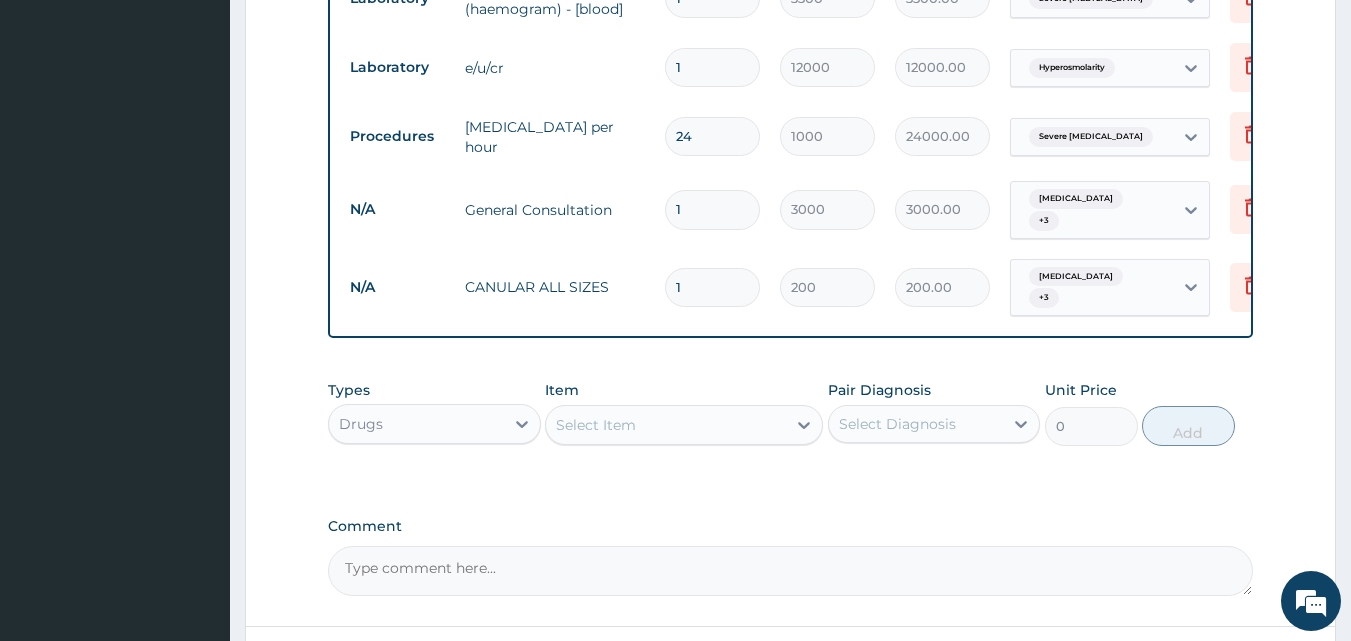 click on "Select Item" at bounding box center [666, 425] 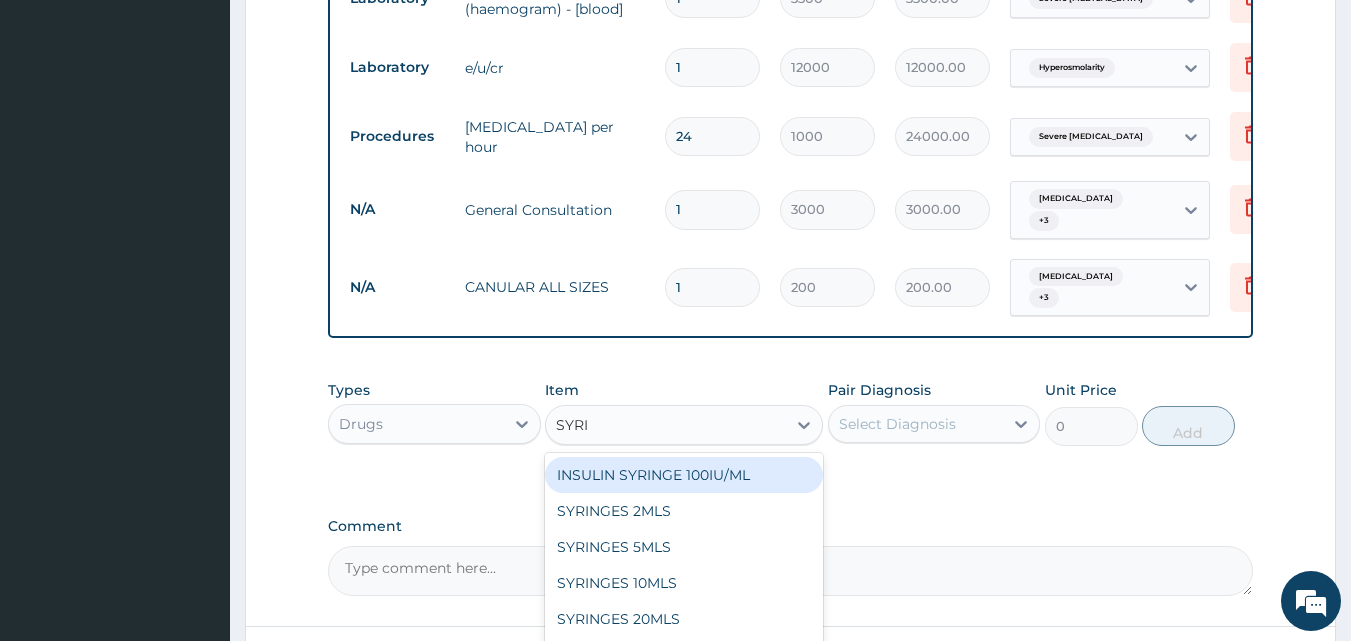 type on "SYRIN" 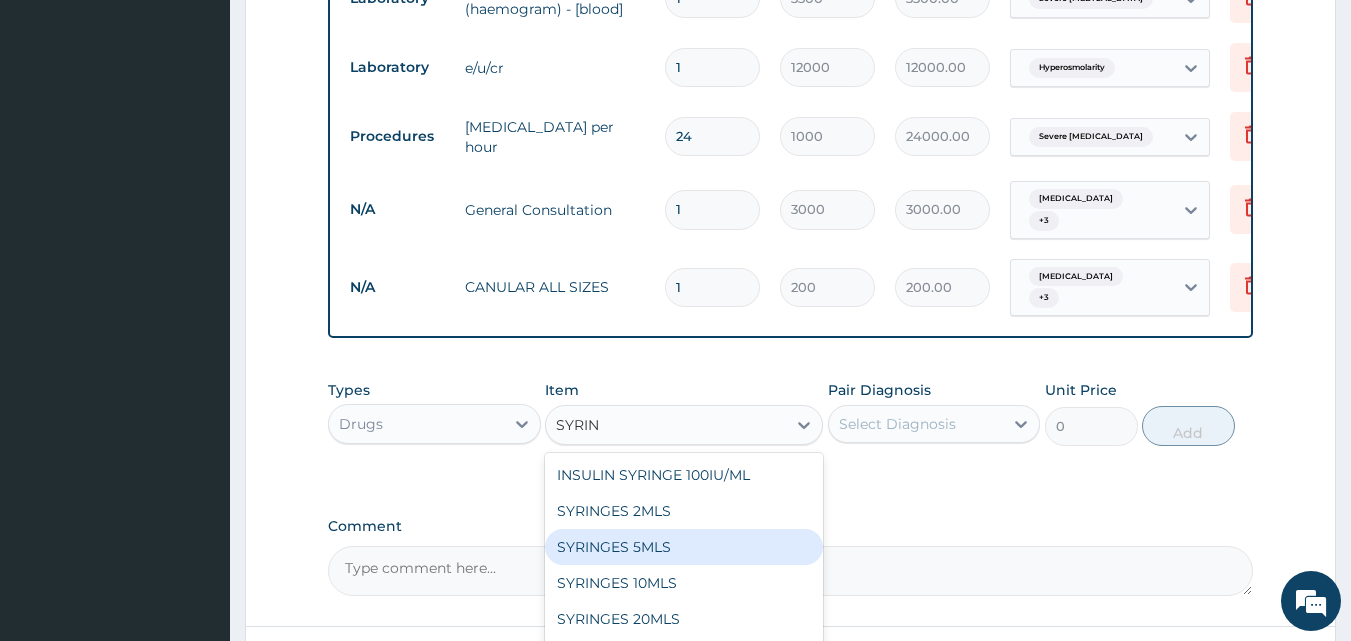 click on "SYRINGES 5MLS" at bounding box center (684, 547) 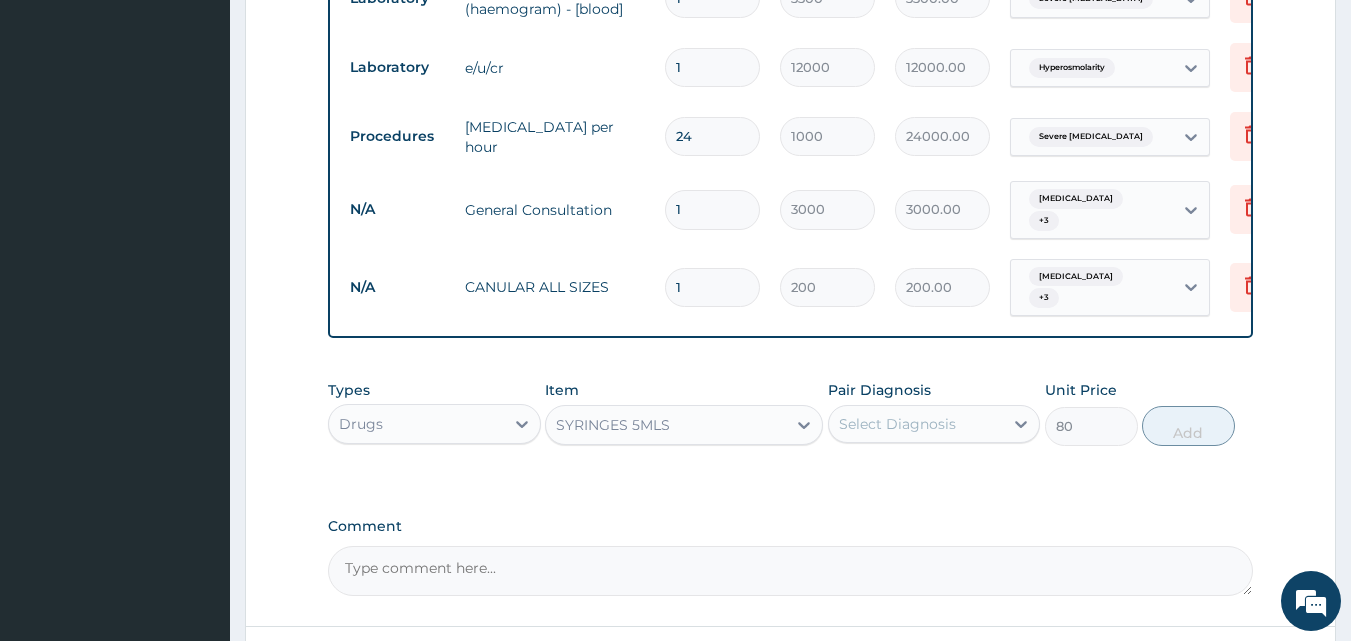 click on "Select Diagnosis" at bounding box center (897, 424) 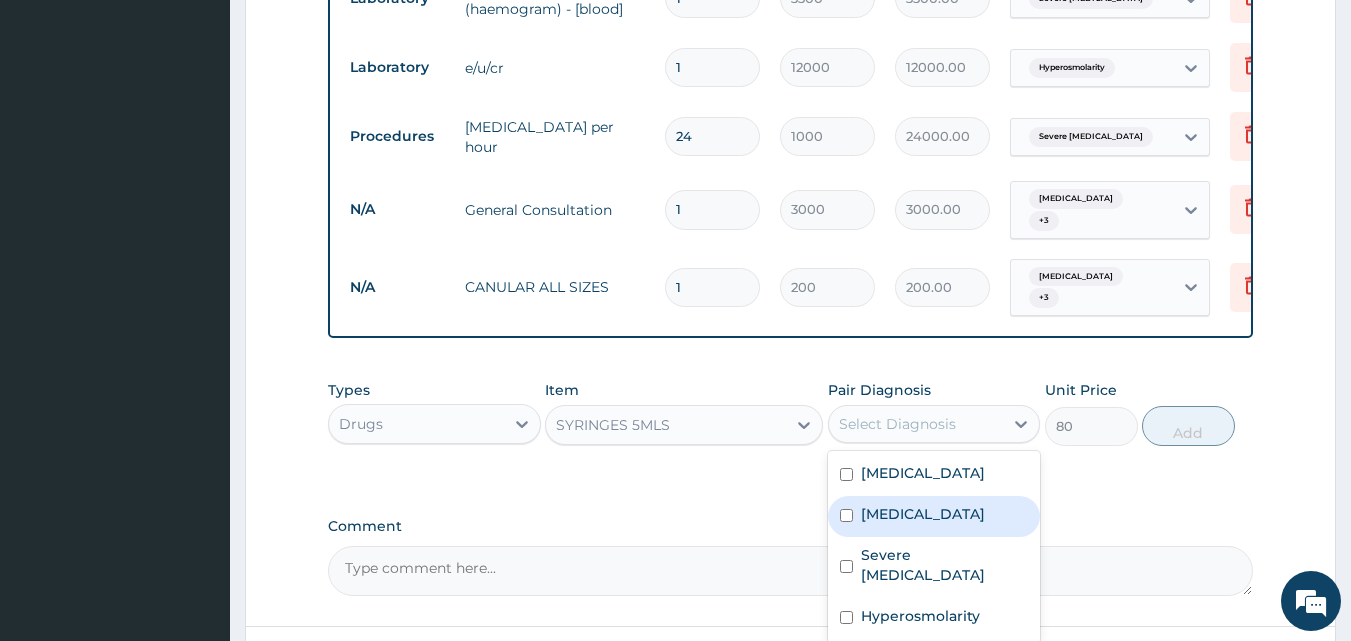 click at bounding box center (846, 515) 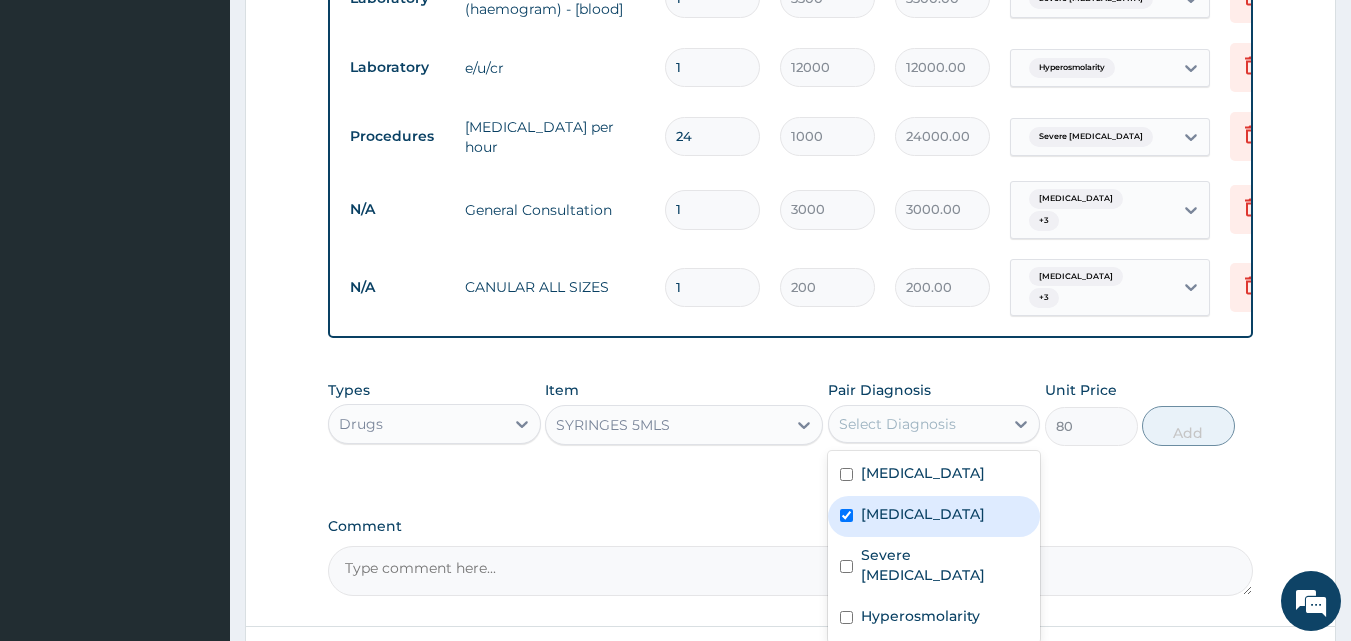 checkbox on "true" 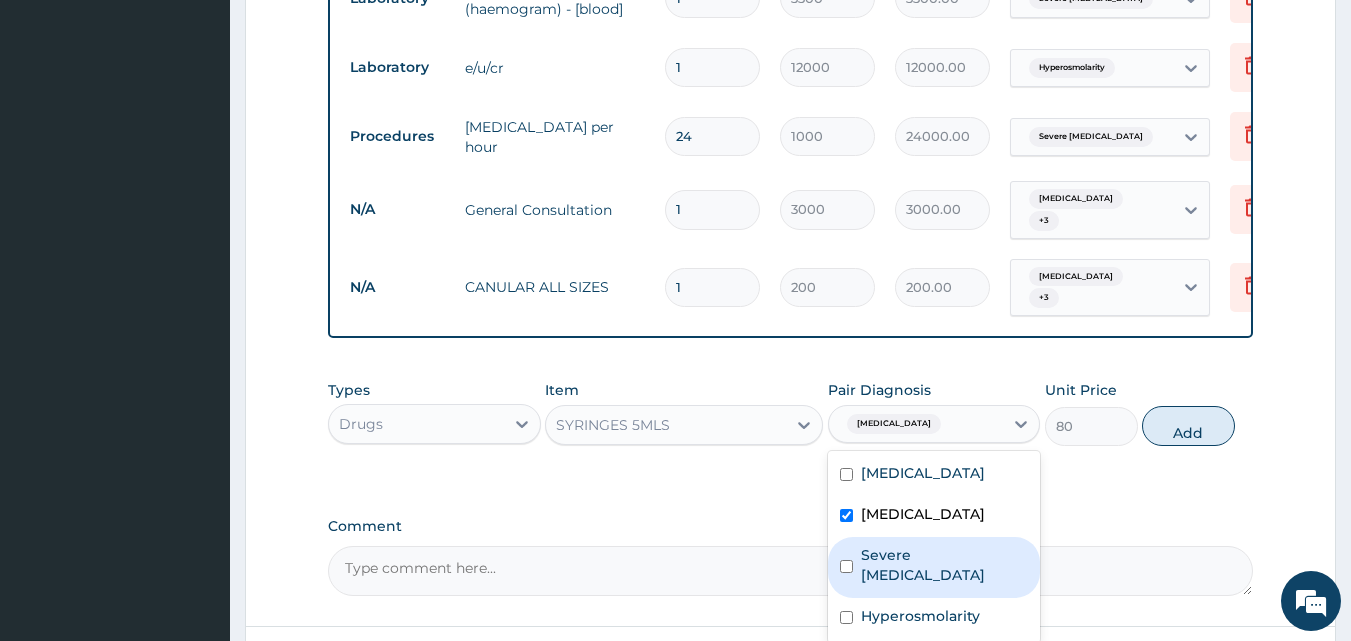 click on "Severe asthma" at bounding box center [934, 567] 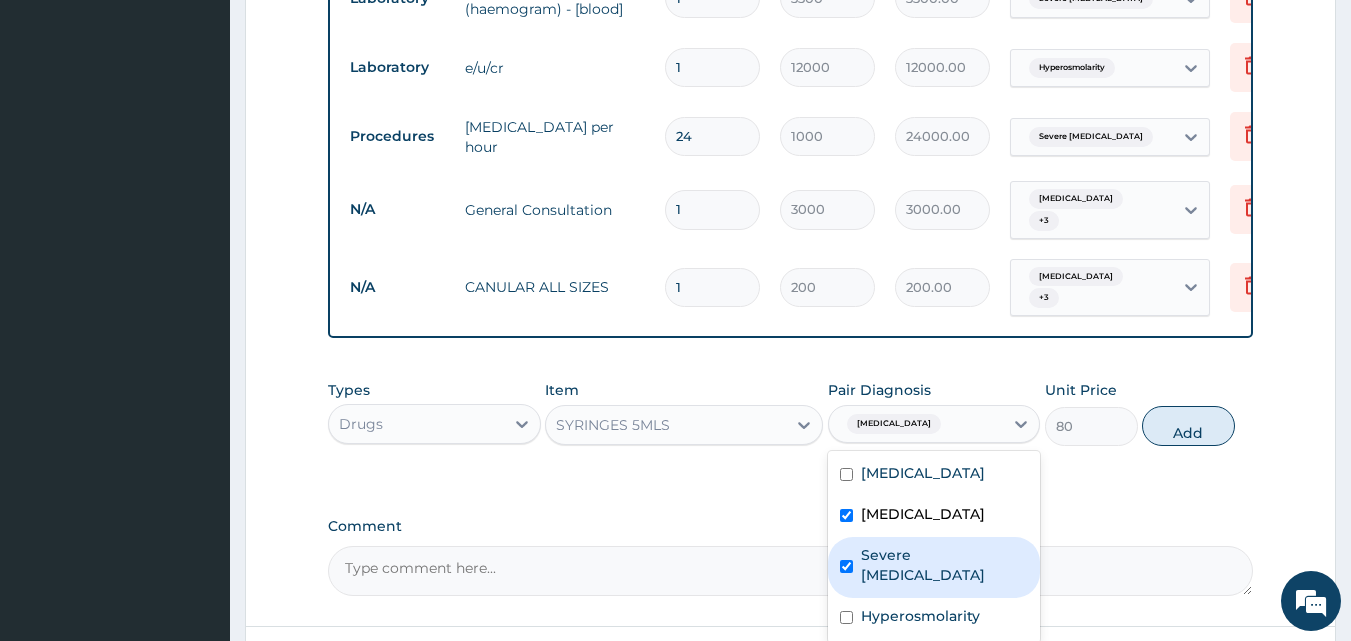checkbox on "true" 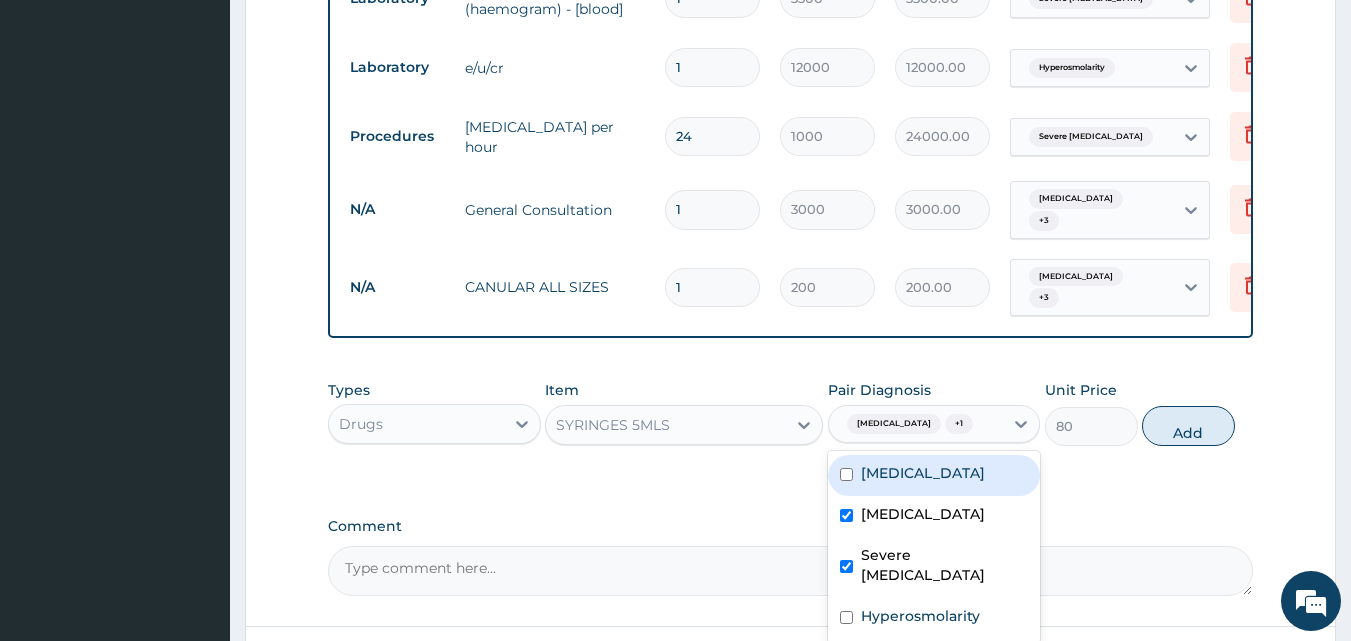click at bounding box center (846, 474) 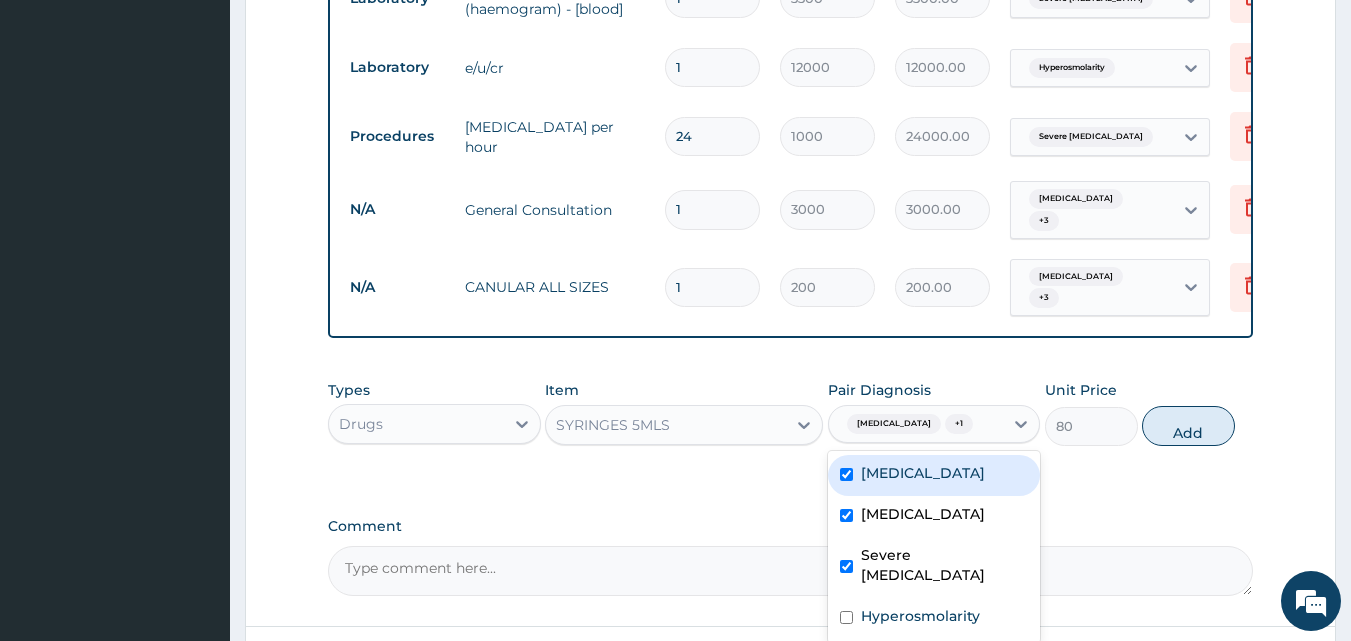 checkbox on "true" 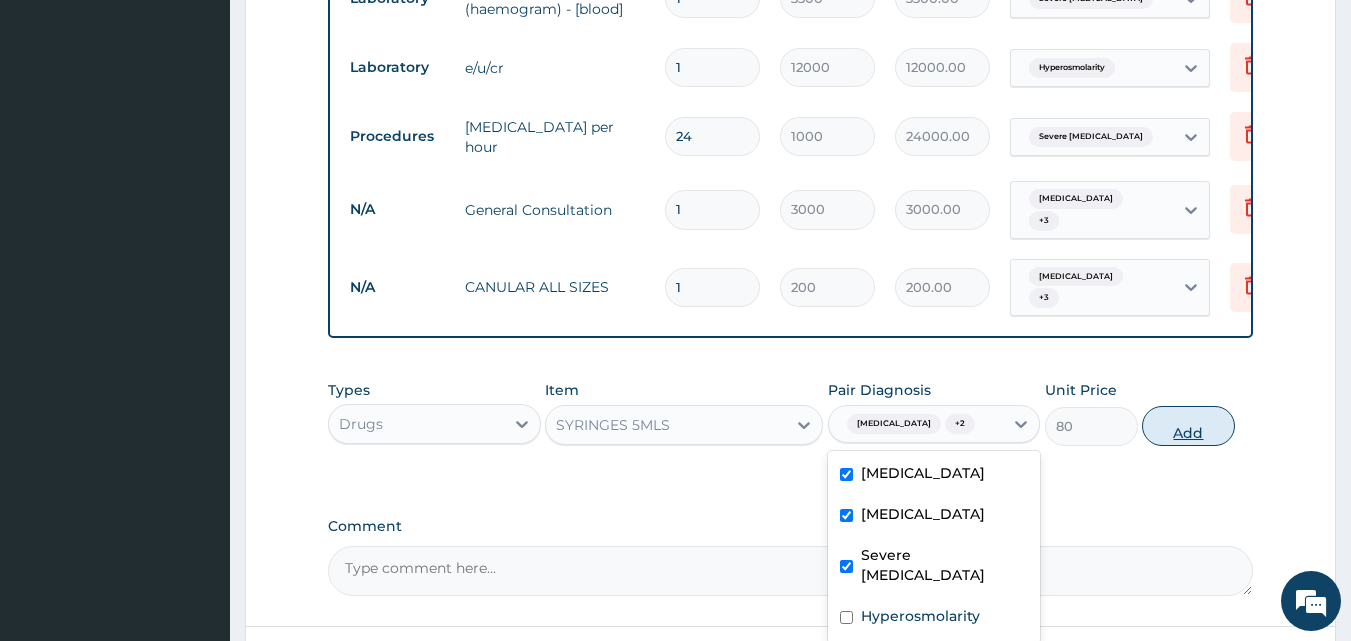 click on "Add" at bounding box center [1188, 426] 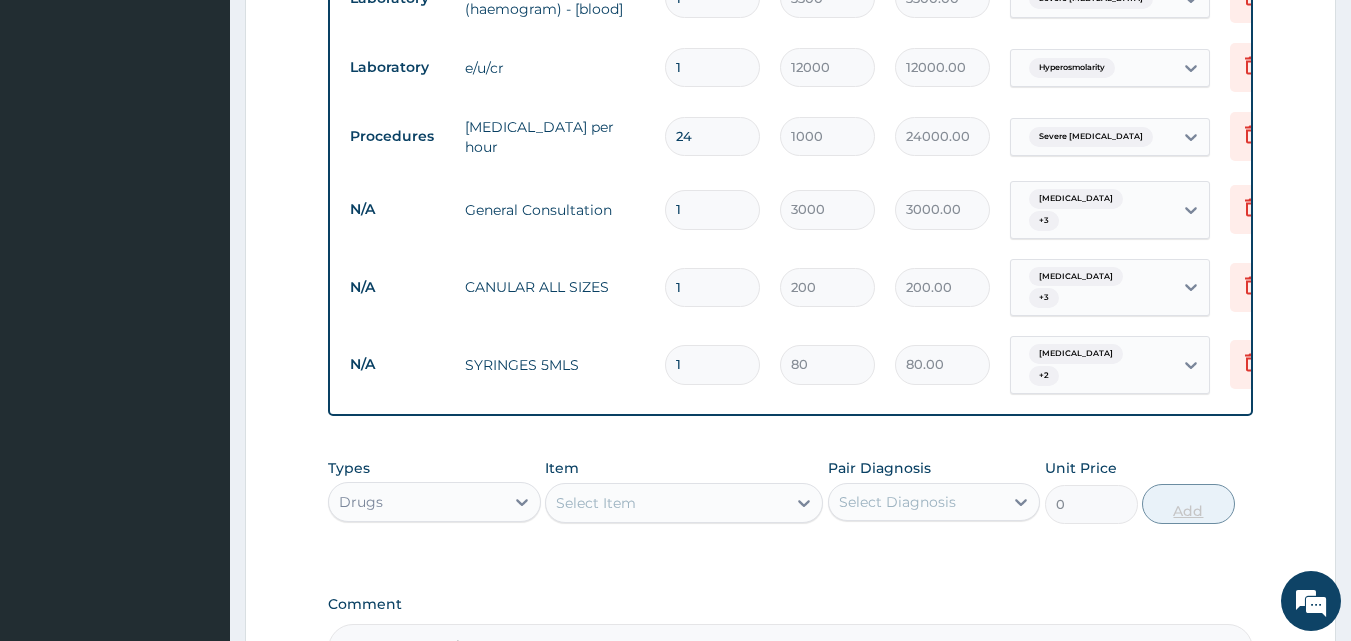 type 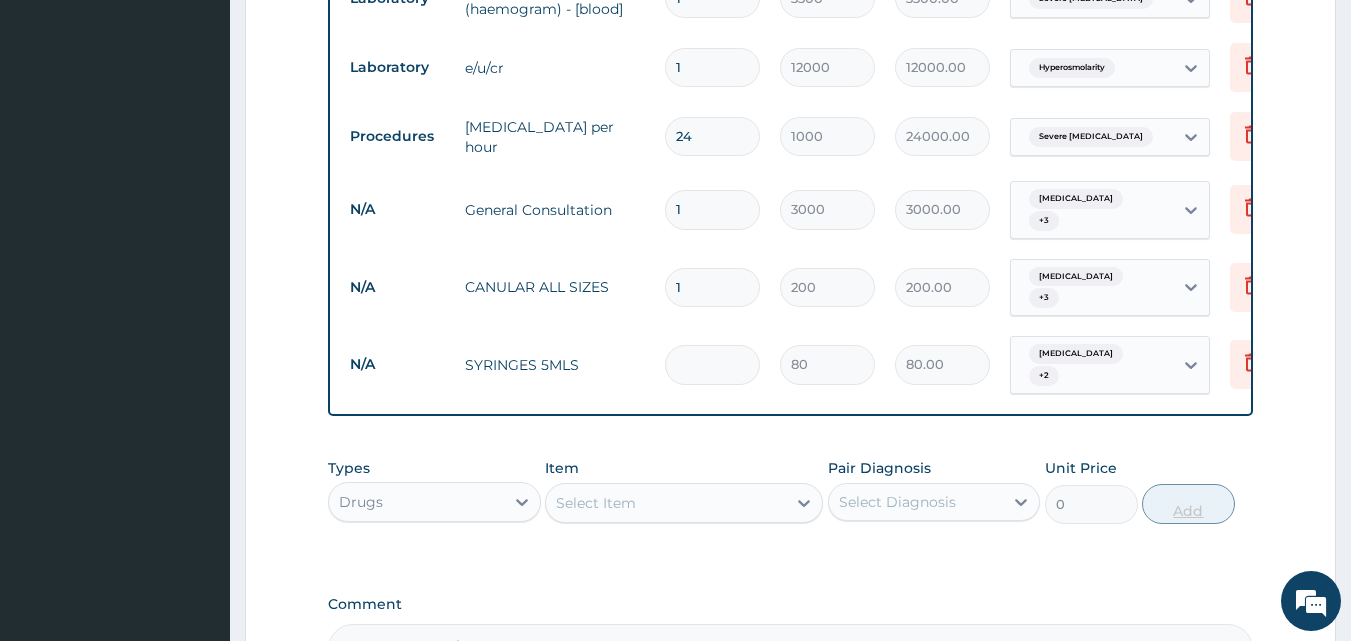 type on "0.00" 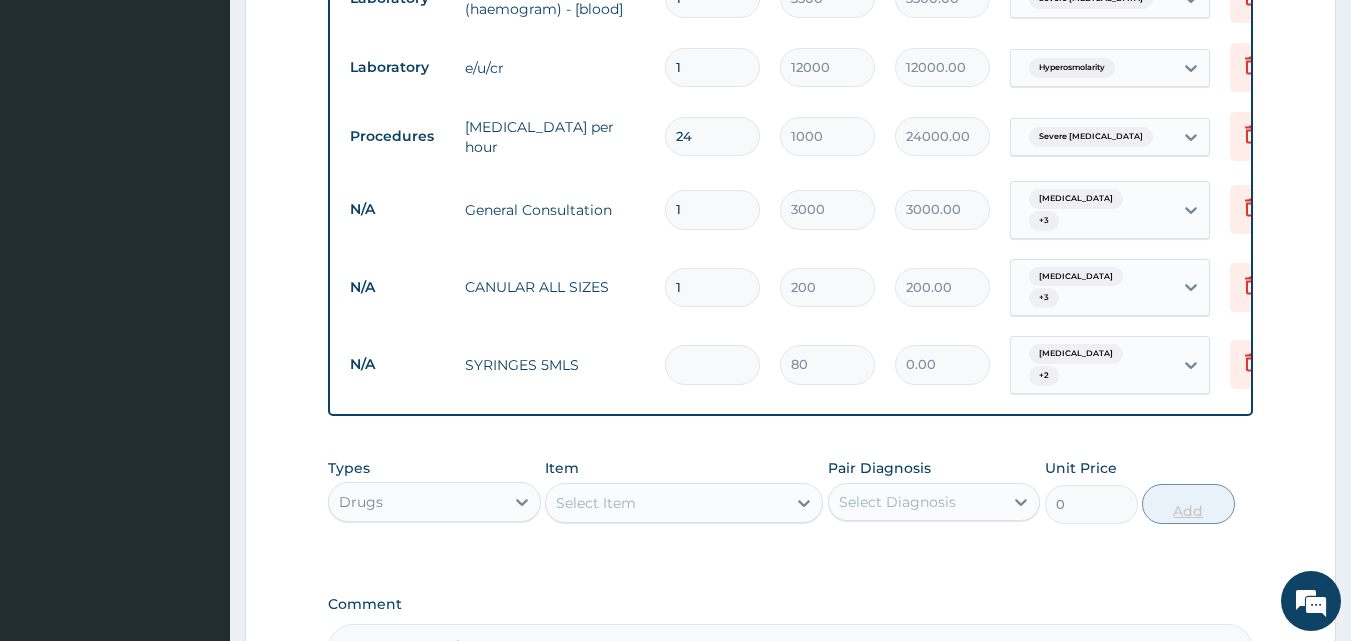 type on "7" 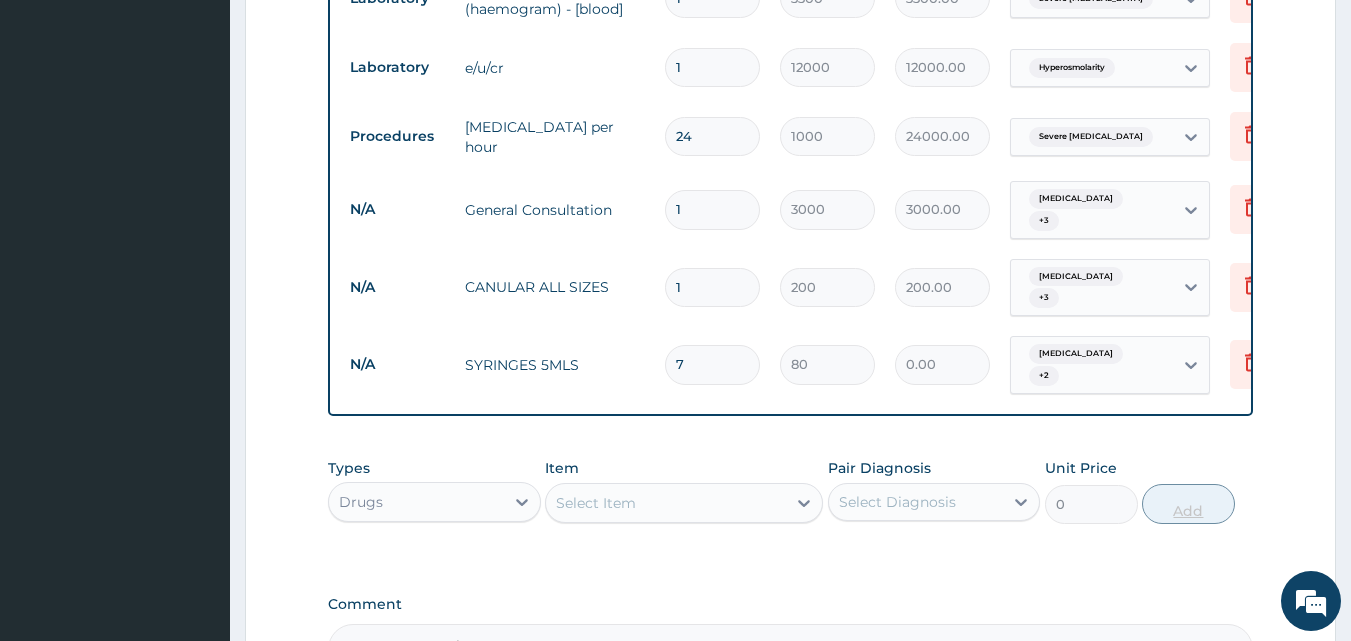 type on "560.00" 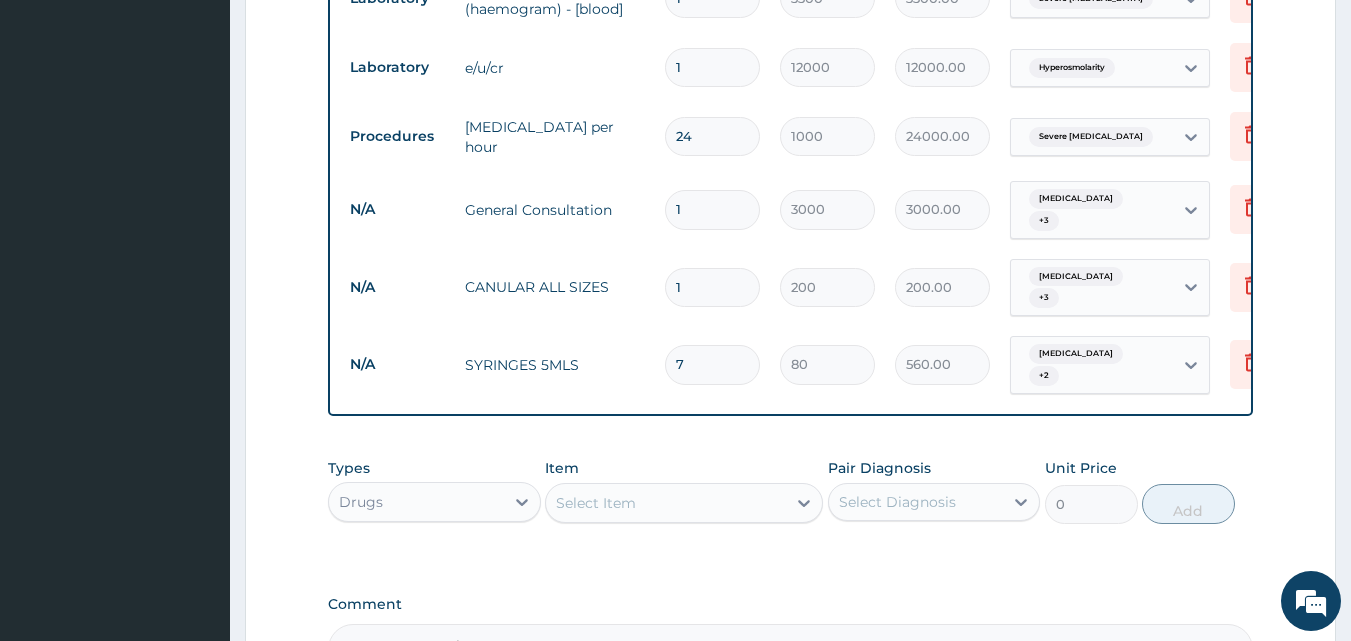 type on "7" 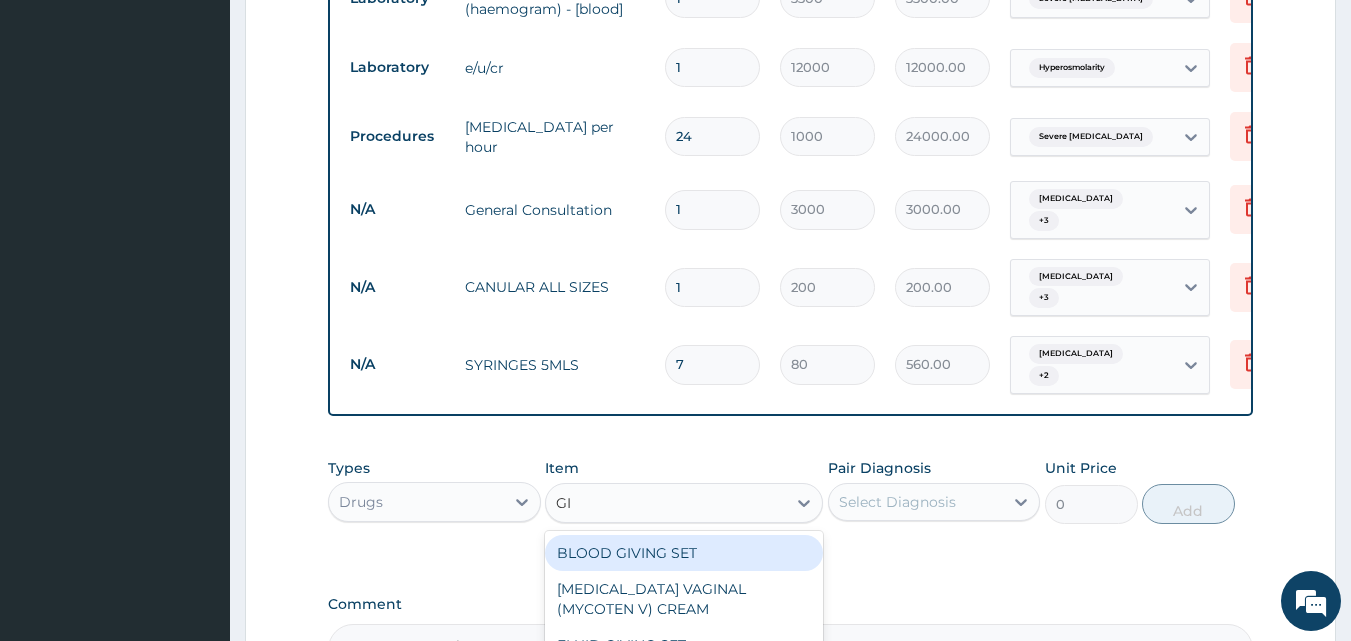 type on "GIV" 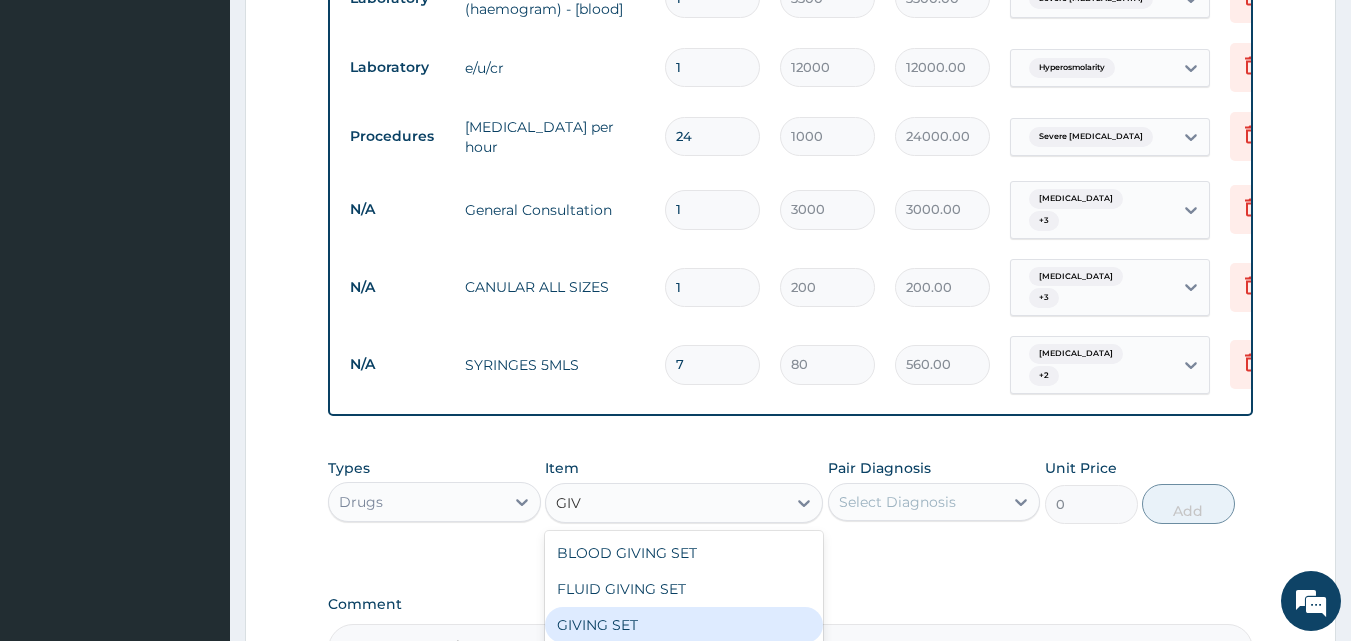 click on "GIVING SET" at bounding box center [684, 625] 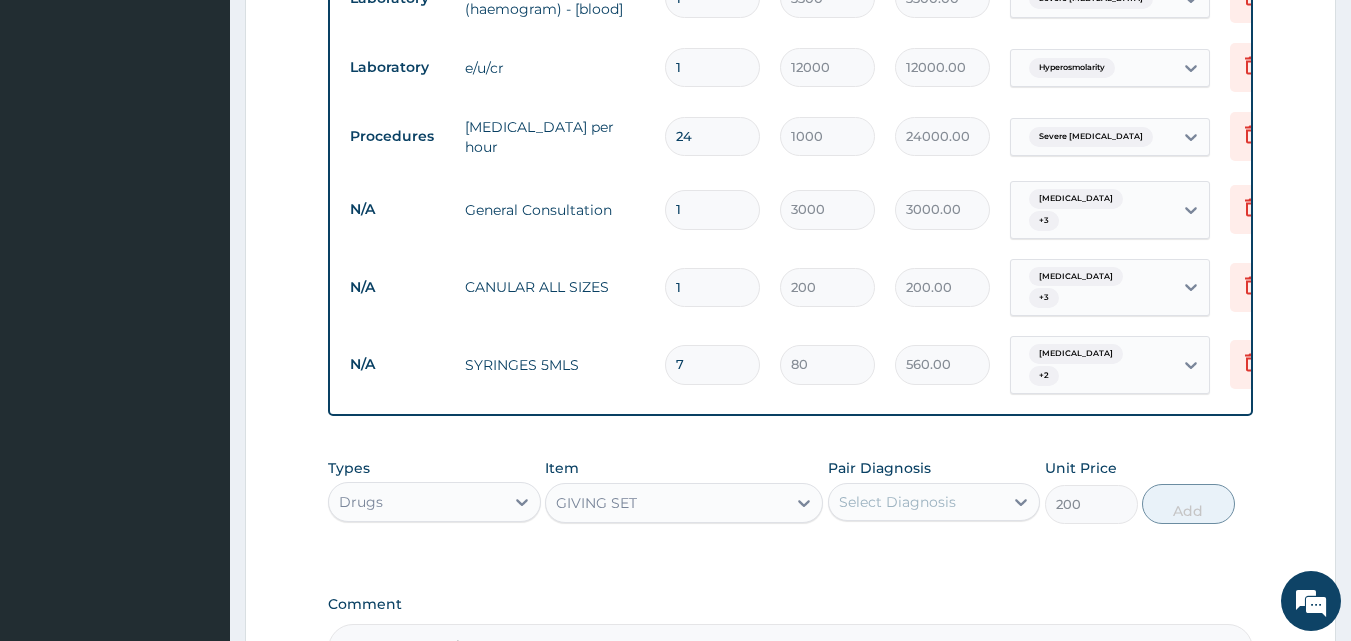 click on "Select Diagnosis" at bounding box center (897, 502) 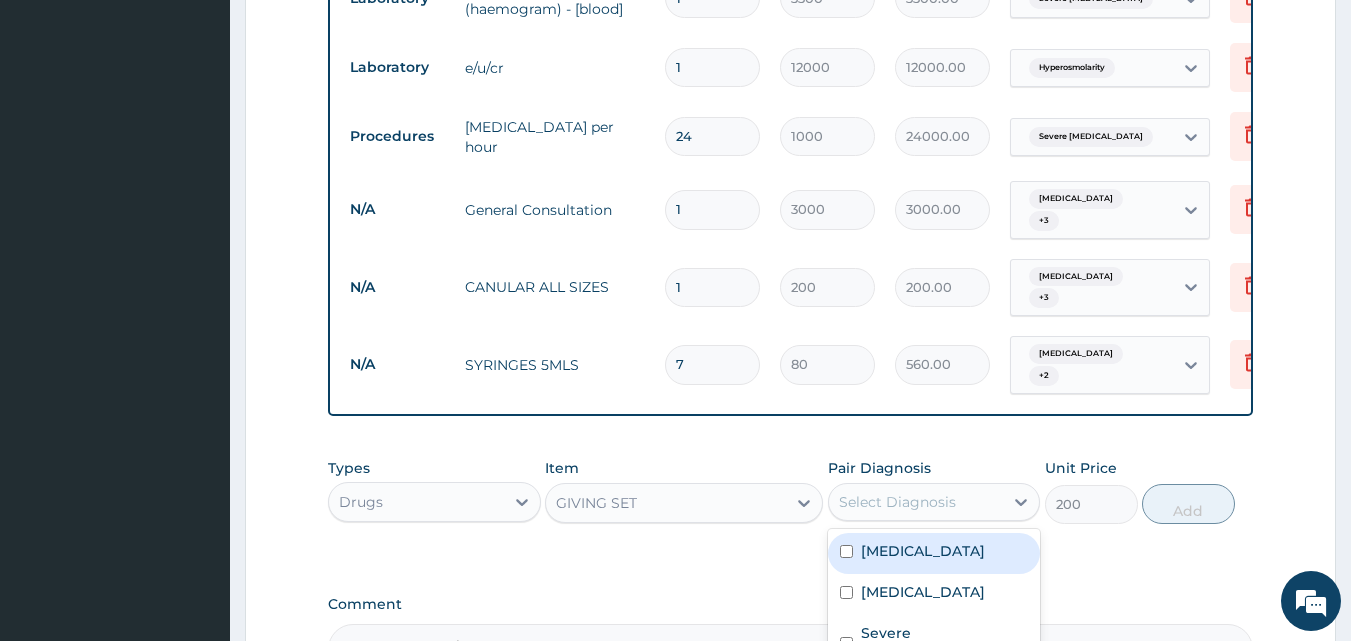 click on "GIVING SET" at bounding box center (666, 503) 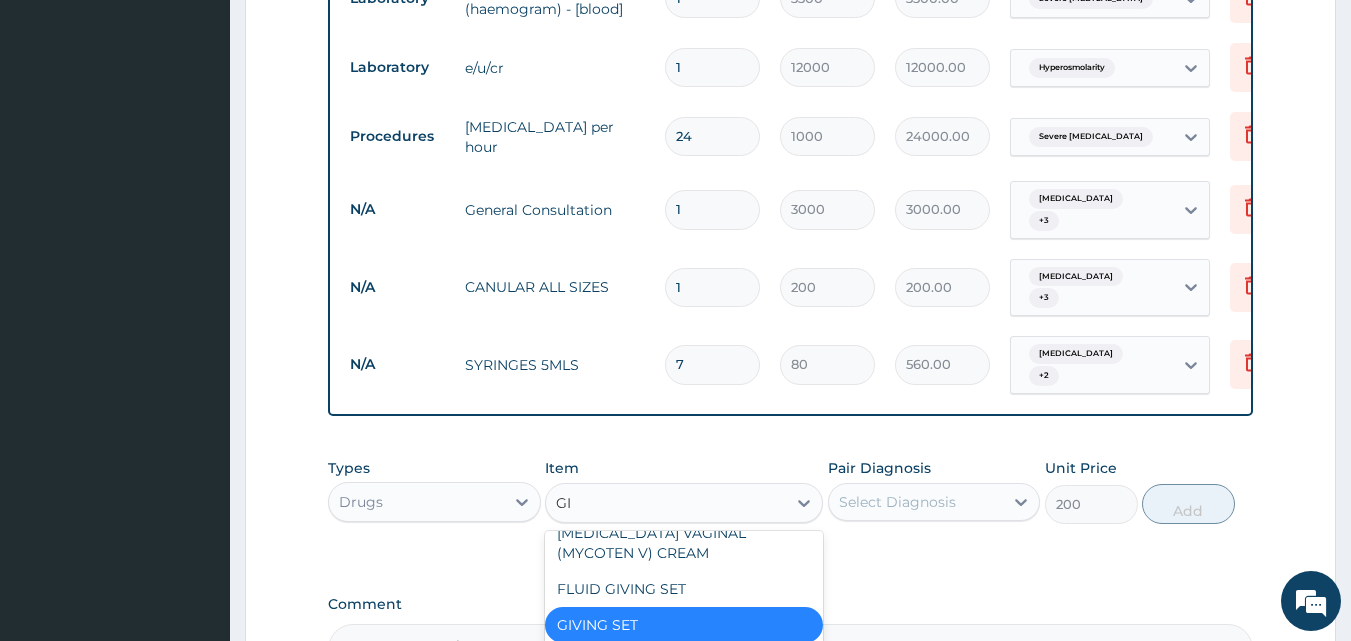 scroll, scrollTop: 0, scrollLeft: 0, axis: both 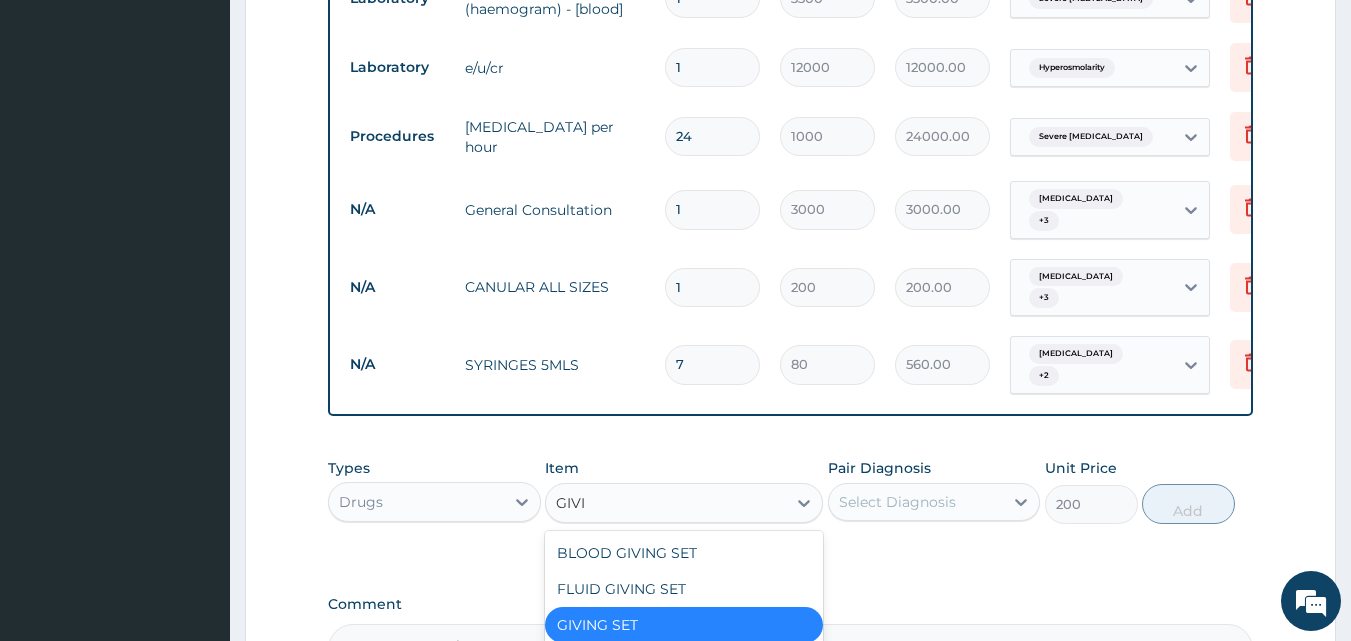 type on "GIVIN" 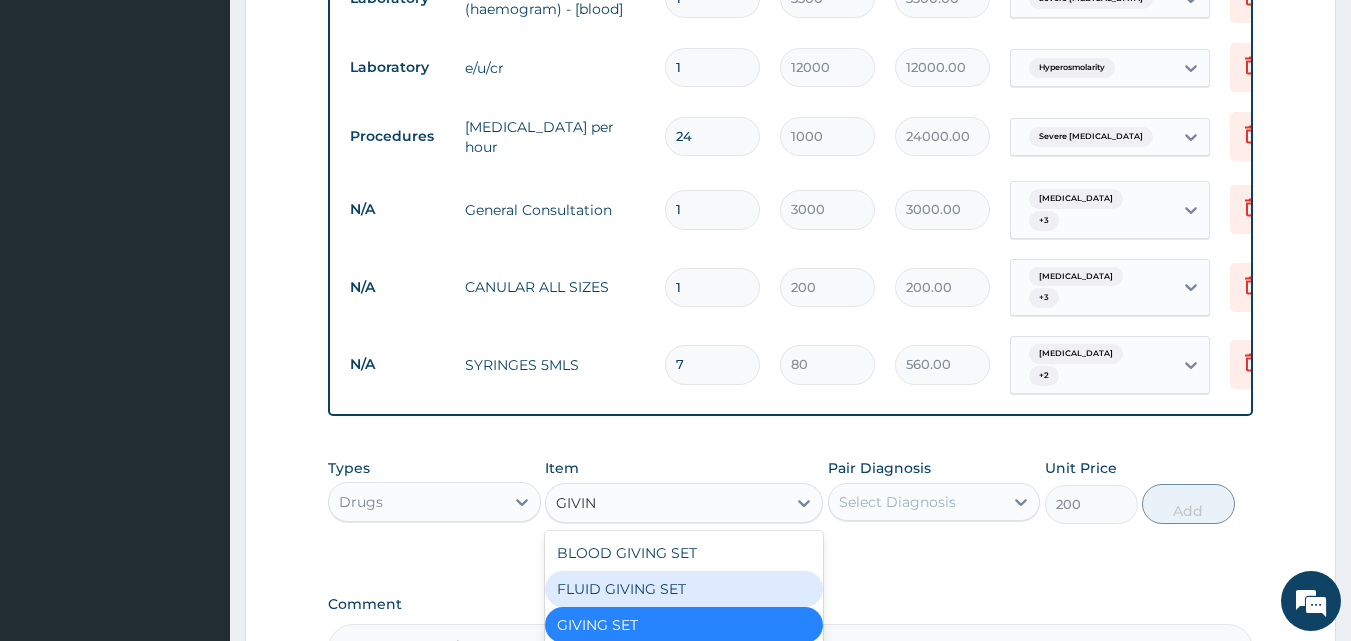 click on "FLUID GIVING SET" at bounding box center [684, 589] 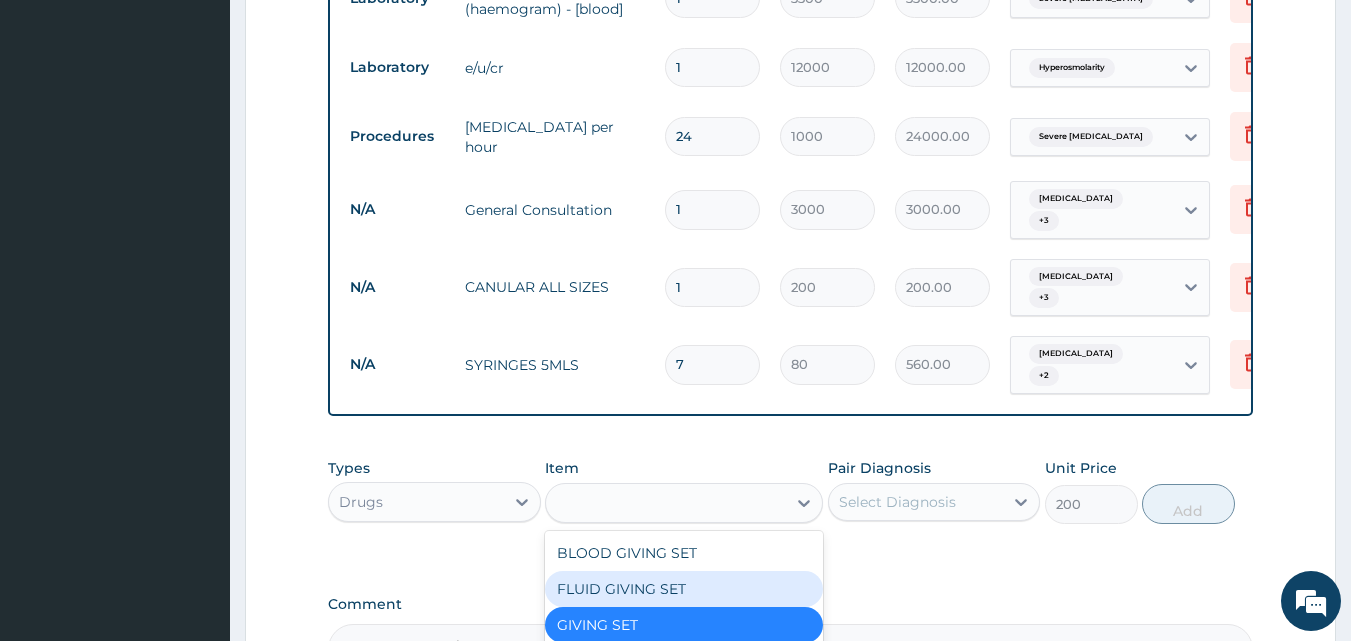 type on "250" 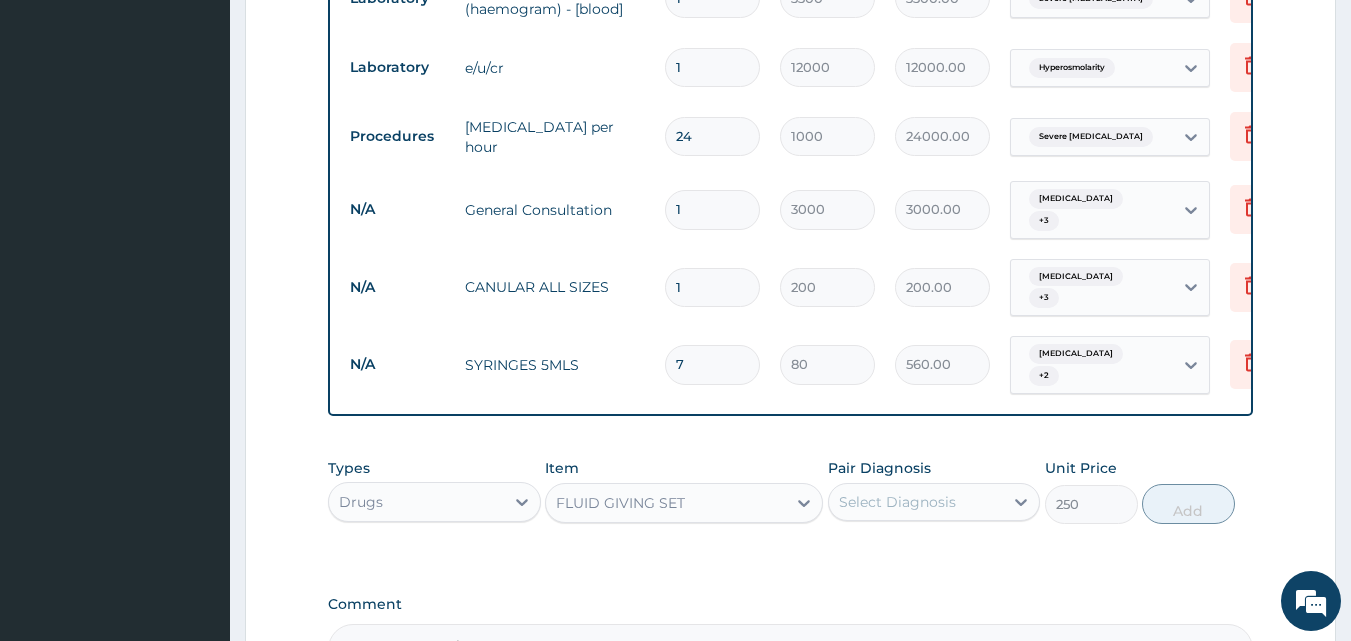 click on "Select Diagnosis" at bounding box center (897, 502) 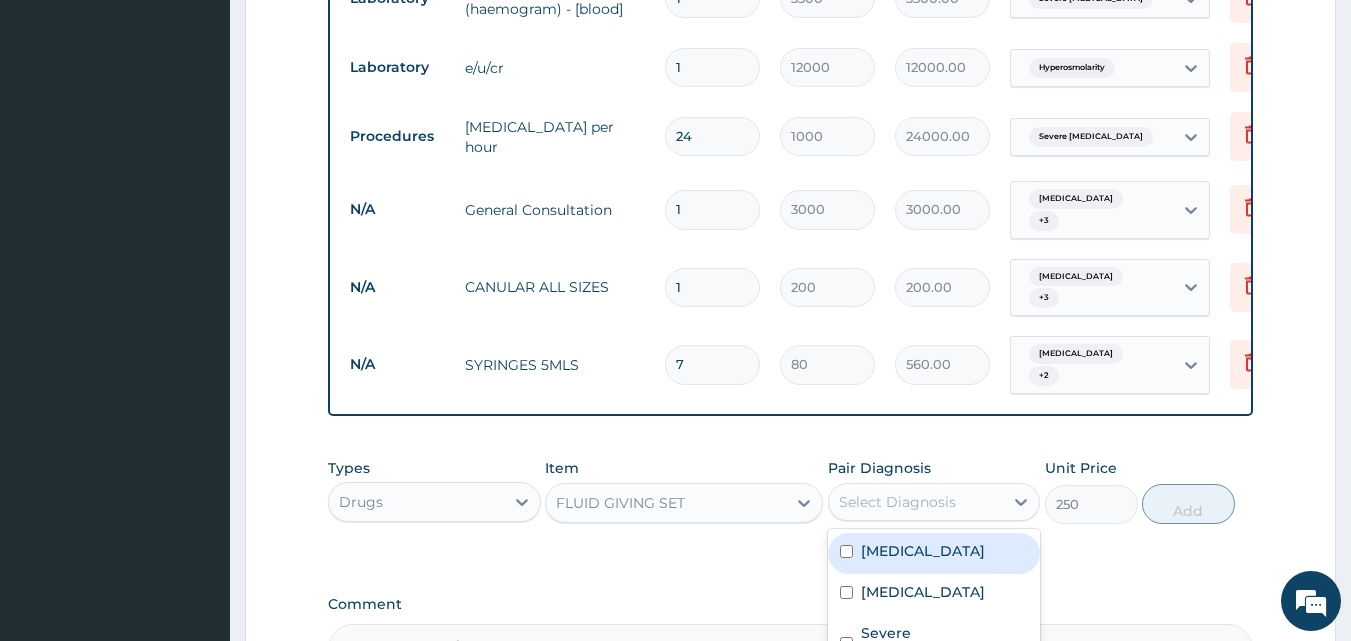 click at bounding box center (846, 551) 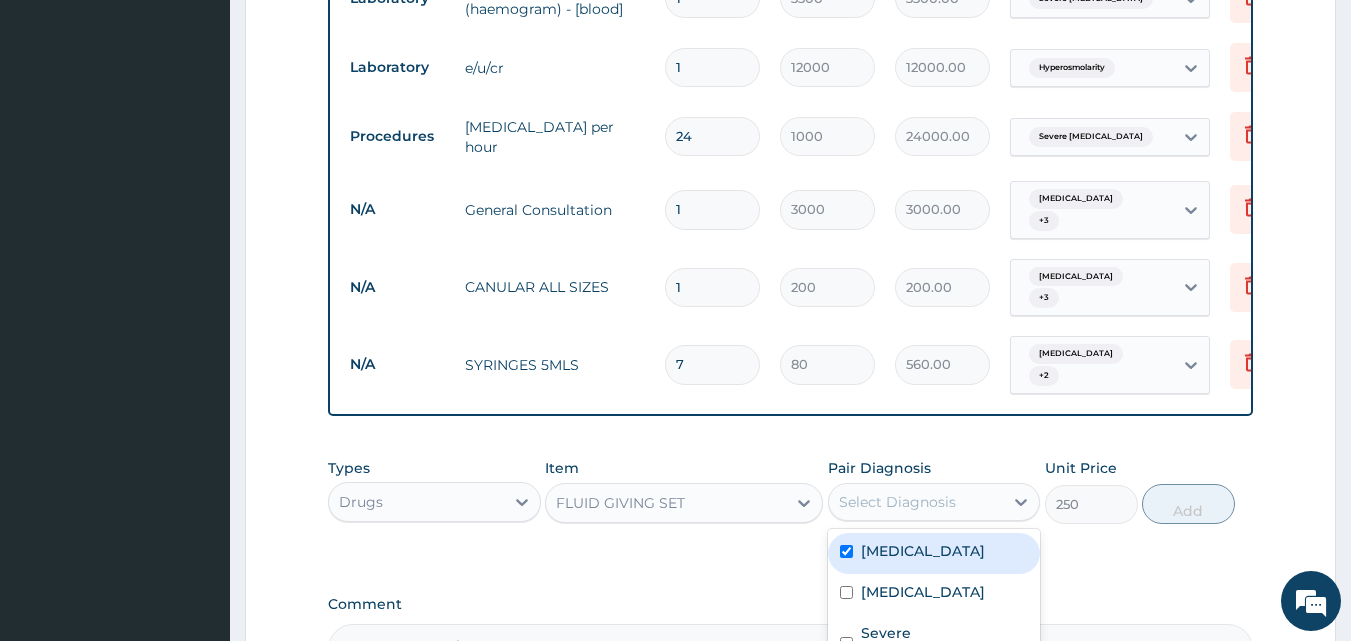 checkbox on "true" 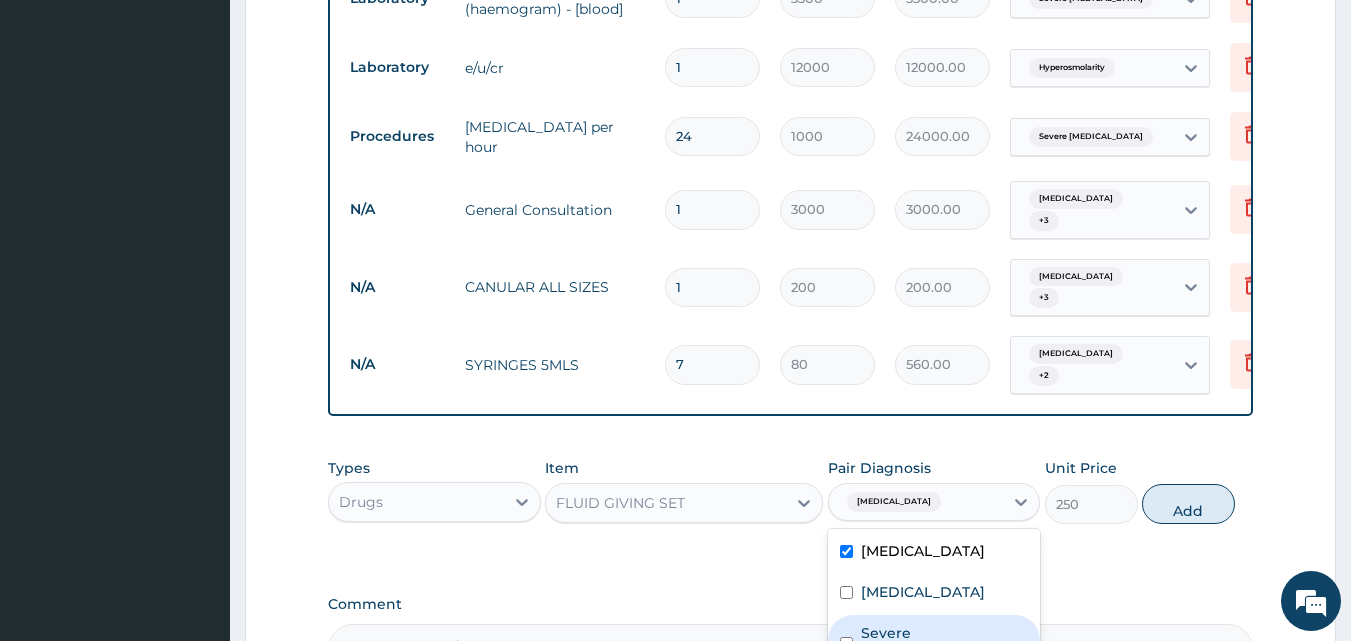 click at bounding box center [846, 643] 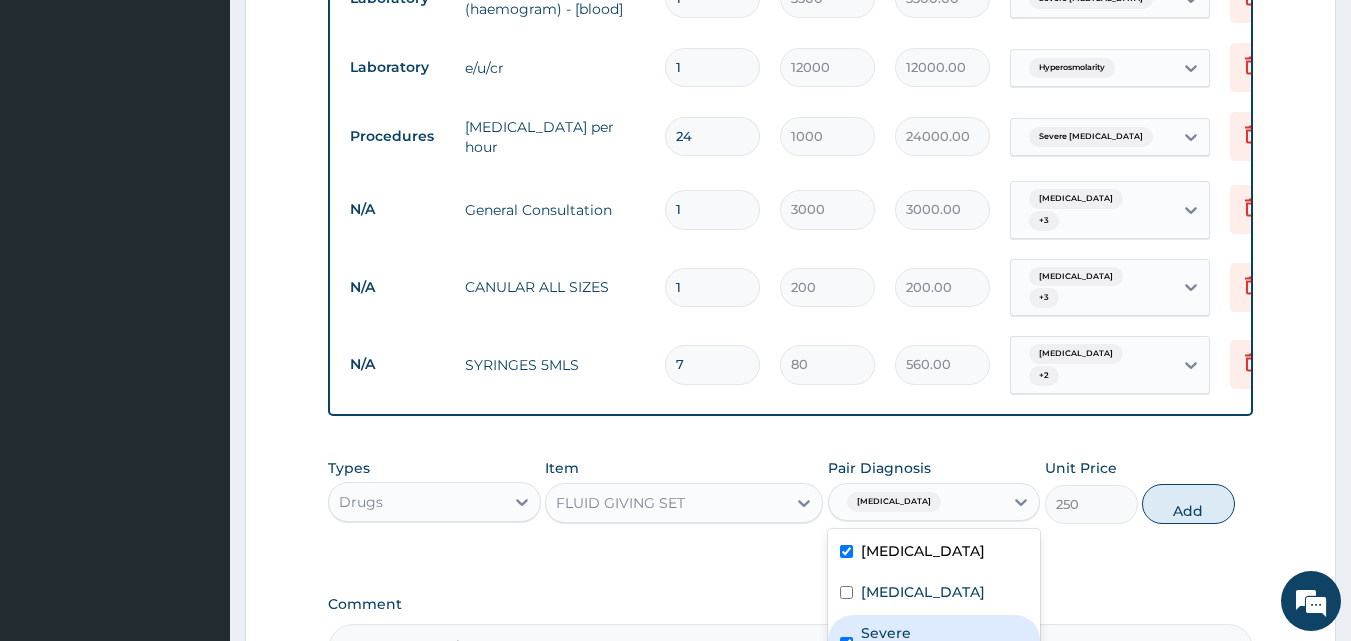 checkbox on "true" 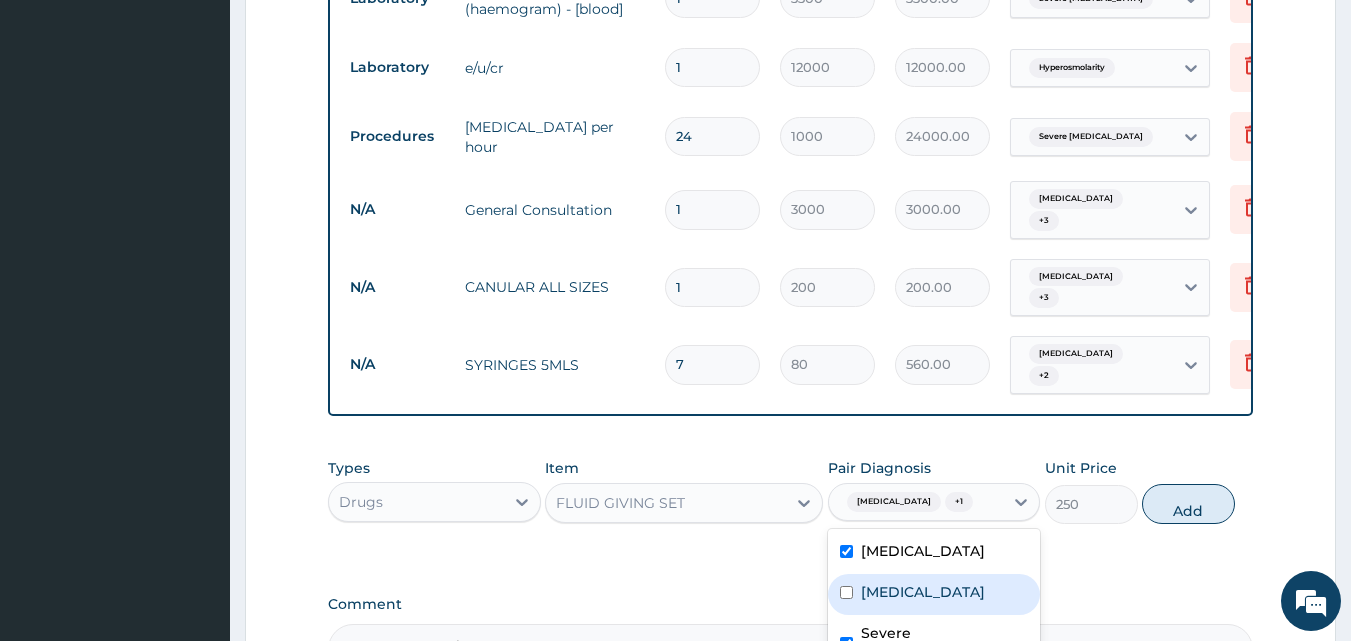 click at bounding box center (846, 592) 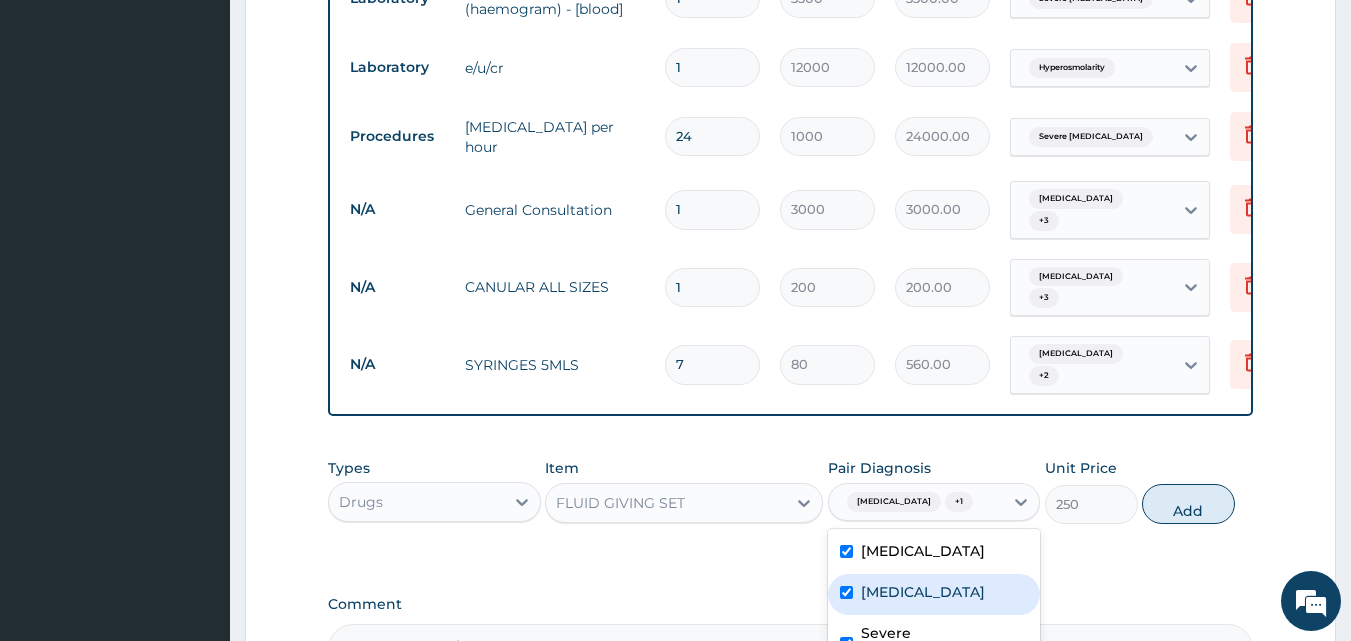 checkbox on "true" 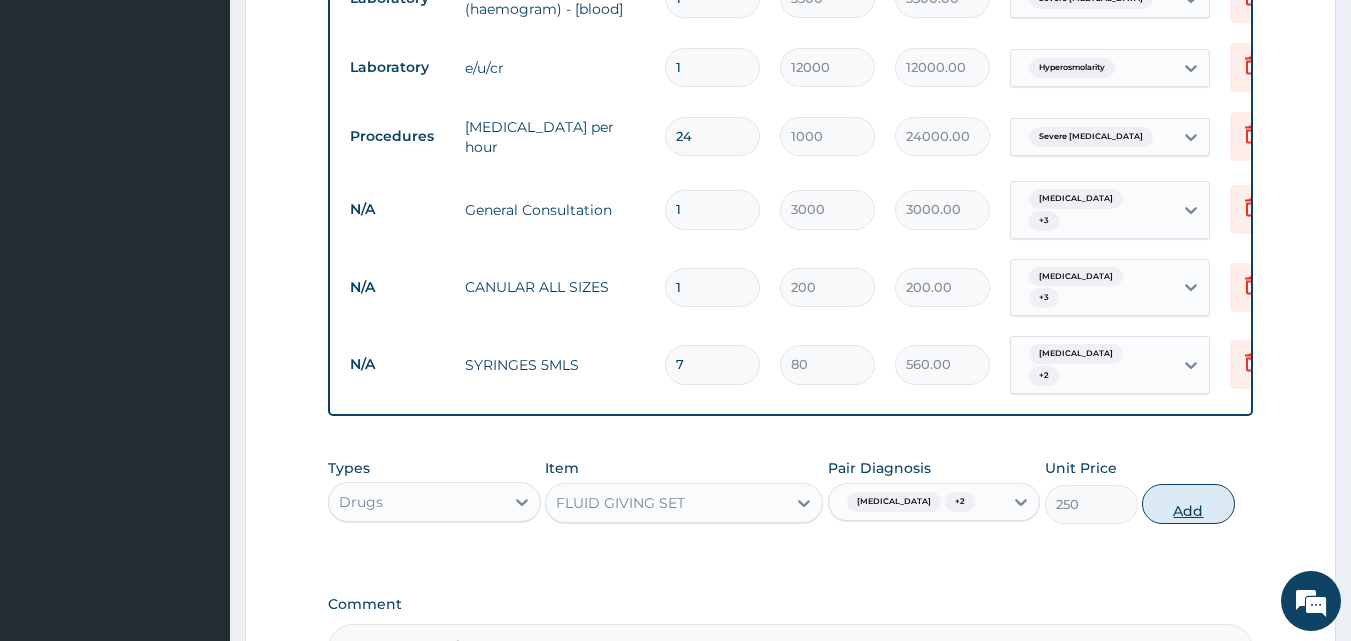click on "Add" at bounding box center (1188, 504) 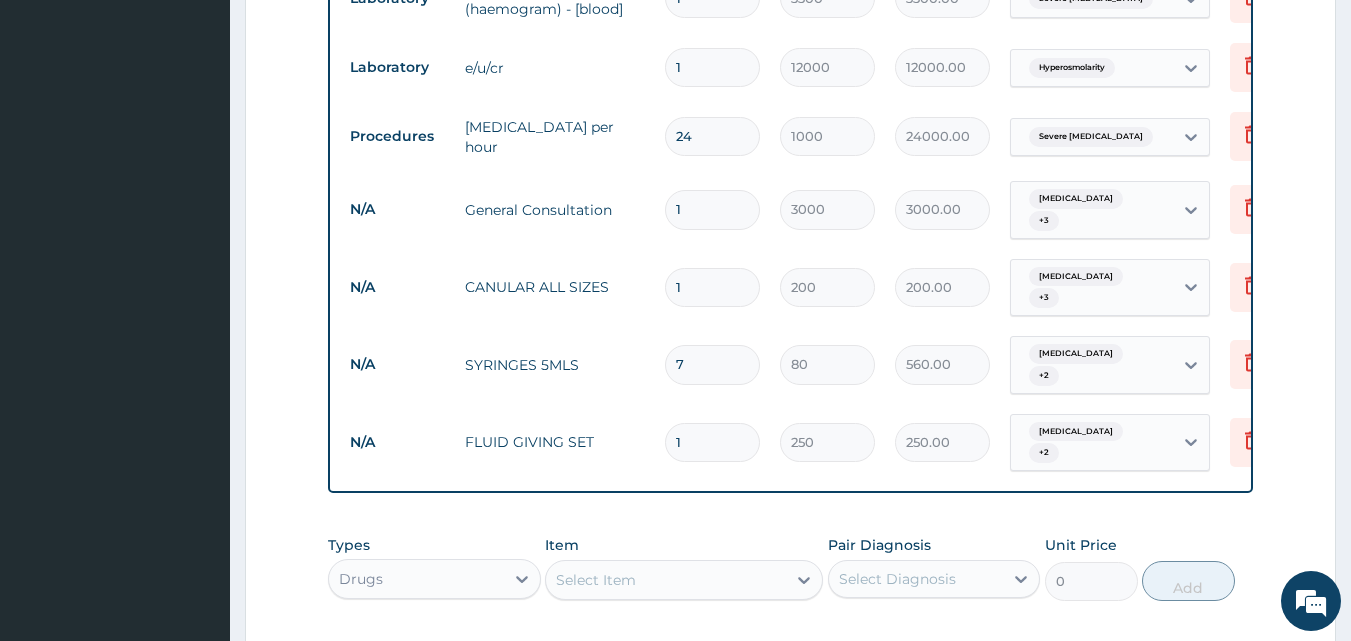 click on "Select Item" at bounding box center [666, 580] 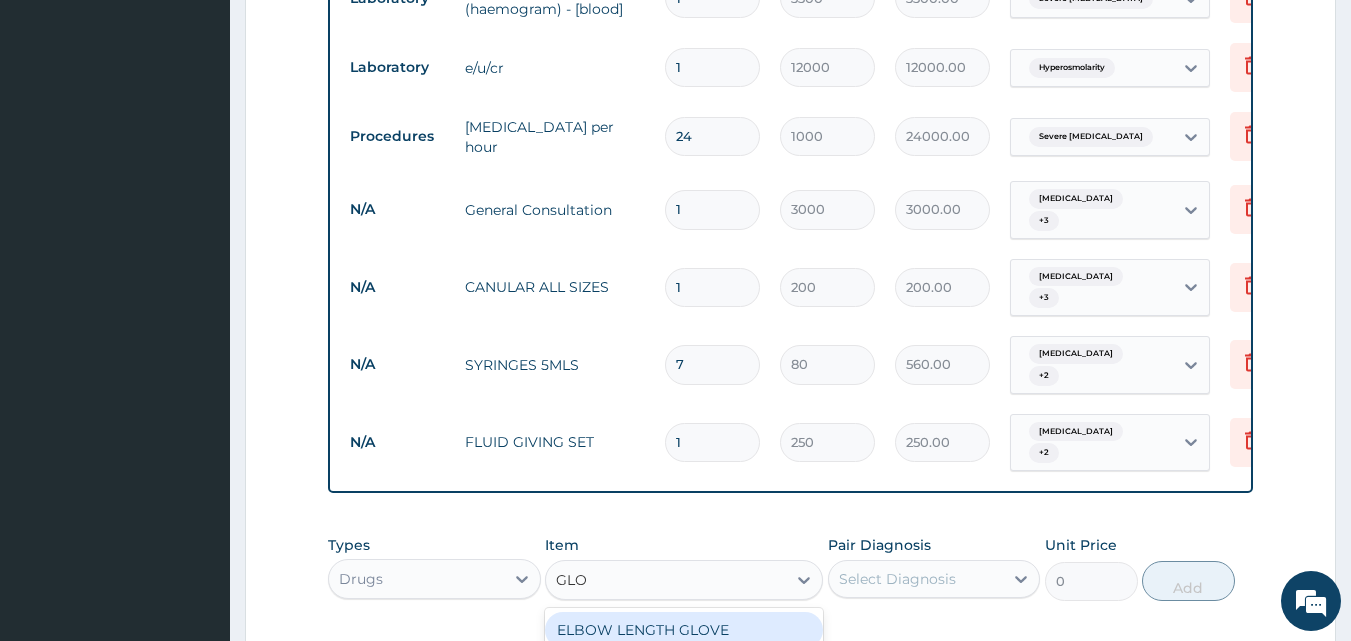 type on "GLOV" 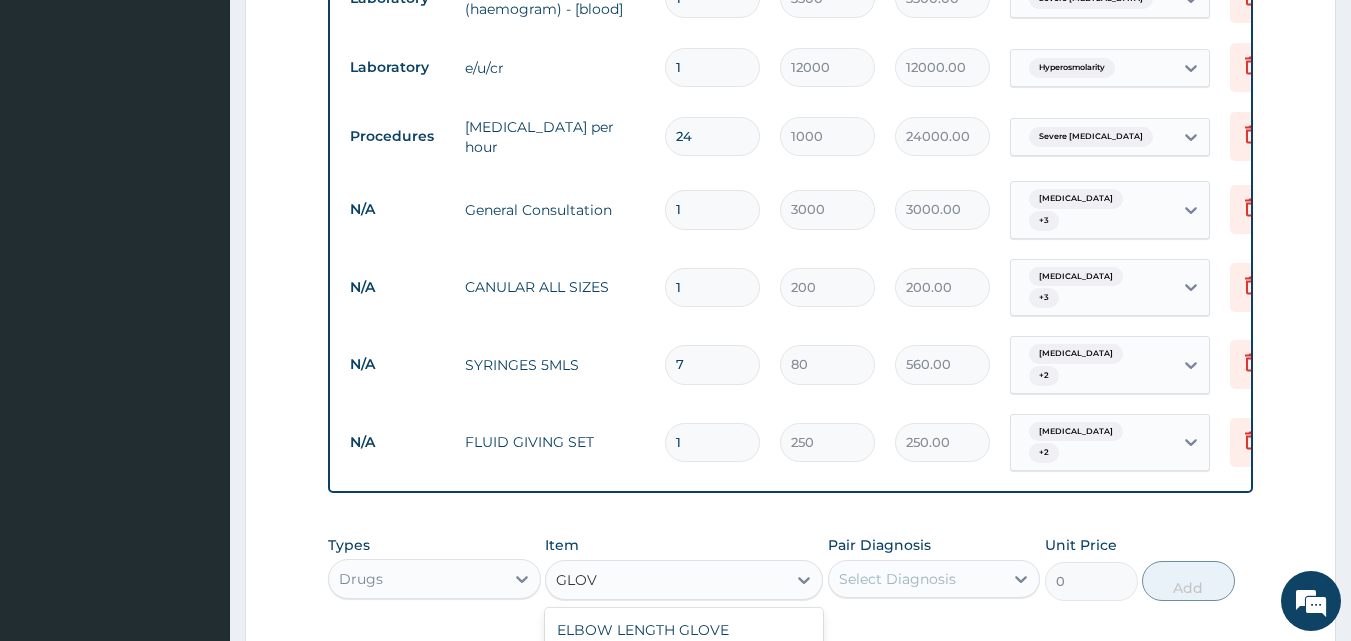 click on "LATEX GLOVES" at bounding box center (684, 666) 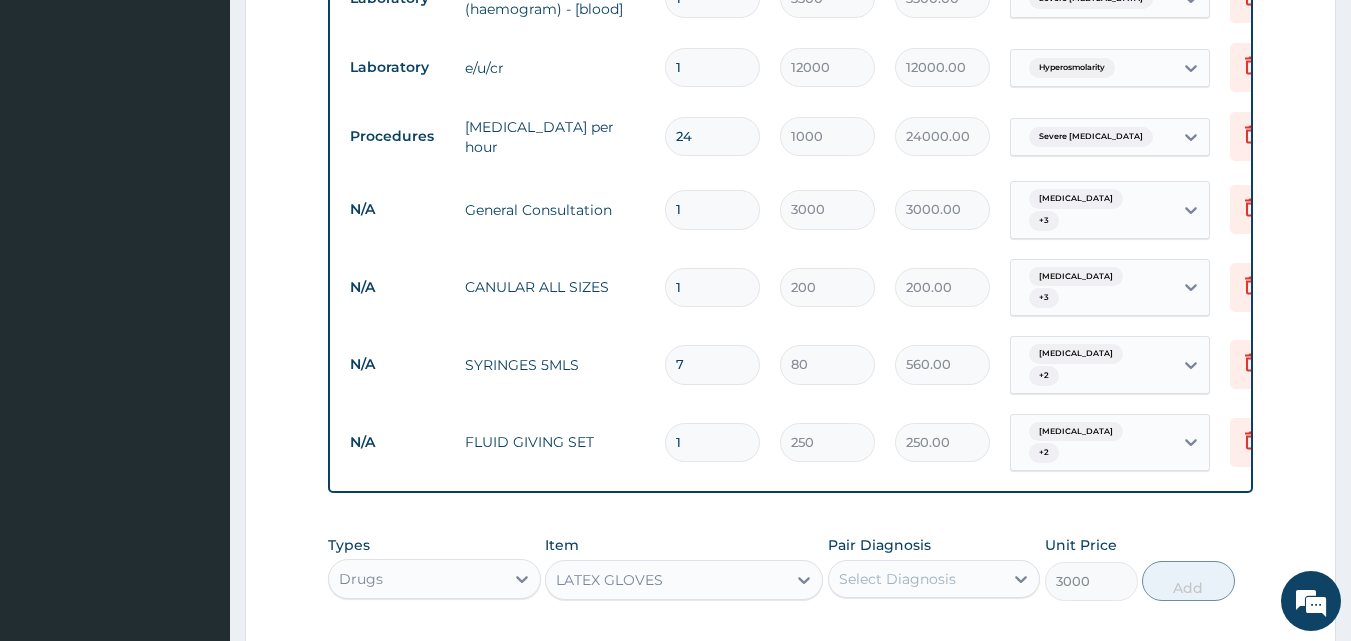 click on "Select Diagnosis" at bounding box center [897, 579] 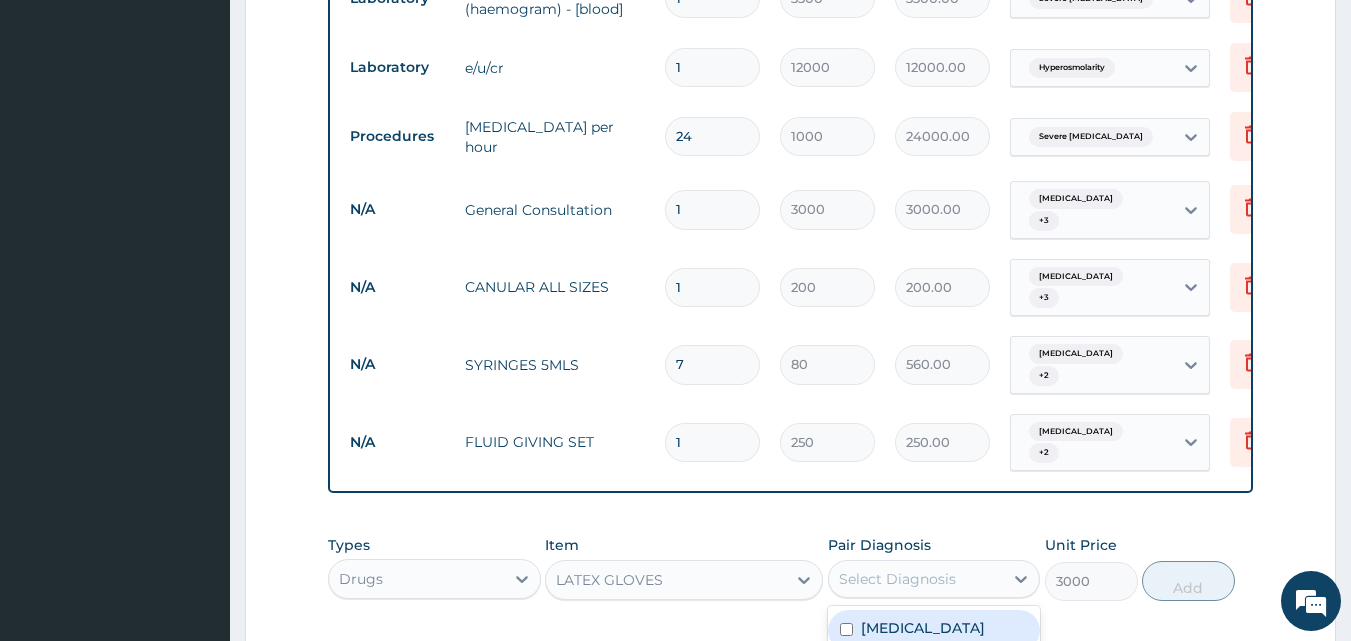 click on "Peptic ulcer" at bounding box center [923, 628] 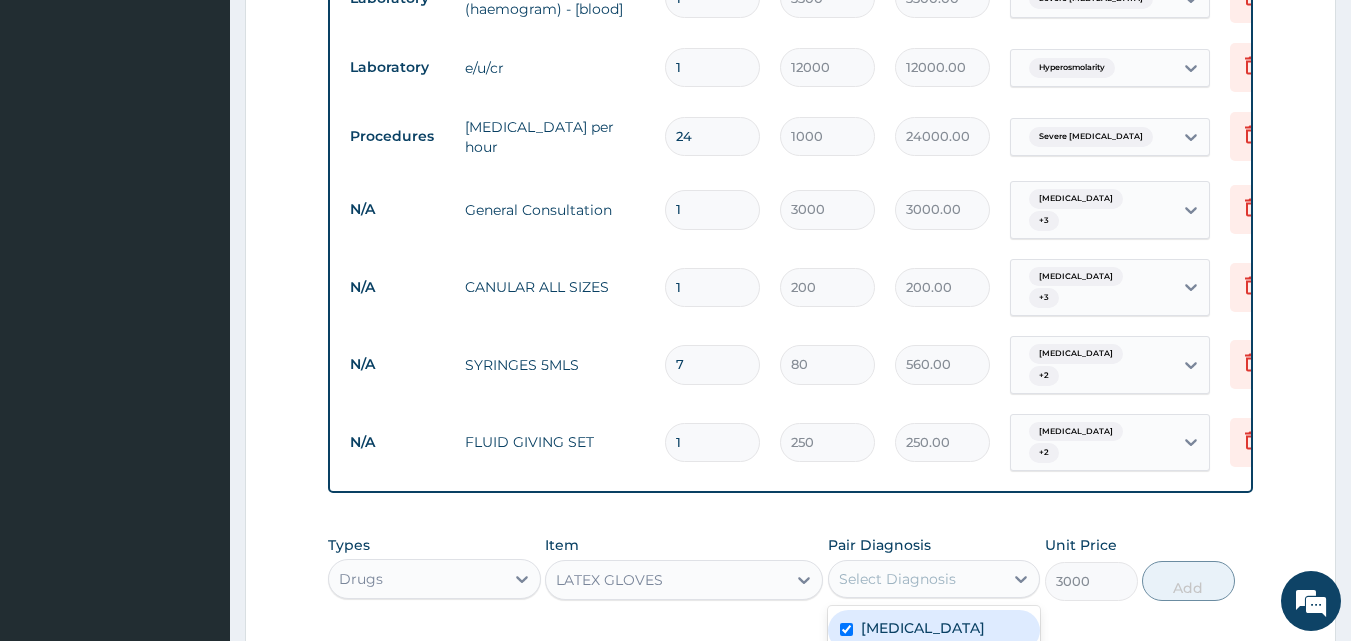 checkbox on "true" 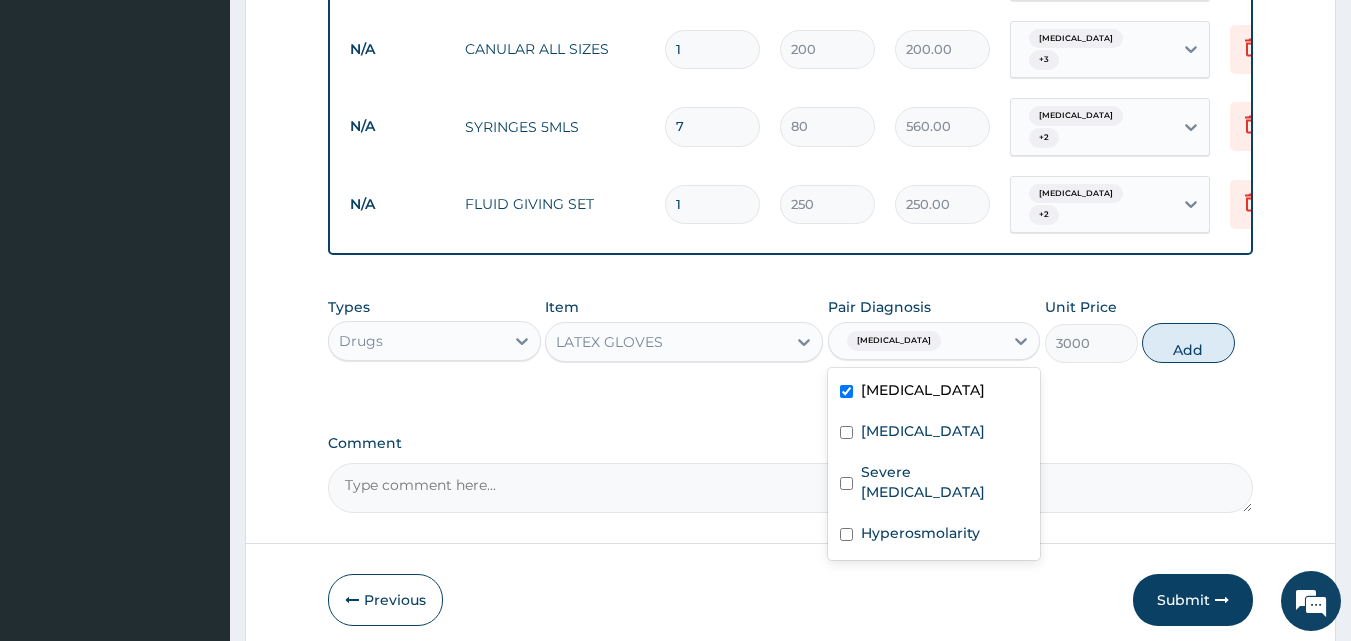 scroll, scrollTop: 1800, scrollLeft: 0, axis: vertical 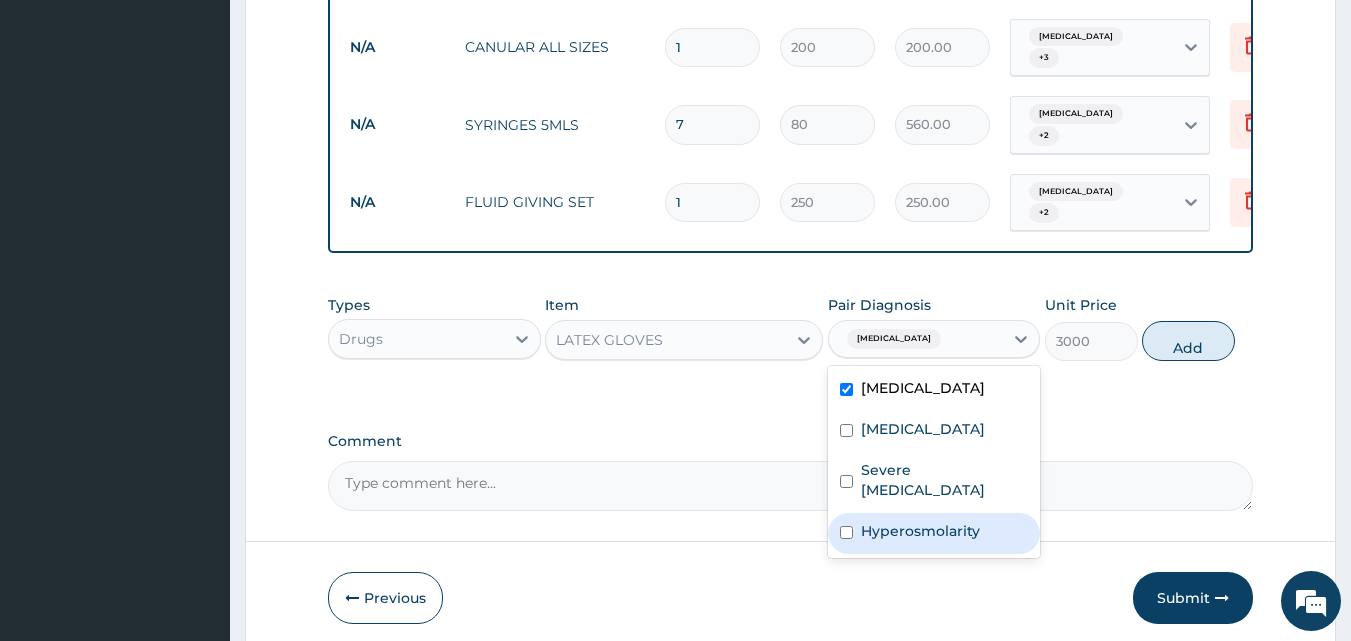 click at bounding box center (846, 532) 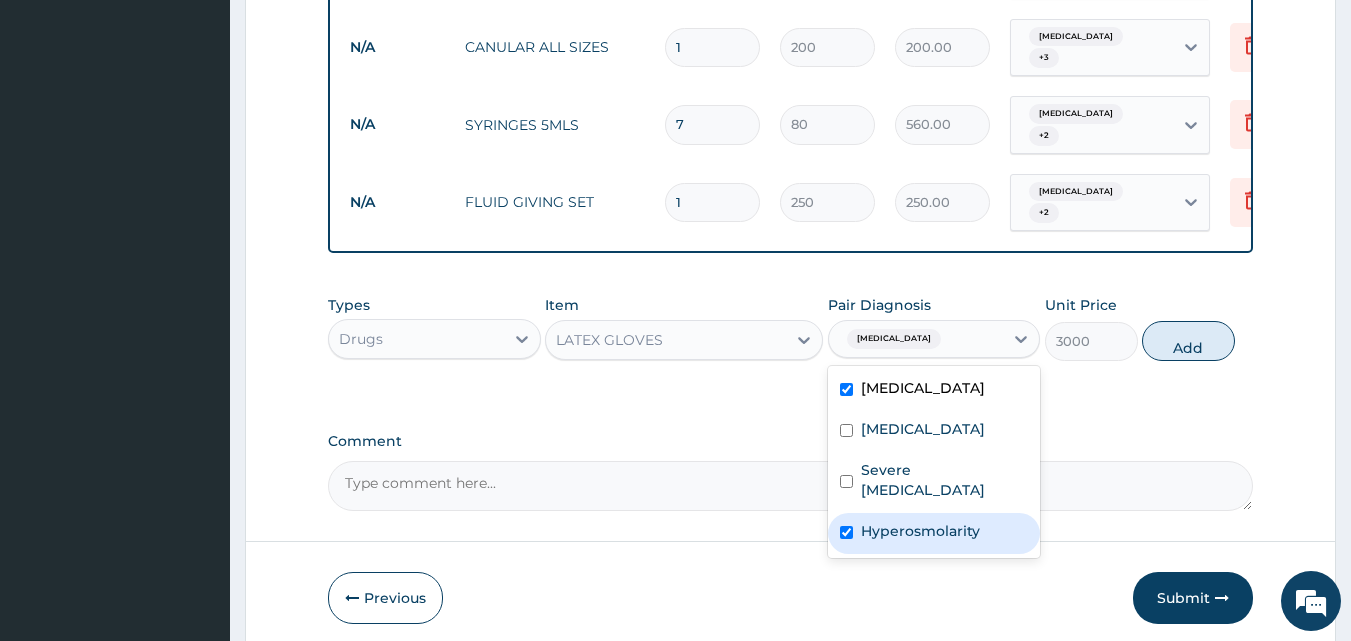 checkbox on "true" 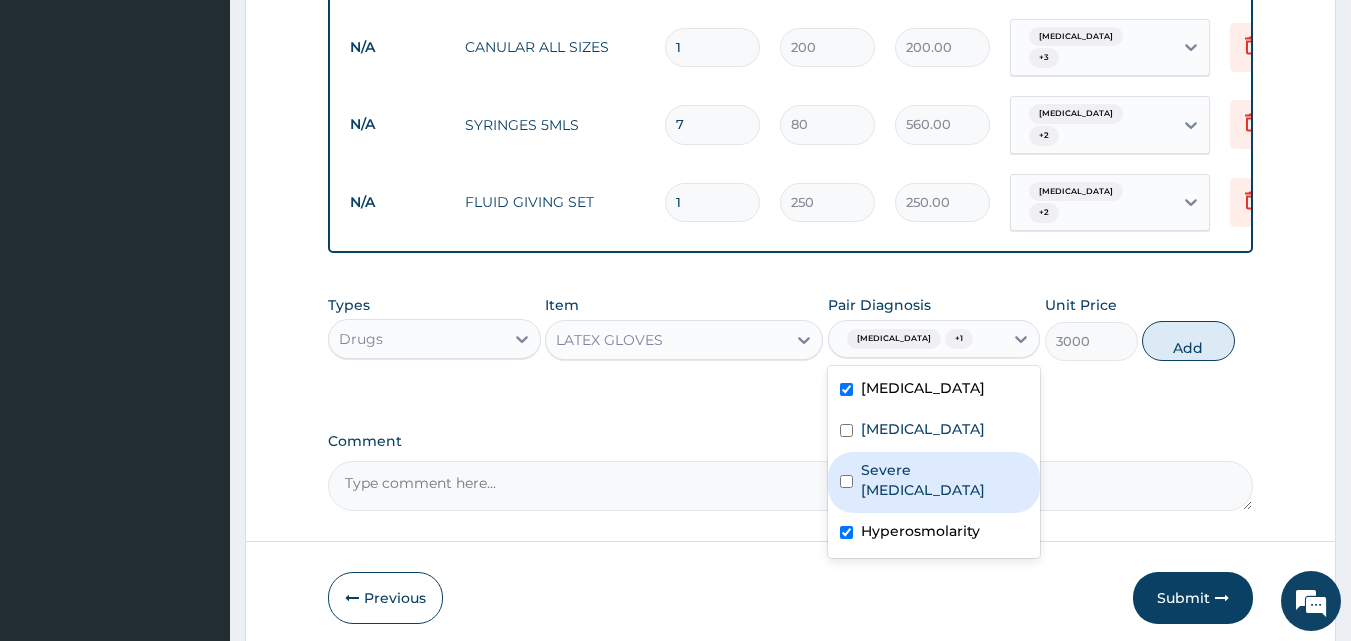 click on "Severe asthma" at bounding box center [934, 482] 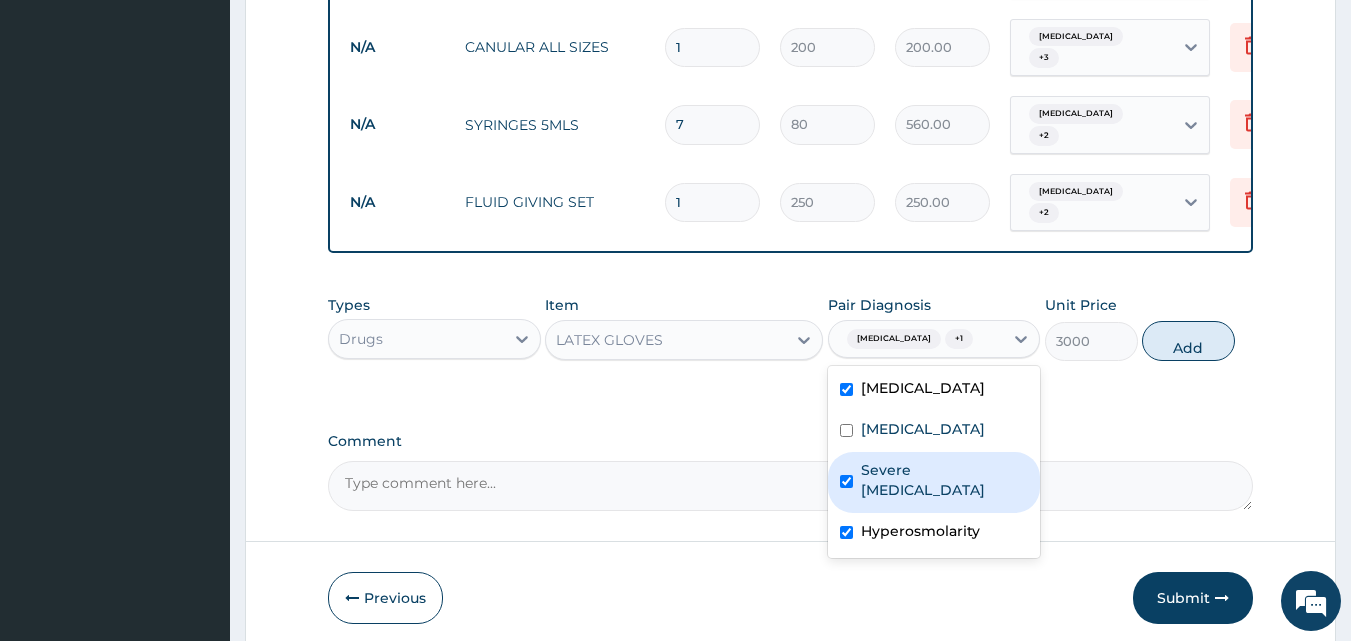 checkbox on "true" 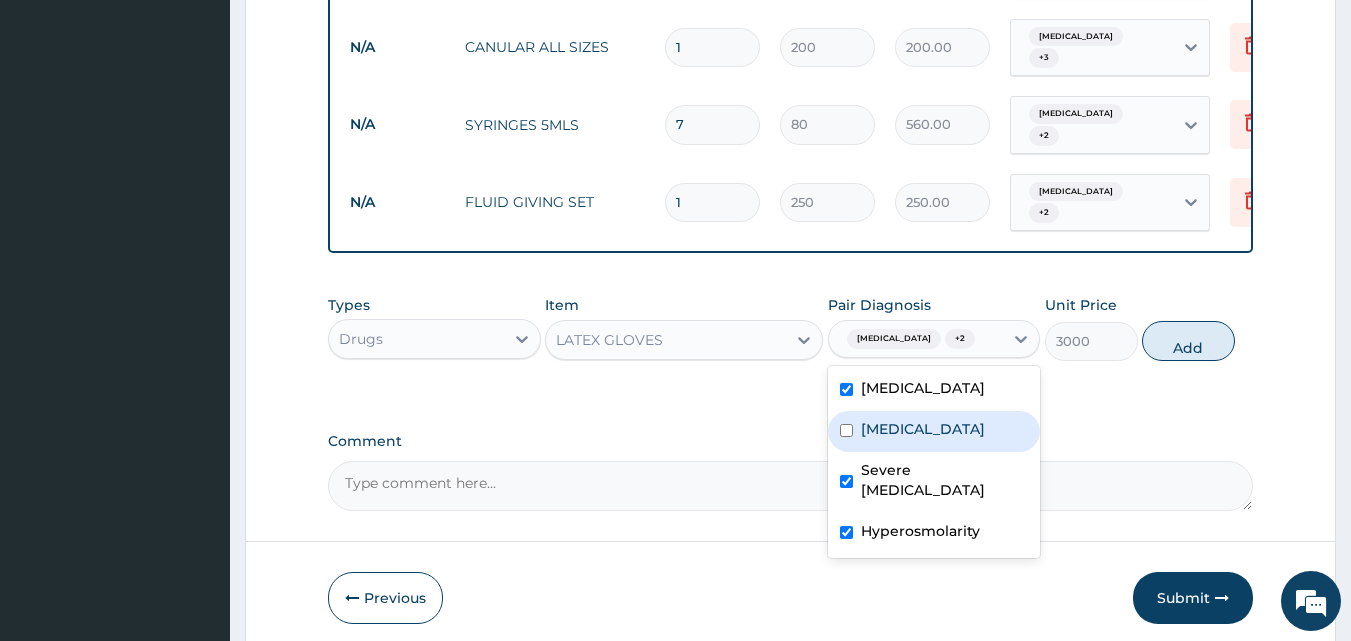 click on "Malaria" at bounding box center [934, 431] 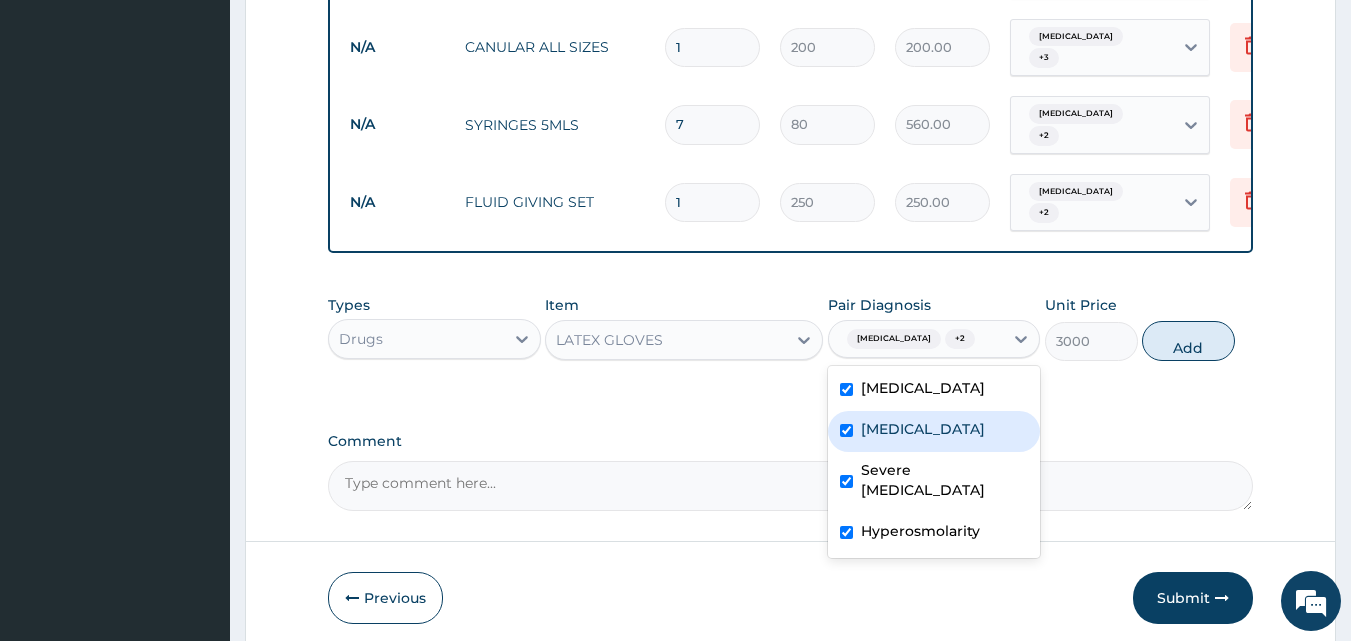 checkbox on "true" 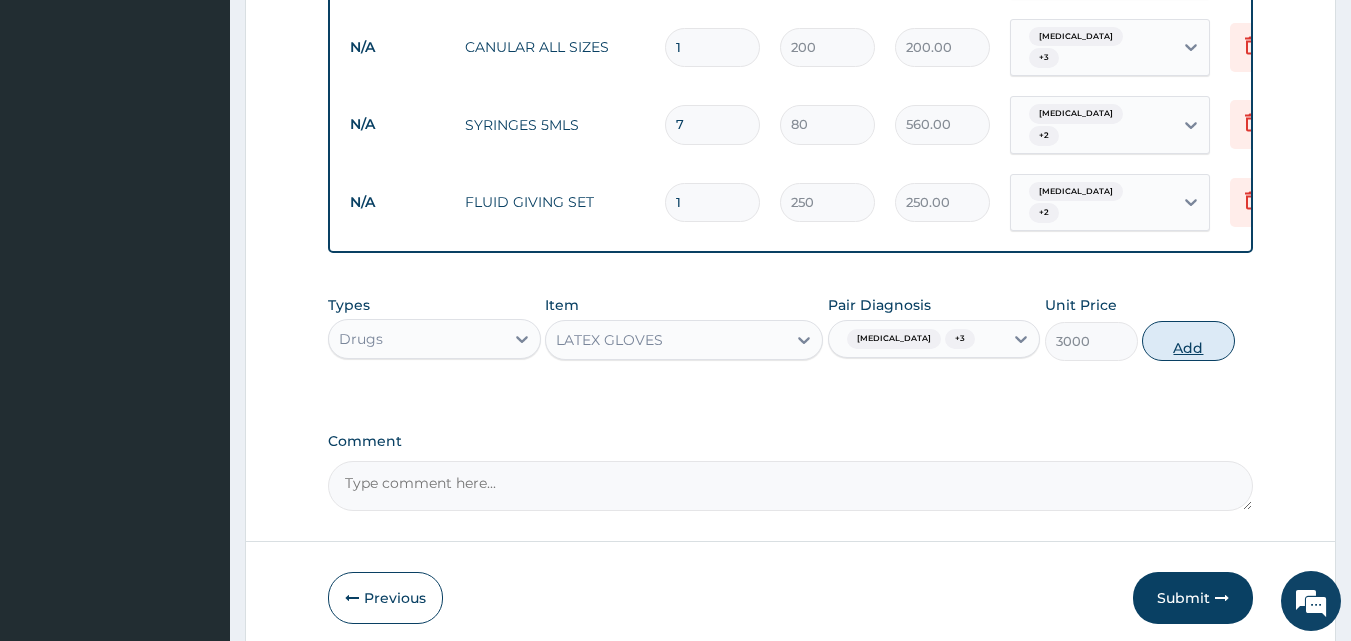 click on "Add" at bounding box center (1188, 341) 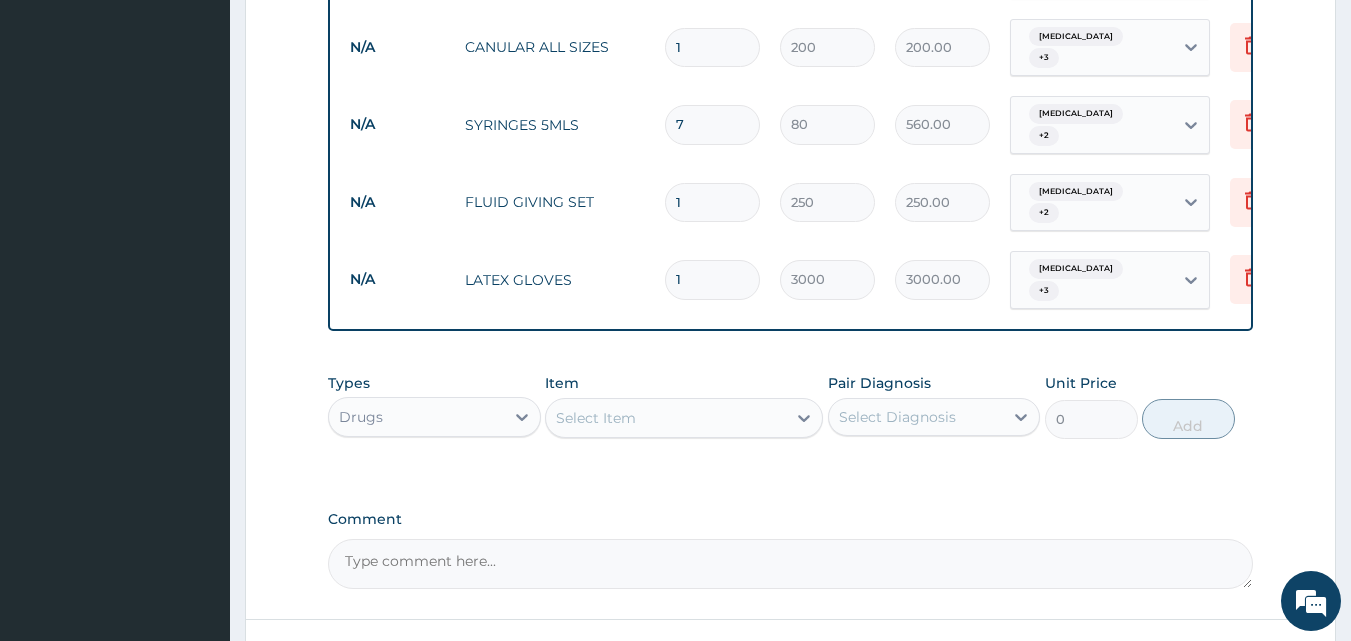 click on "Select Item" at bounding box center (666, 418) 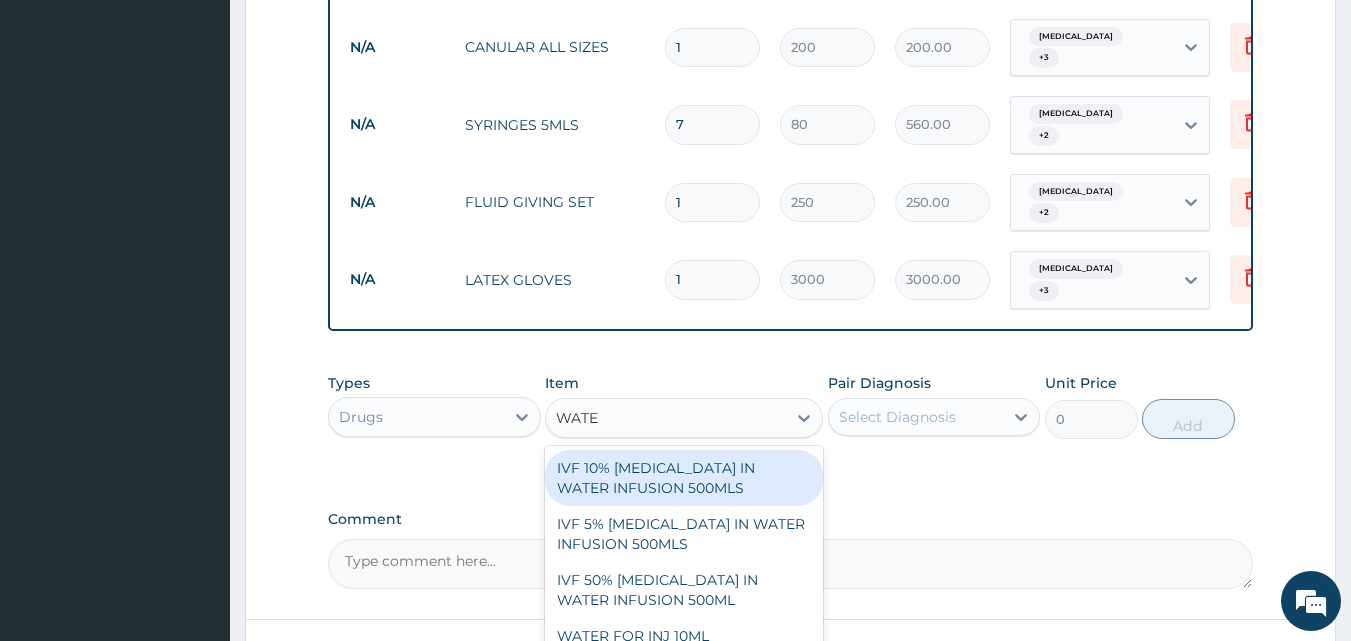 type on "WATER" 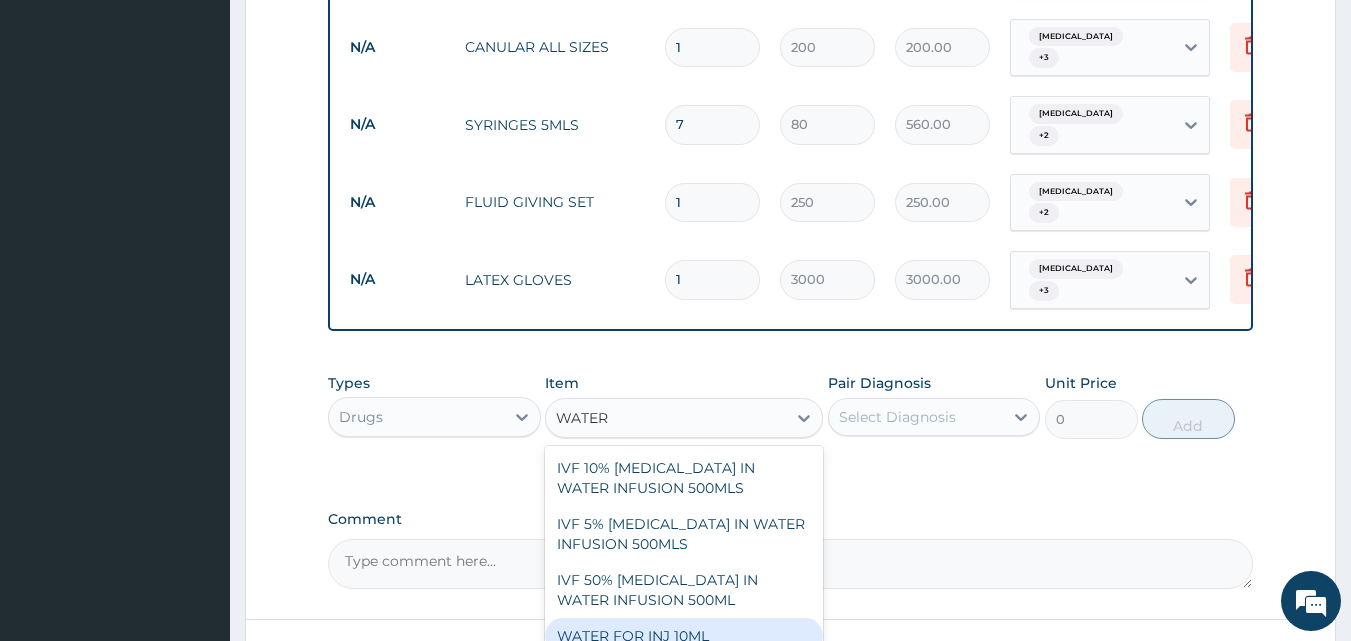 click on "WATER FOR INJ 10ML" at bounding box center (684, 636) 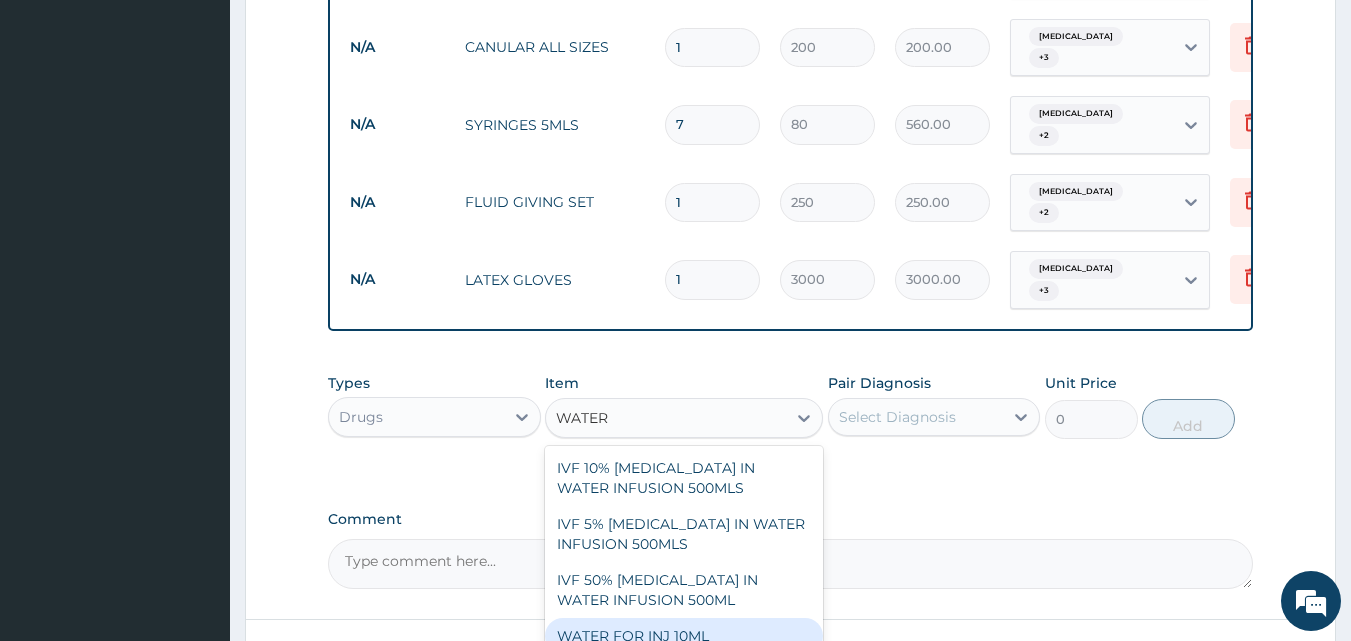 type 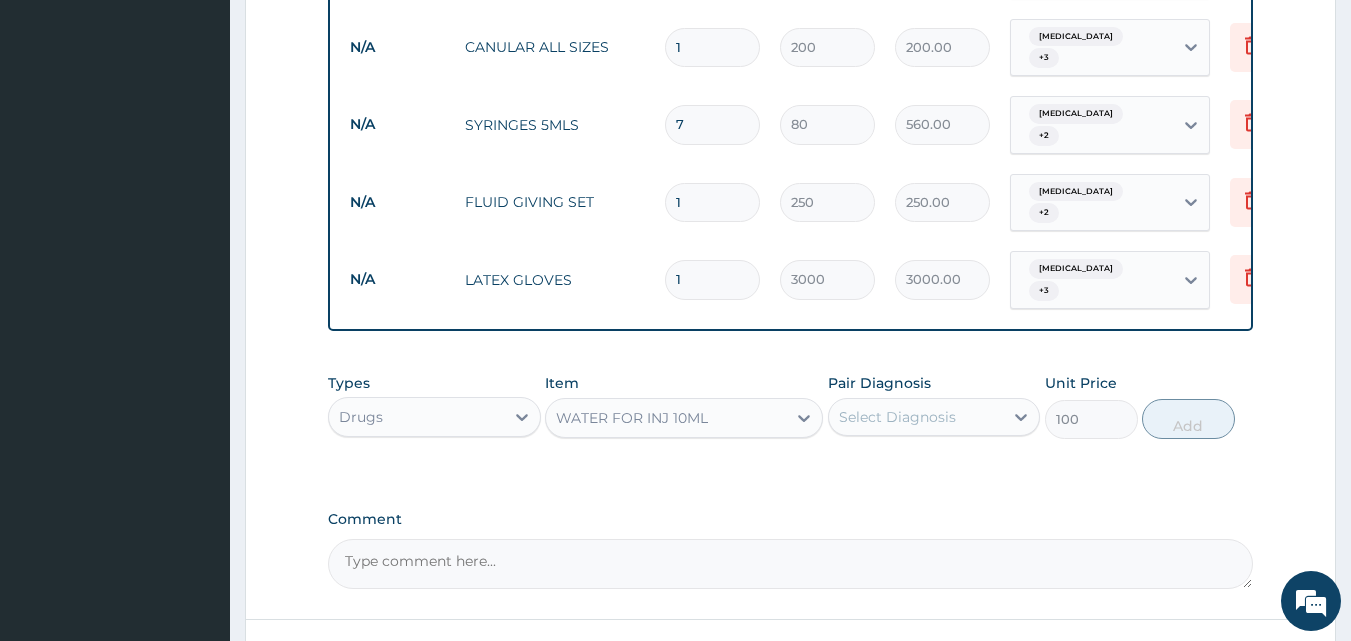 click on "Select Diagnosis" at bounding box center [897, 417] 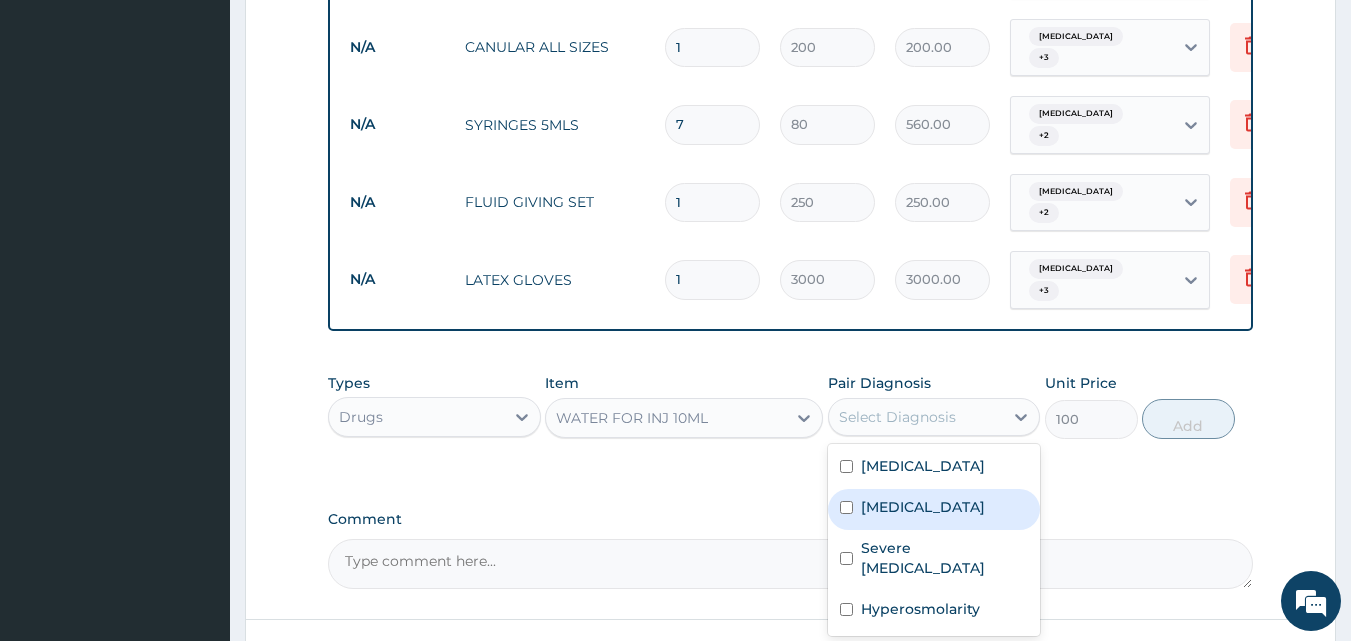 drag, startPoint x: 870, startPoint y: 403, endPoint x: 841, endPoint y: 452, distance: 56.938564 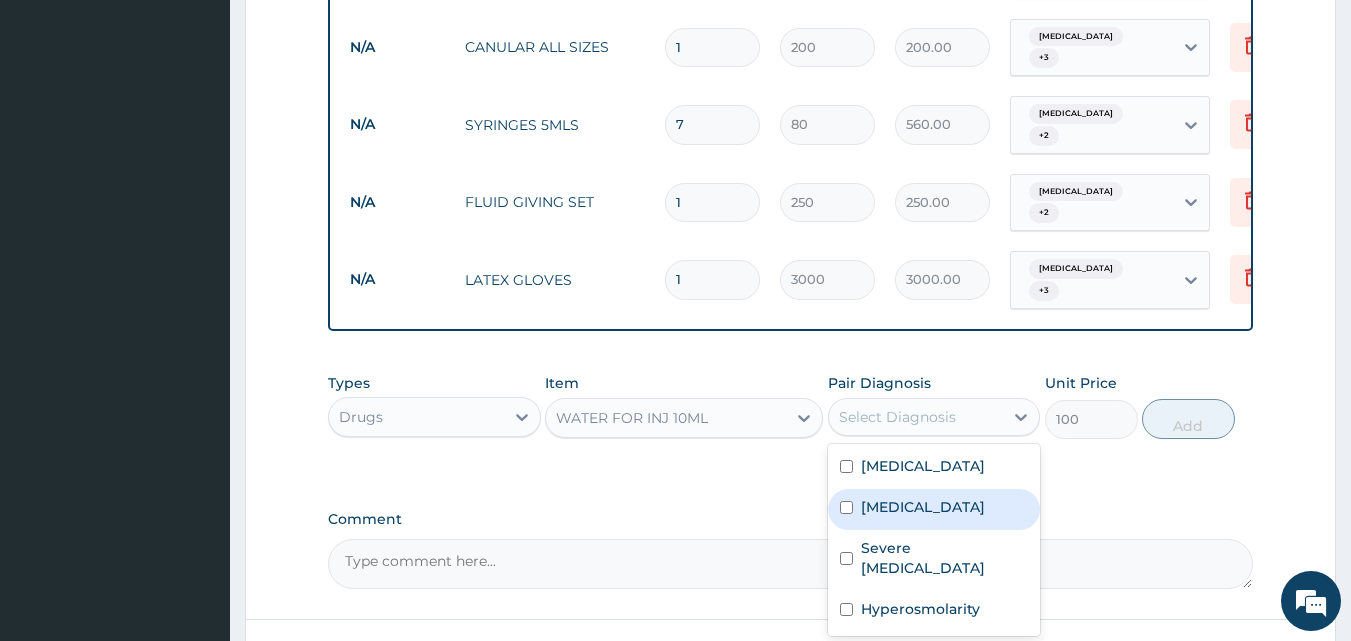 click on "Peptic ulcer Malaria Severe asthma Hyperosmolarity" at bounding box center [934, 540] 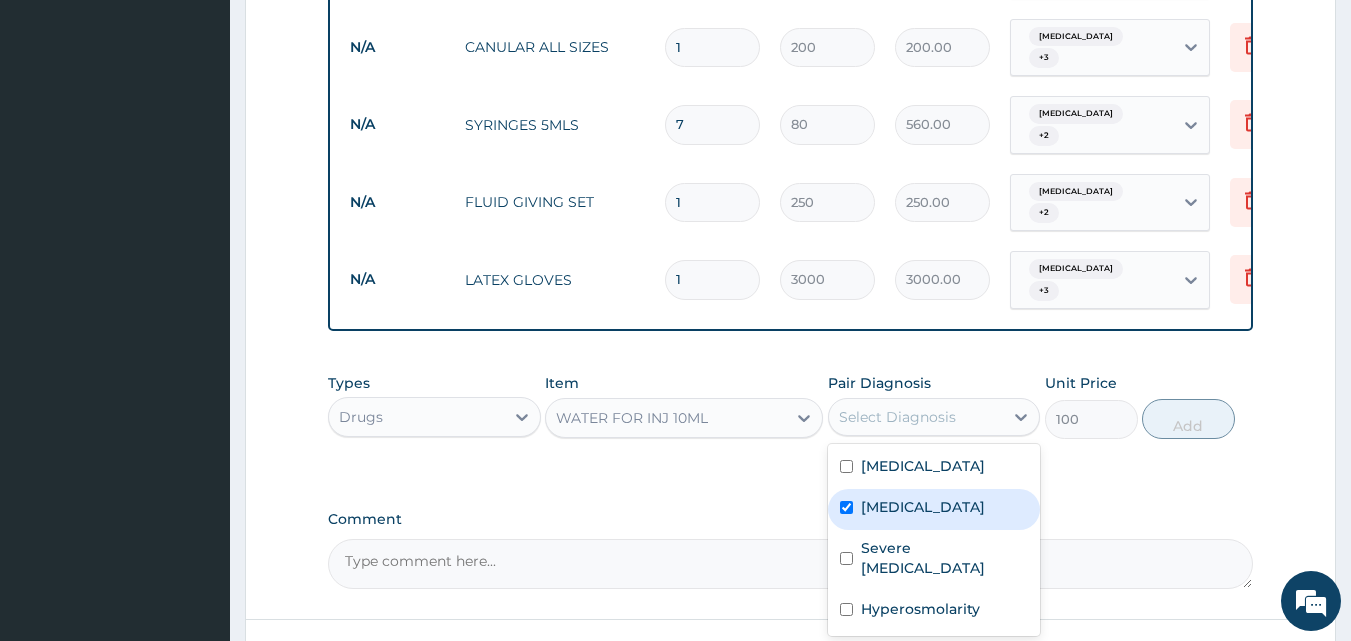 checkbox on "true" 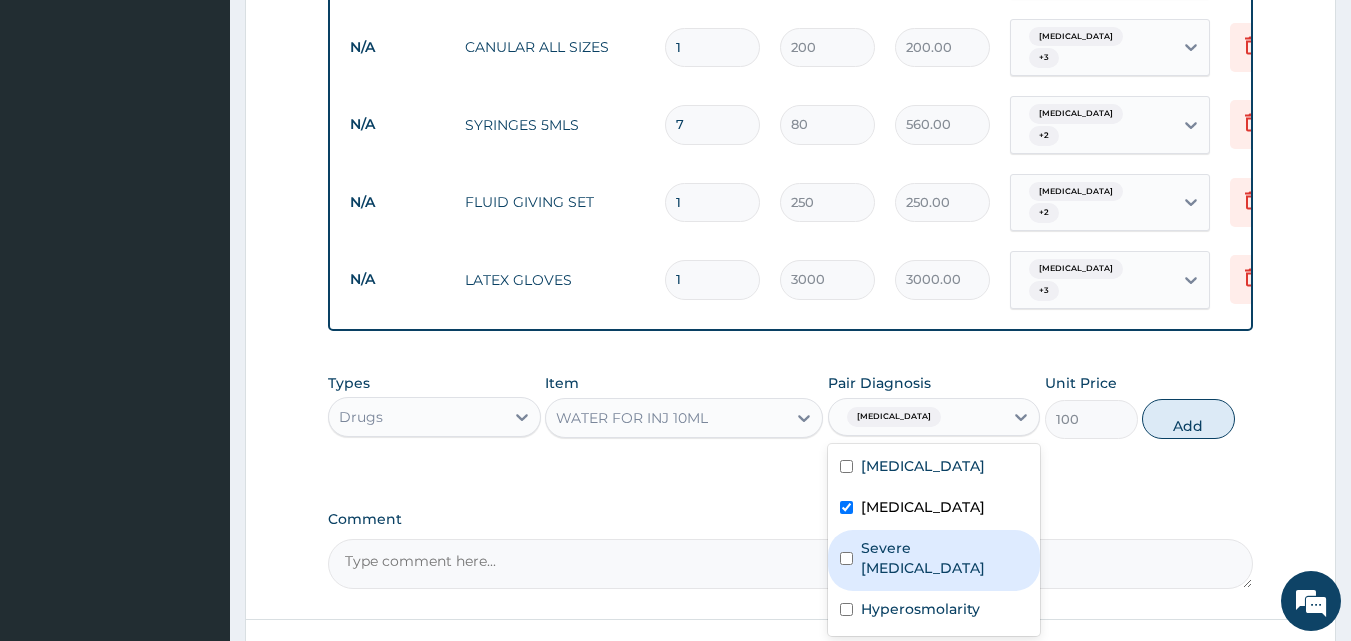 click at bounding box center (846, 558) 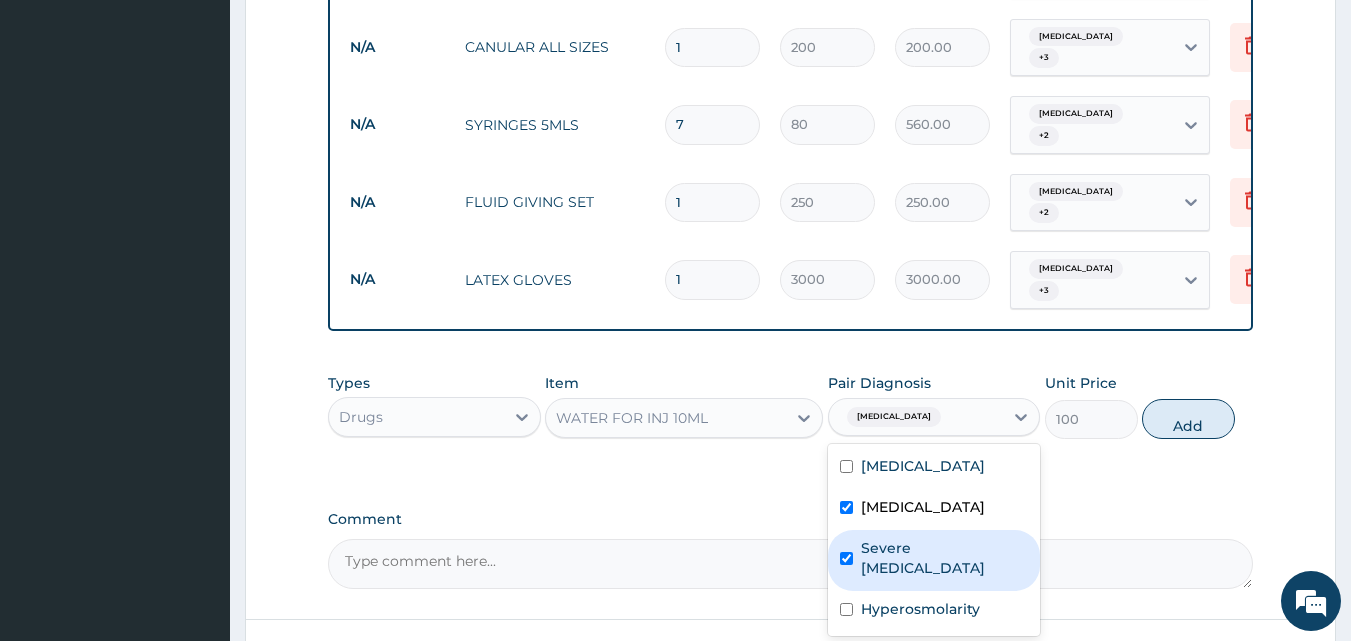 checkbox on "true" 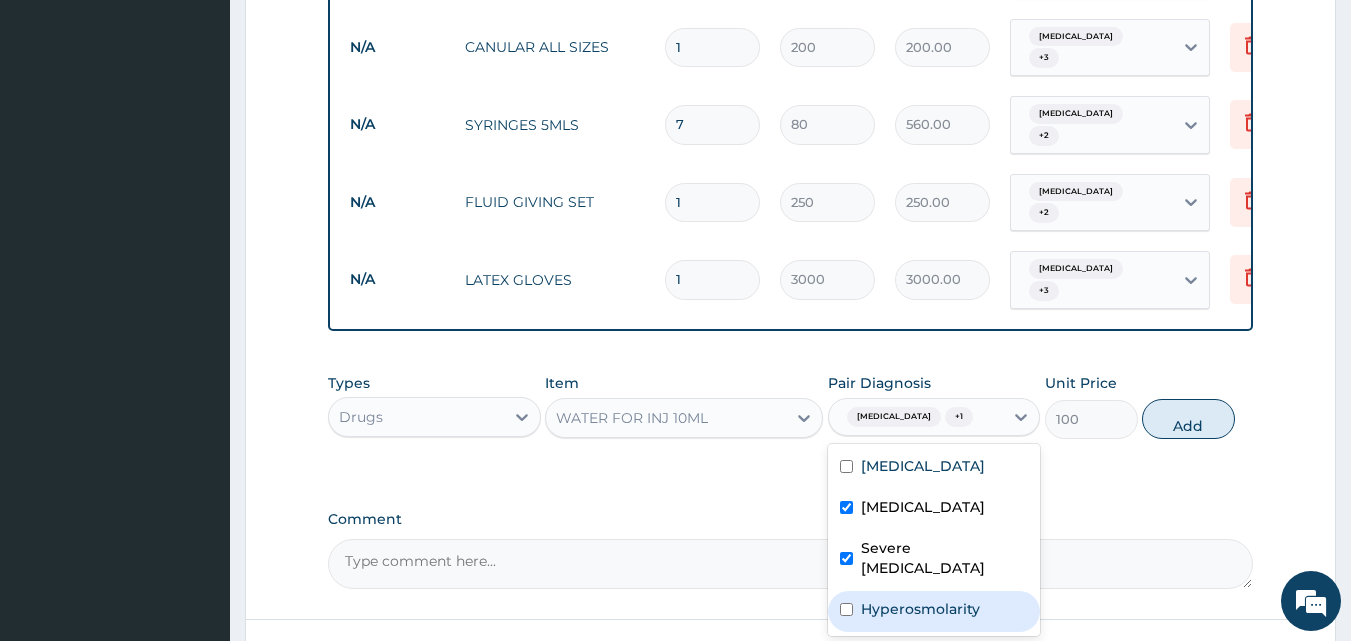 click at bounding box center (846, 609) 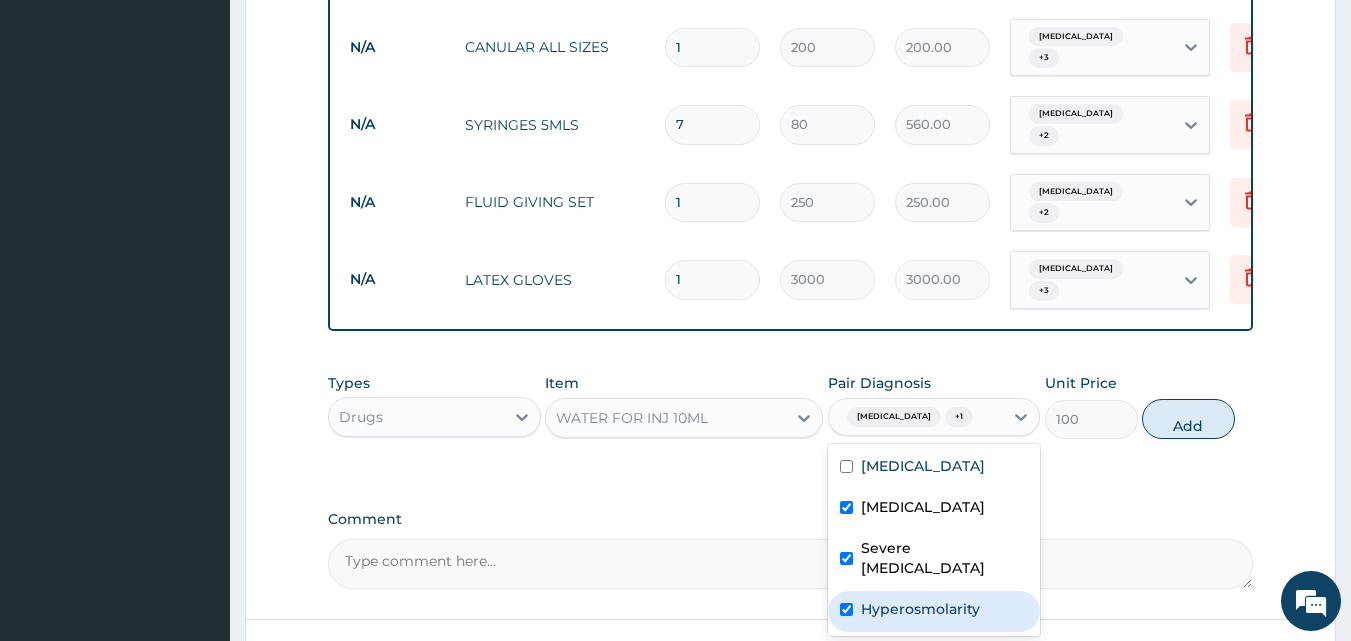checkbox on "true" 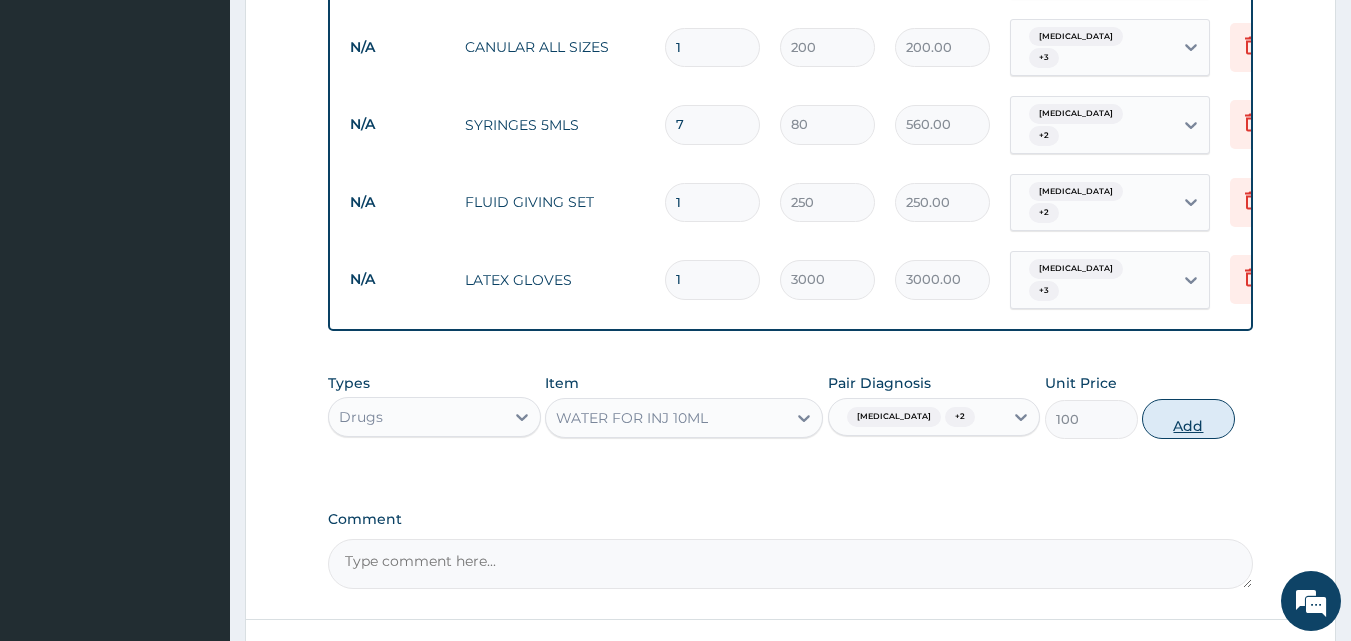 click on "Add" at bounding box center [1188, 419] 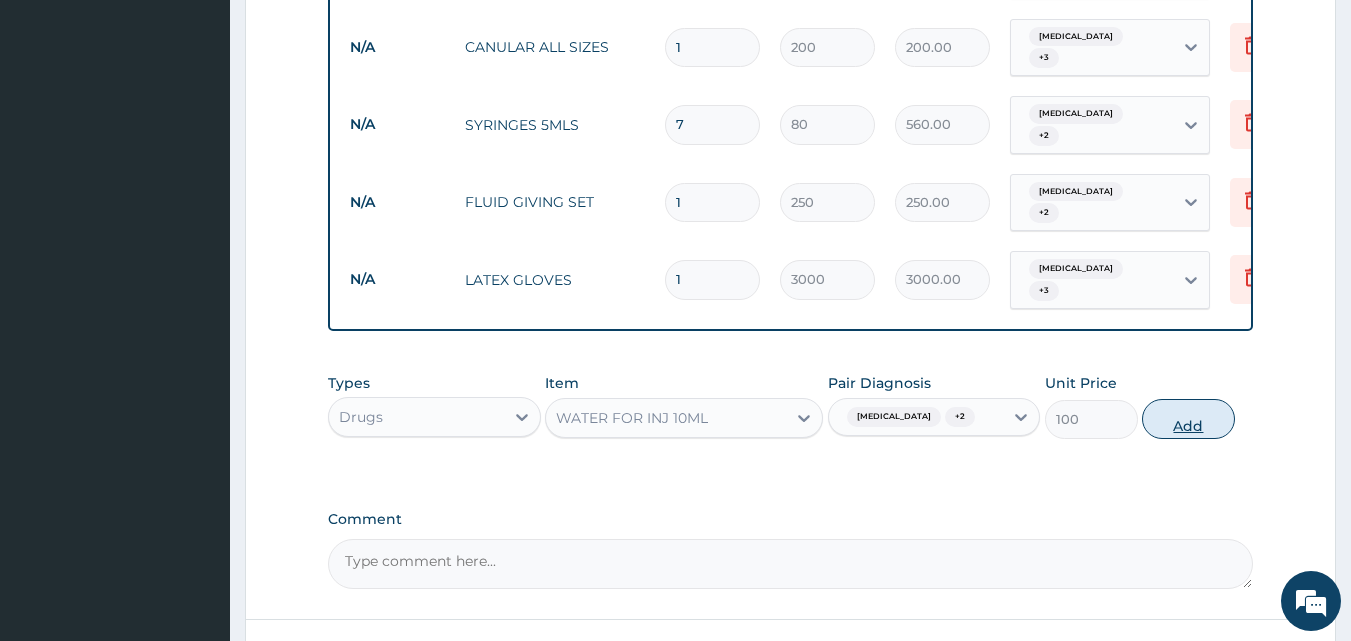 type on "0" 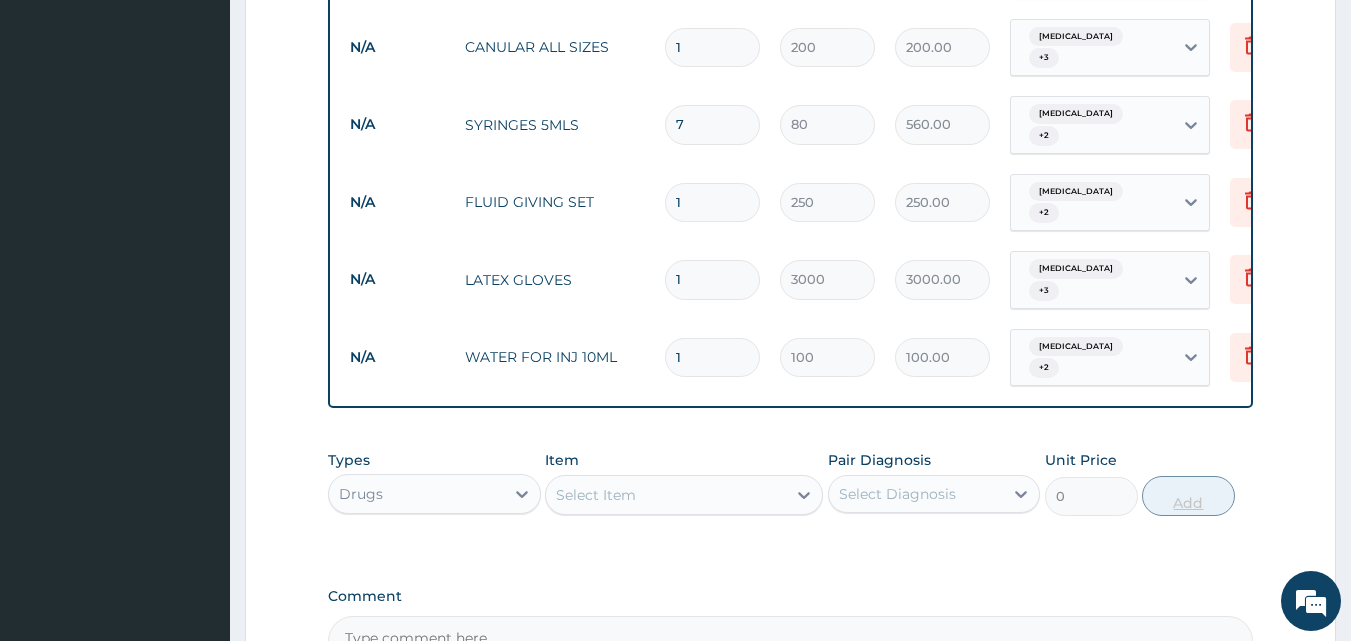 type 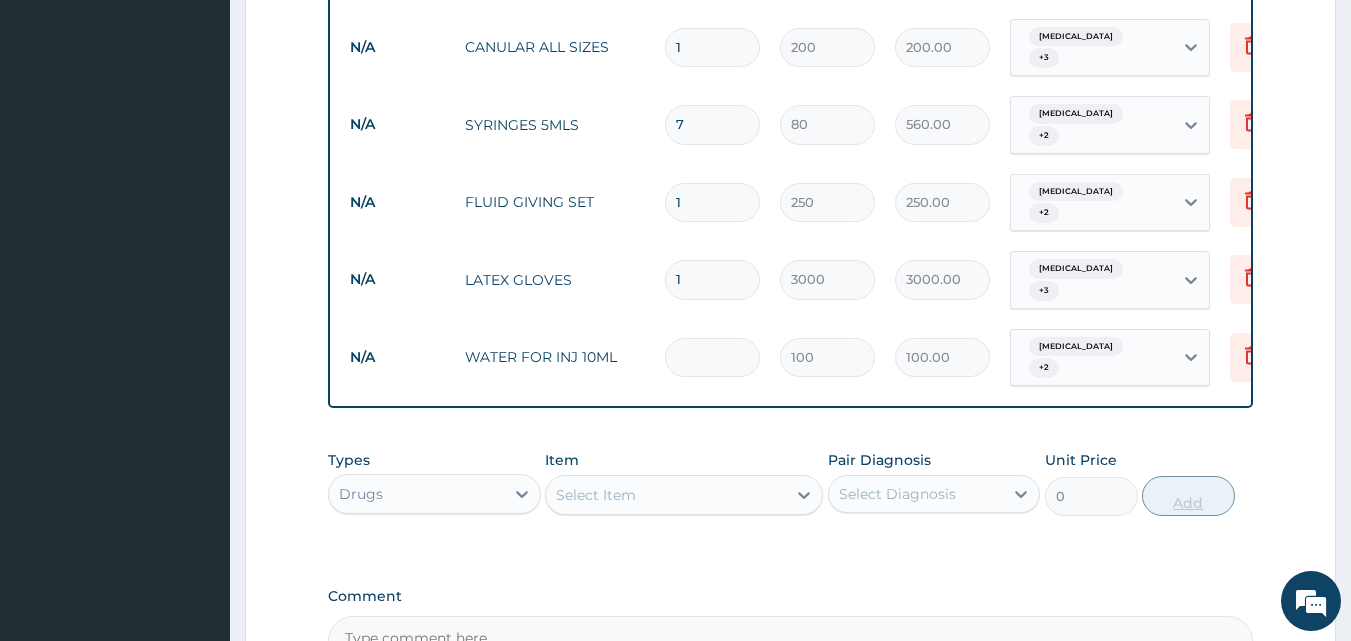 type on "0.00" 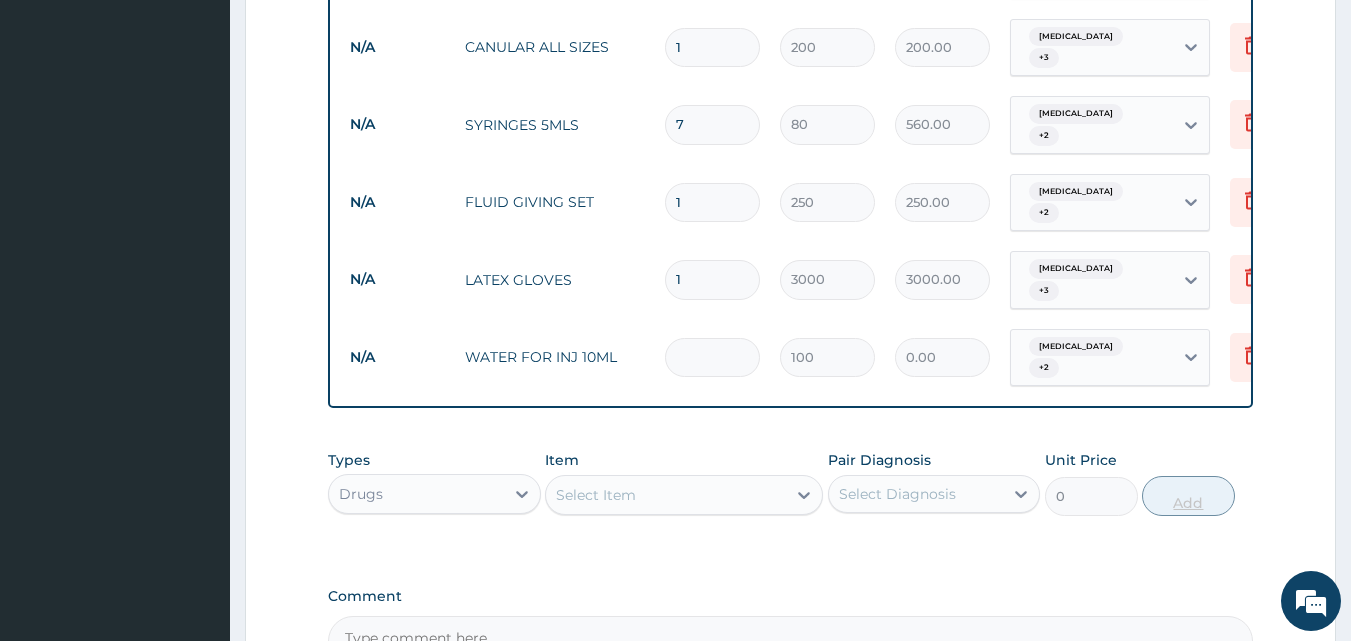 type on "2" 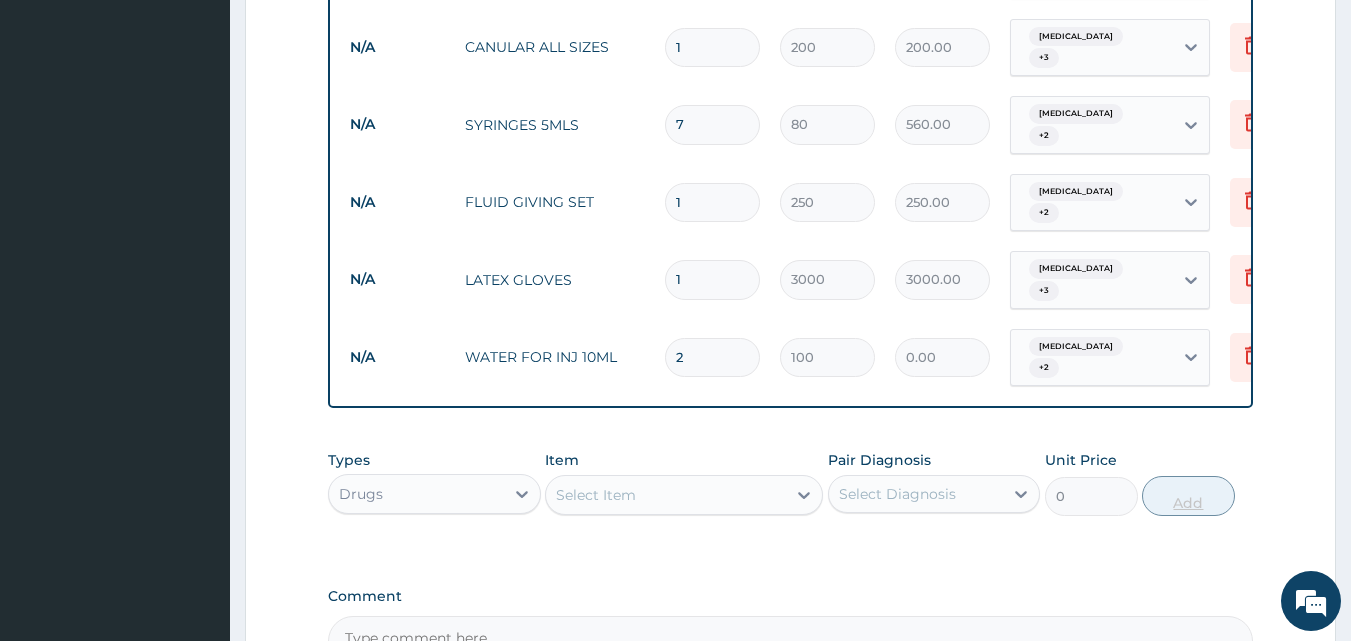 type on "200.00" 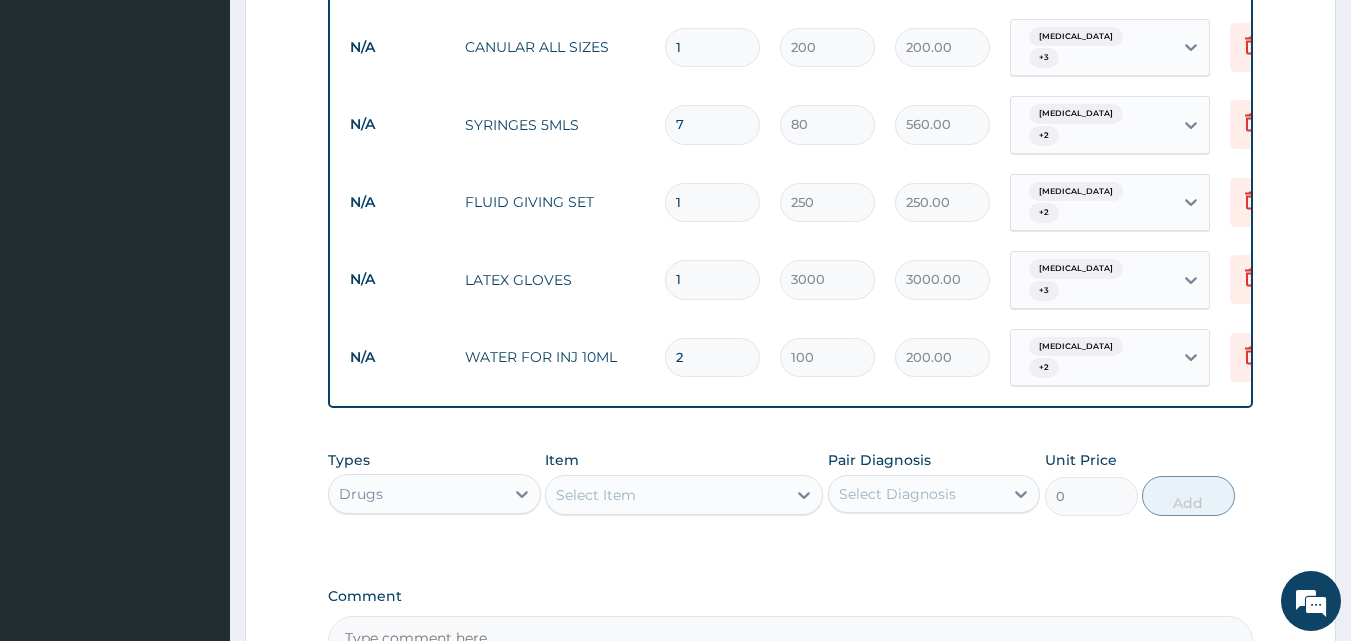 type on "2" 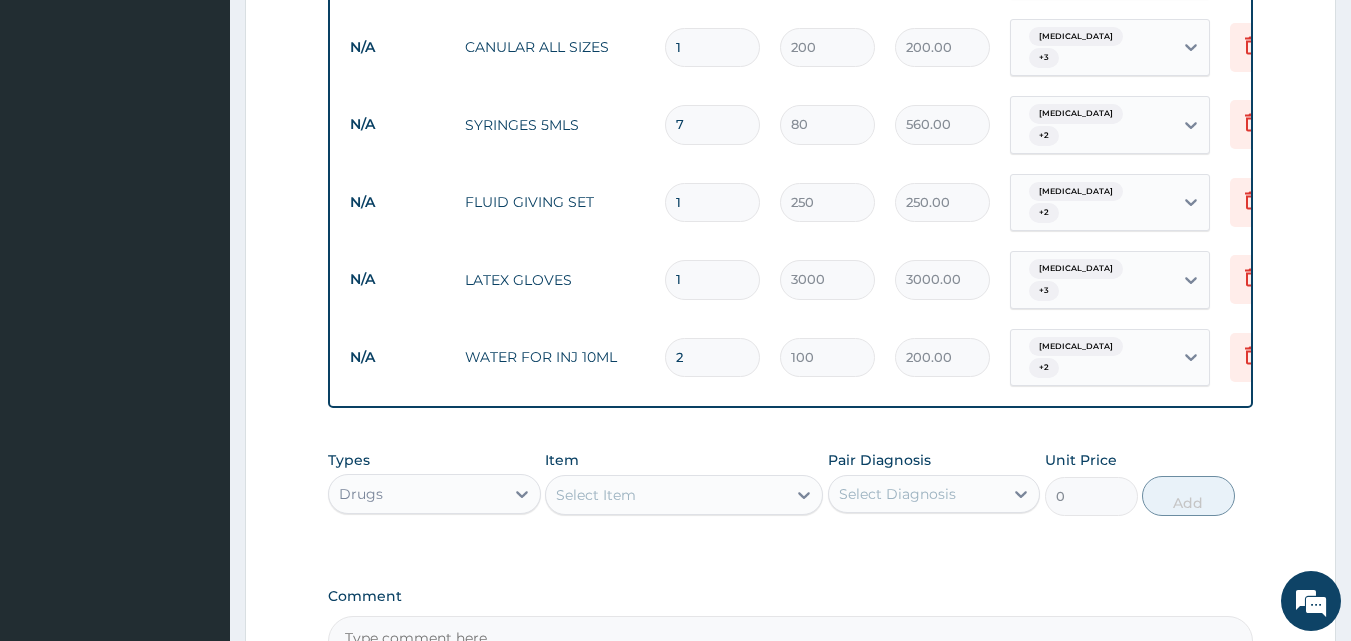 click on "Types Drugs Item Select Item Pair Diagnosis Select Diagnosis Unit Price 0 Add" at bounding box center [791, 483] 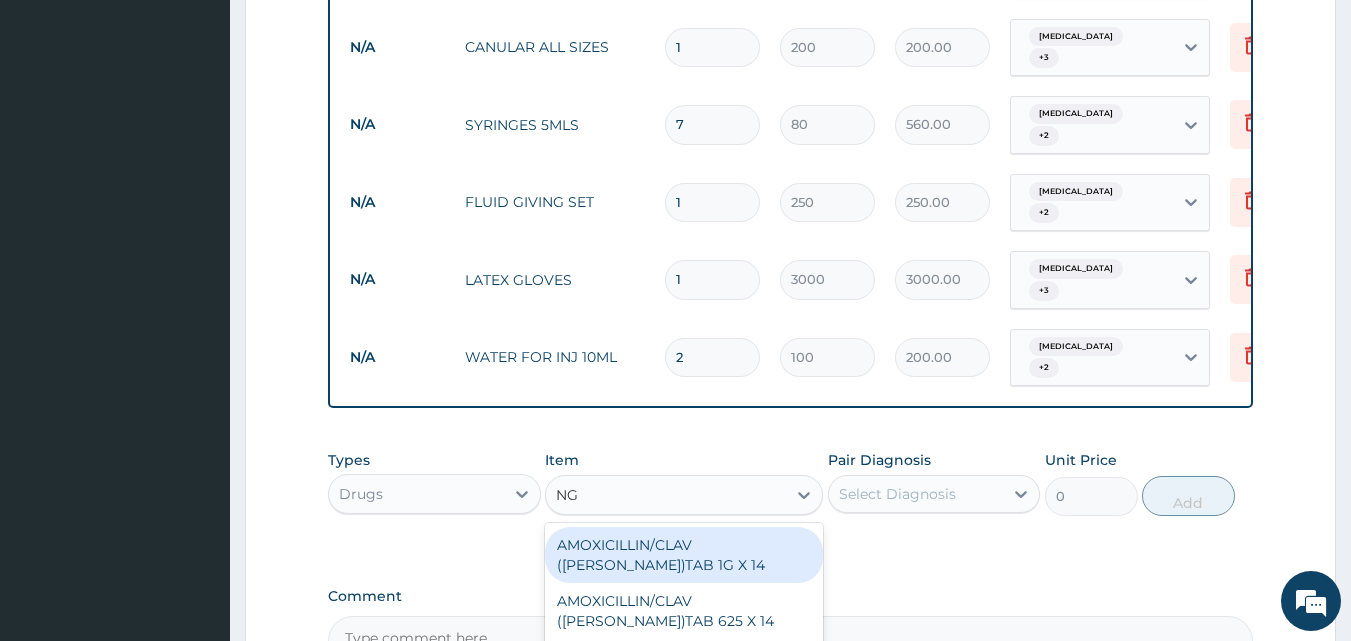 type on "NG T" 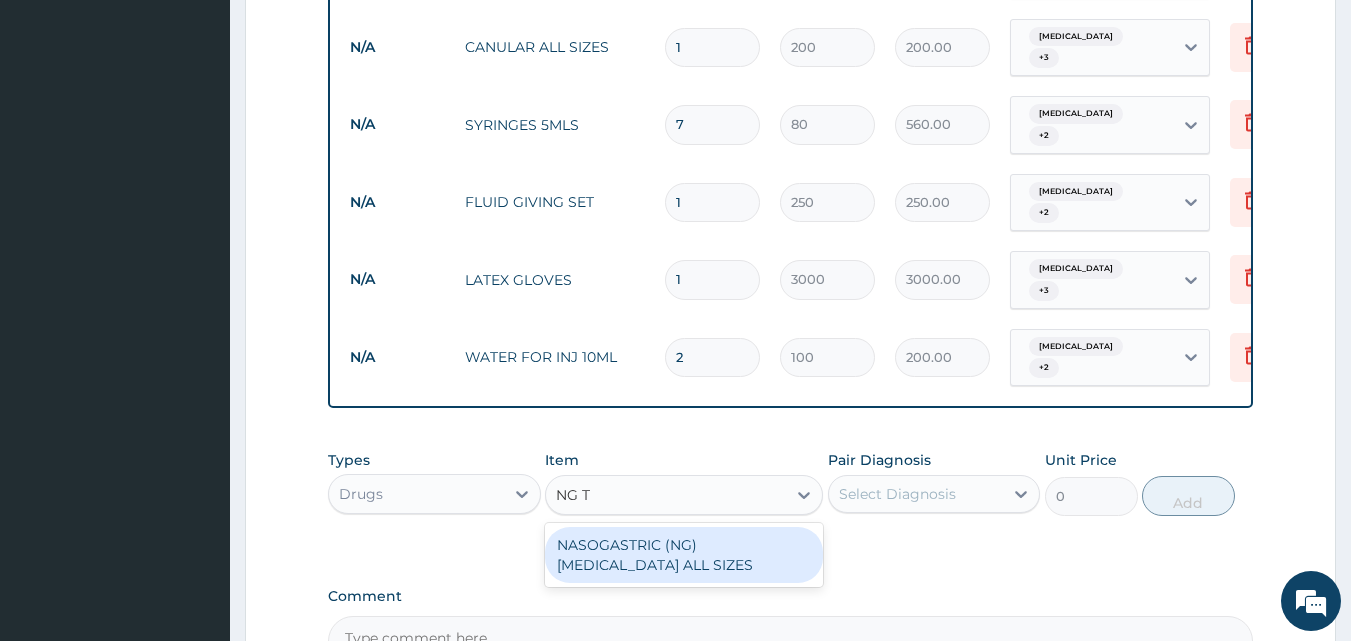 click on "NASOGASTRIC (NG) FEEDING TUBE  ALL SIZES" at bounding box center (684, 555) 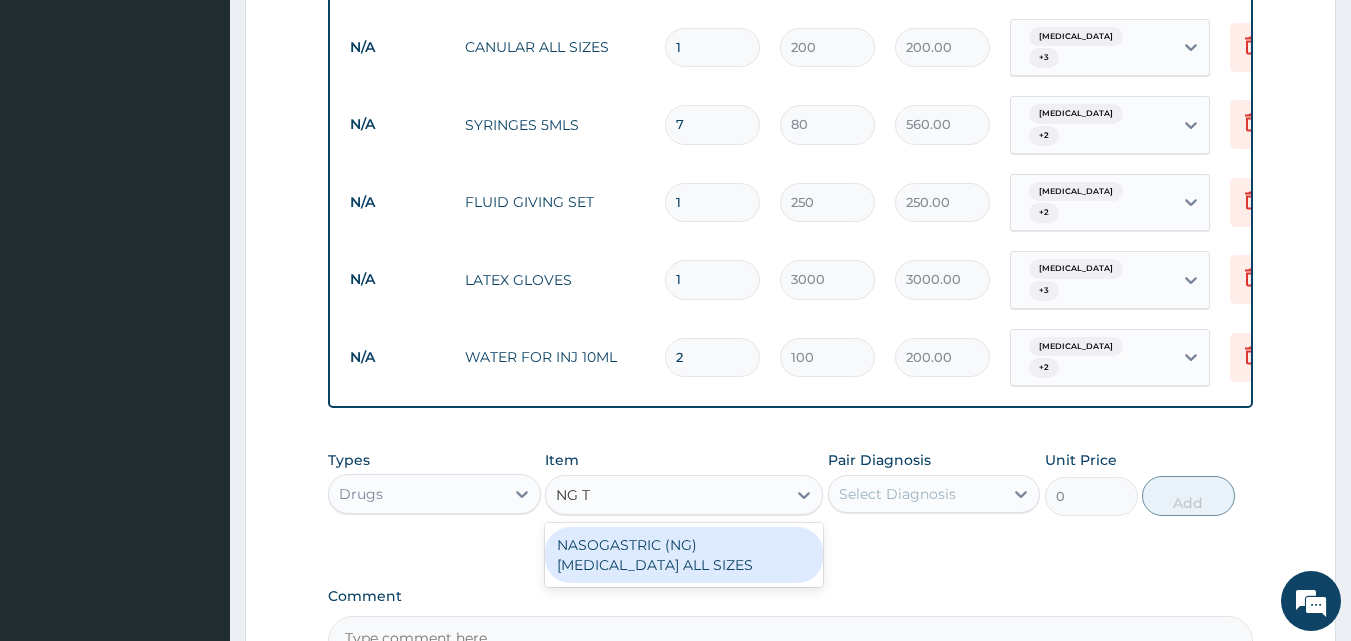 type 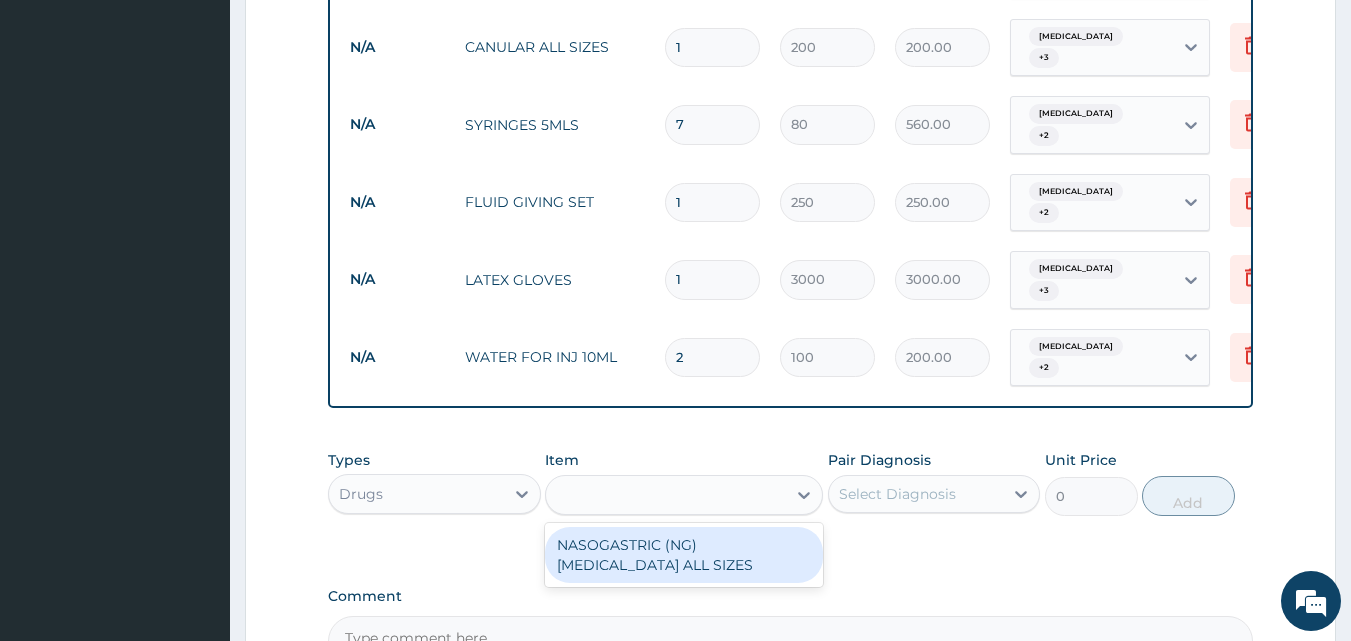type on "200" 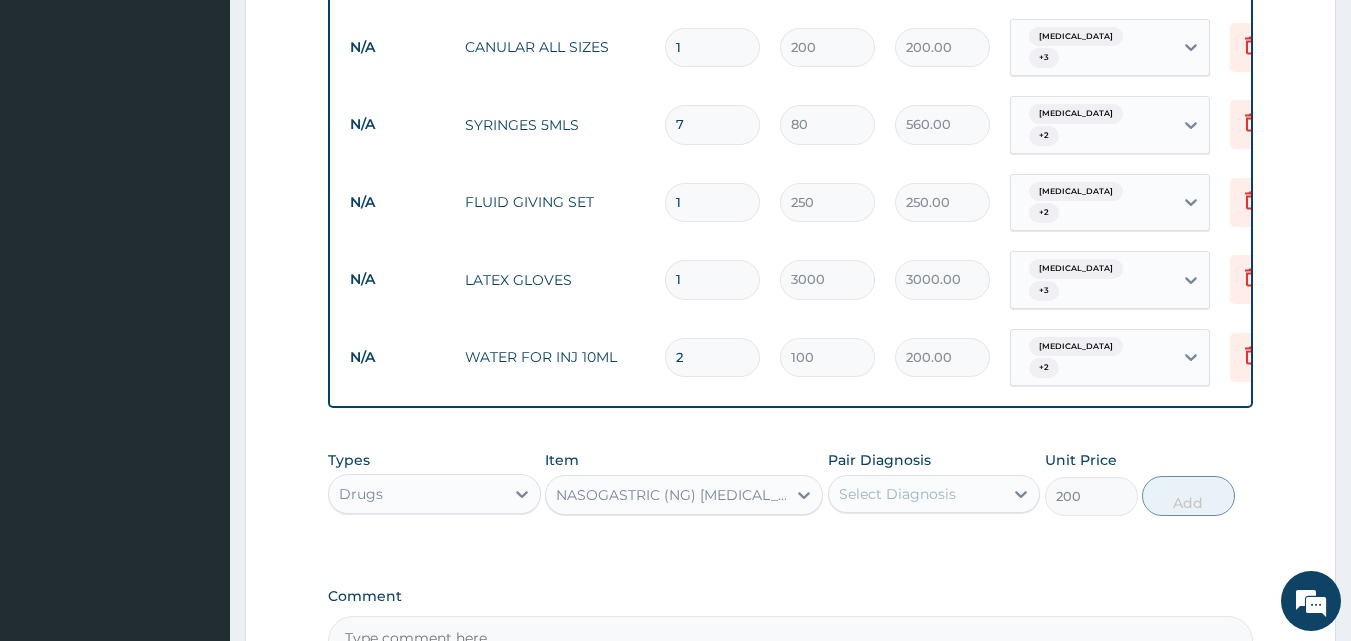 click on "Select Diagnosis" at bounding box center [897, 494] 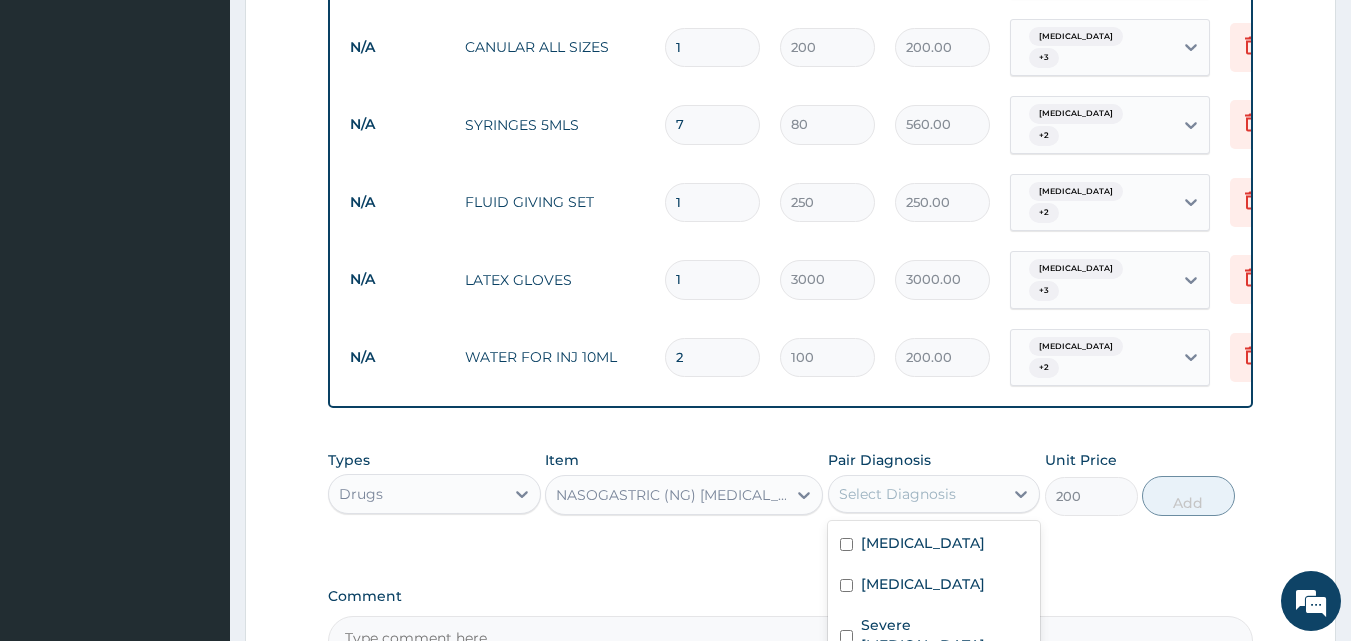 click at bounding box center [846, 687] 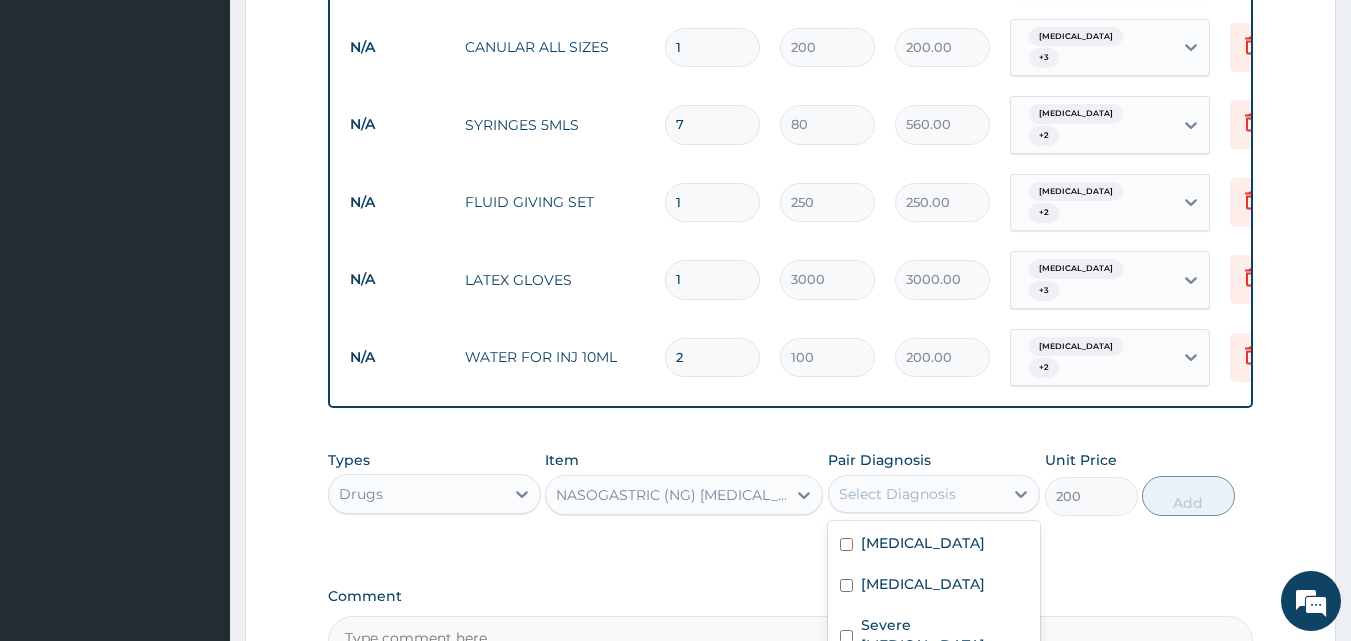 checkbox on "true" 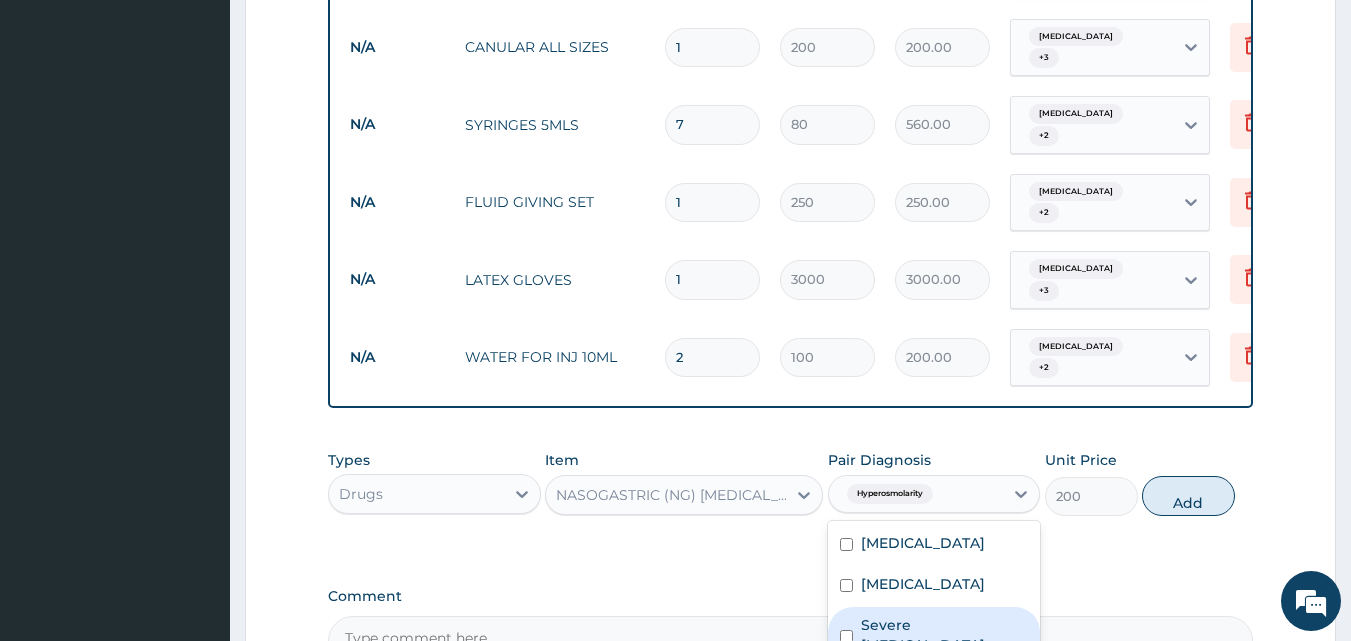 click at bounding box center (846, 636) 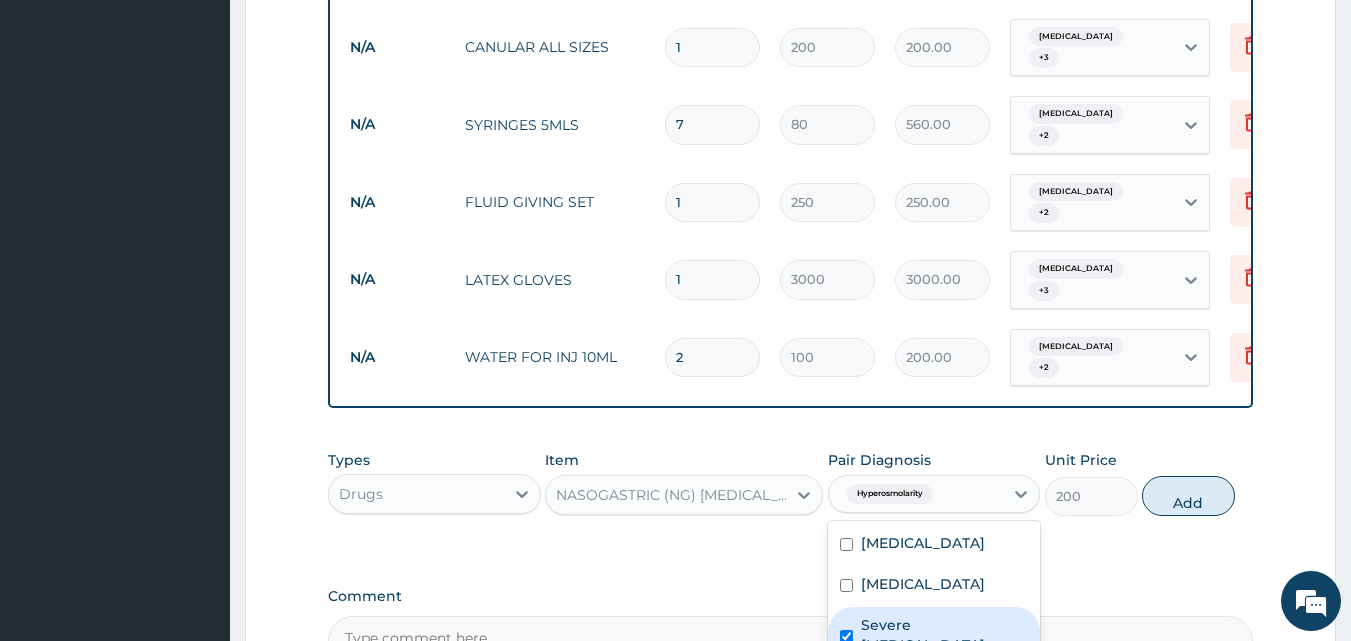 checkbox on "true" 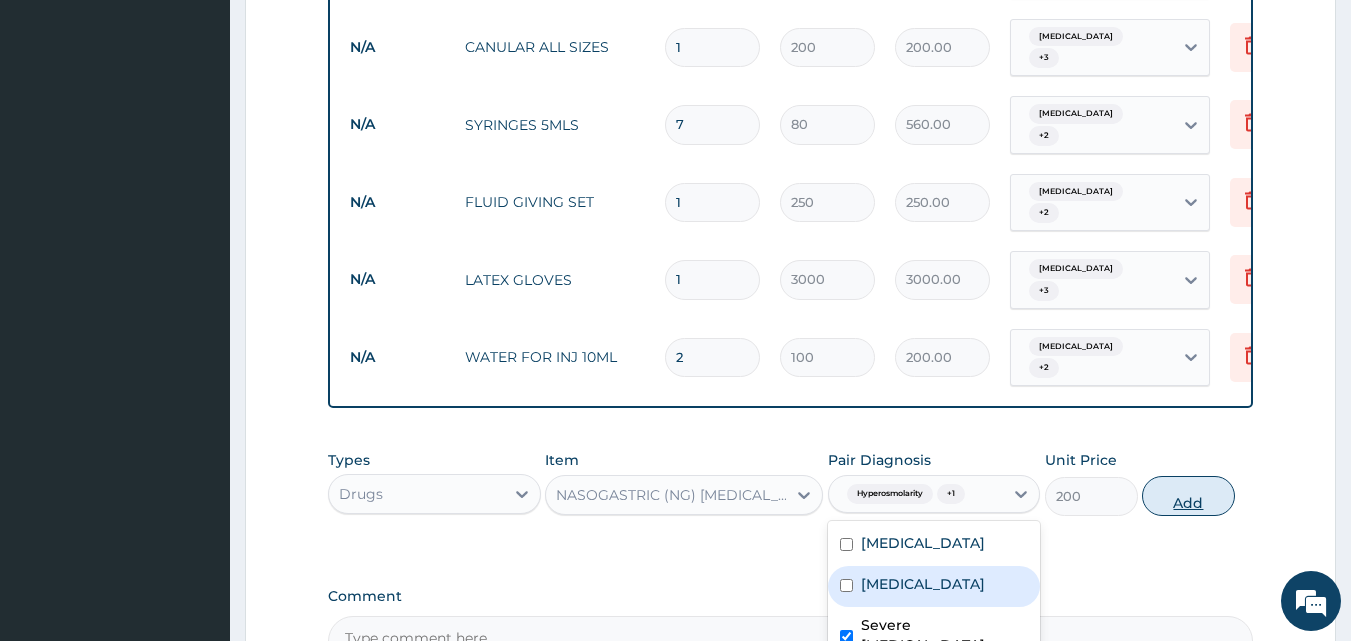 click on "Add" at bounding box center (1188, 496) 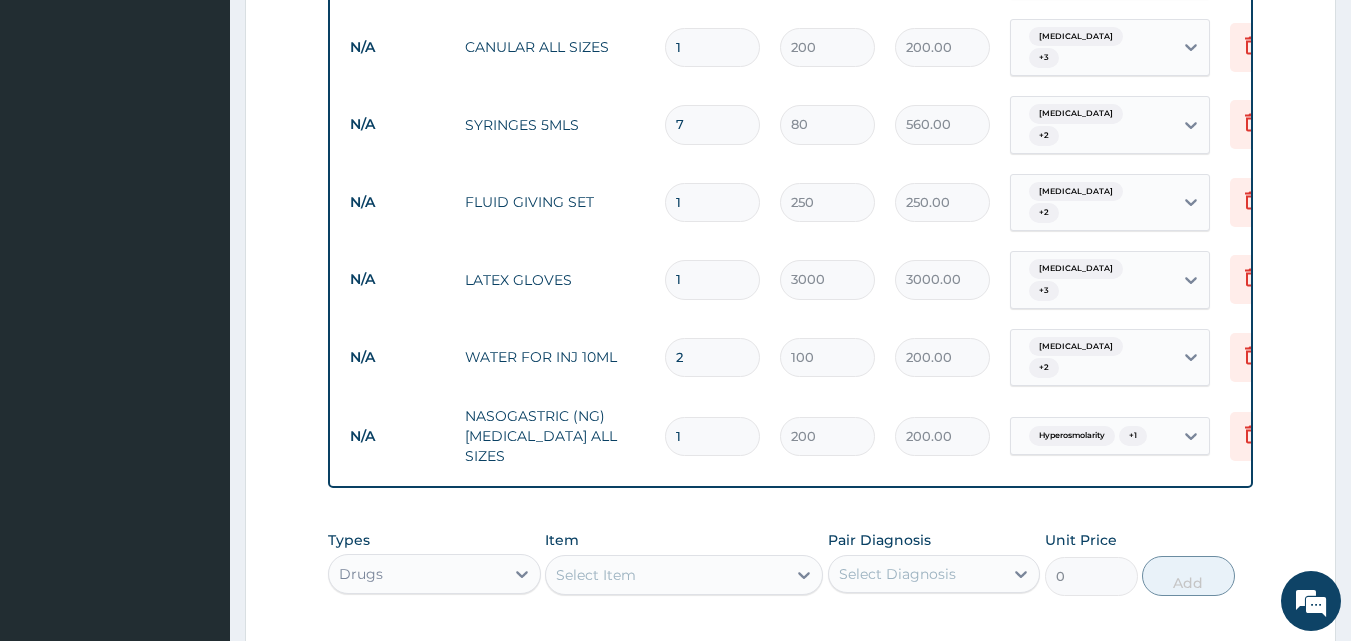 click on "PA Code / Prescription Code PA/4D8B8E Encounter Date 16-06-2025 Important Notice Please enter PA codes before entering items that are not attached to a PA code   All diagnoses entered must be linked to a claim item. Diagnosis & Claim Items that are visible but inactive cannot be edited because they were imported from an already approved PA code. Diagnosis Peptic ulcer confirmed Malaria confirmed Severe asthma confirmed Hyperosmolarity confirmed NB: All diagnosis must be linked to a claim item Claim Items Type Name Quantity Unit Price Total Price Pair Diagnosis Actions Drugs omeprazol inj 3 2500 7500.00 Peptic ulcer Delete Drugs rekmal inj 120mg 4 3500 14000.00 Malaria Delete Drugs normal saline 6 1200 7200.00 Severe asthma  + 1 Delete Drugs hydrocortisone inj 100mg 4 400 1600.00 Severe asthma Delete Drugs paracetamol inj 9 350 3150.00 Malaria Delete Drugs ceftriazone (rocephin) 1g inj 6 6000 36000.00 Severe asthma  + 1 Delete Laboratory rbs 1 1000 1000.00 Hyperosmolarity Delete Laboratory 1 1650 1650.00 3  +" at bounding box center (791, -432) 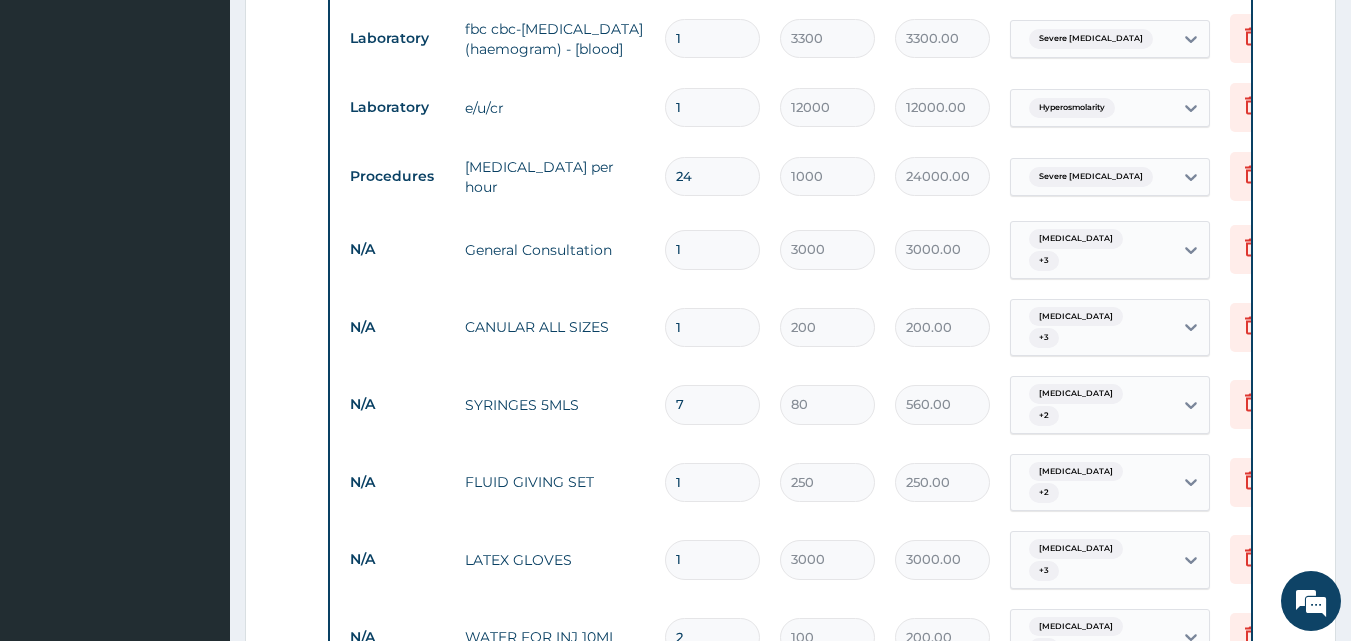 scroll, scrollTop: 1480, scrollLeft: 0, axis: vertical 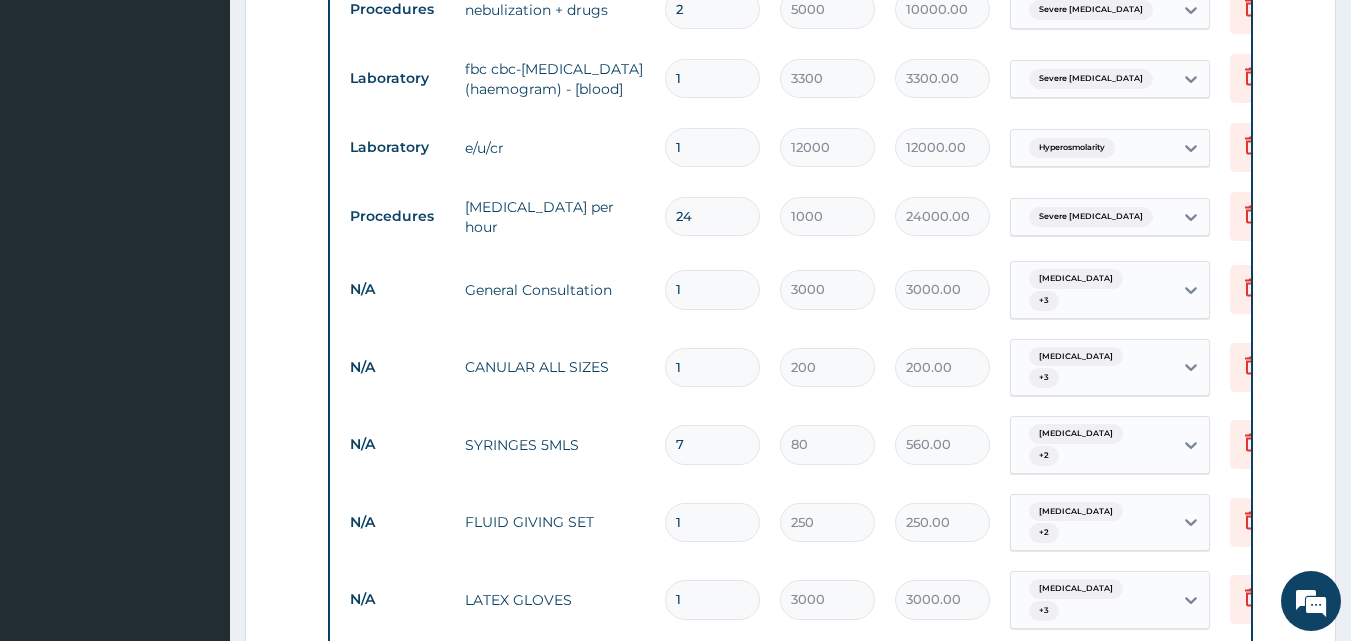 click on "Laboratory e/u/cr 1 12000 12000.00 Hyperosmolarity Delete" at bounding box center [830, 147] 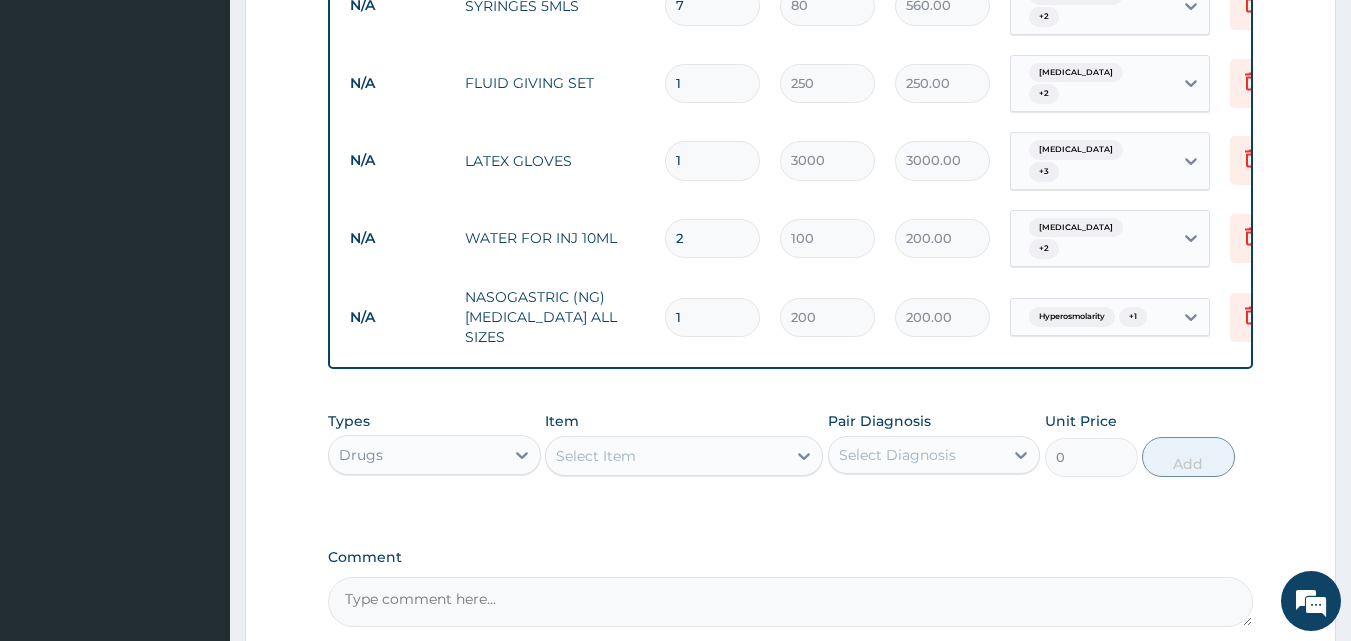 scroll, scrollTop: 2054, scrollLeft: 0, axis: vertical 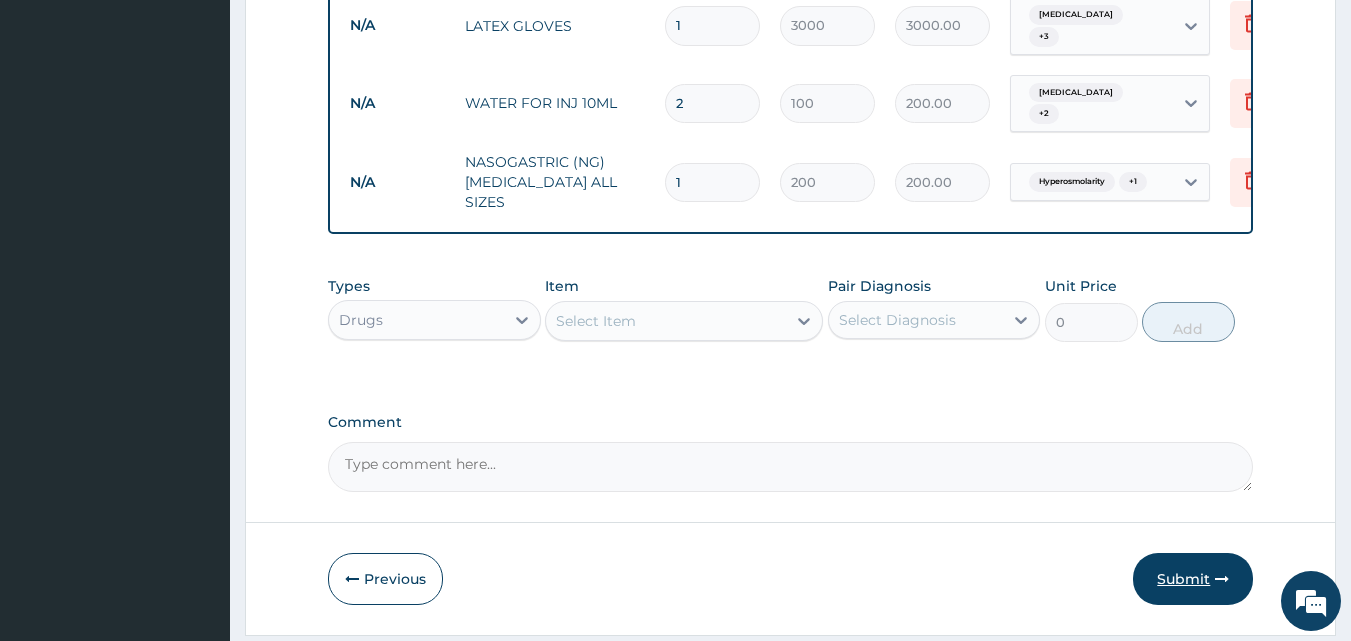 click on "Submit" at bounding box center [1193, 579] 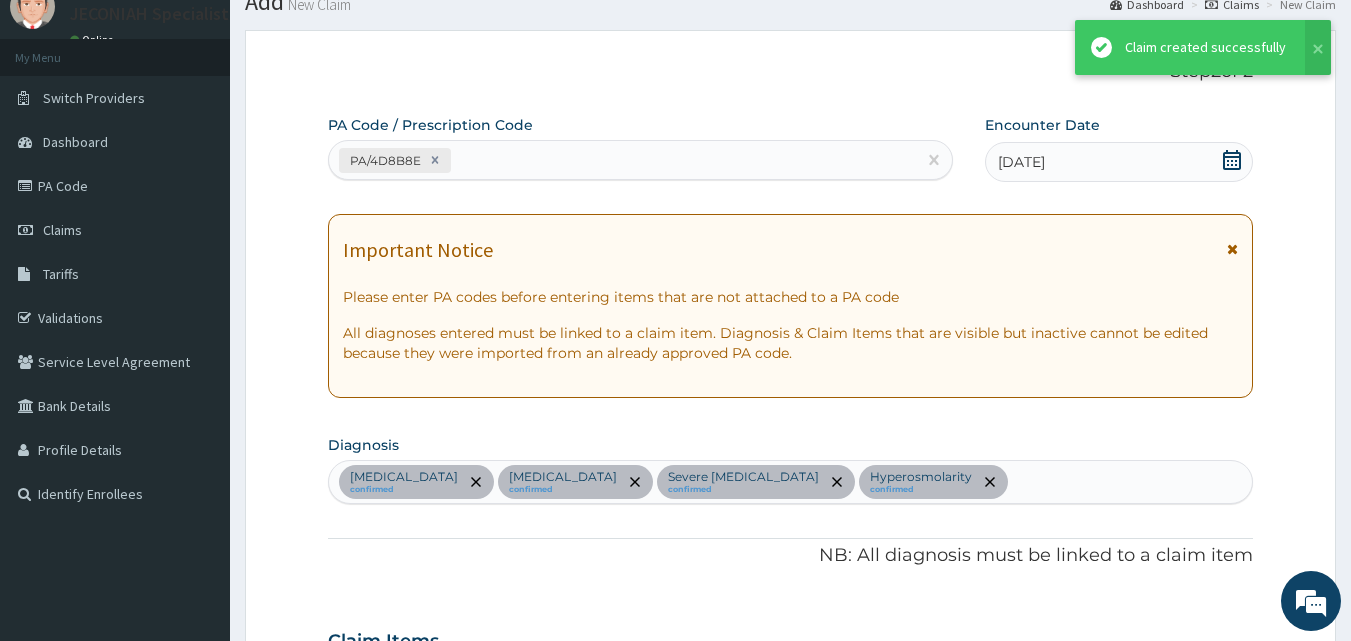 scroll, scrollTop: 2054, scrollLeft: 0, axis: vertical 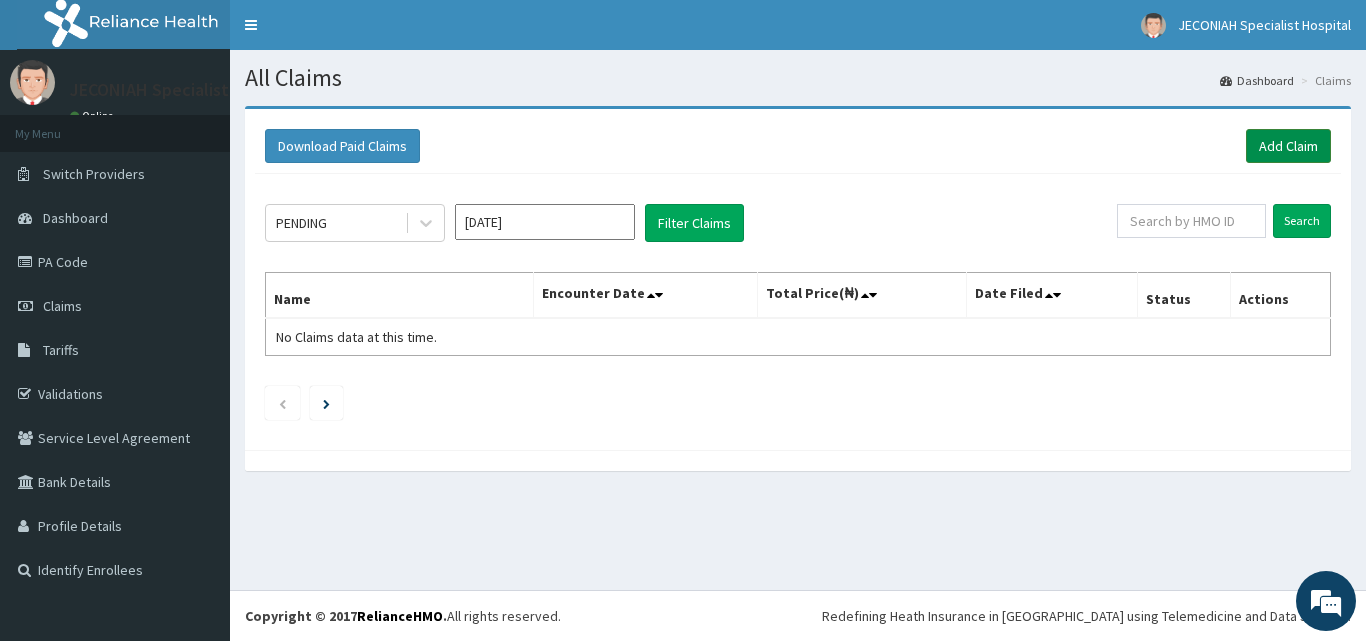 click on "Add Claim" at bounding box center [1288, 146] 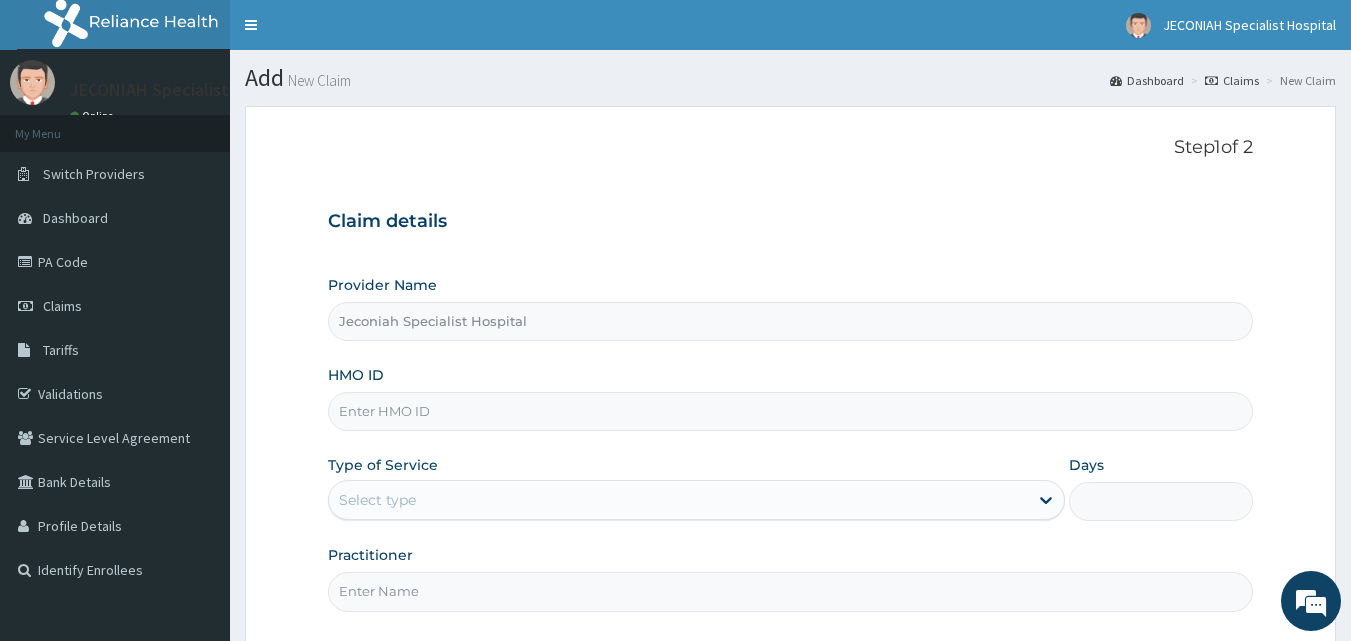scroll, scrollTop: 0, scrollLeft: 0, axis: both 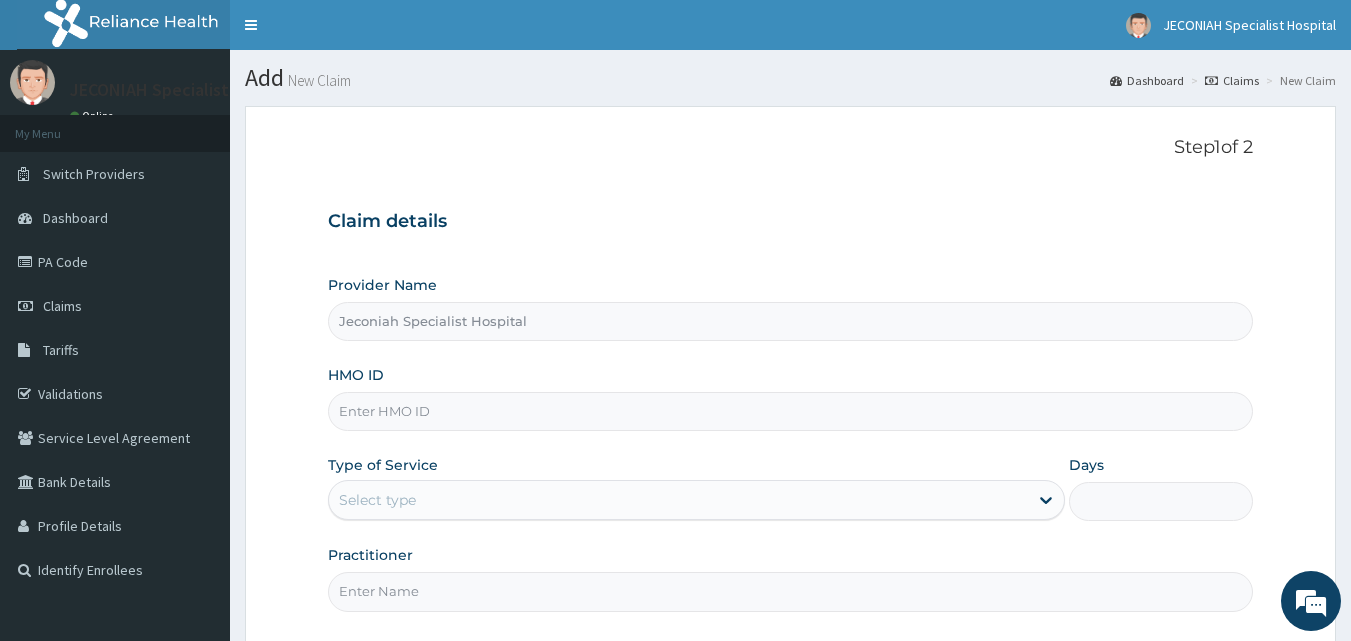 click on "HMO ID" at bounding box center (791, 411) 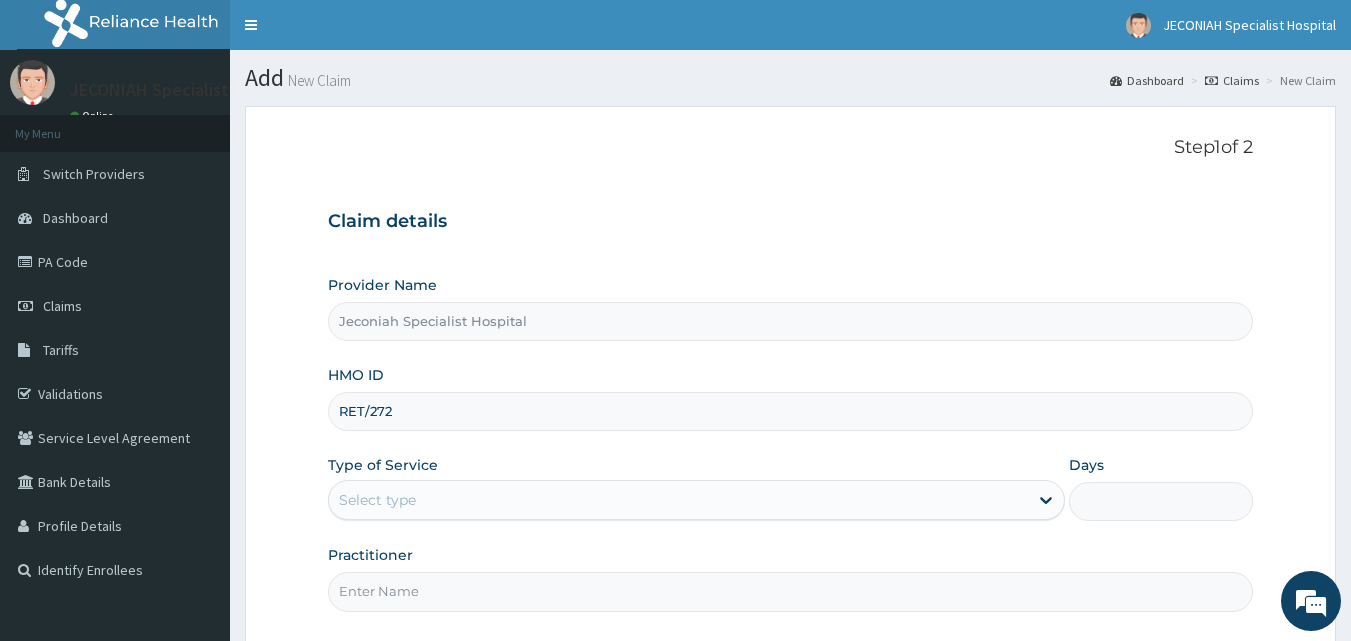 type on "RET/27276/A" 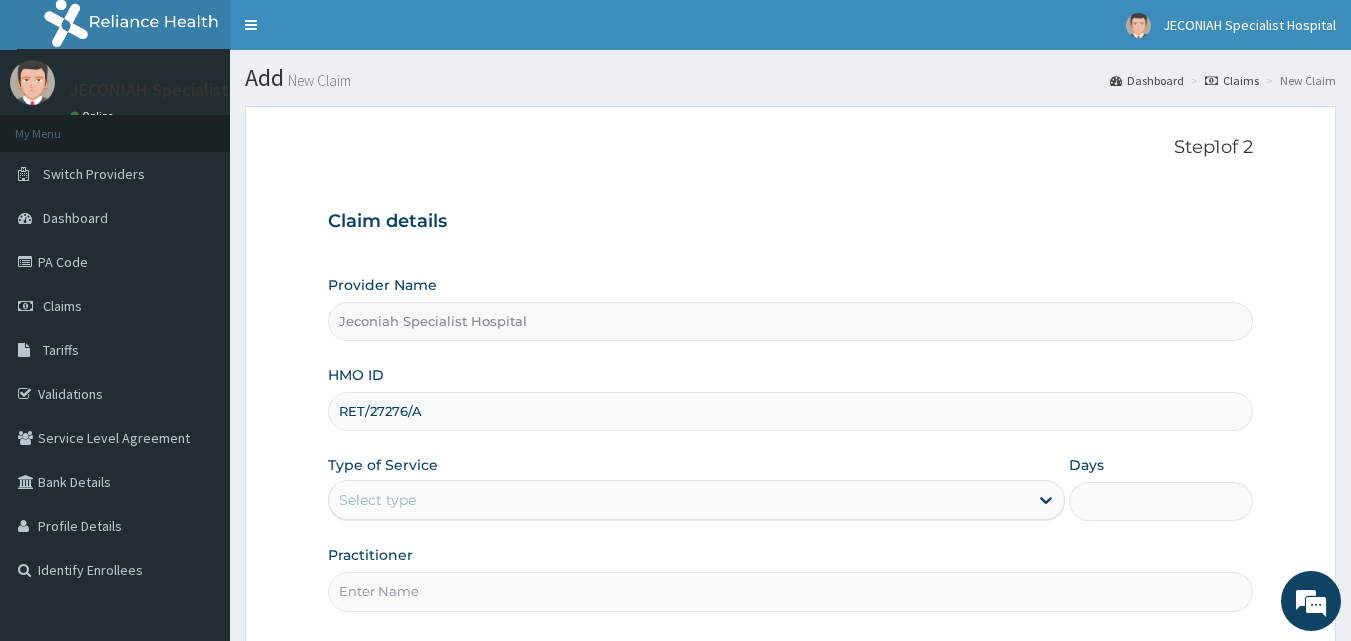 click on "Select type" at bounding box center (678, 500) 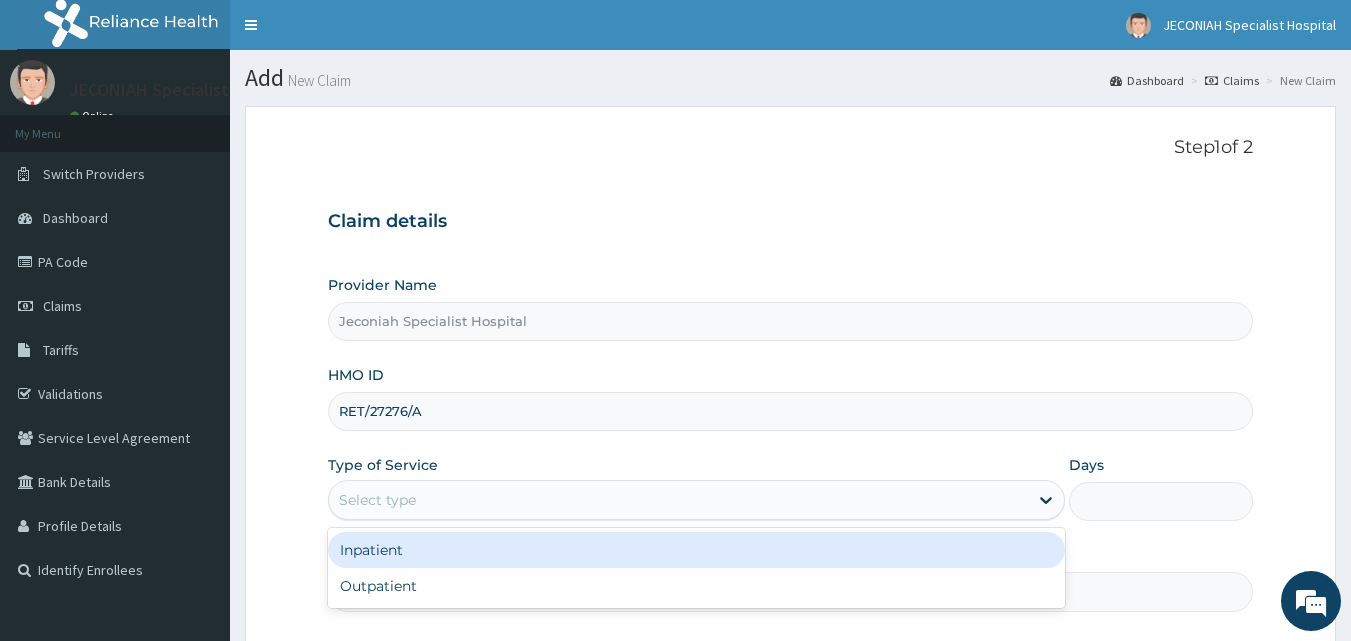 click on "Inpatient" at bounding box center (696, 550) 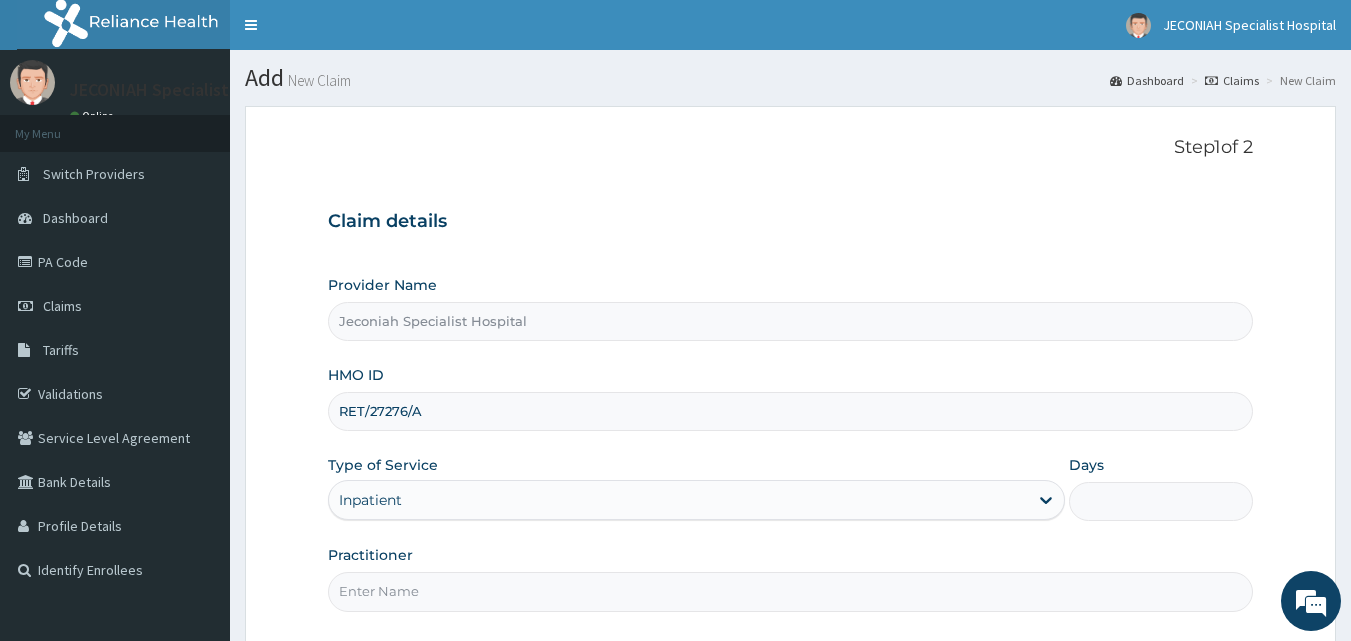 click on "Practitioner" at bounding box center (791, 591) 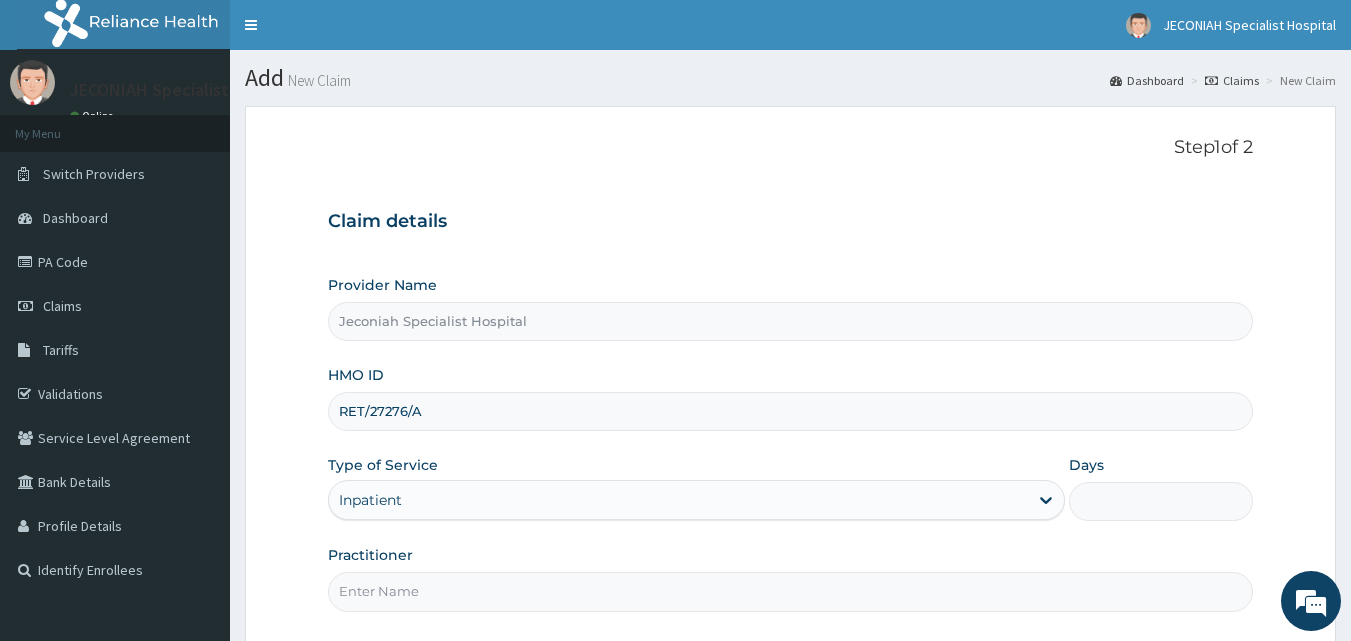 type on "[PERSON_NAME]" 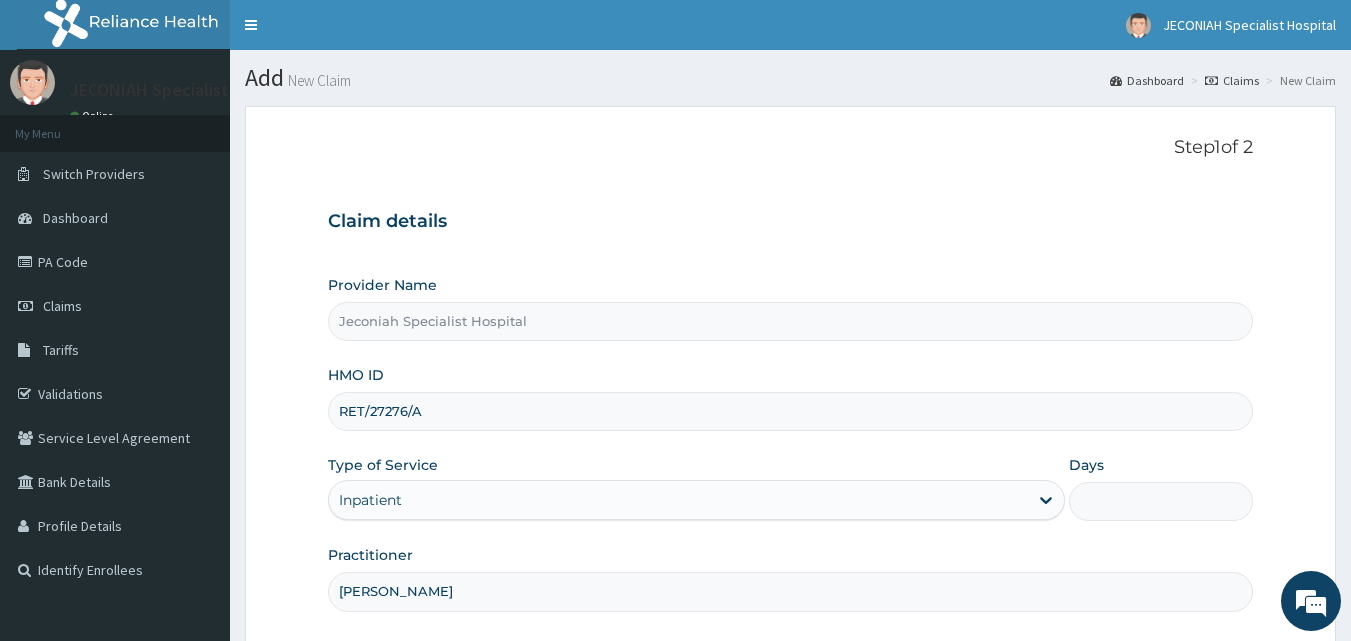 click on "Provider Name Jeconiah Specialist Hospital HMO ID RET/27276/A Type of Service Inpatient Days Practitioner [PERSON_NAME]" at bounding box center [791, 443] 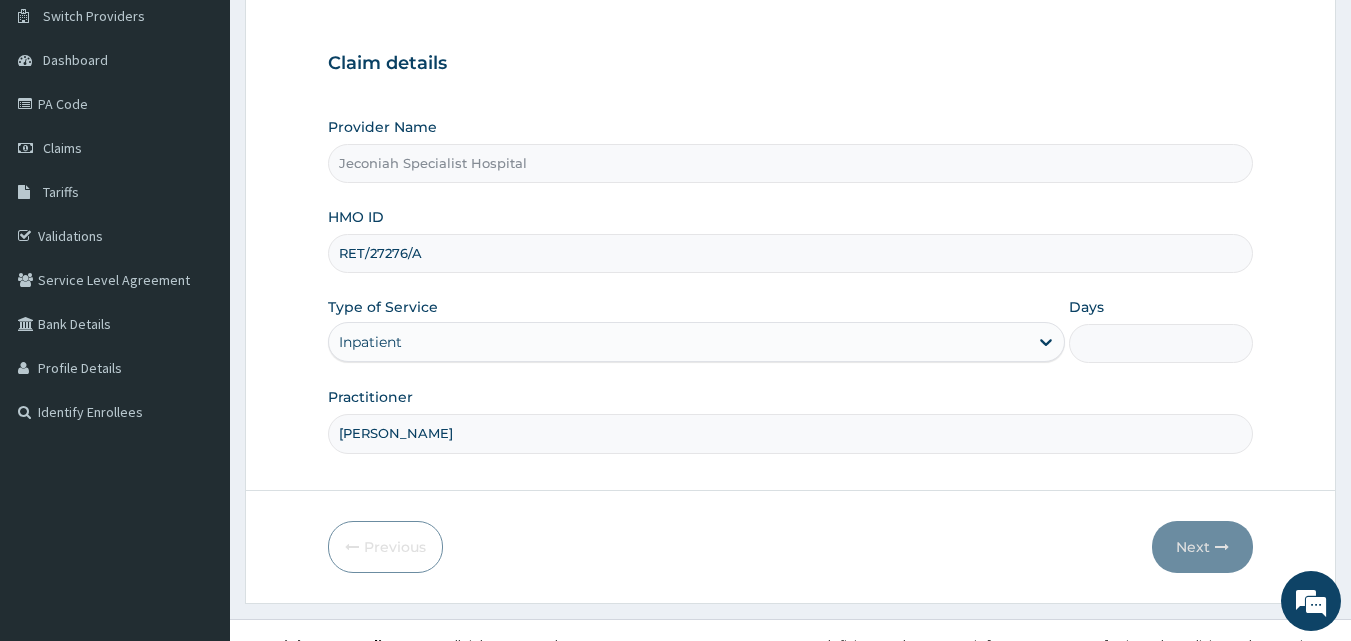 scroll, scrollTop: 187, scrollLeft: 0, axis: vertical 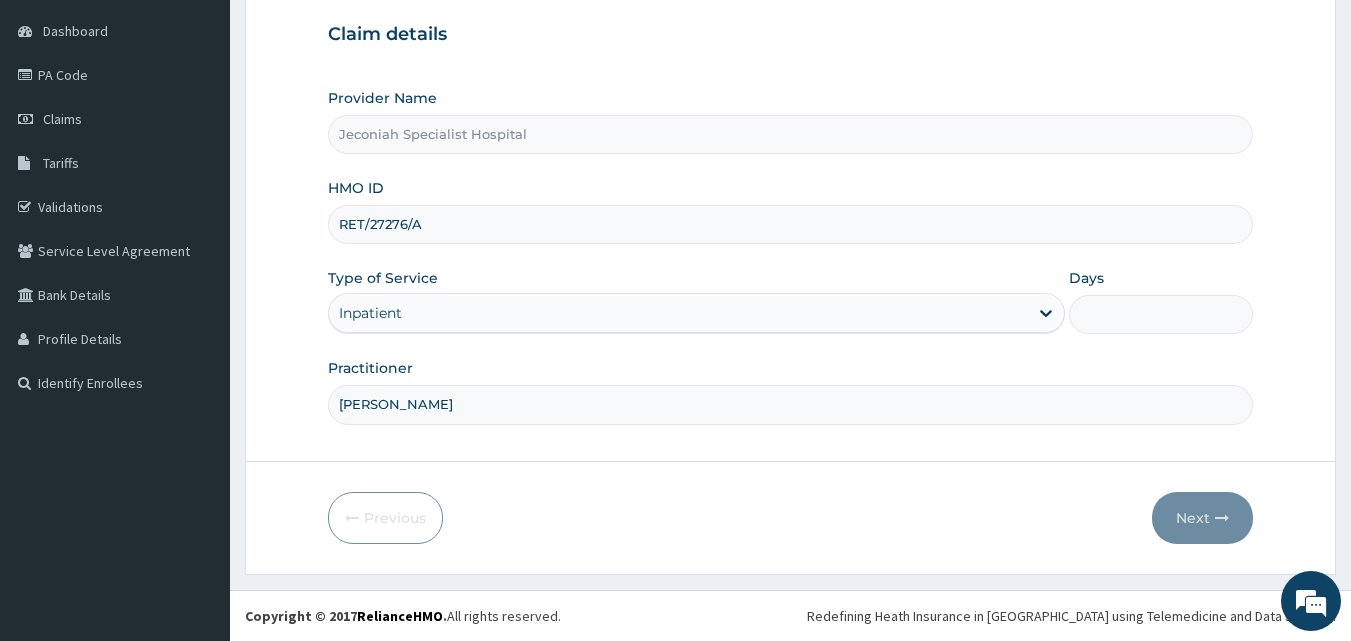 click on "Days" at bounding box center [1161, 314] 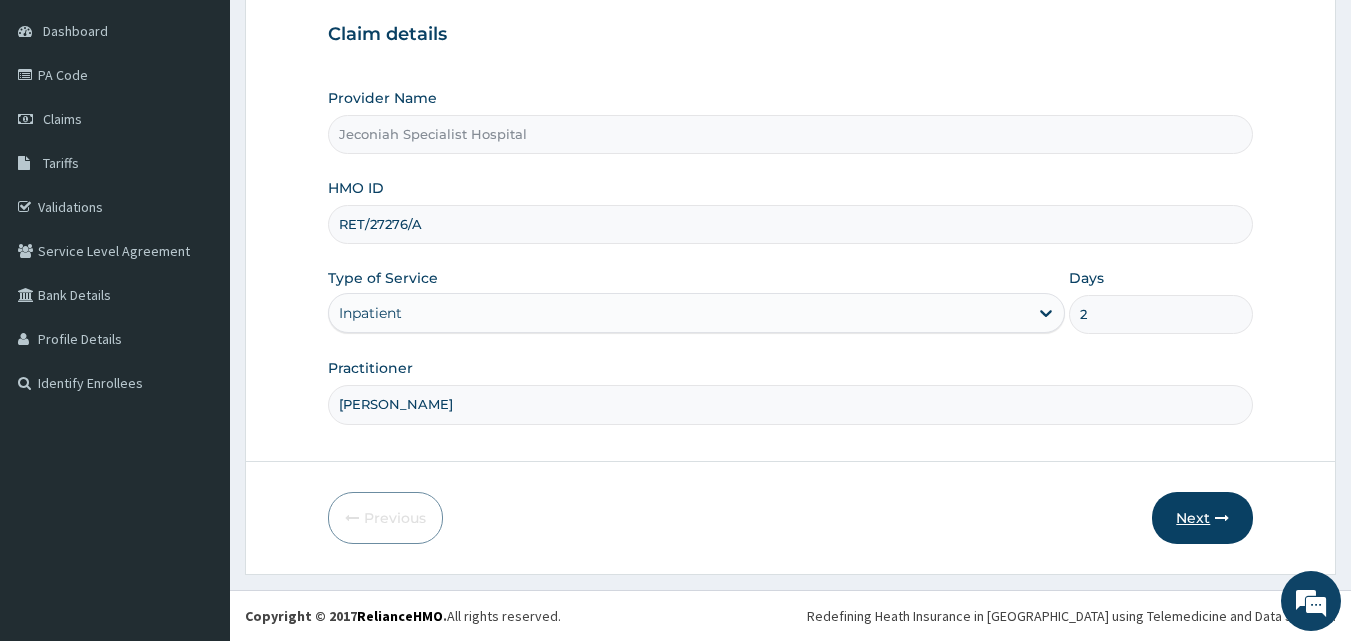 type on "2" 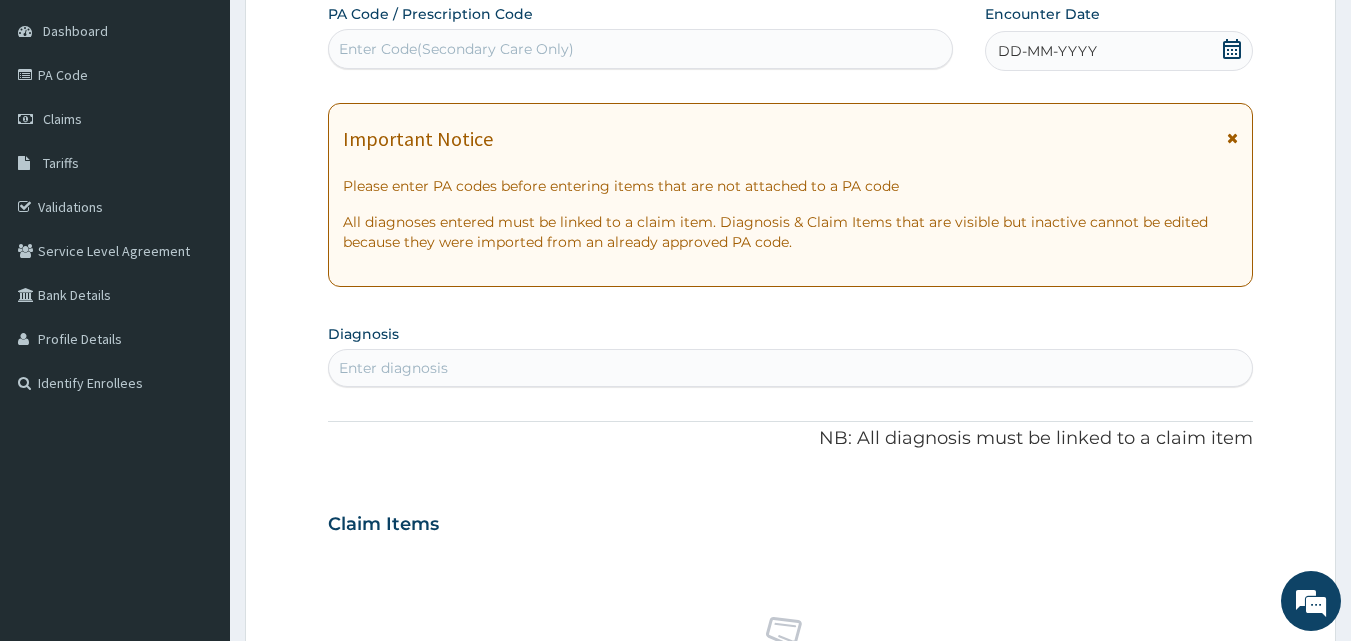 click on "Enter Code(Secondary Care Only)" at bounding box center [456, 49] 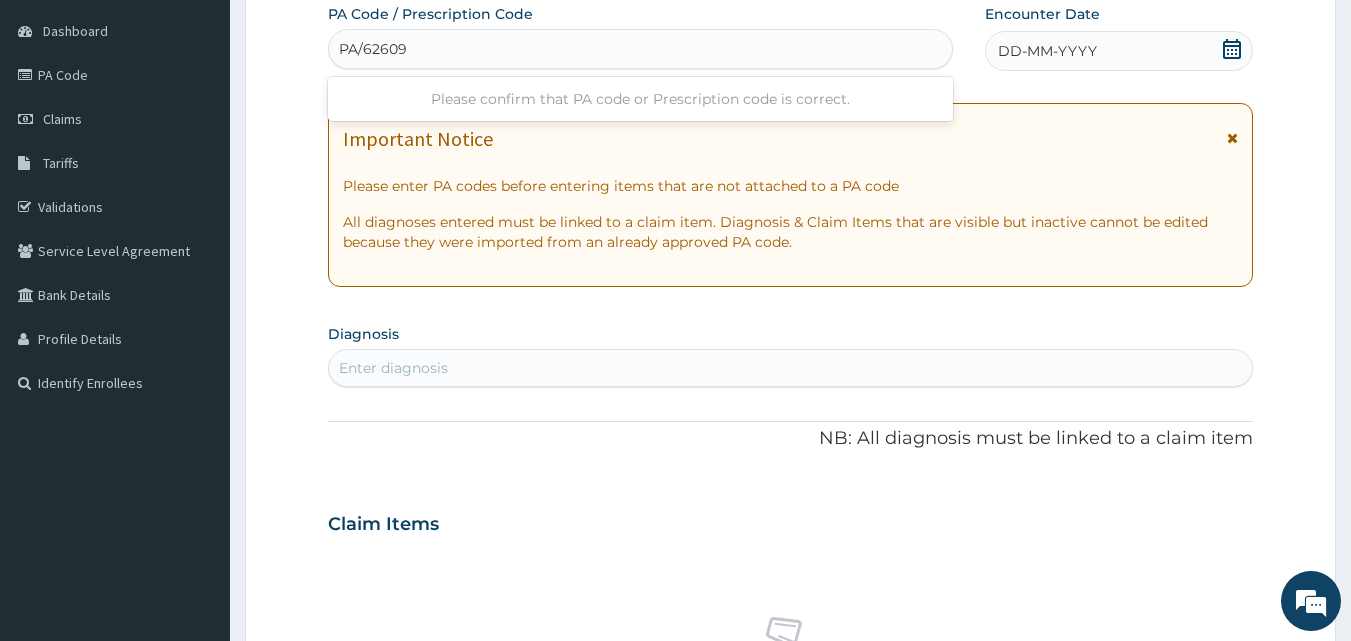 type on "PA/626090" 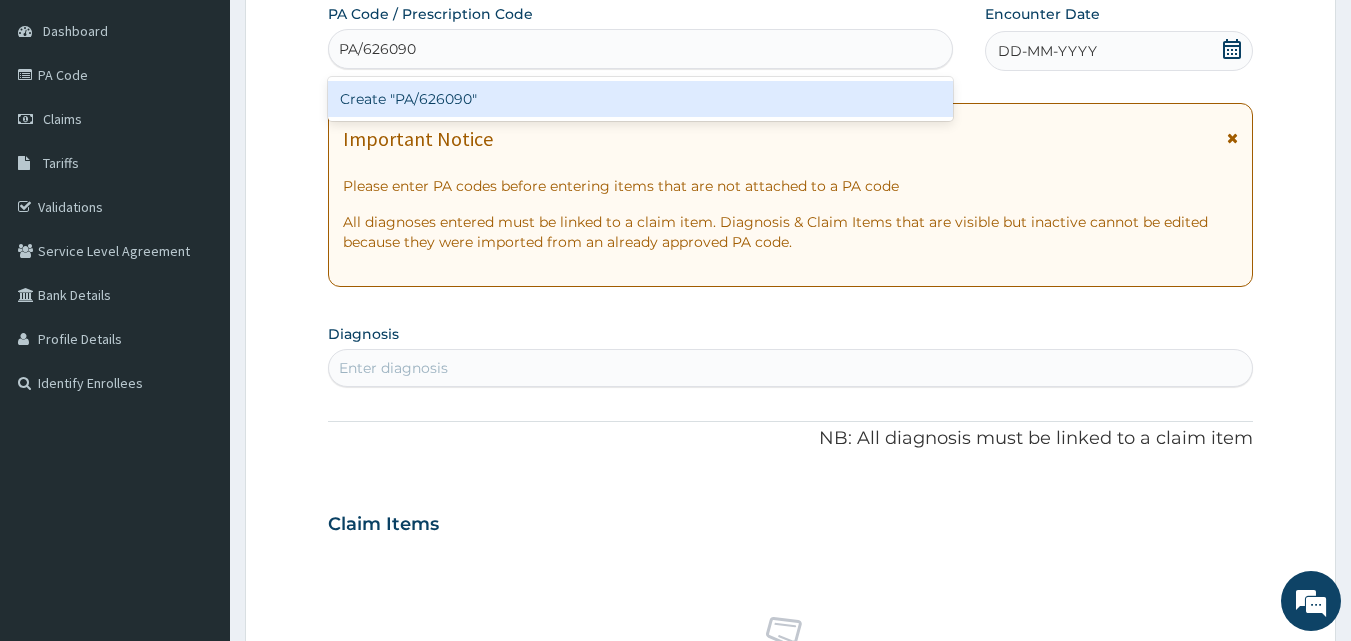 click on "Create "PA/626090"" at bounding box center [641, 99] 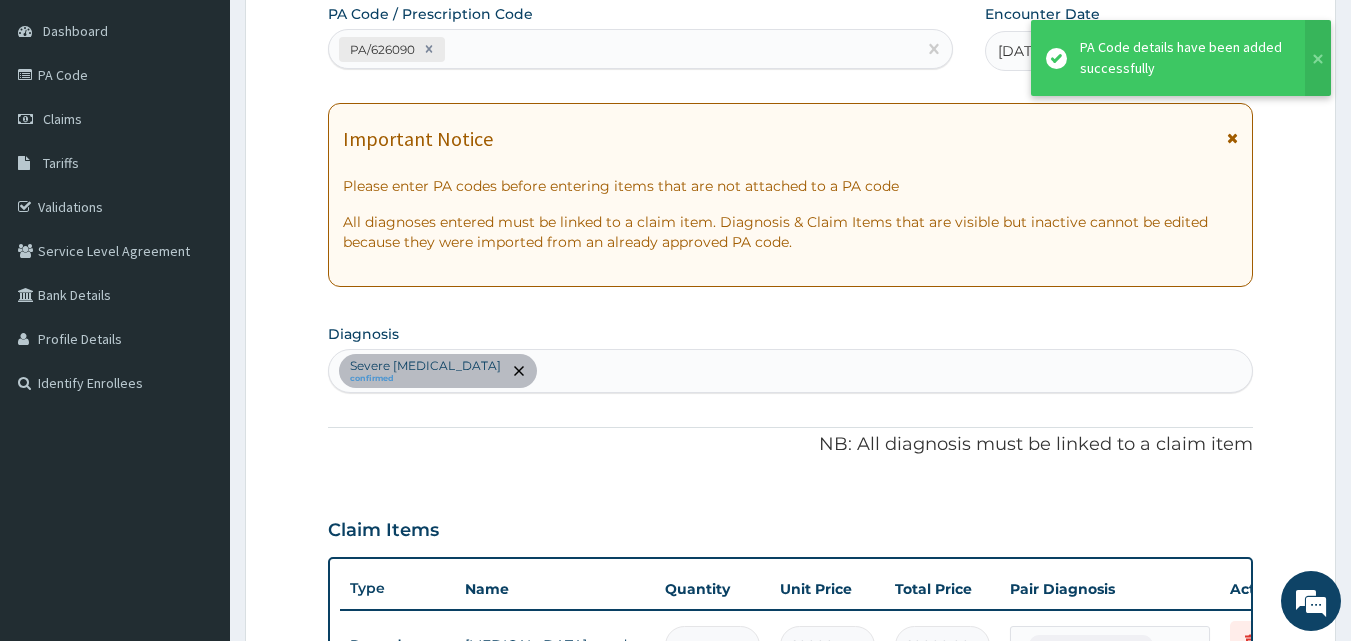 scroll, scrollTop: 211, scrollLeft: 0, axis: vertical 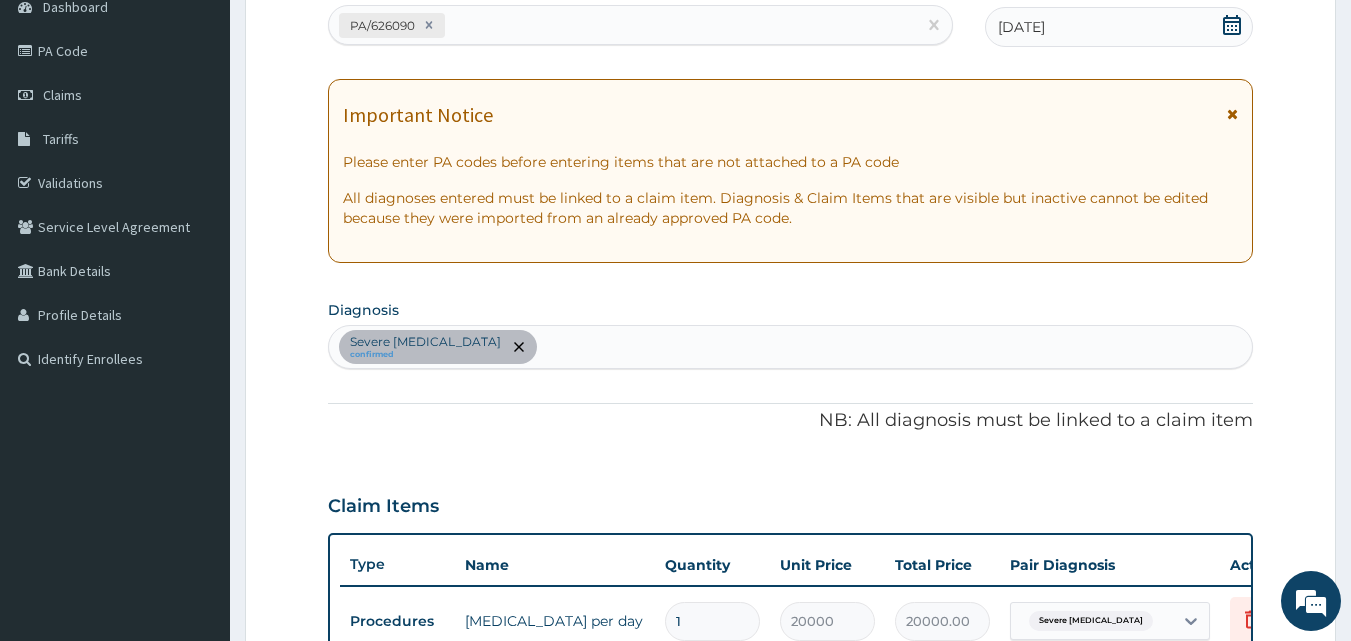 click on "Important Notice Please enter PA codes before entering items that are not attached to a PA code   All diagnoses entered must be linked to a claim item. Diagnosis & Claim Items that are visible but inactive cannot be edited because they were imported from an already approved PA code." at bounding box center (791, 171) 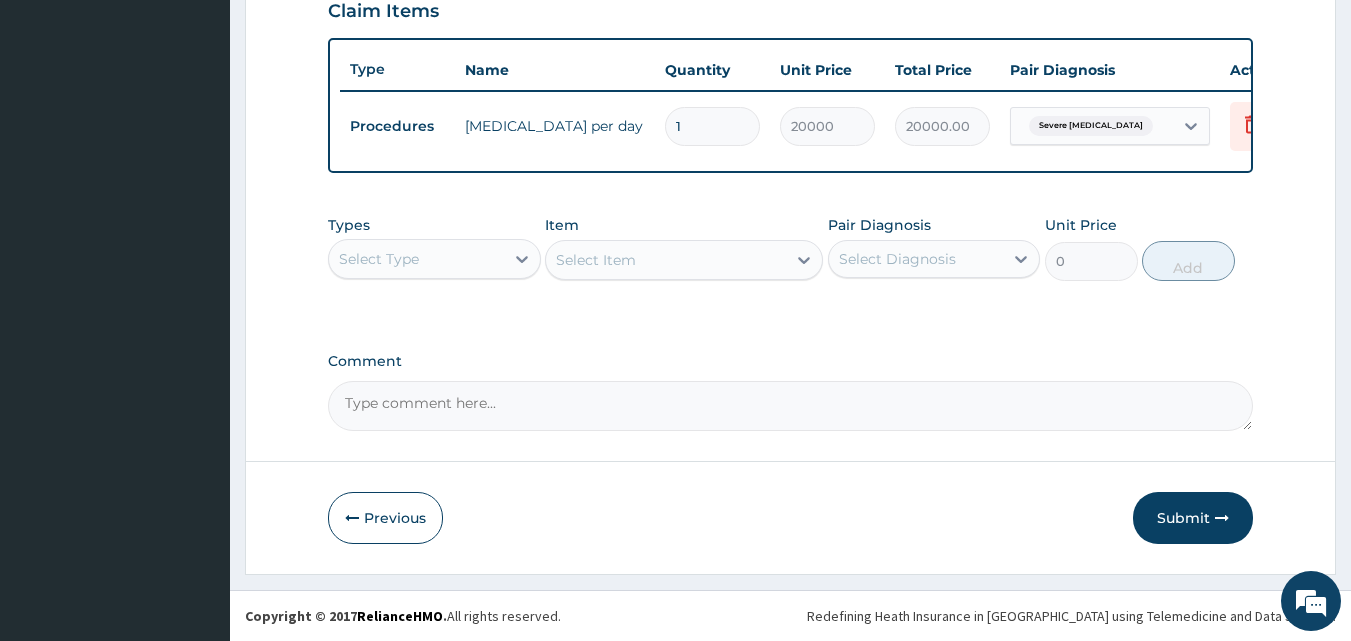 scroll, scrollTop: 721, scrollLeft: 0, axis: vertical 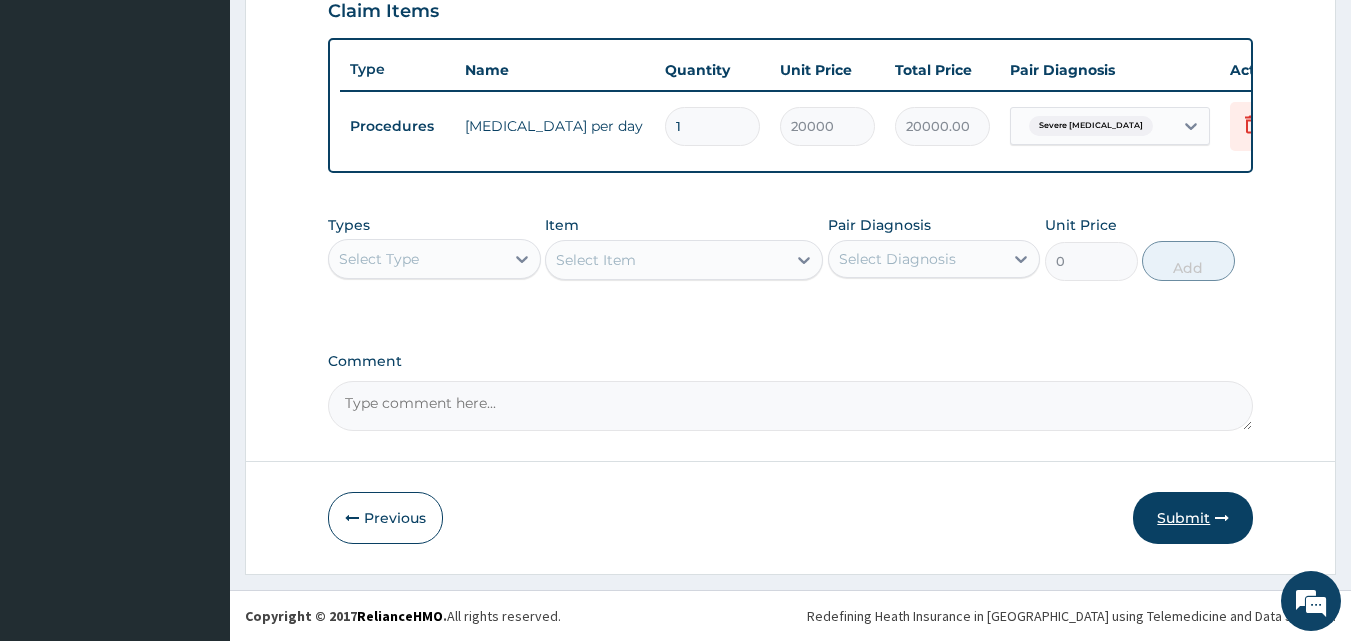 click on "Submit" at bounding box center [1193, 518] 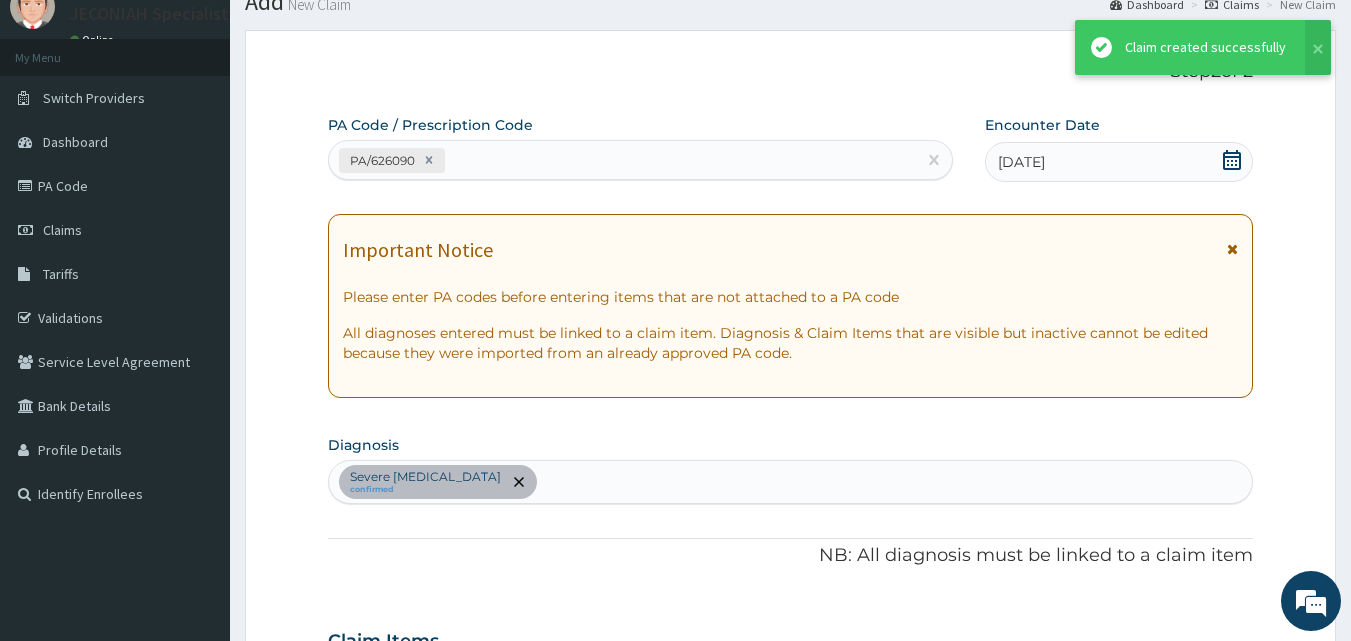 scroll, scrollTop: 721, scrollLeft: 0, axis: vertical 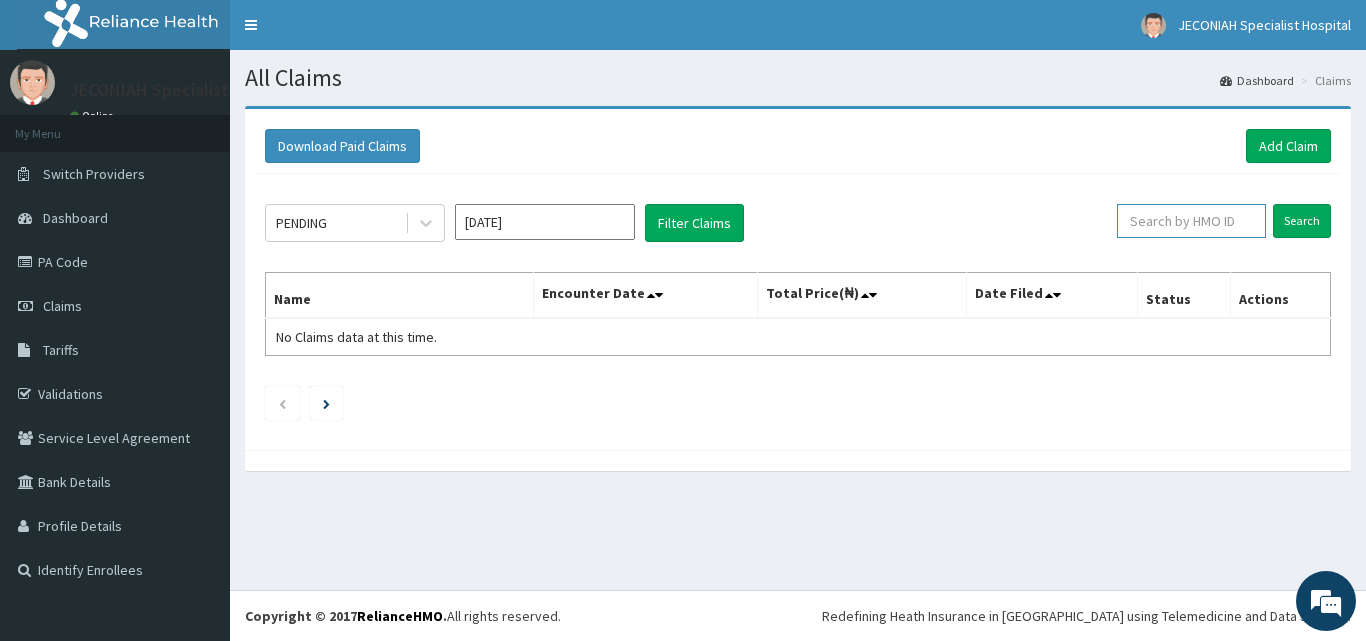 click at bounding box center [1191, 221] 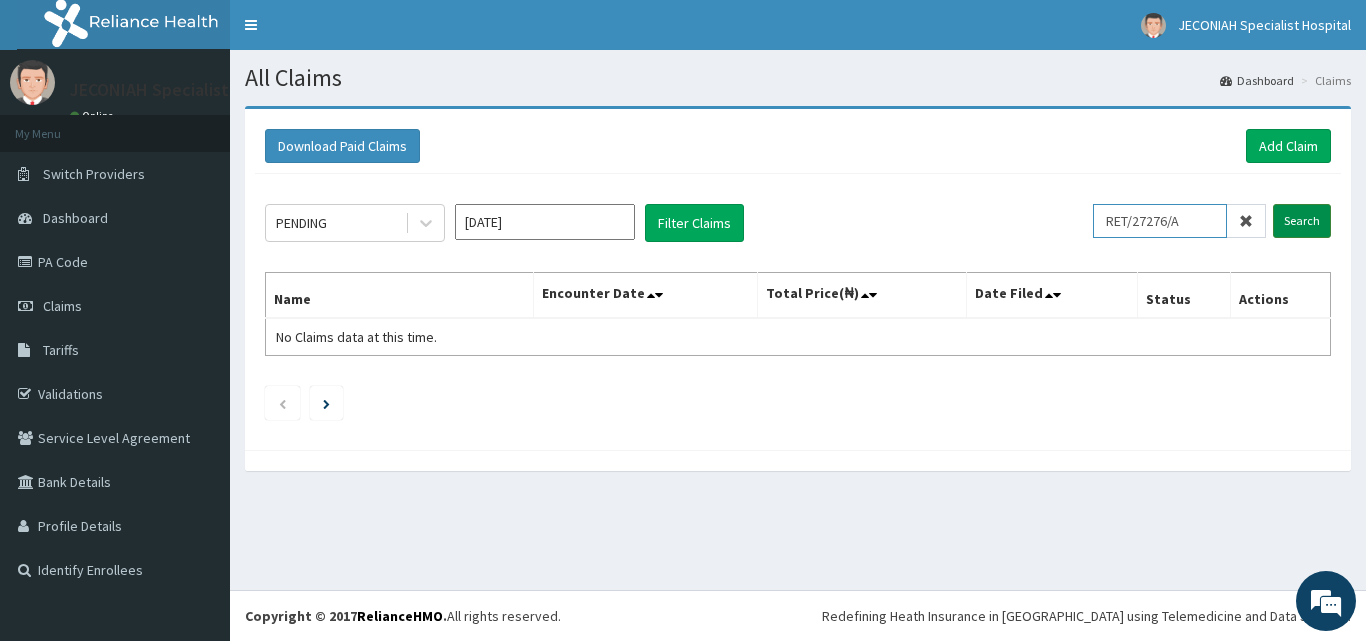 type on "RET/27276/A" 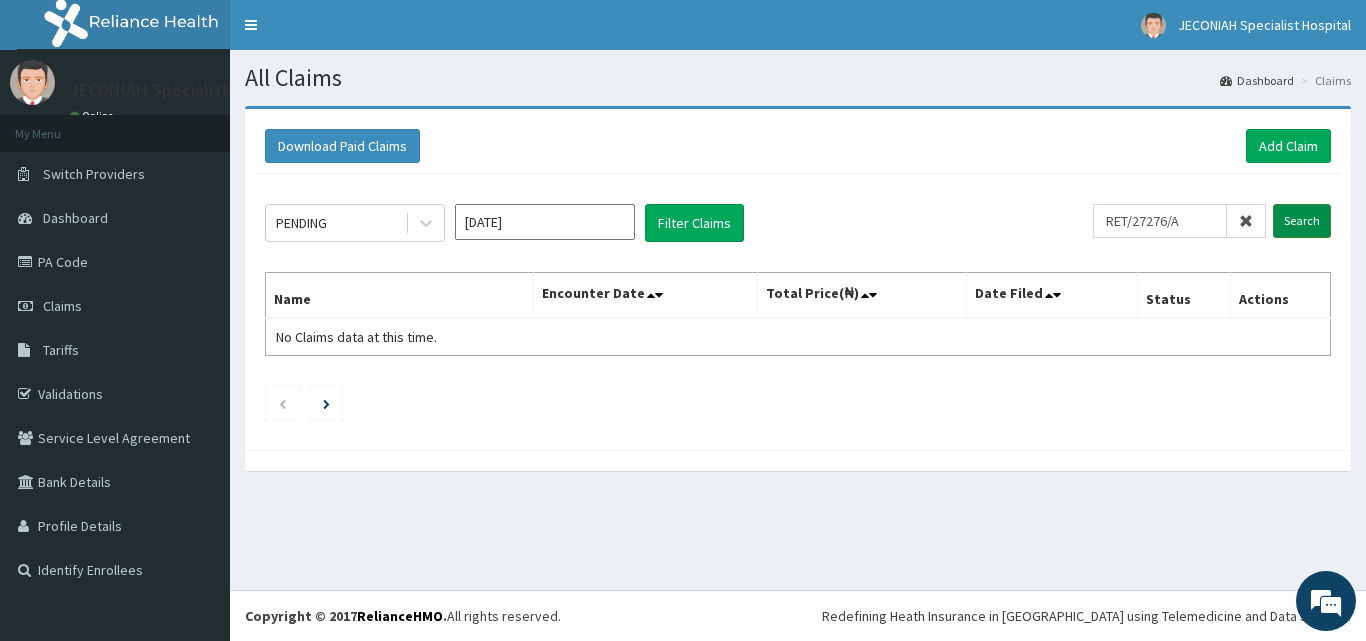 click on "Search" at bounding box center (1302, 221) 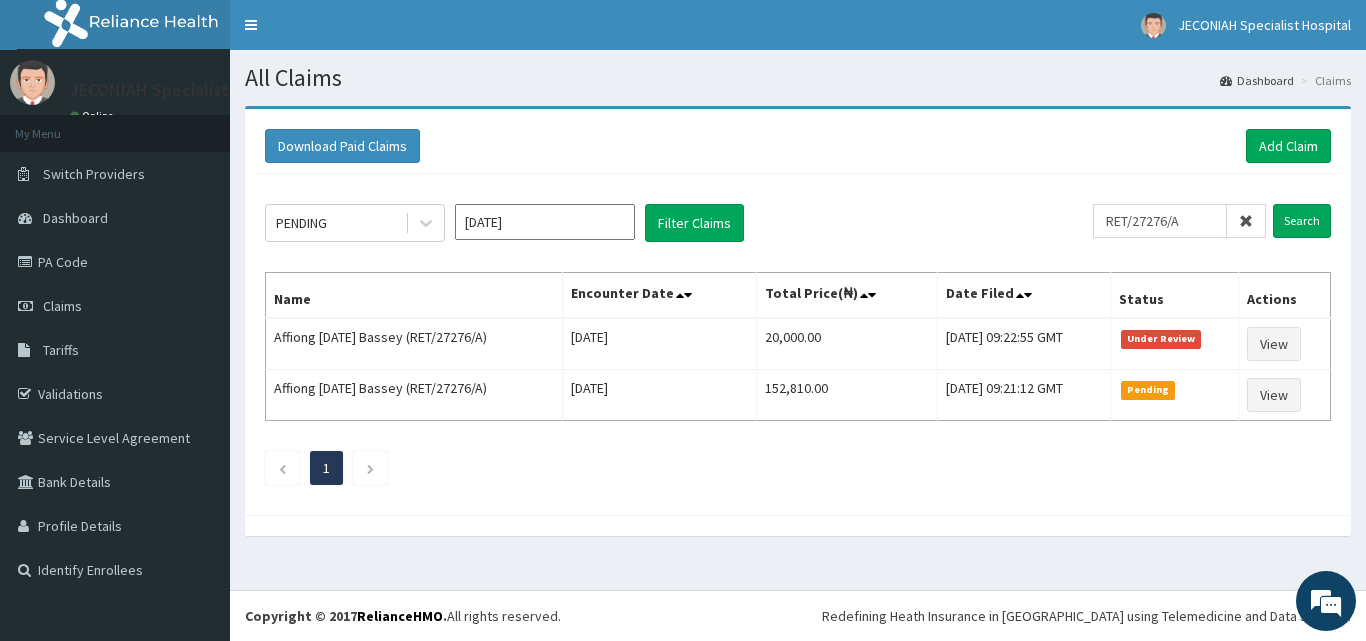 click at bounding box center (1246, 221) 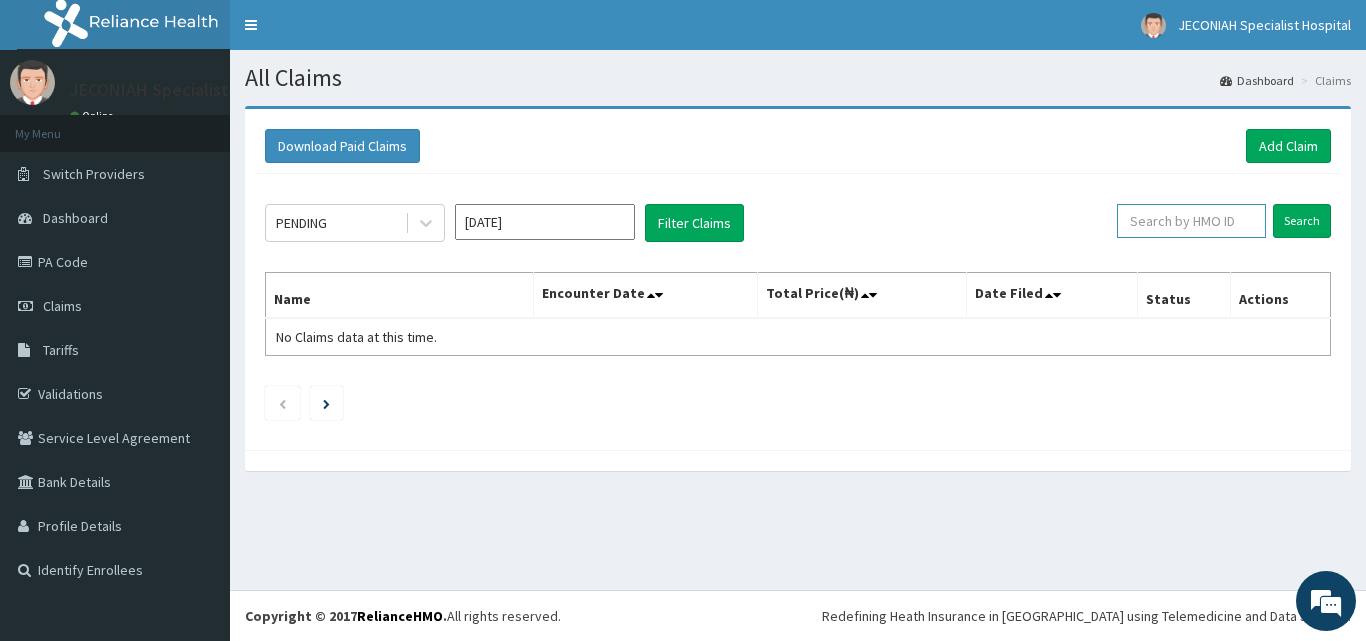click at bounding box center [1191, 221] 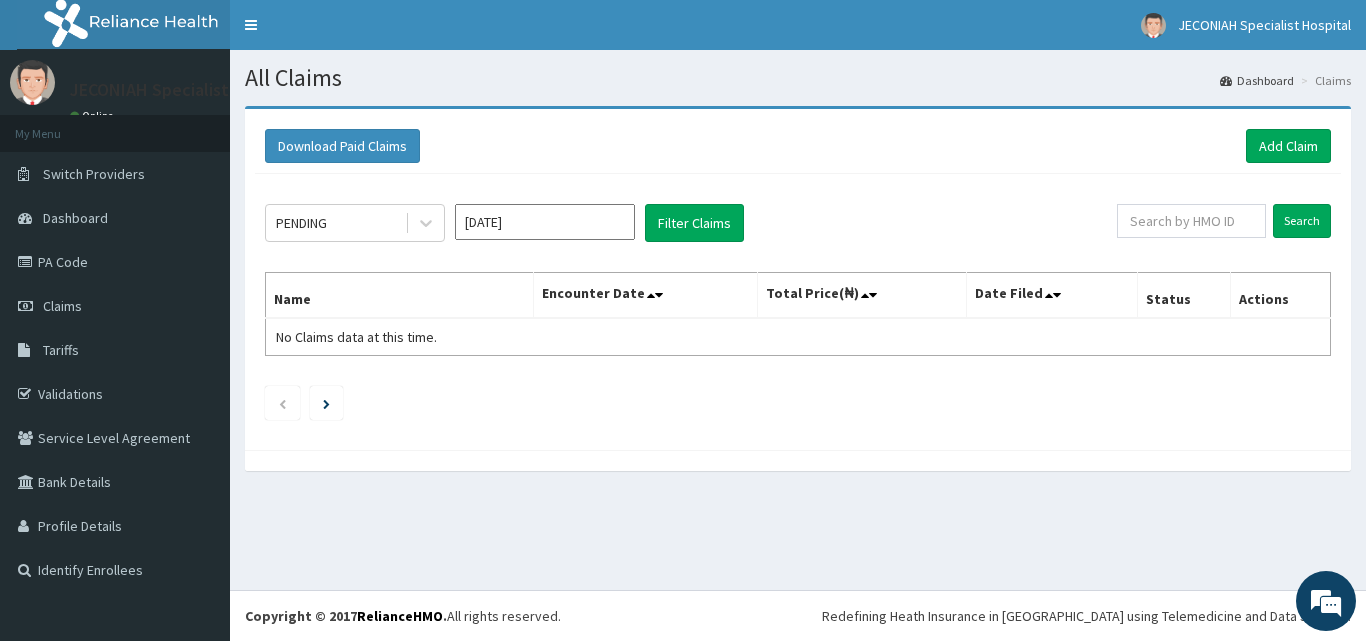 drag, startPoint x: 1160, startPoint y: 232, endPoint x: 974, endPoint y: 143, distance: 206.1965 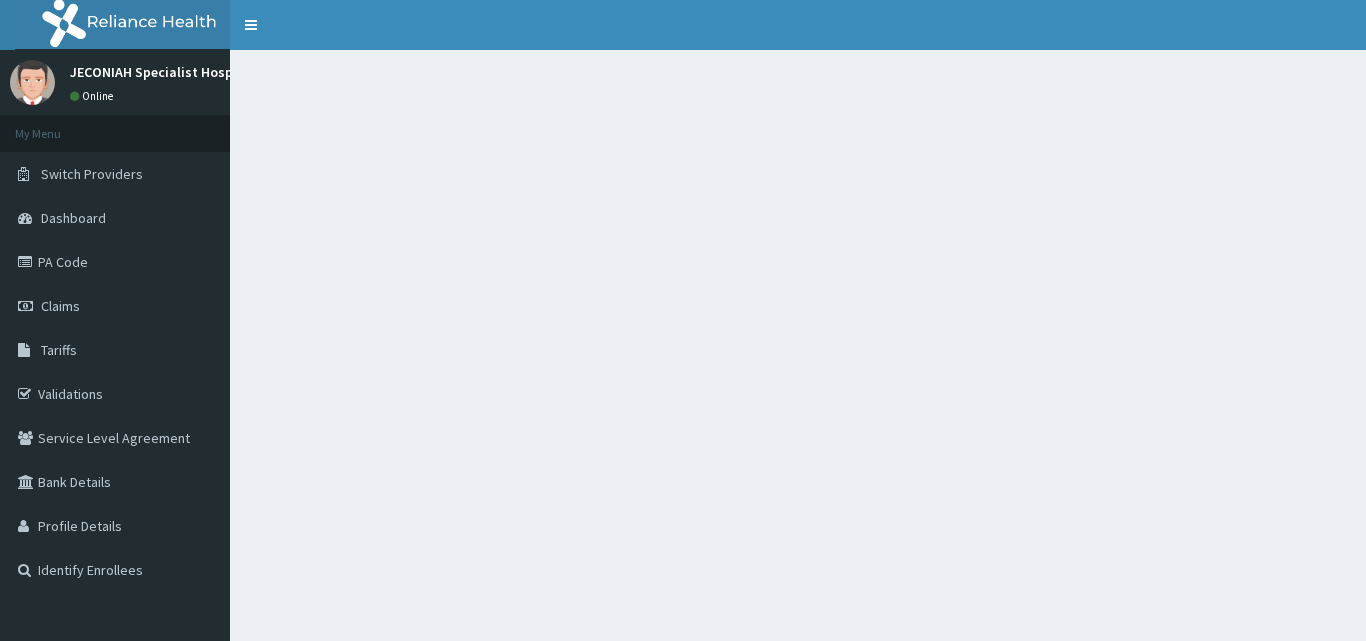 scroll, scrollTop: 0, scrollLeft: 0, axis: both 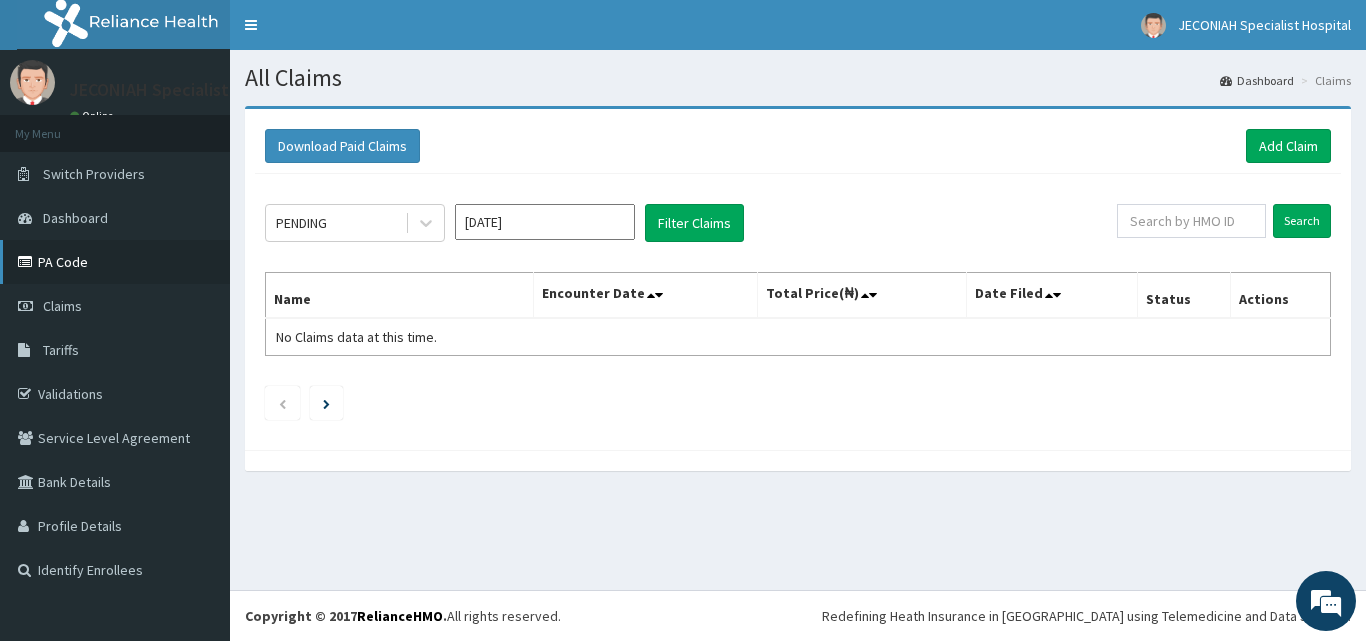 click on "PA Code" at bounding box center (115, 262) 